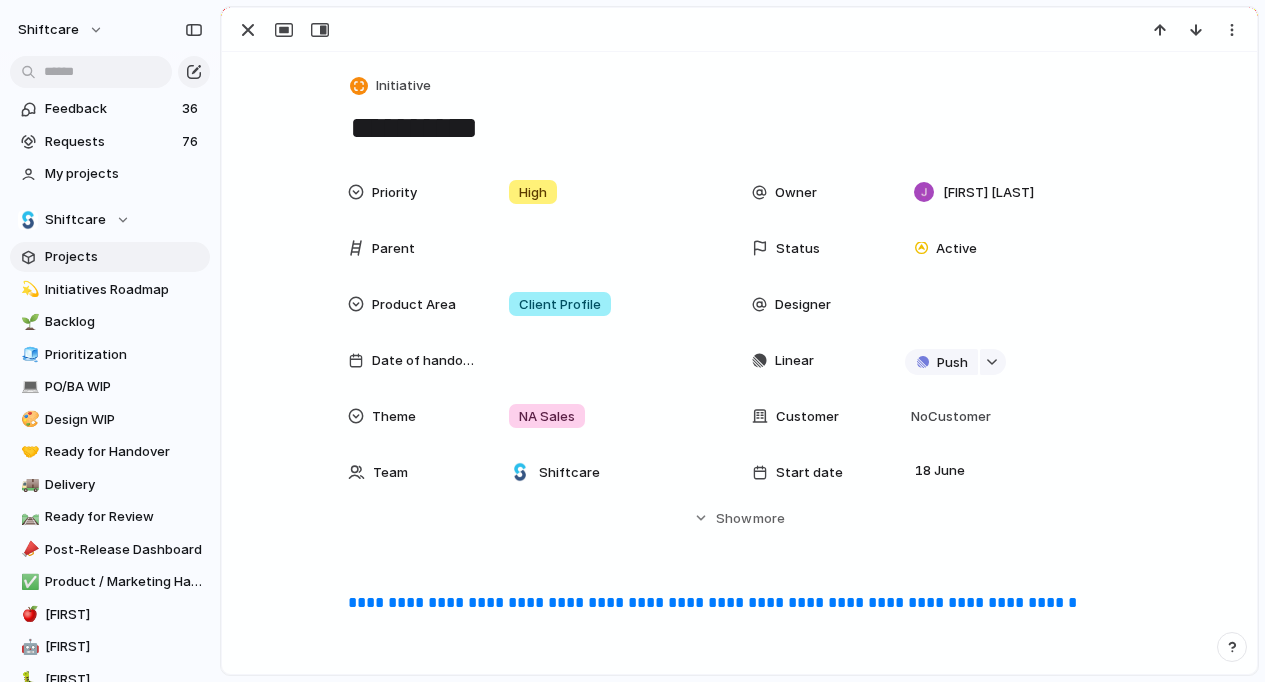 scroll, scrollTop: 0, scrollLeft: 0, axis: both 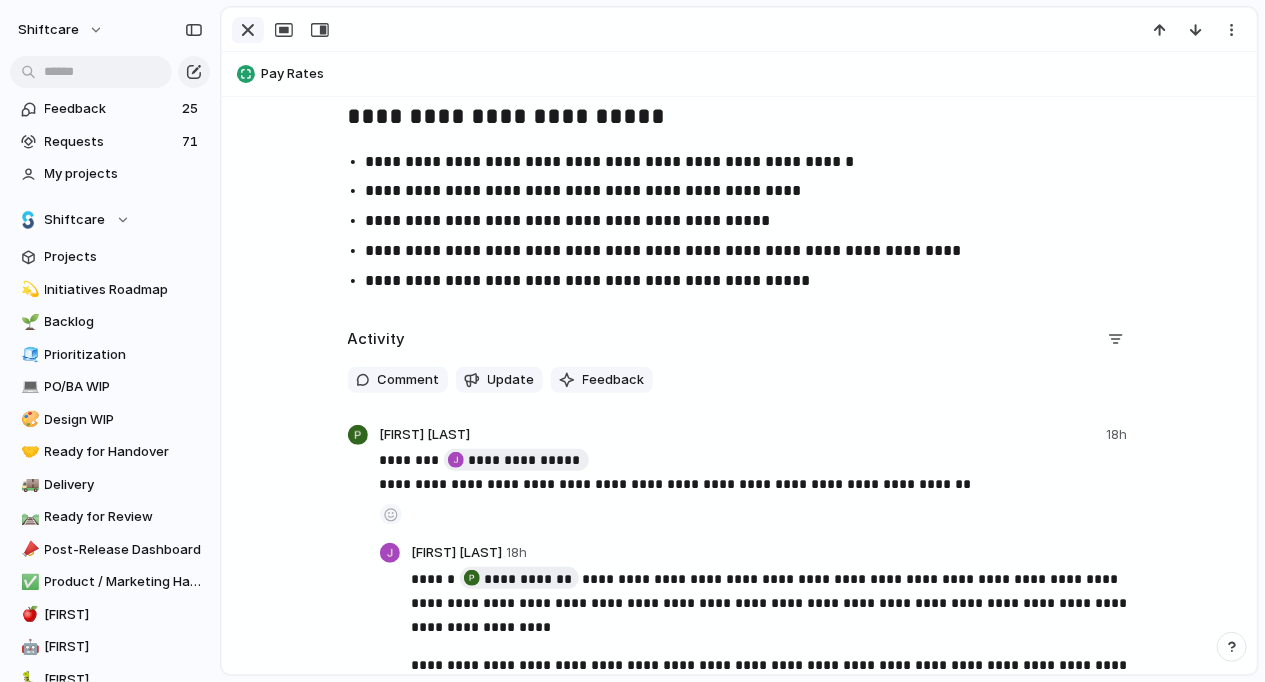 click at bounding box center (248, 30) 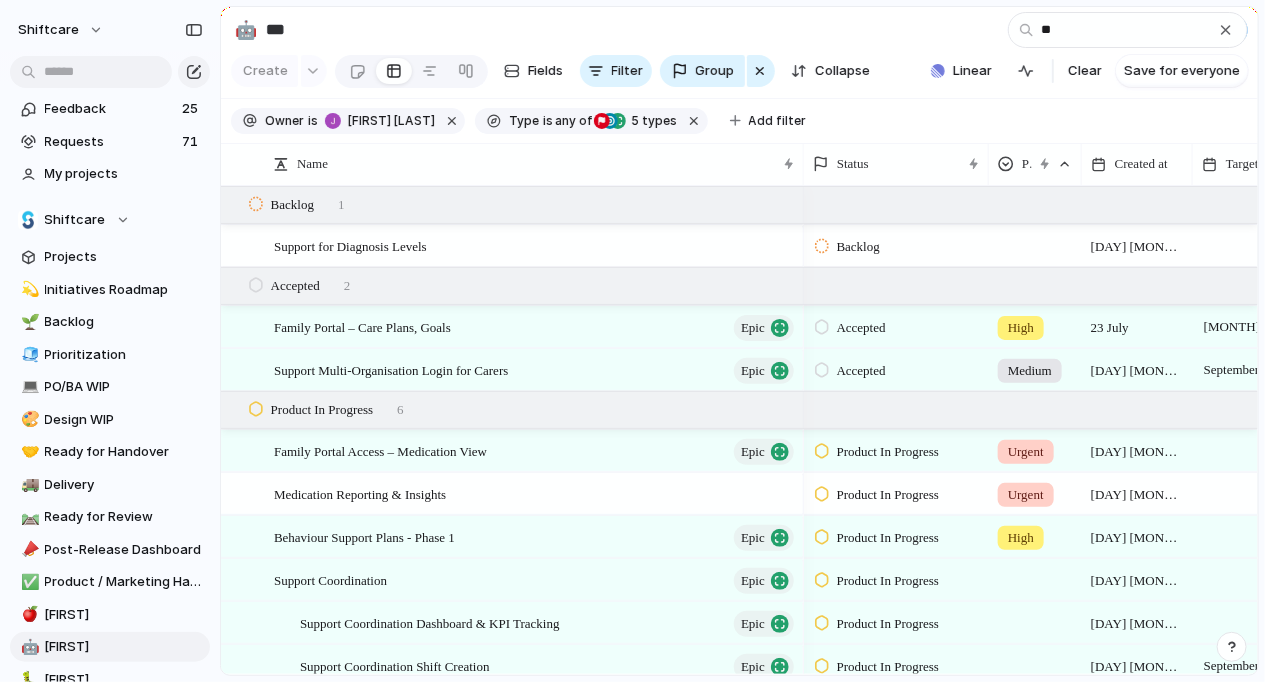 type on "*" 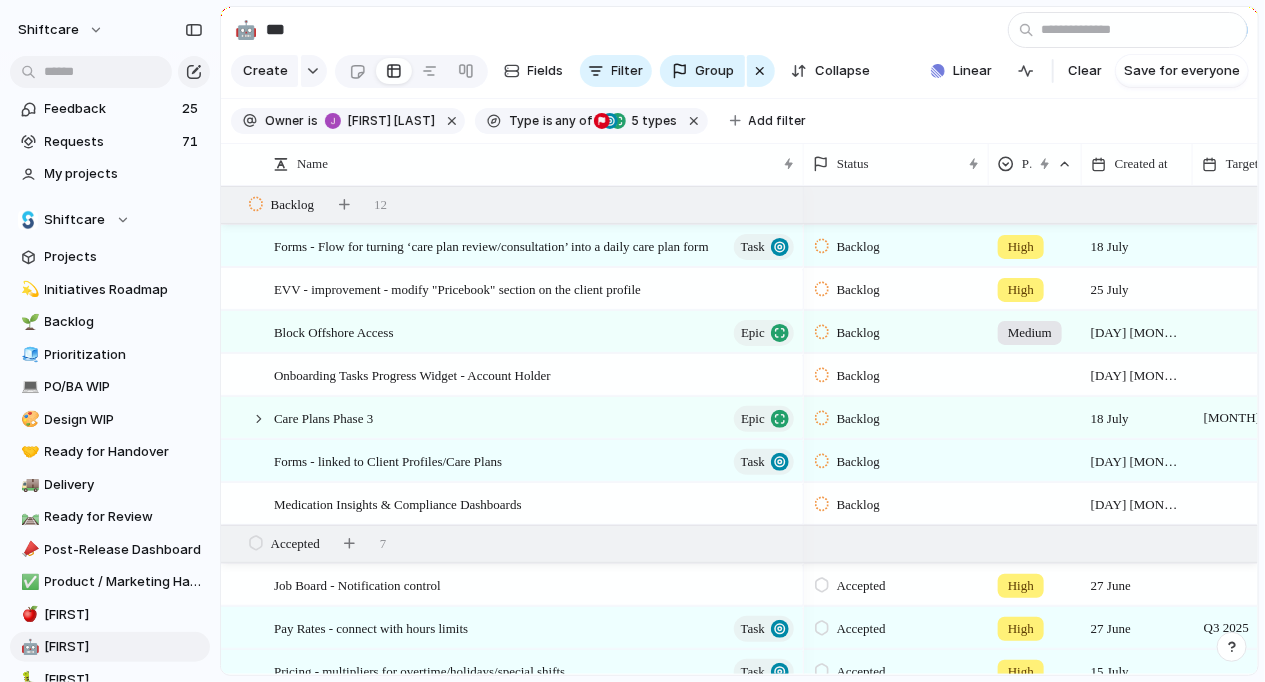 type on "*" 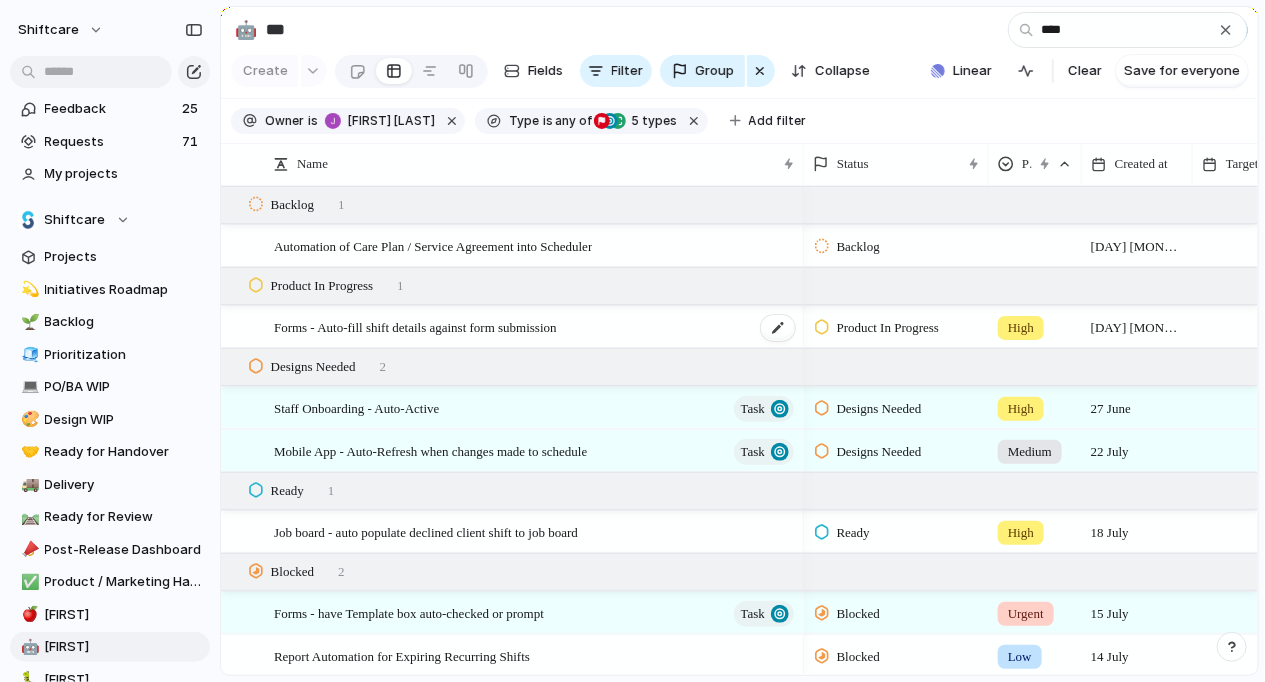 type on "****" 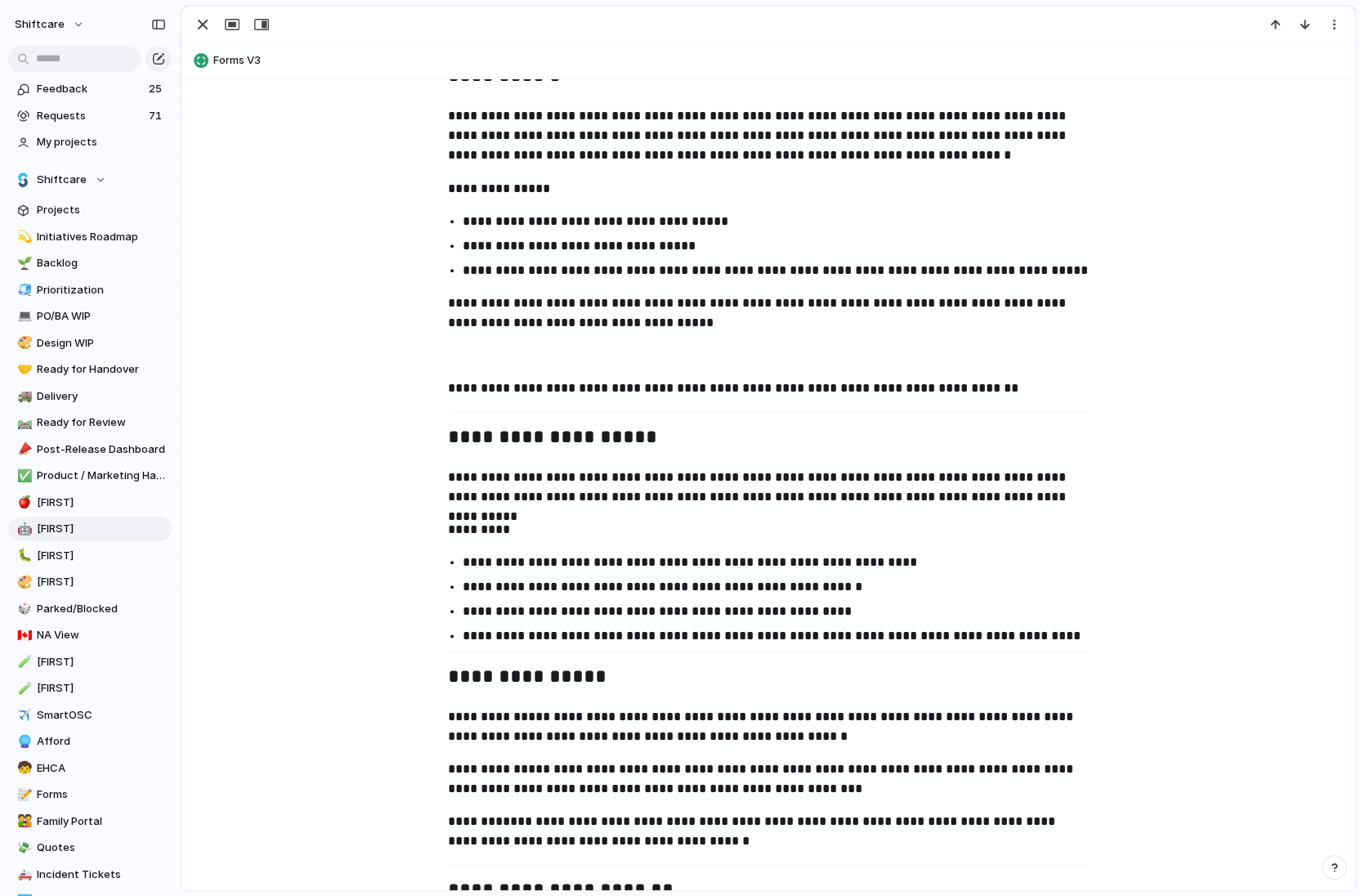 scroll, scrollTop: 0, scrollLeft: 0, axis: both 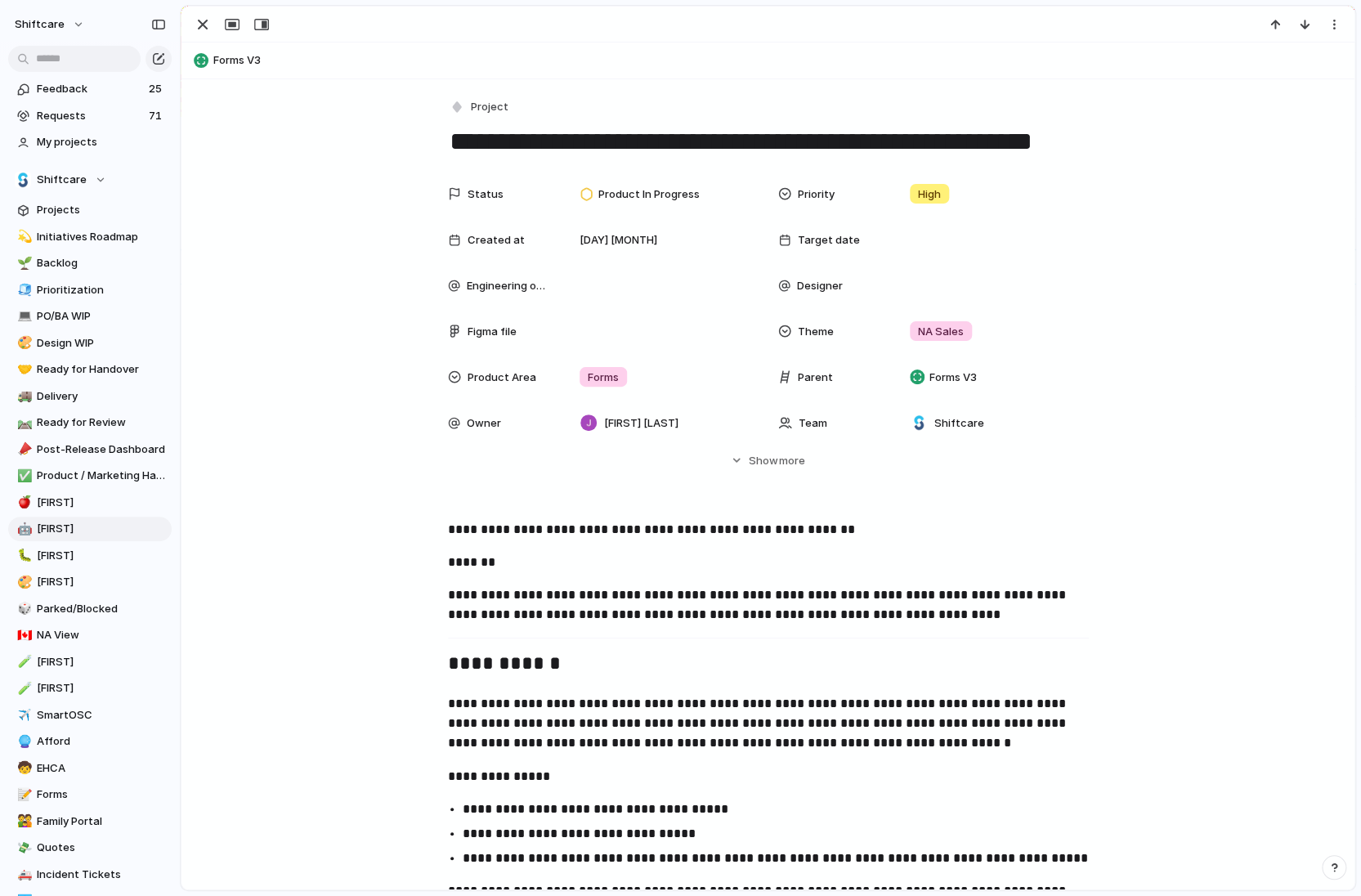click on "**********" at bounding box center (768, 605) 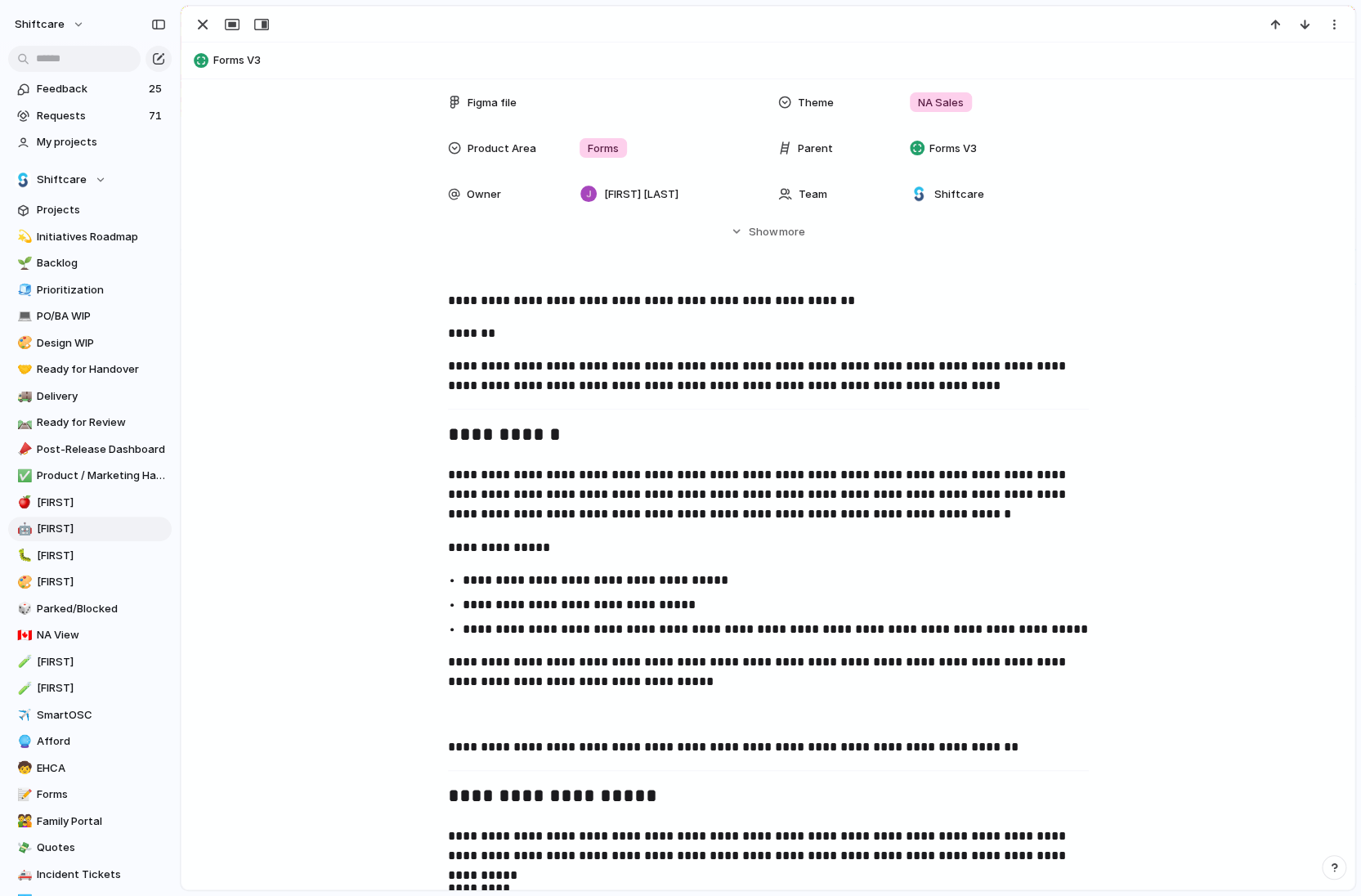 scroll, scrollTop: 359, scrollLeft: 0, axis: vertical 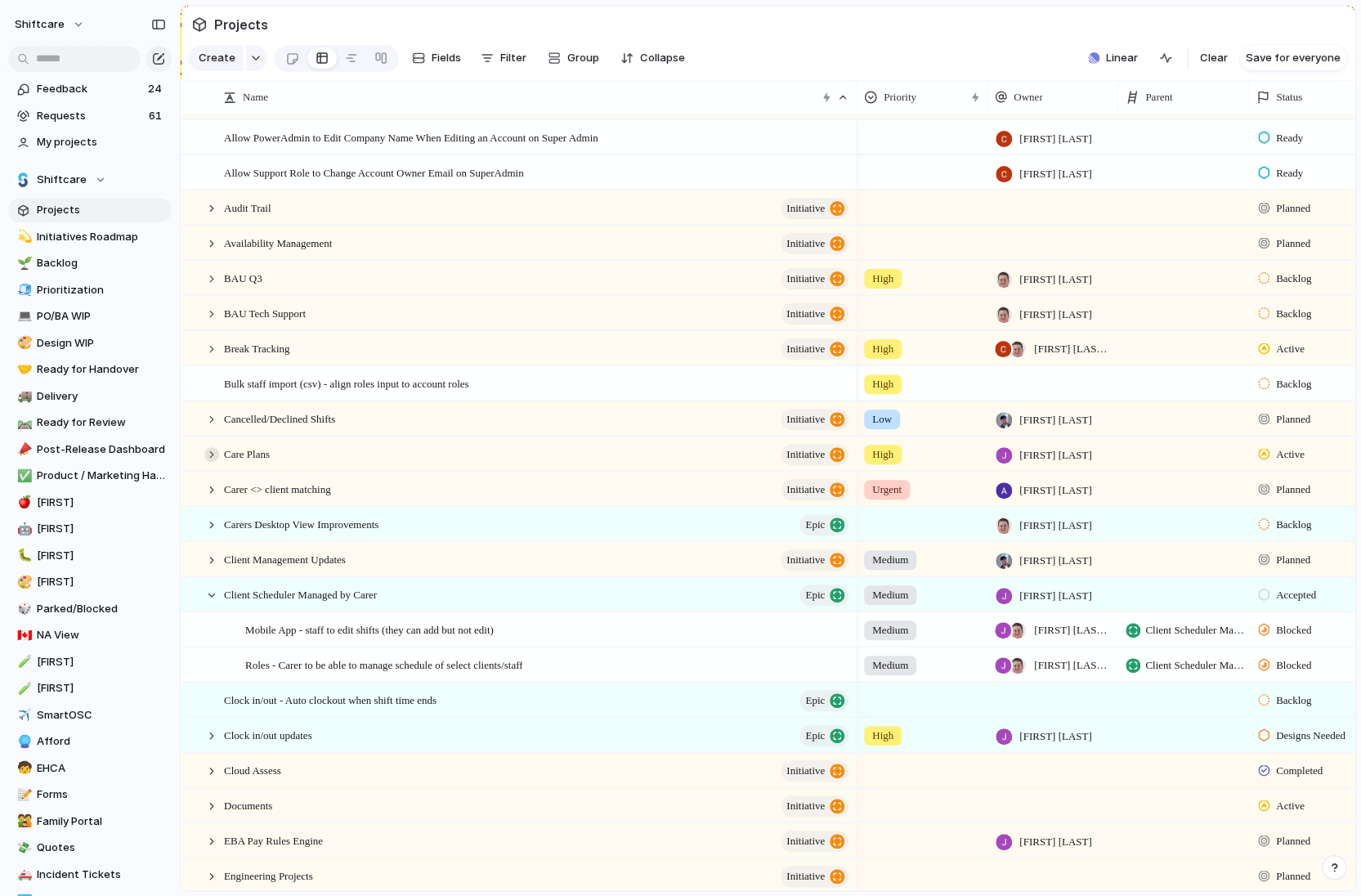 click at bounding box center [212, 455] 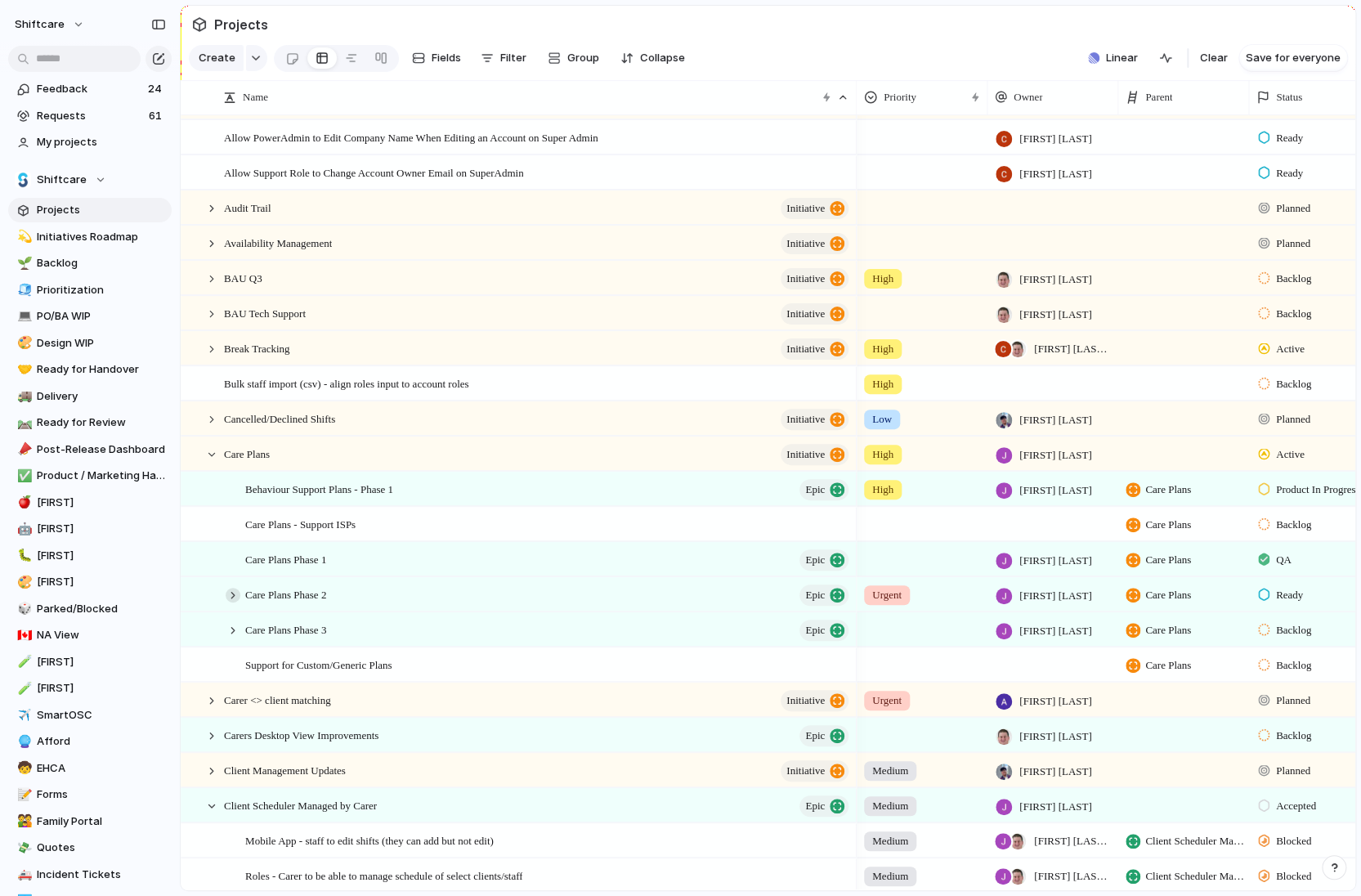 click at bounding box center [233, 595] 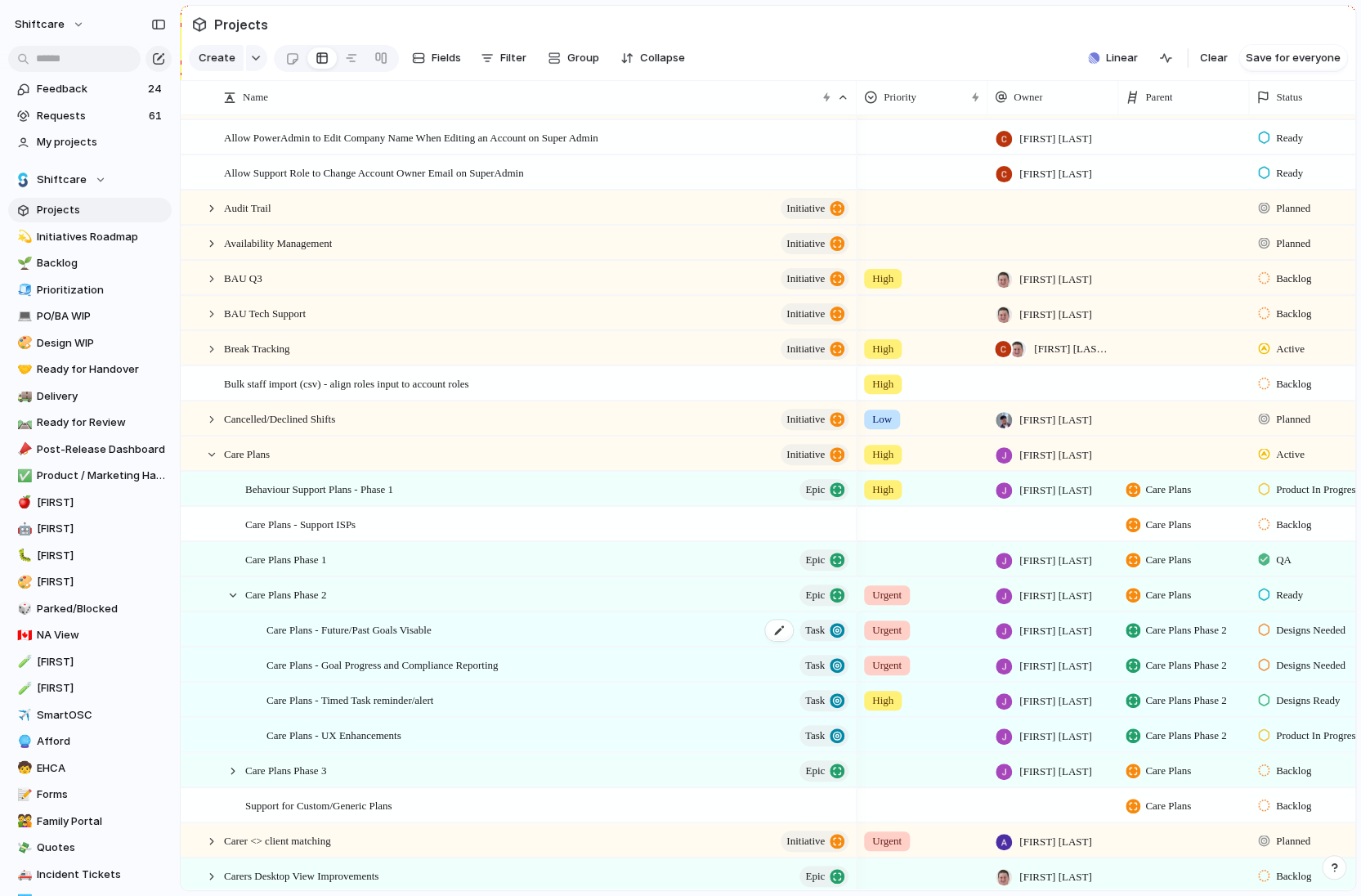 scroll, scrollTop: 246, scrollLeft: 0, axis: vertical 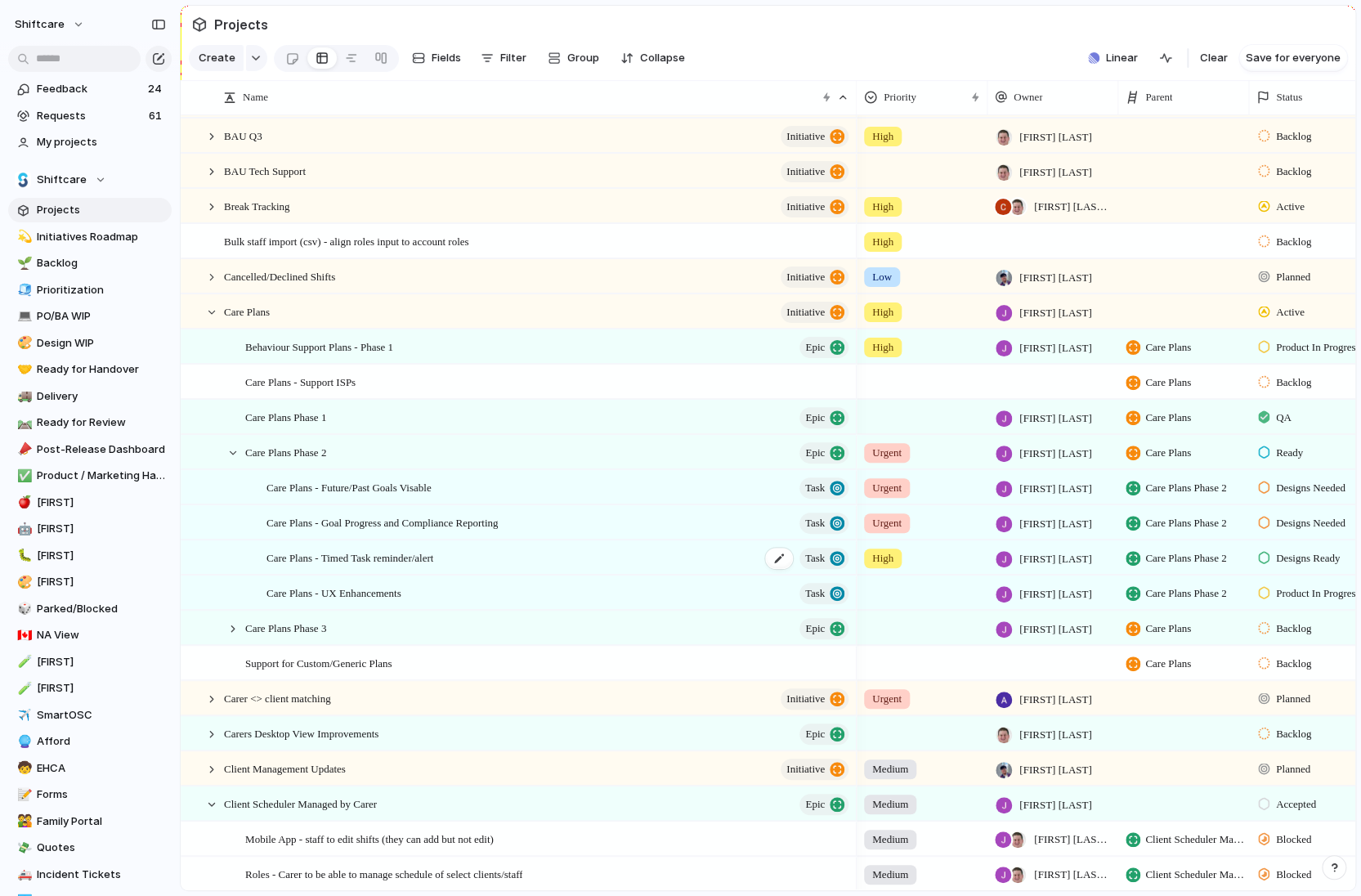 click on "Care Plans - Timed Task reminder/alert" at bounding box center (350, 557) 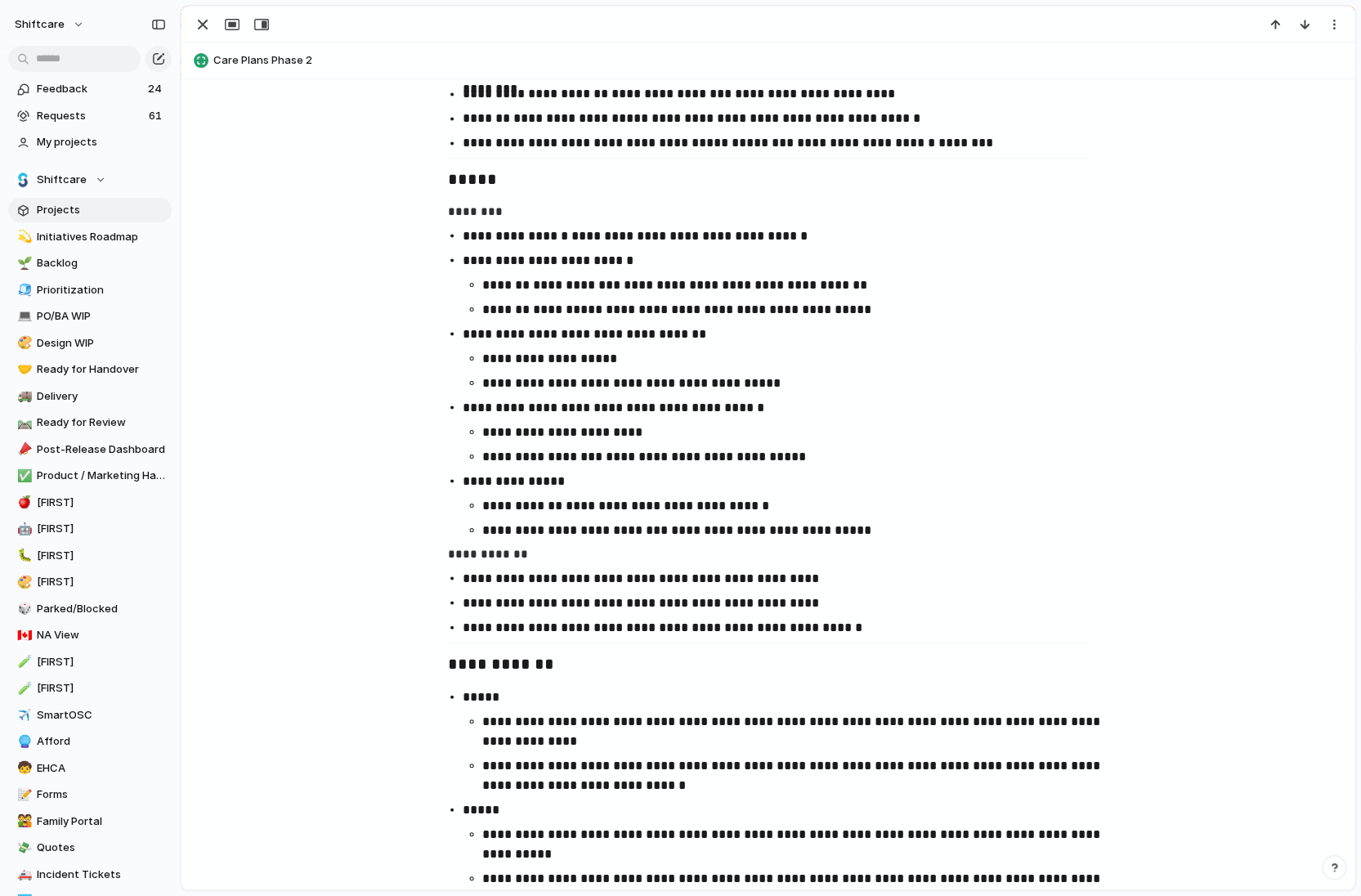 scroll, scrollTop: 1333, scrollLeft: 0, axis: vertical 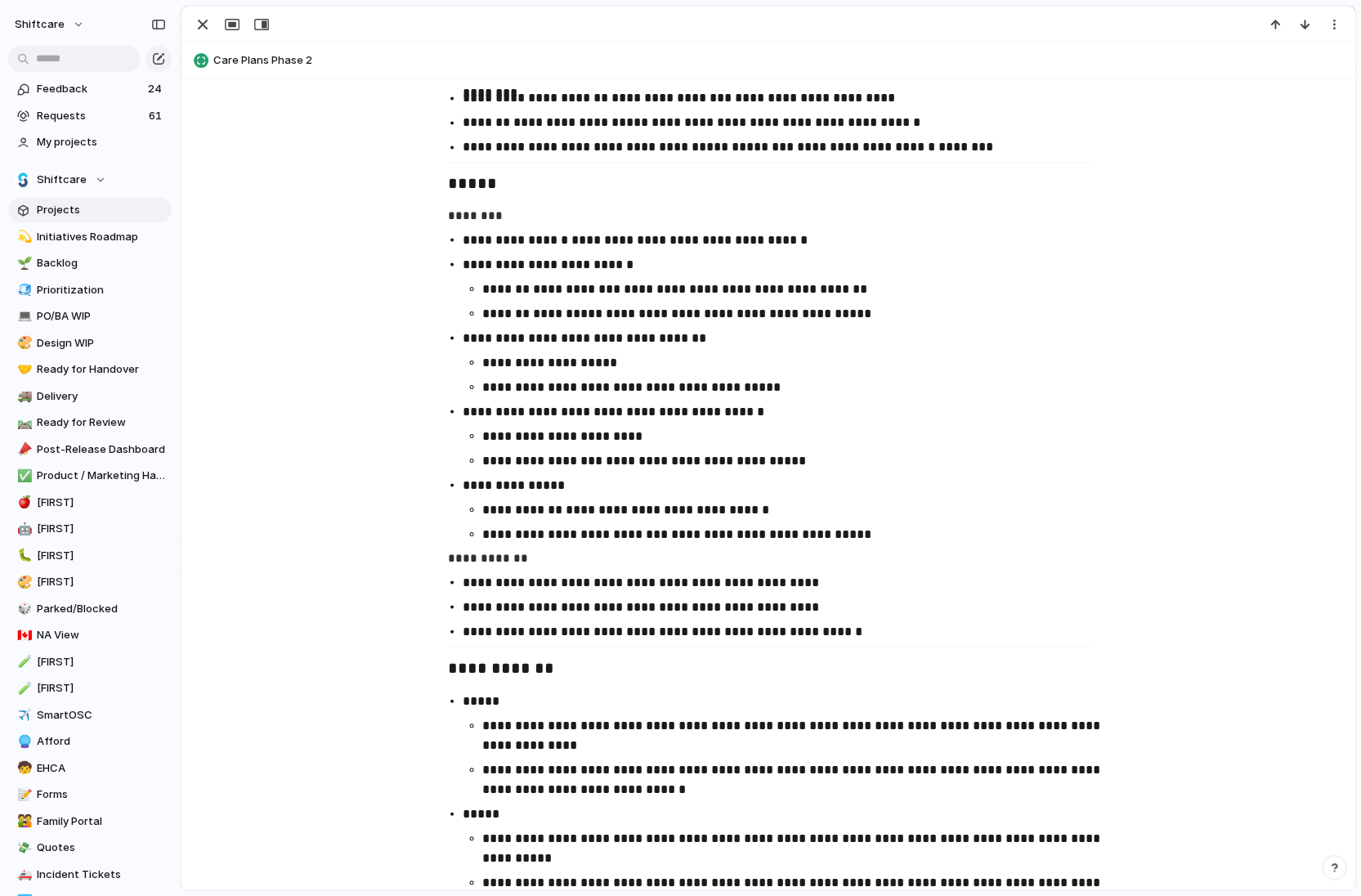 click on "**********" at bounding box center (793, 534) 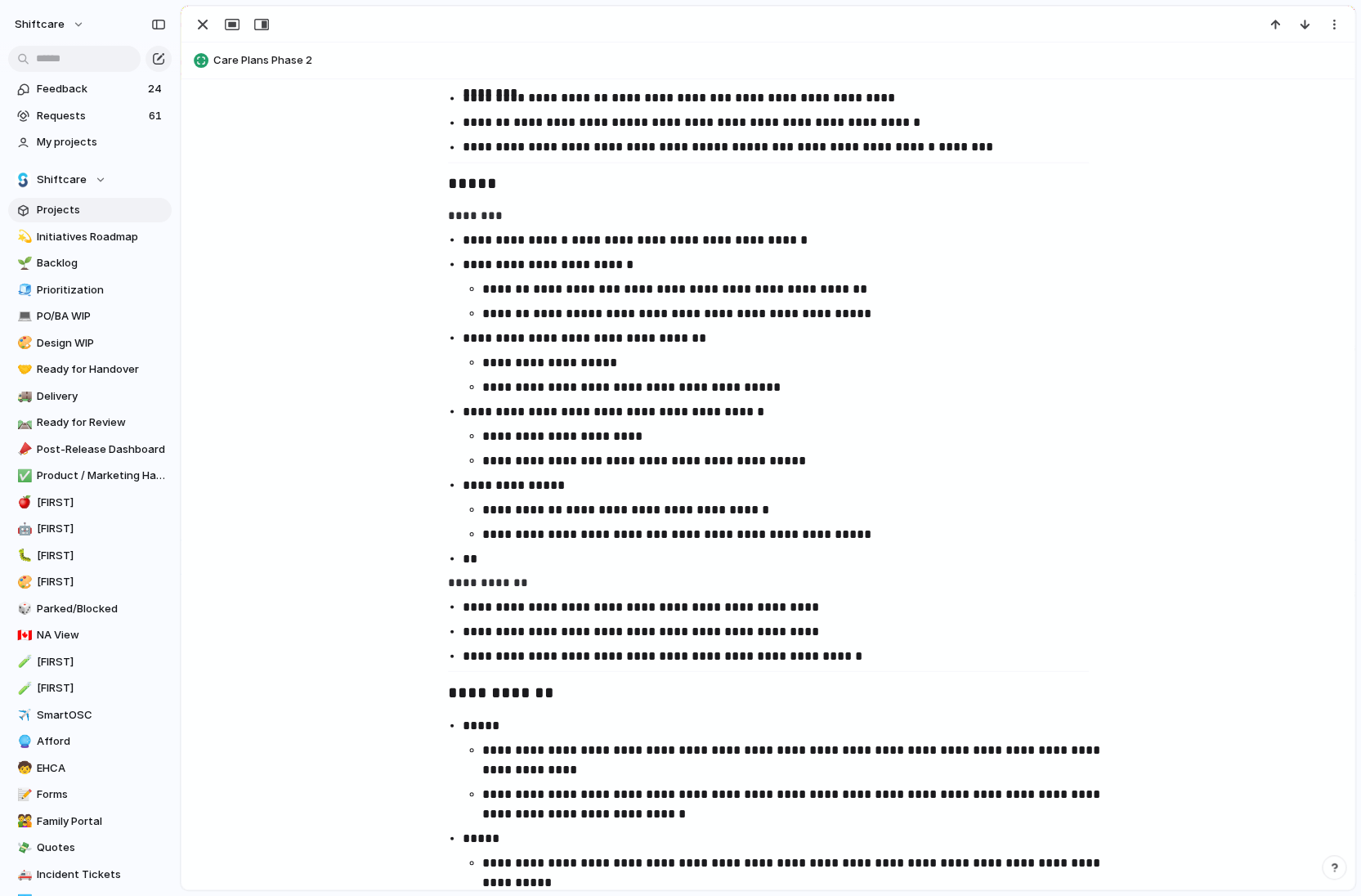type 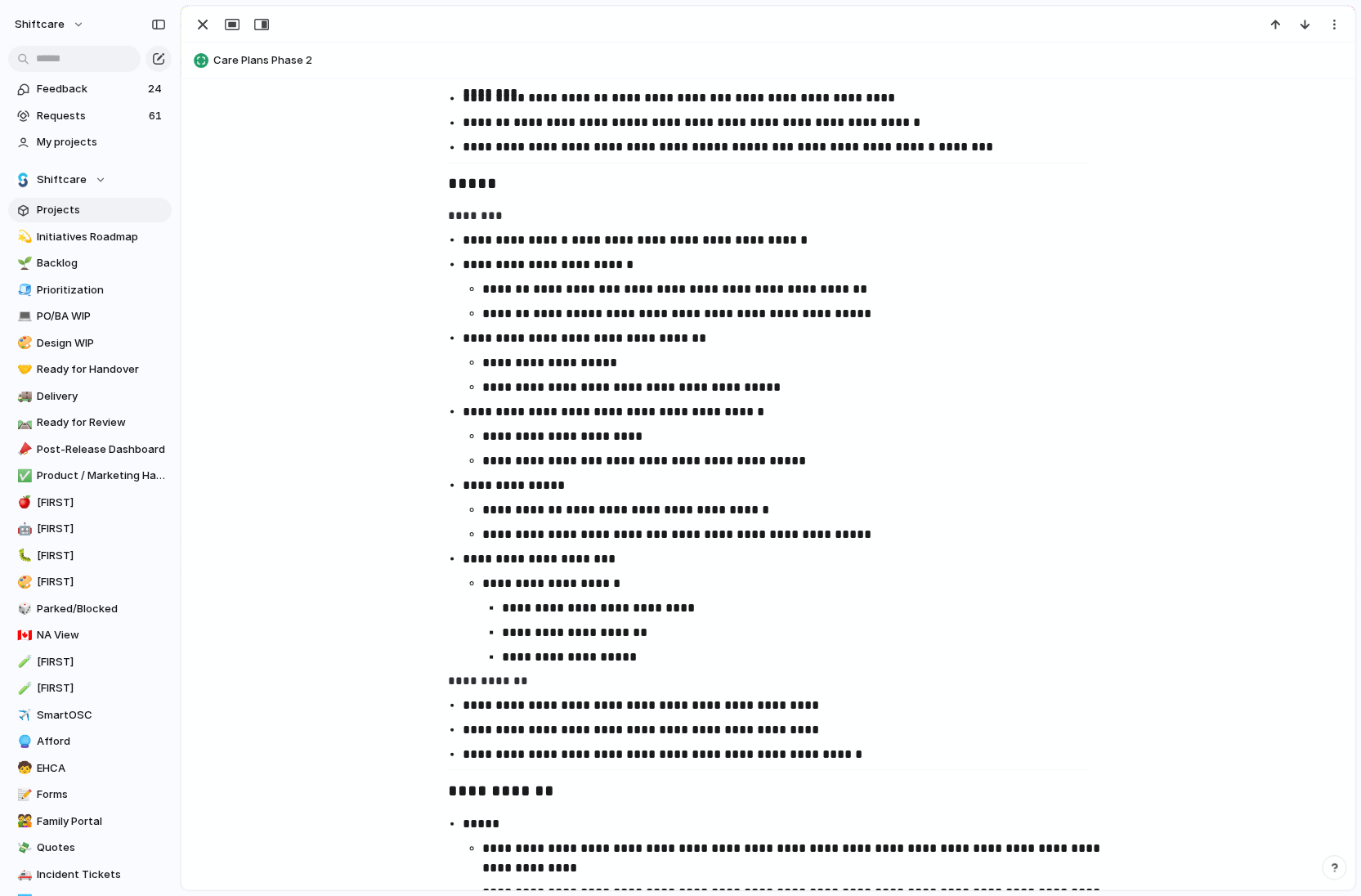 click on "**********" at bounding box center [793, 632] 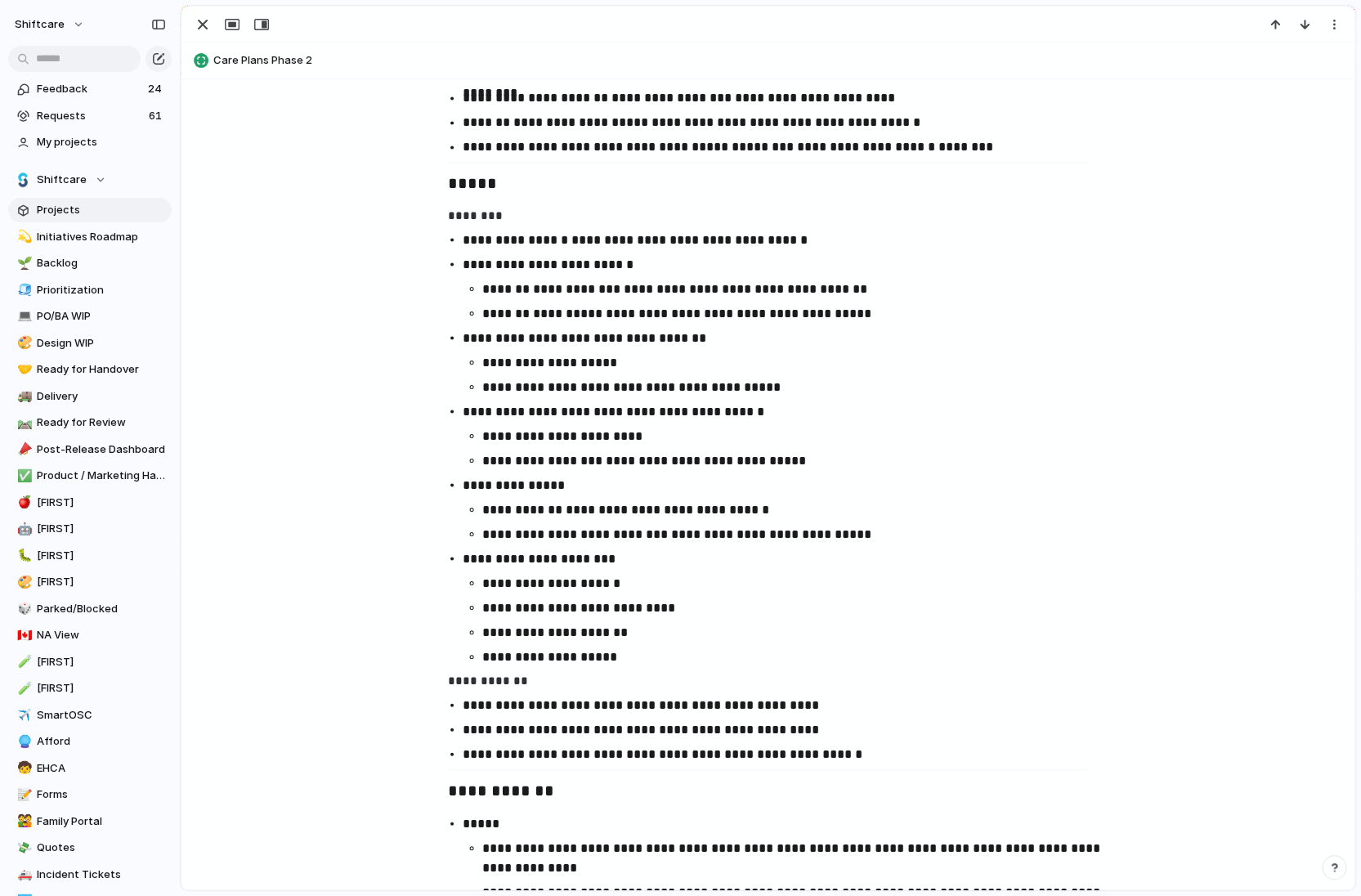 click on "**********" at bounding box center [783, 558] 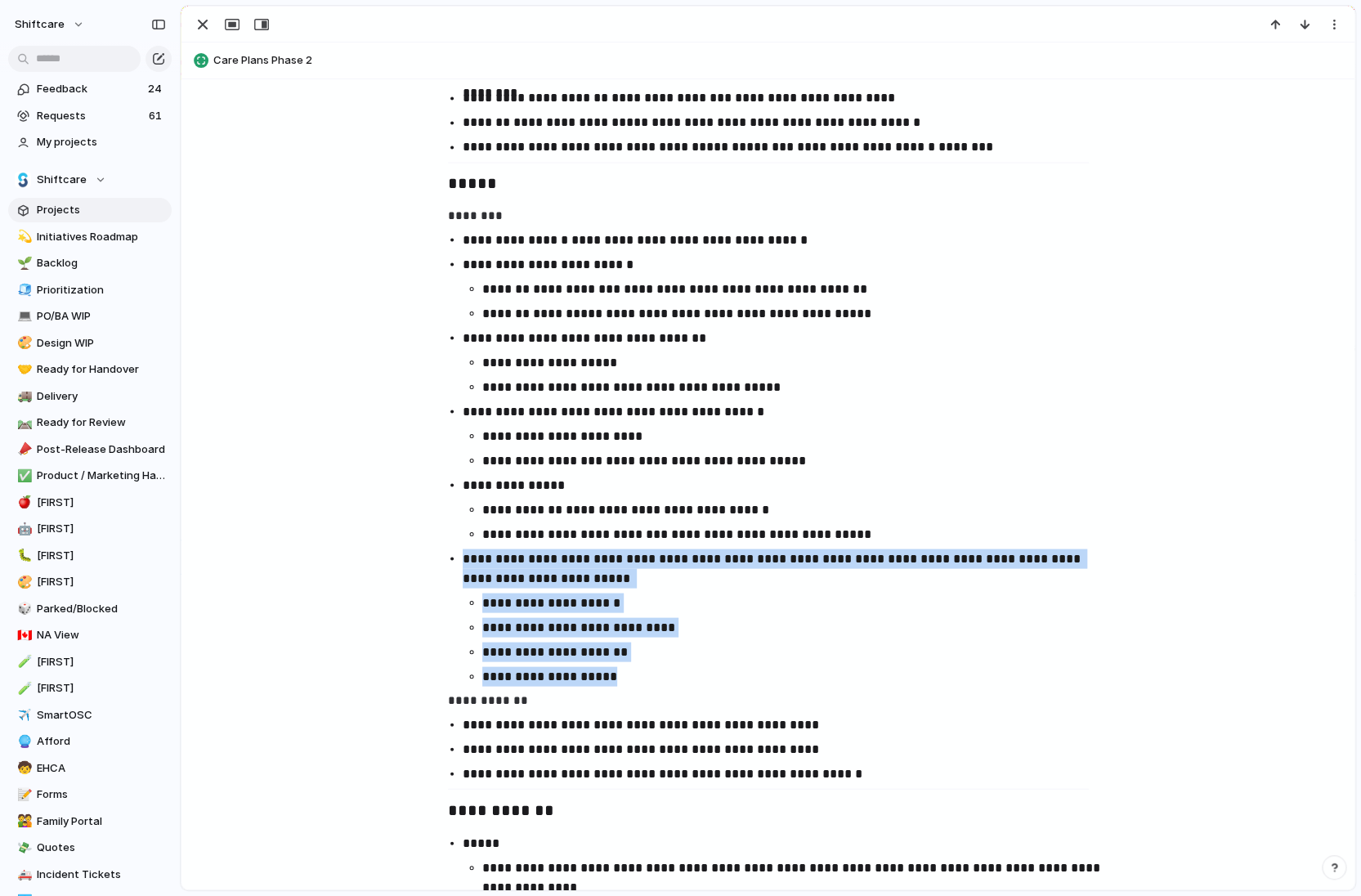 drag, startPoint x: 606, startPoint y: 653, endPoint x: 458, endPoint y: 553, distance: 178.61691 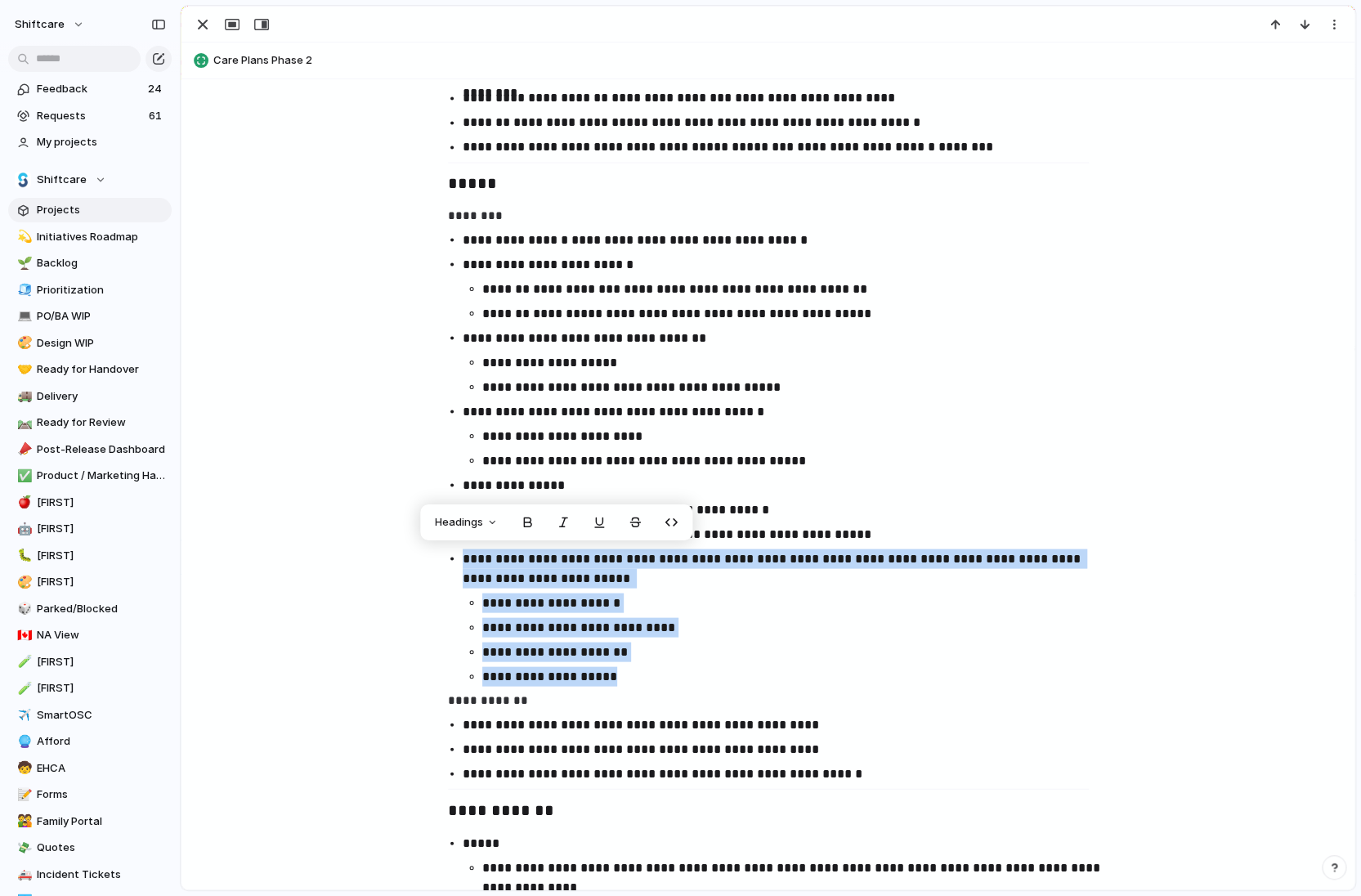 copy on "**********" 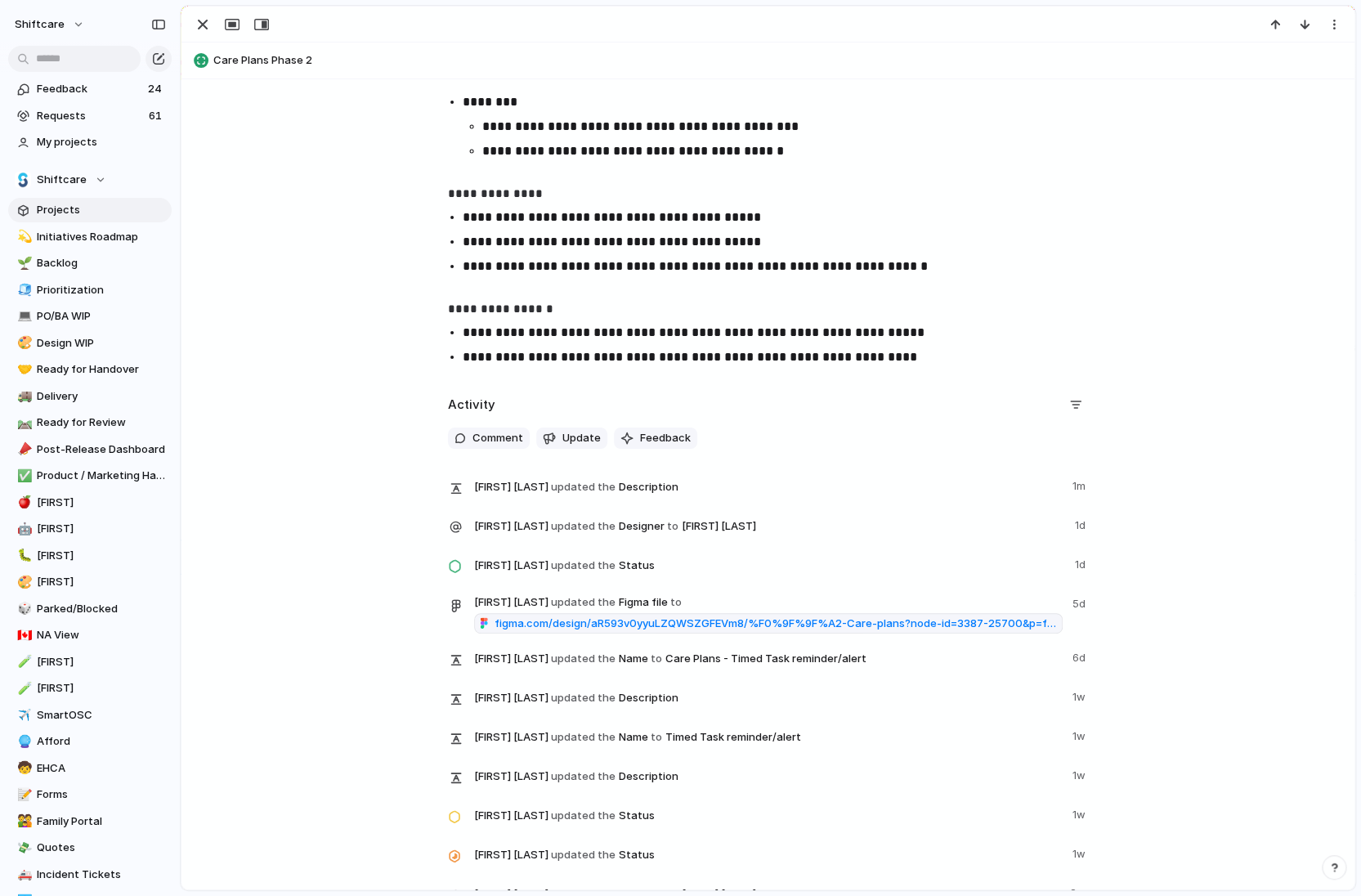 scroll, scrollTop: 2972, scrollLeft: 0, axis: vertical 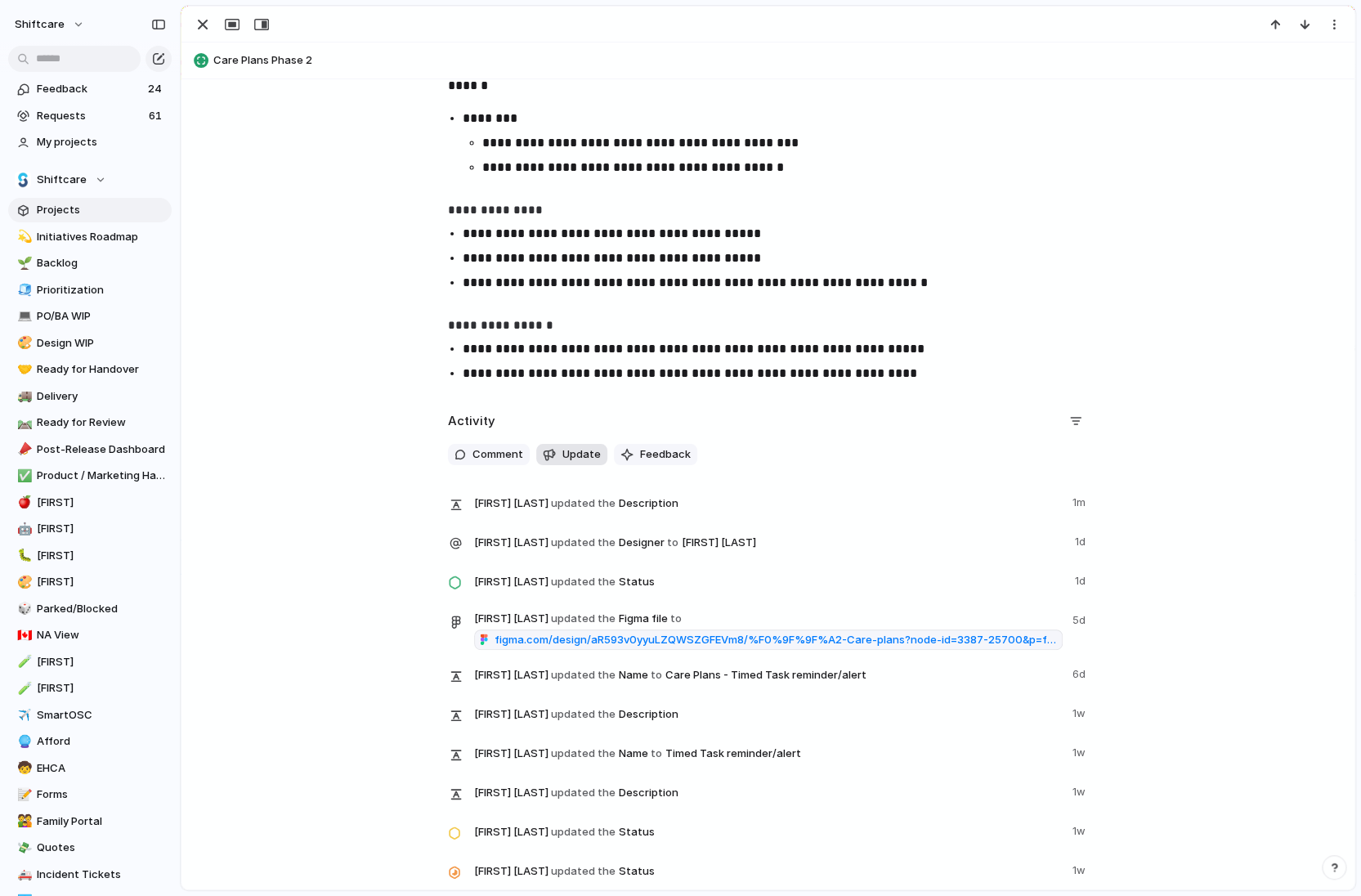 click on "Update" at bounding box center (581, 455) 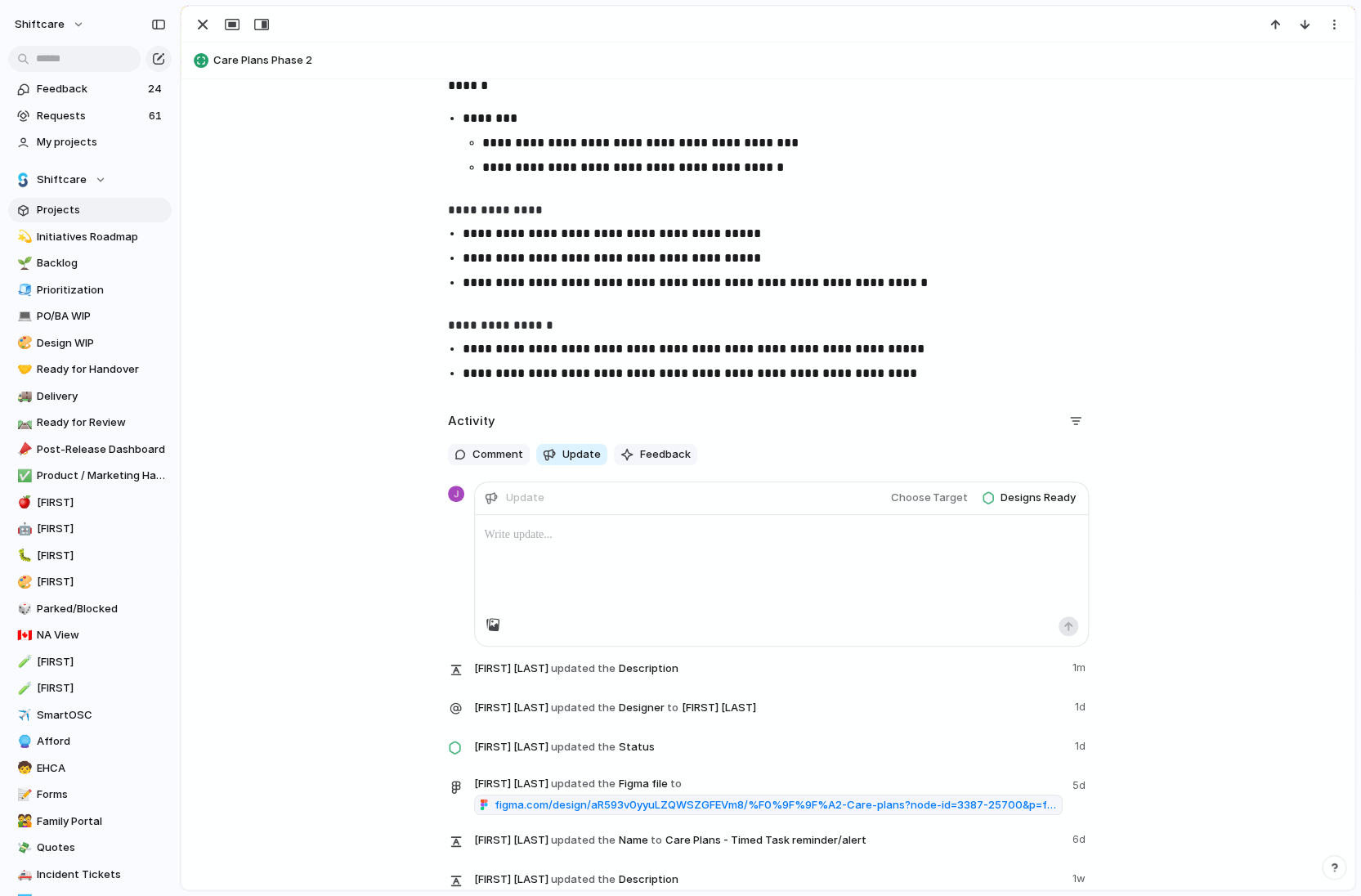 type 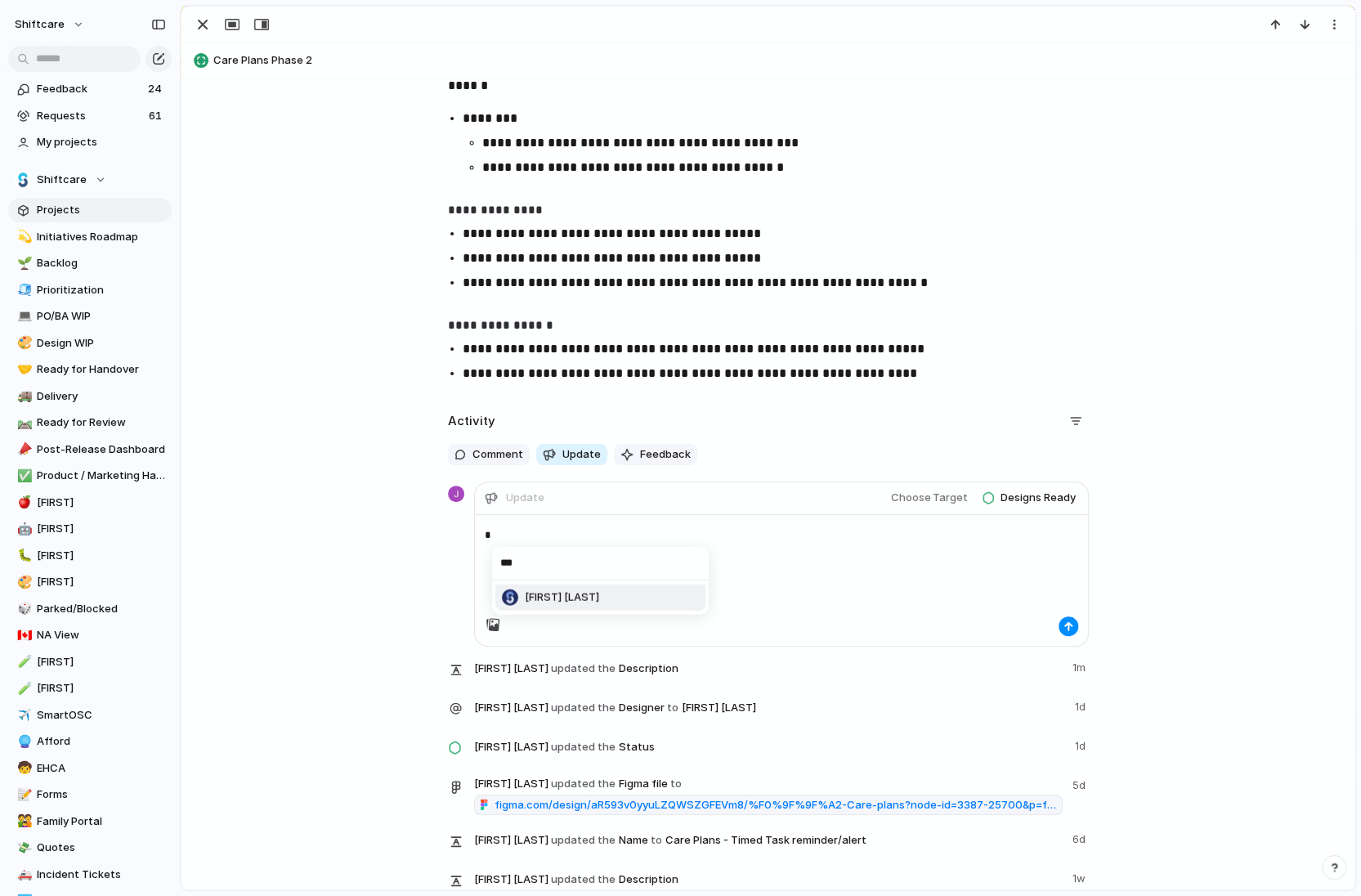 type on "***" 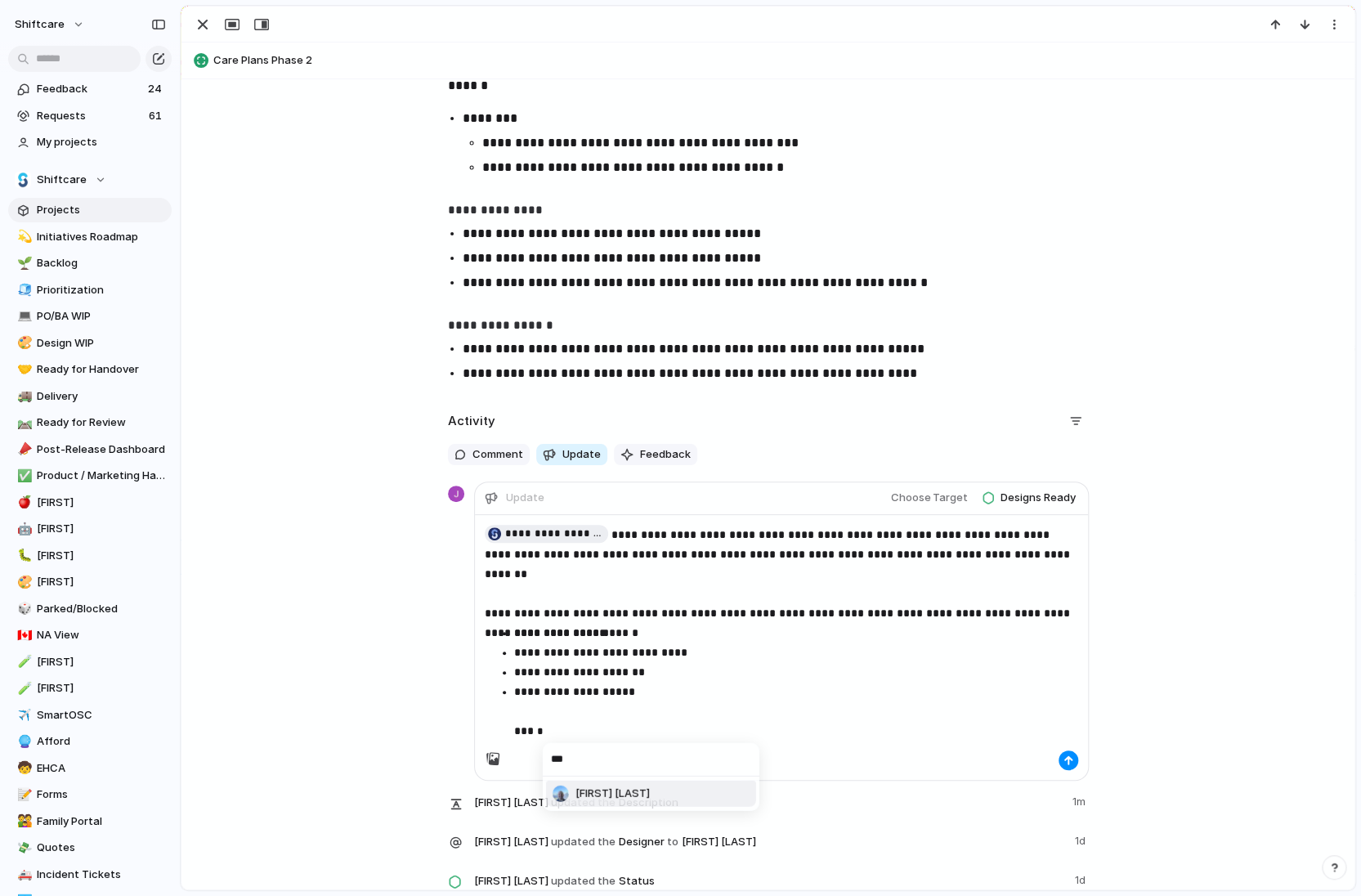 type on "***" 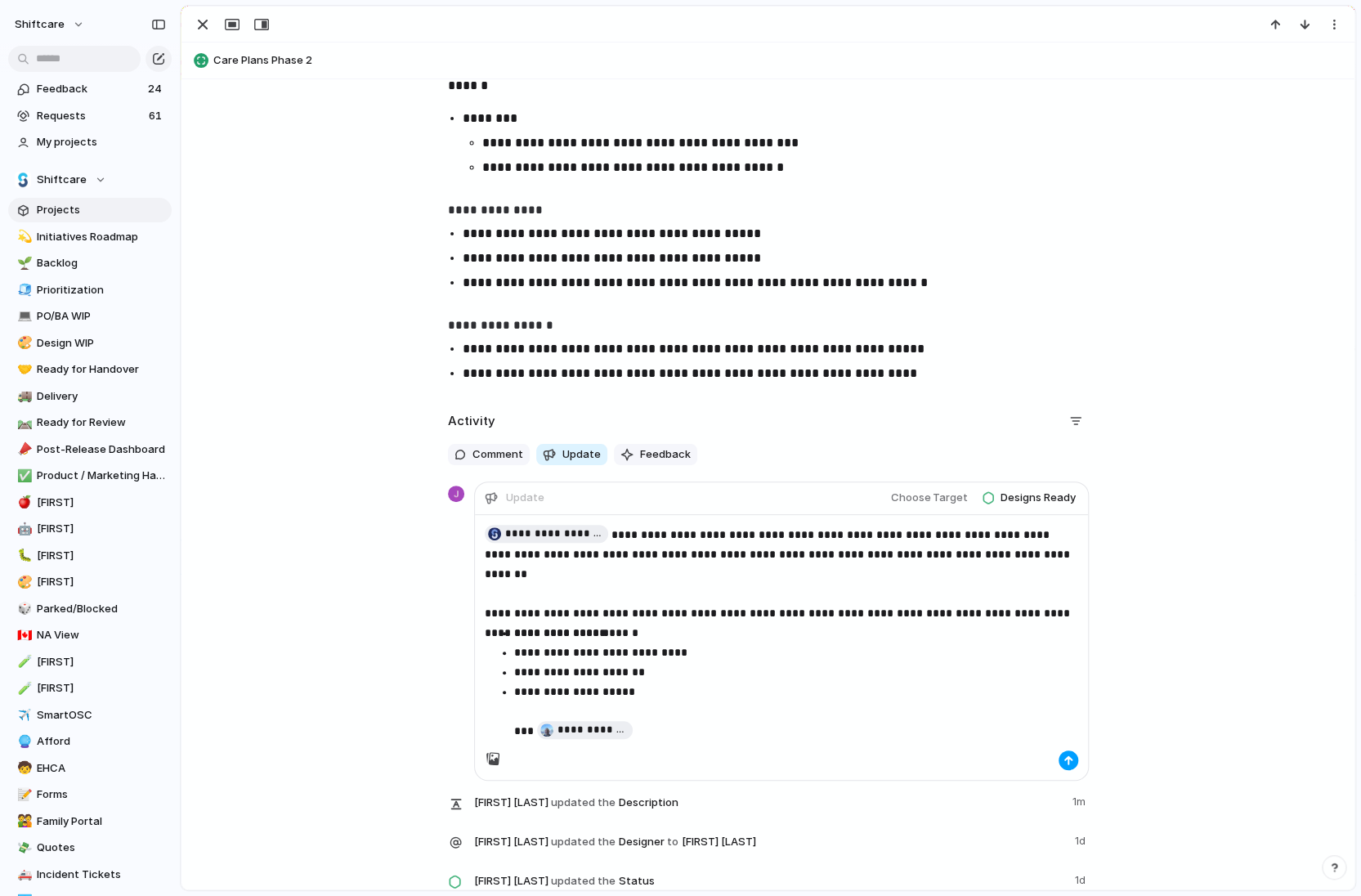 click at bounding box center [1068, 760] 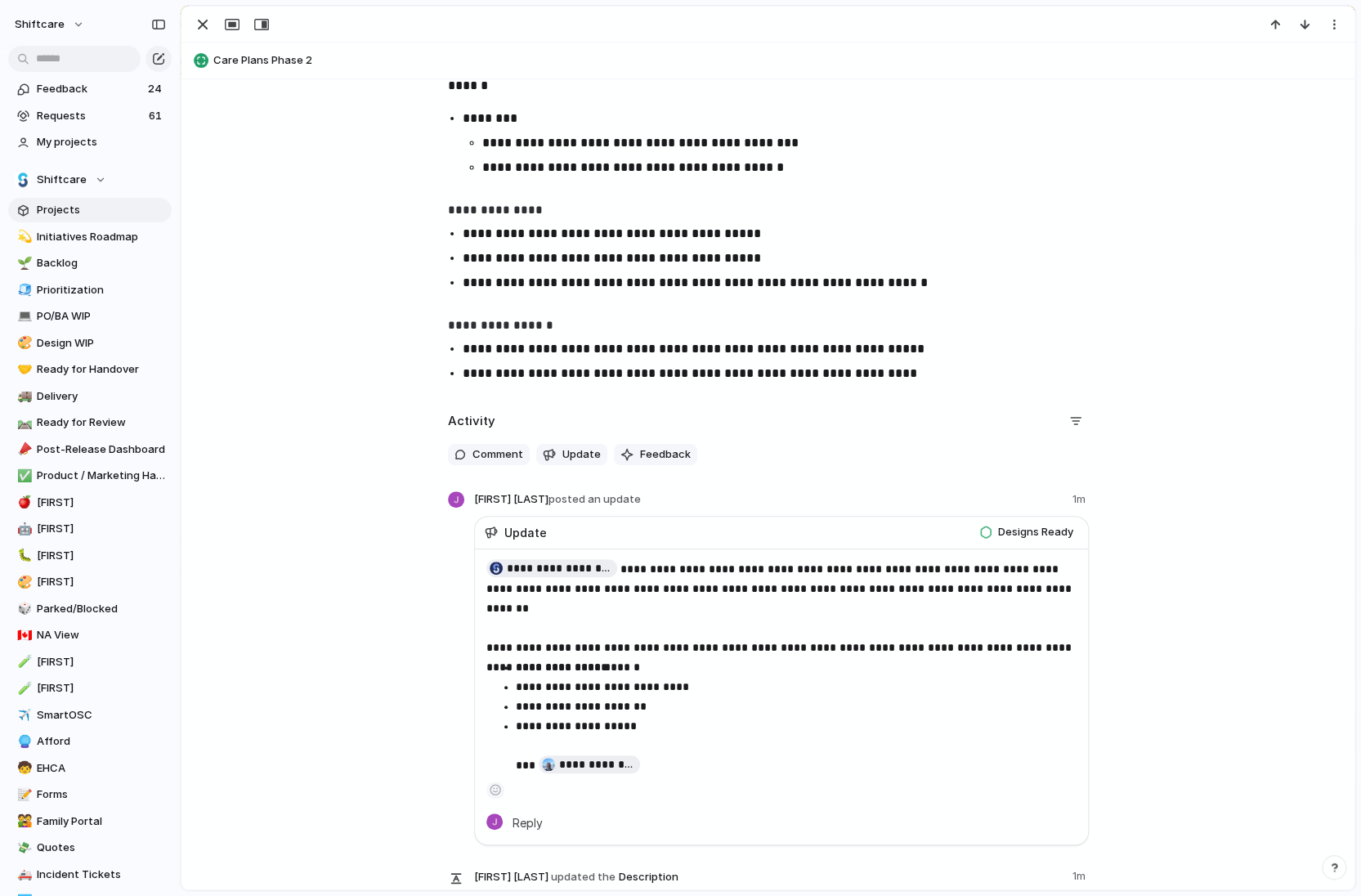 click on "**********" at bounding box center (768, 1019) 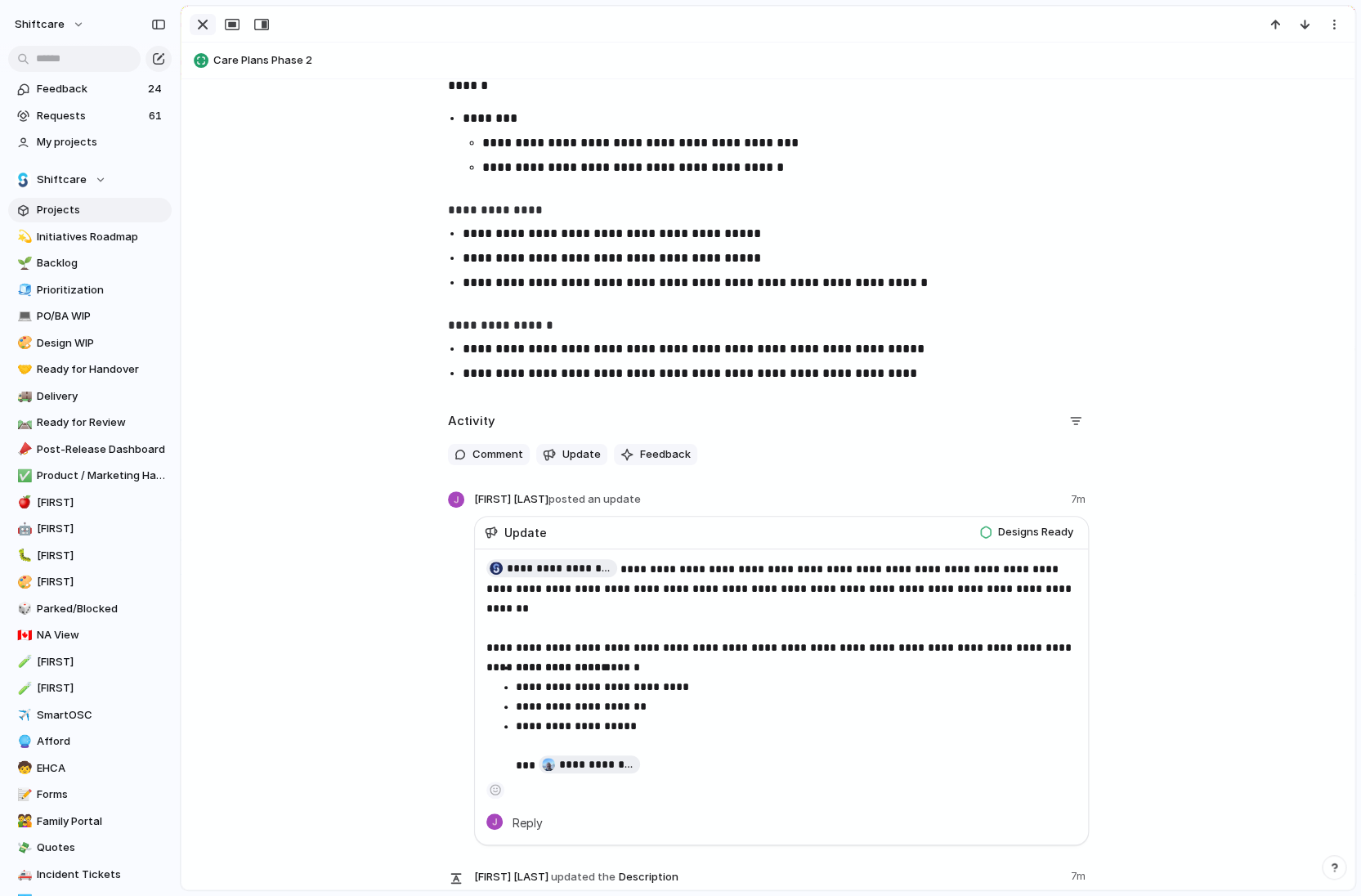 click at bounding box center (203, 25) 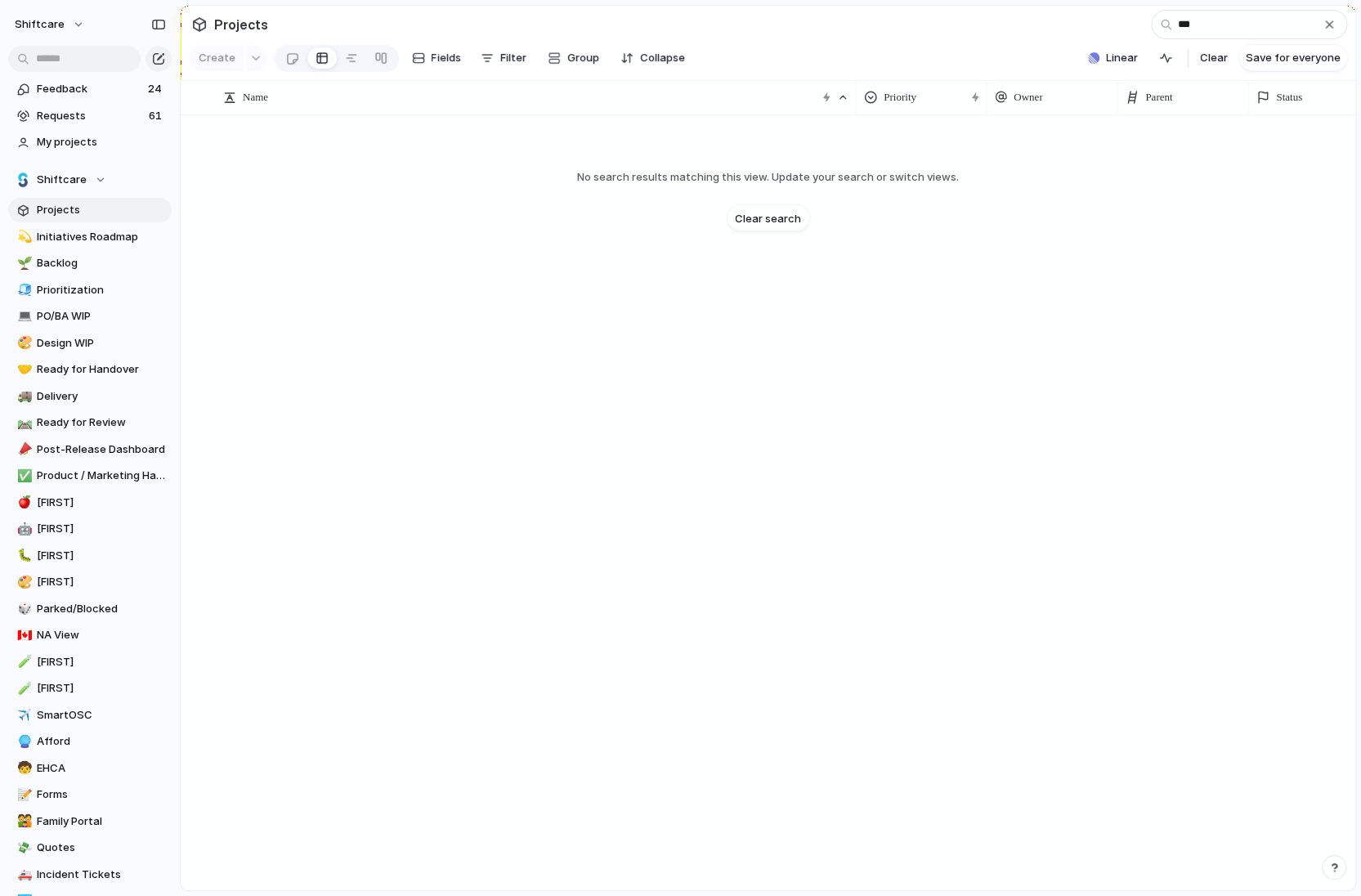 scroll, scrollTop: 0, scrollLeft: 0, axis: both 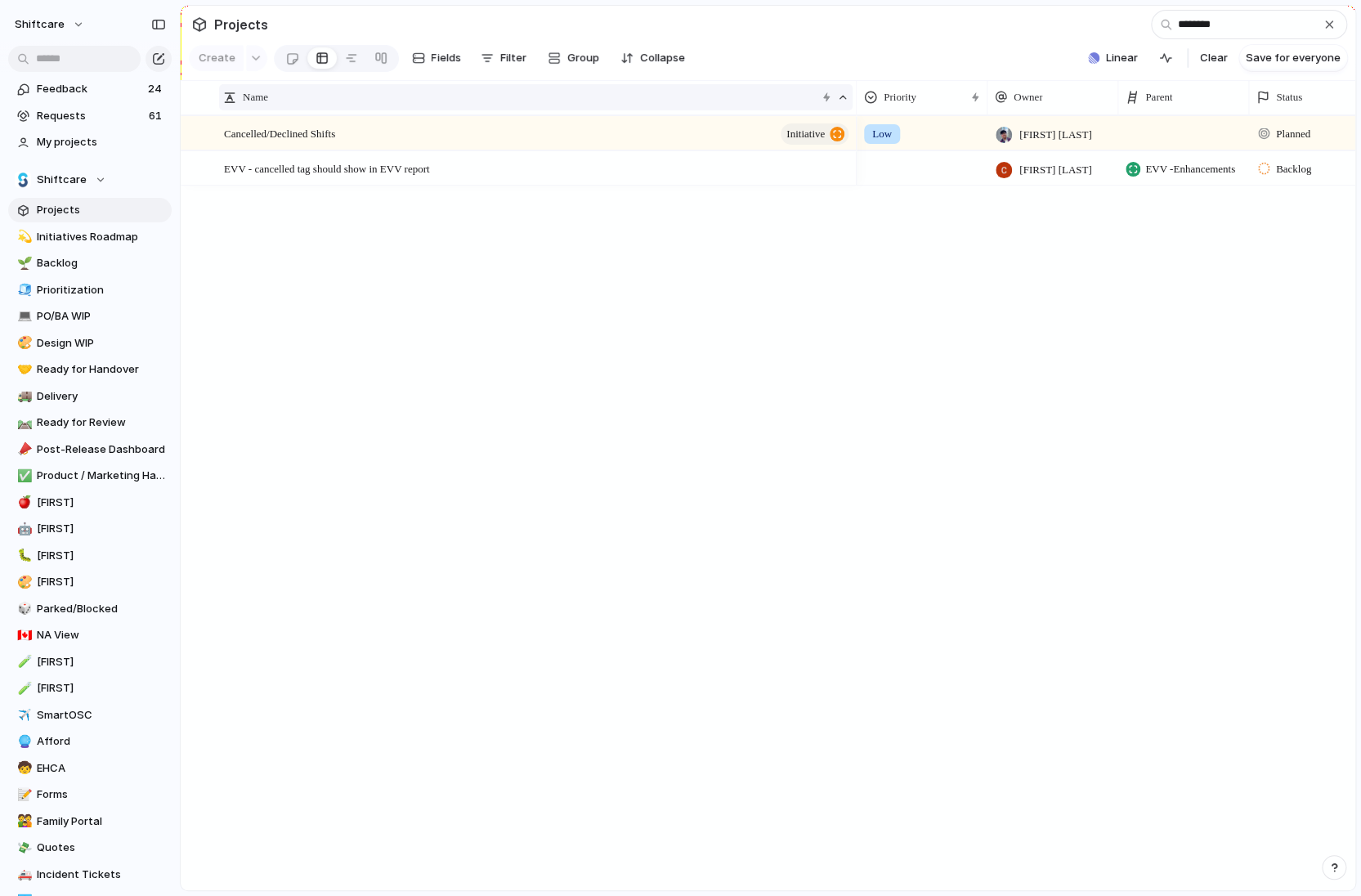 type on "********" 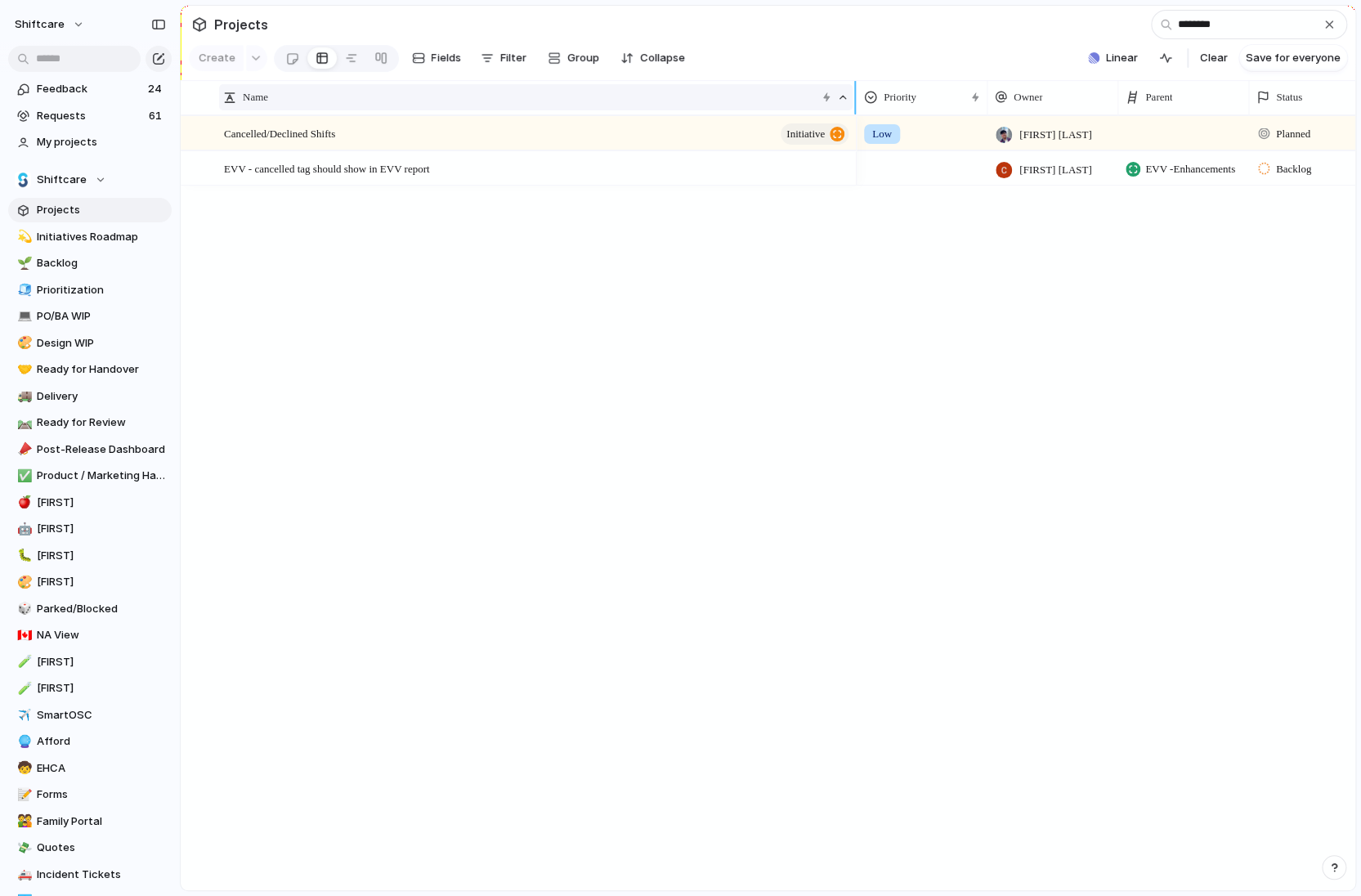 click on "Name" at bounding box center (519, 97) 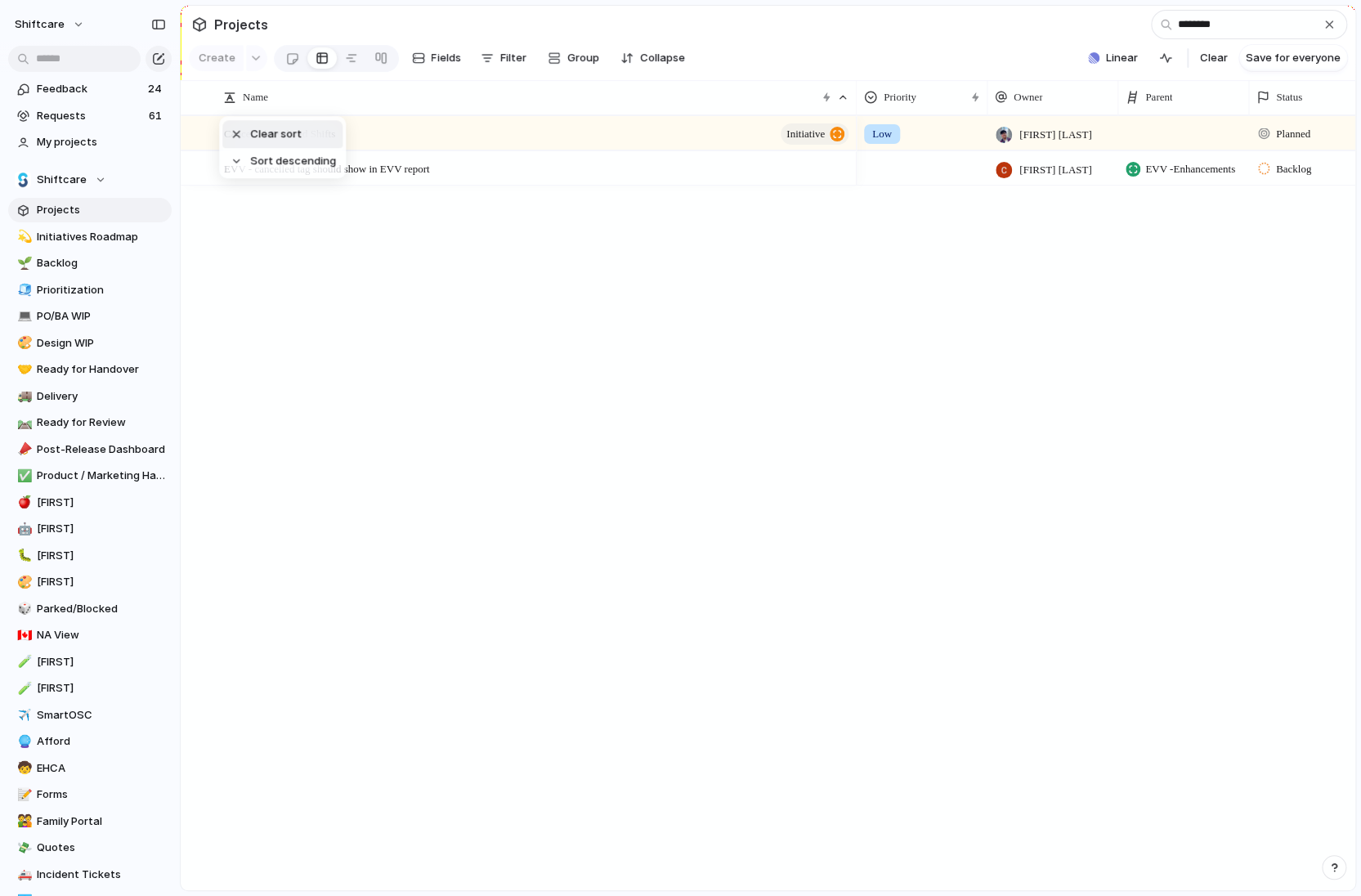 click on "Clear sort   Sort descending" at bounding box center (680, 448) 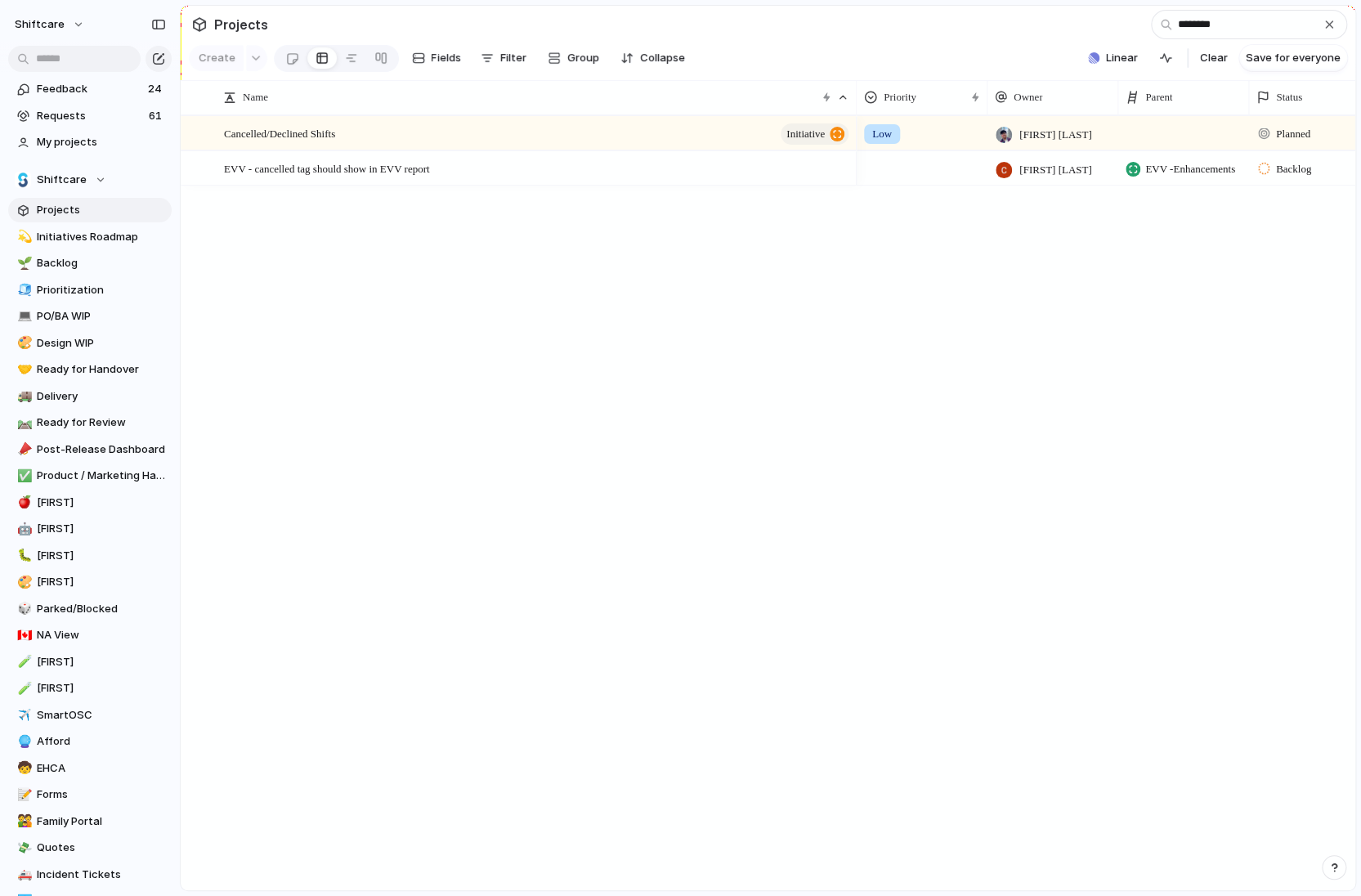 click on "Cancelled/Declined Shifts" at bounding box center [280, 132] 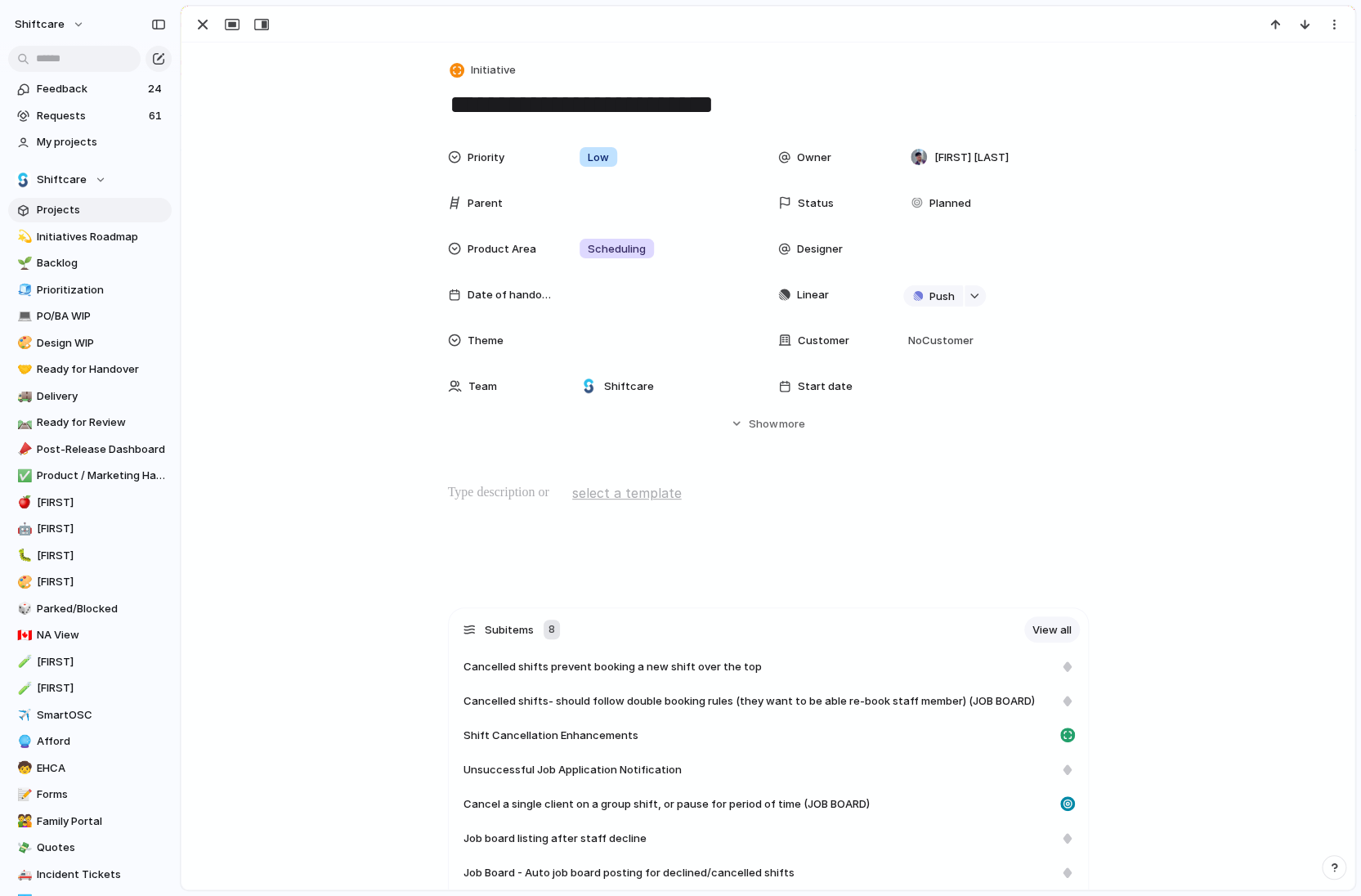 scroll, scrollTop: 13, scrollLeft: 0, axis: vertical 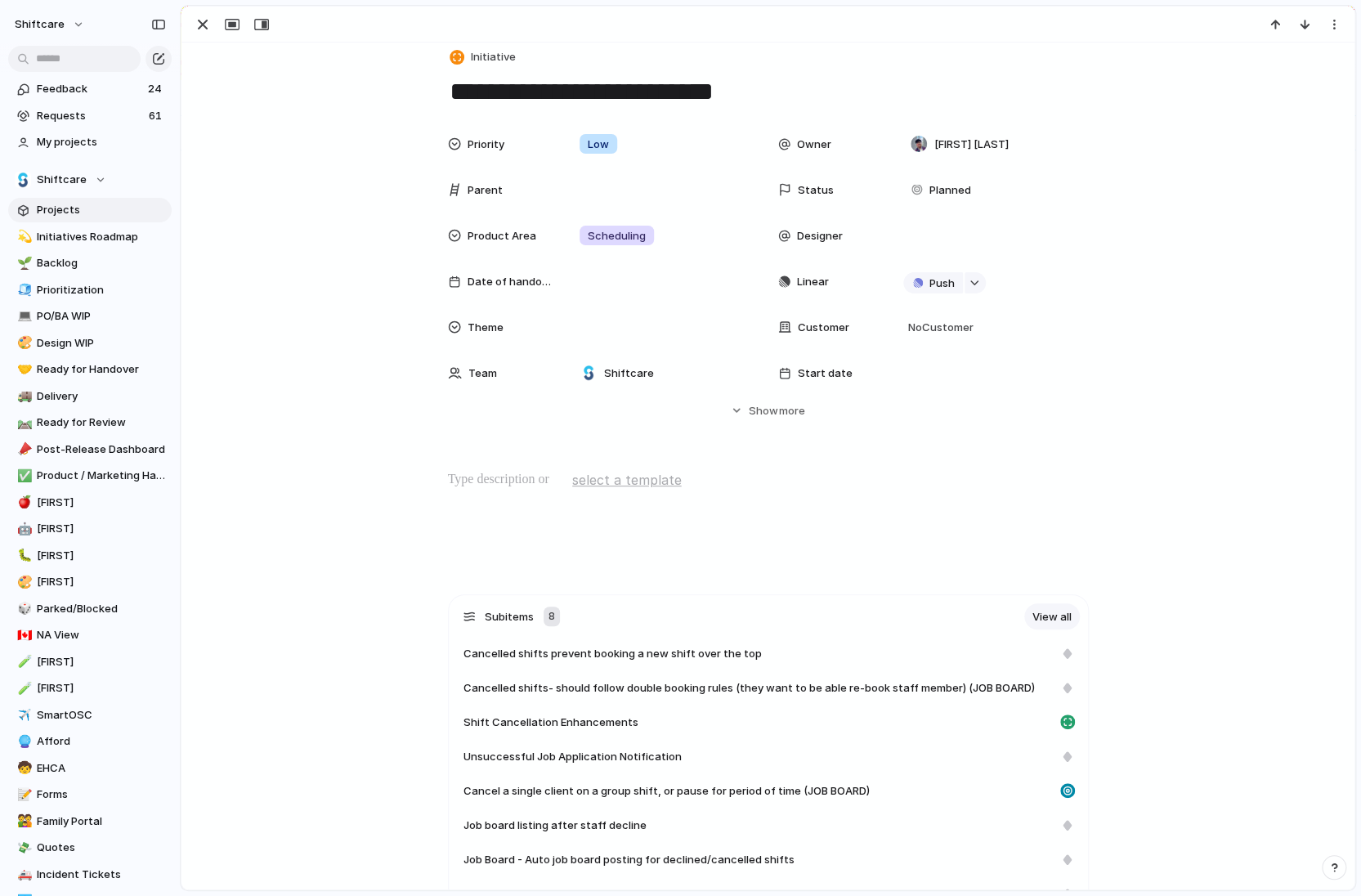 click on "Subitems 8 View all" at bounding box center [772, 616] 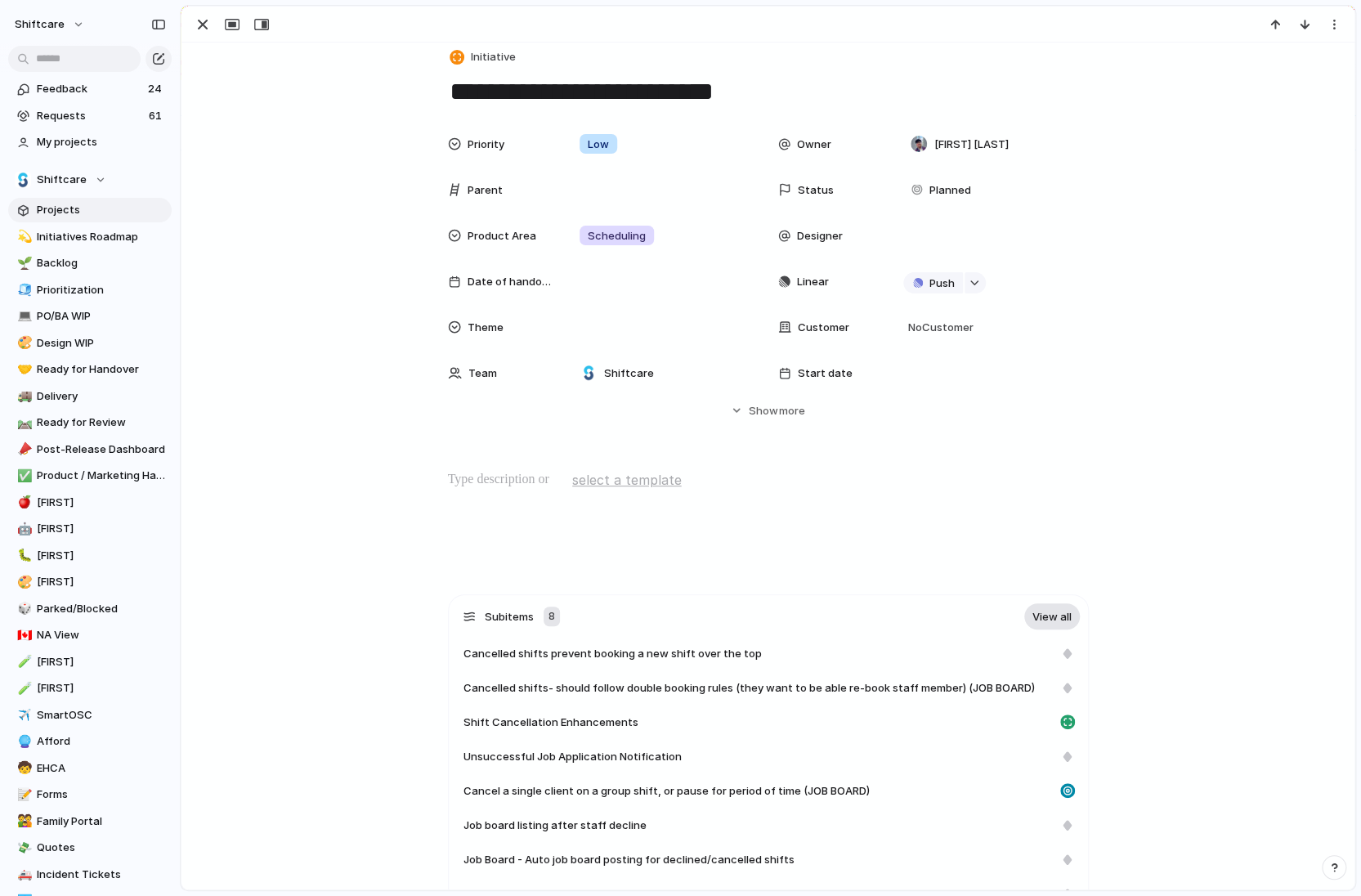 click on "View all" at bounding box center (1052, 616) 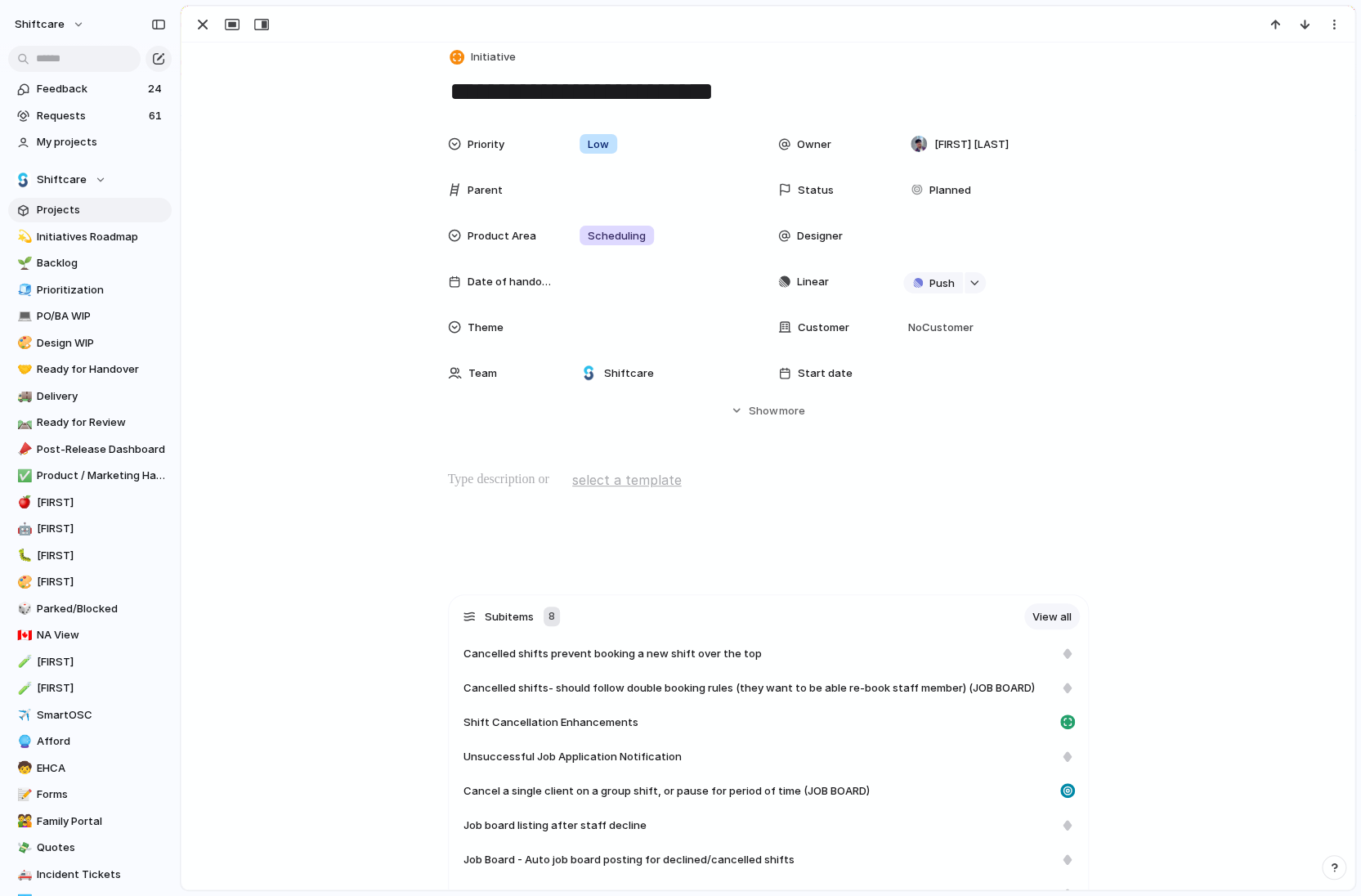 scroll, scrollTop: 60, scrollLeft: 0, axis: vertical 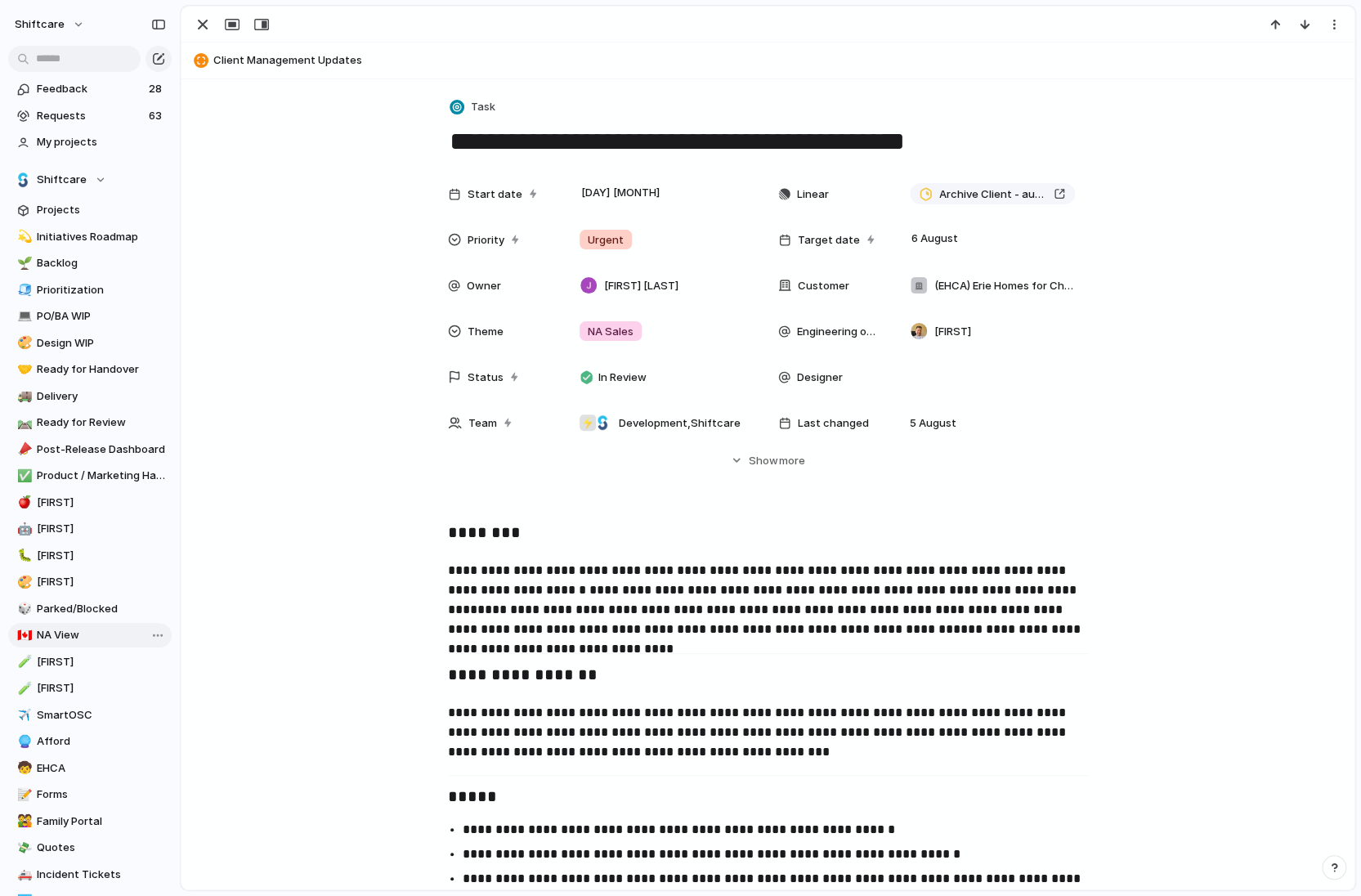 click on "🇨🇦 NA View" at bounding box center (90, 635) 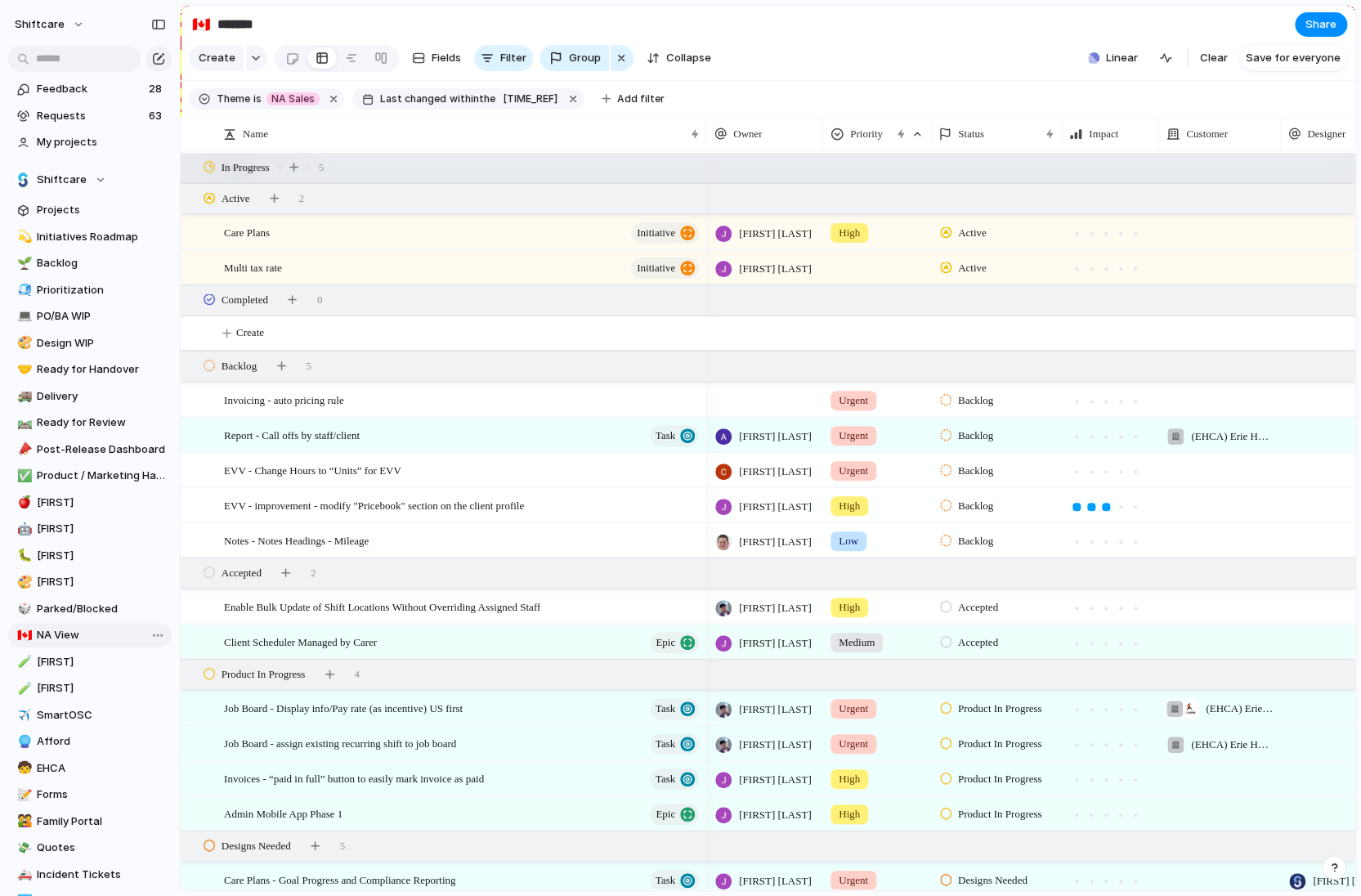 scroll, scrollTop: 1016, scrollLeft: 0, axis: vertical 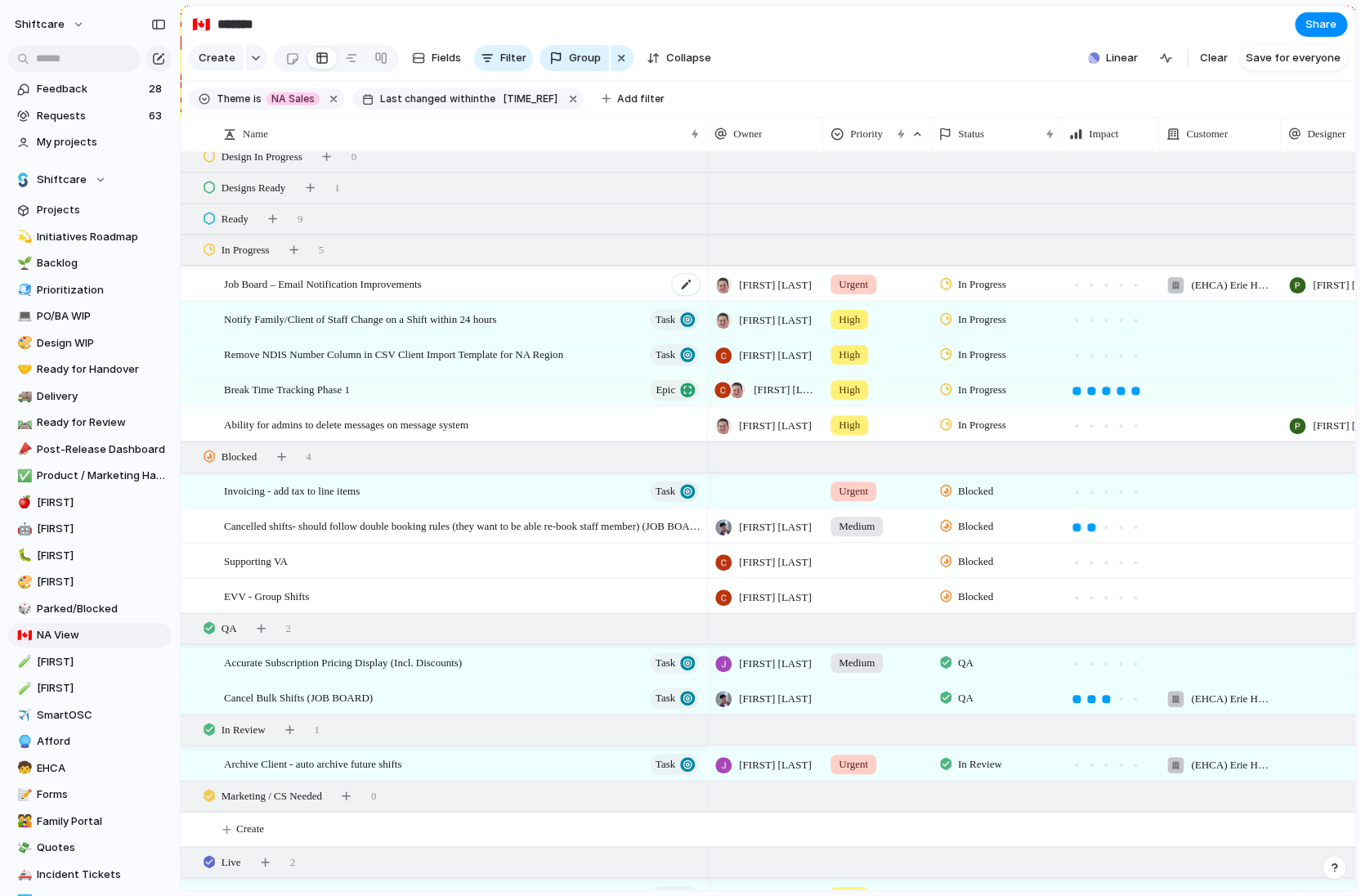 click on "Job Board – Email Notification Improvements" at bounding box center (323, 283) 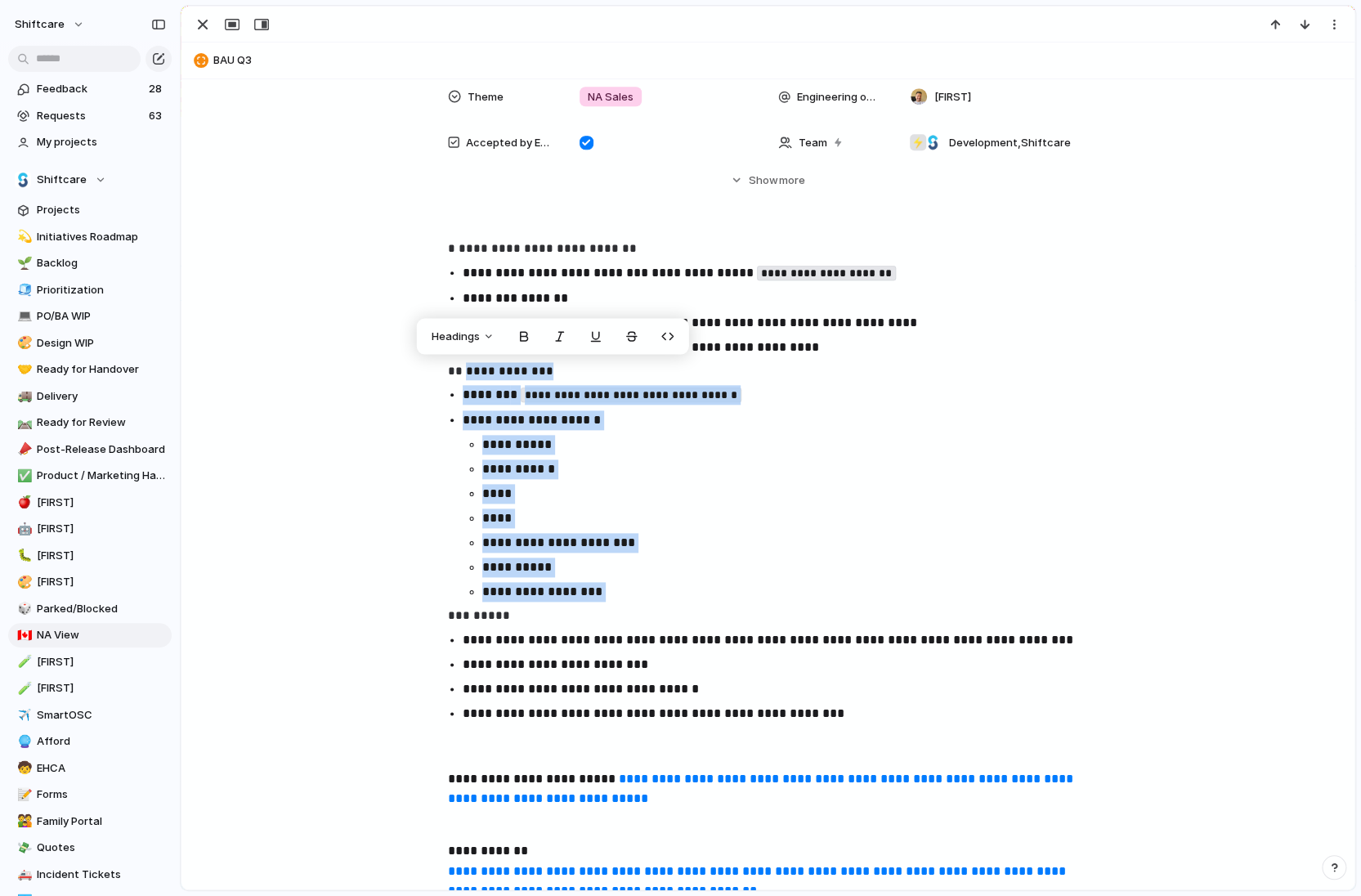 drag, startPoint x: 467, startPoint y: 371, endPoint x: 631, endPoint y: 603, distance: 284.1127 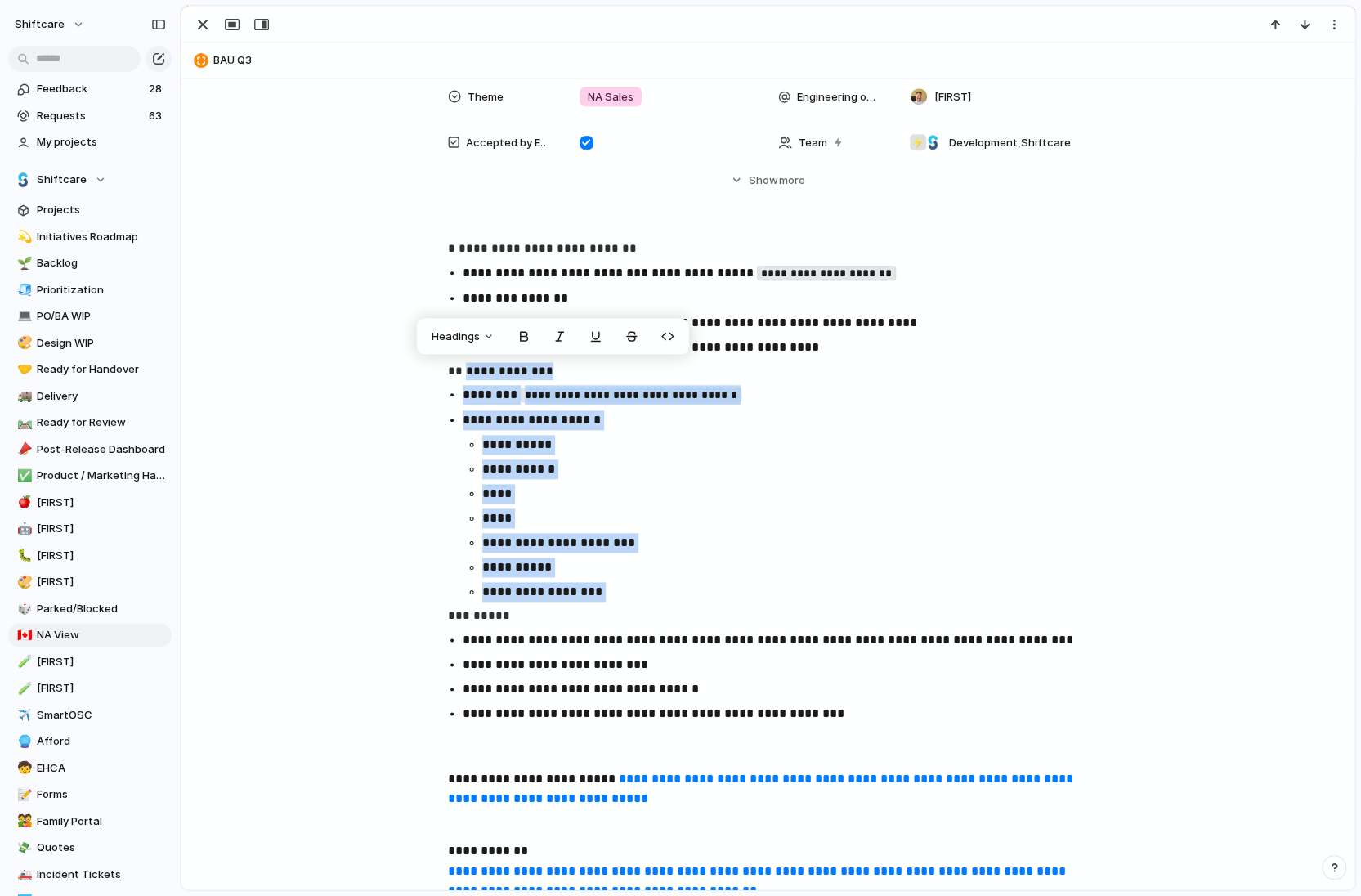 click on "**********" at bounding box center (768, 576) 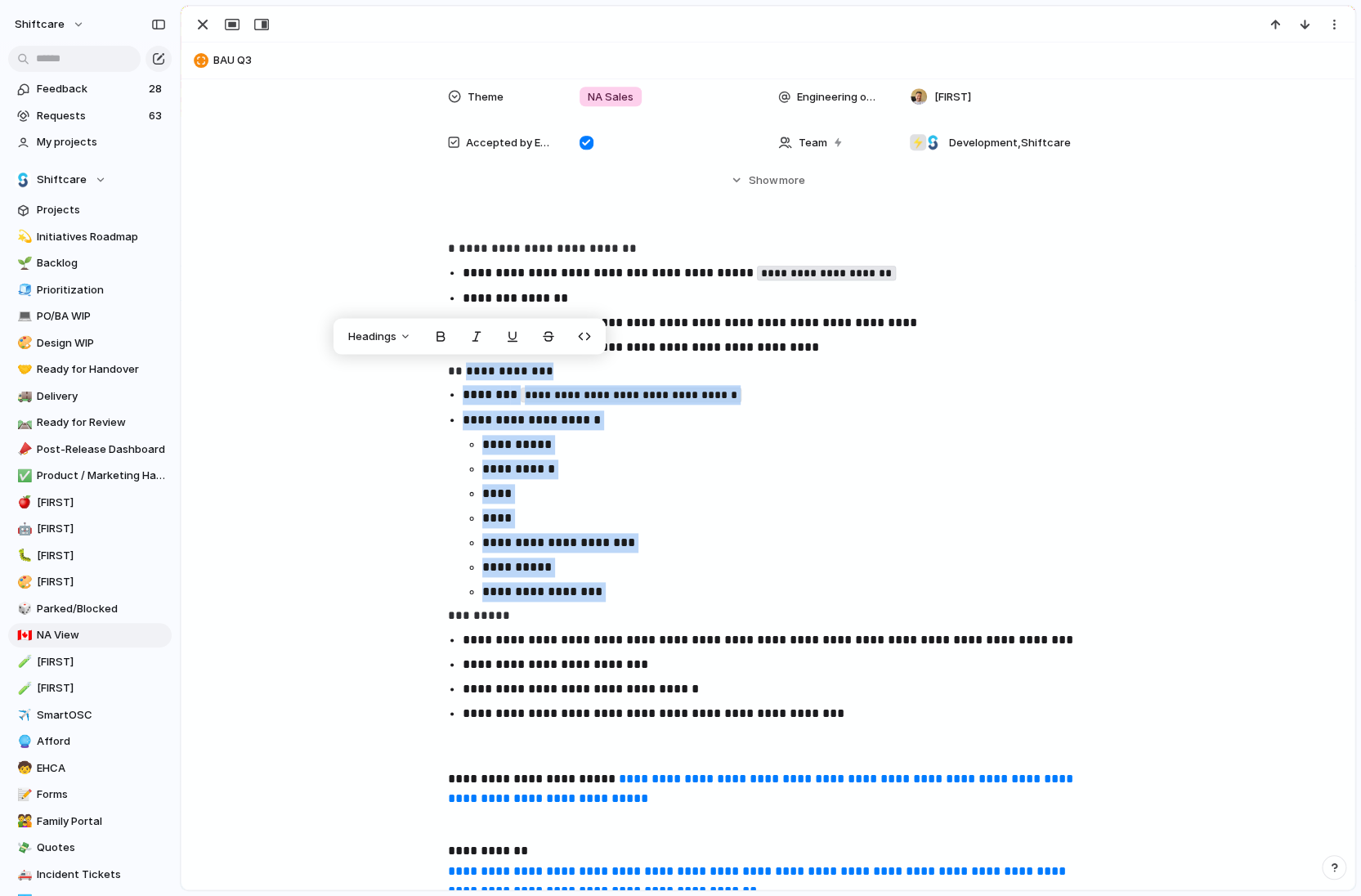 click on "**********" at bounding box center (768, 576) 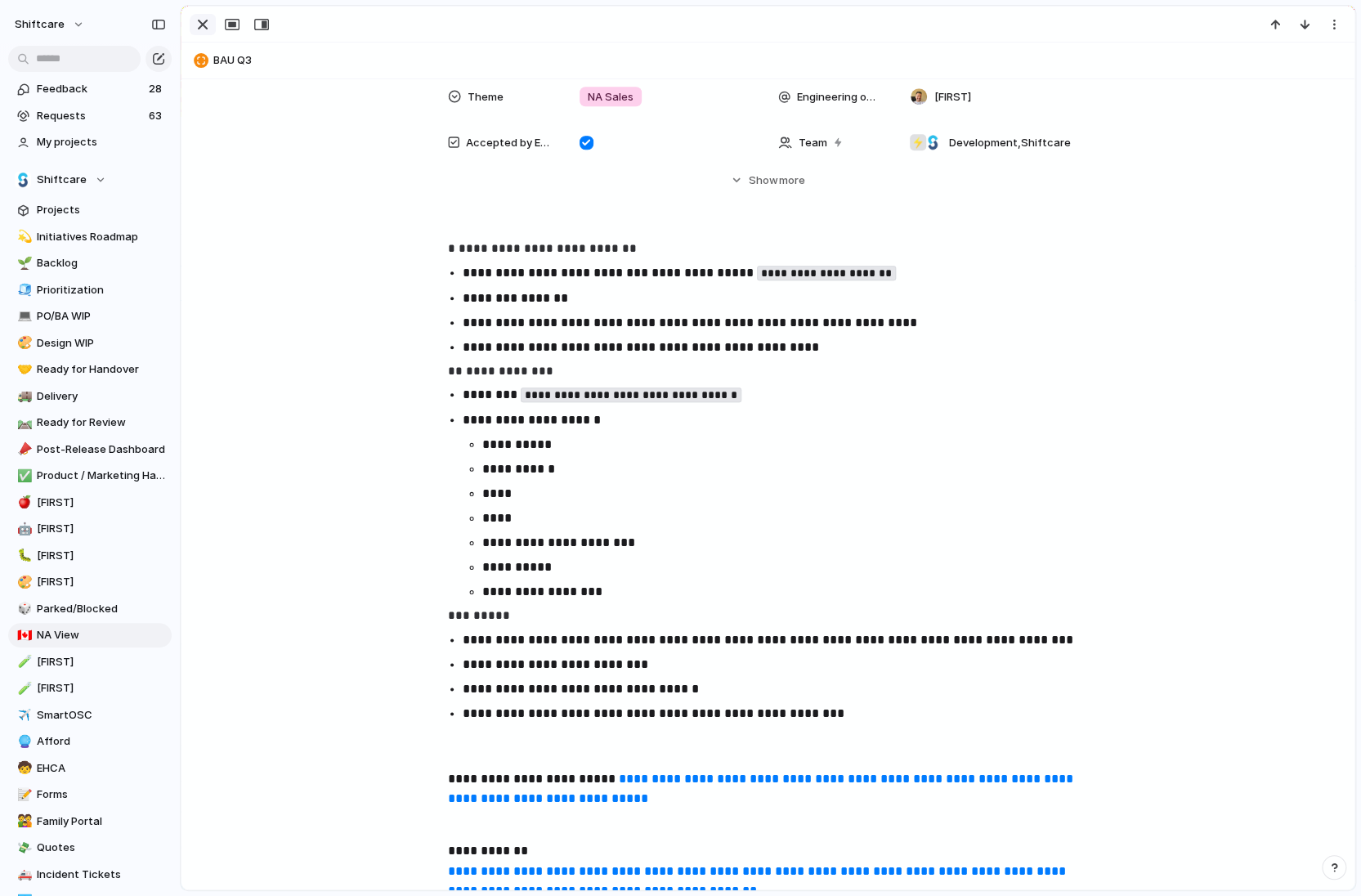 click at bounding box center [203, 25] 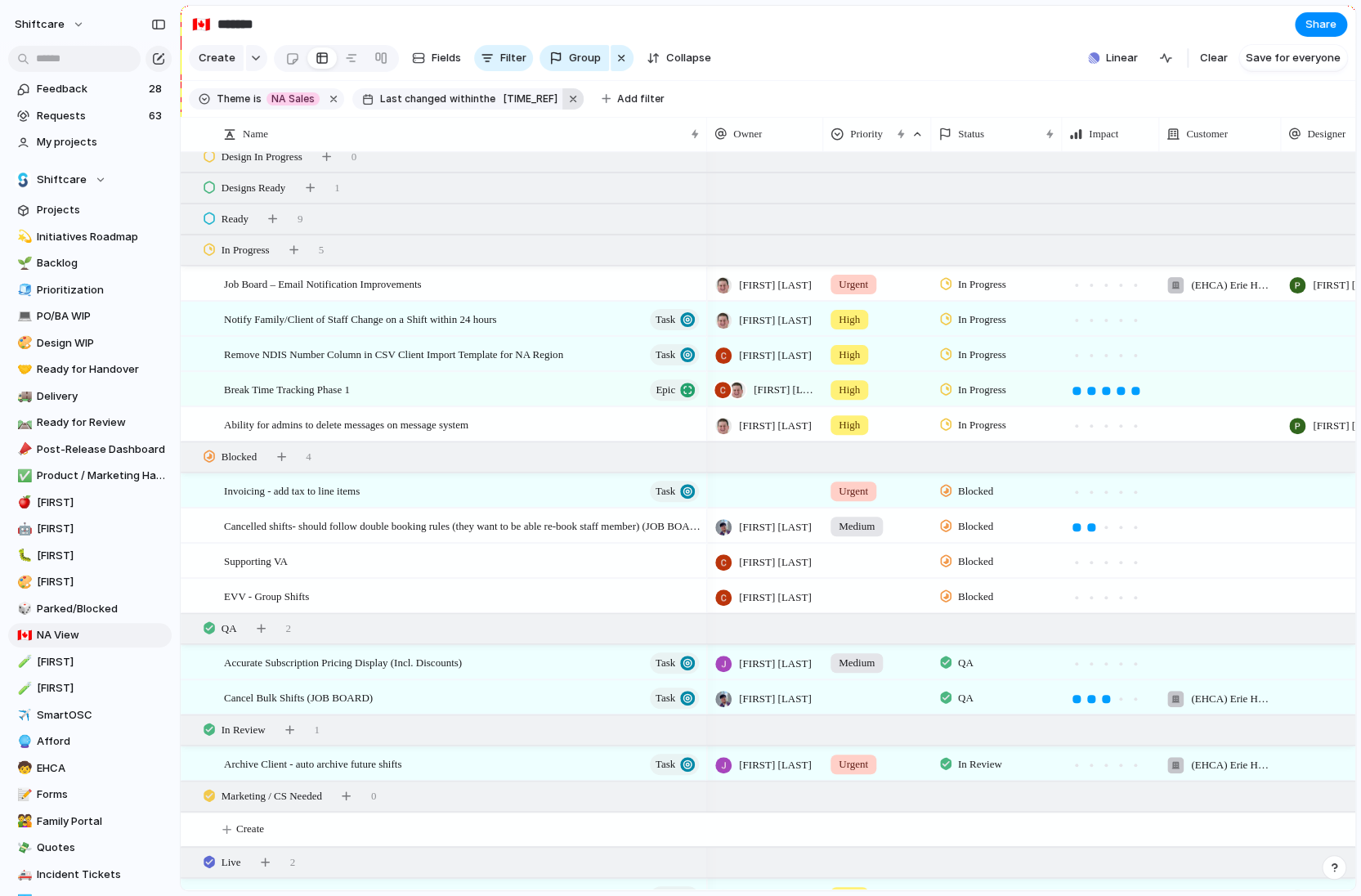 click at bounding box center (573, 99) 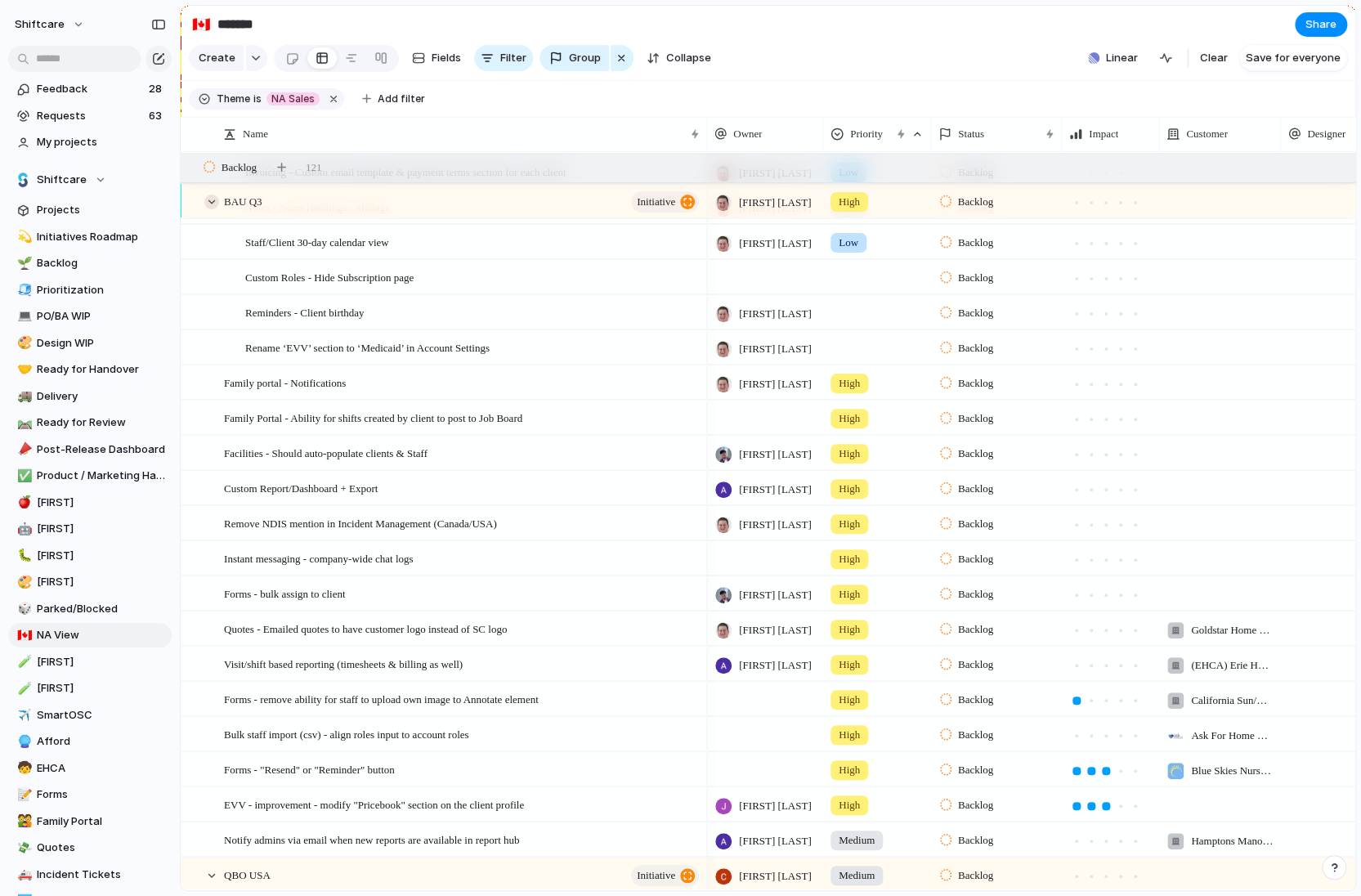 click at bounding box center [212, 202] 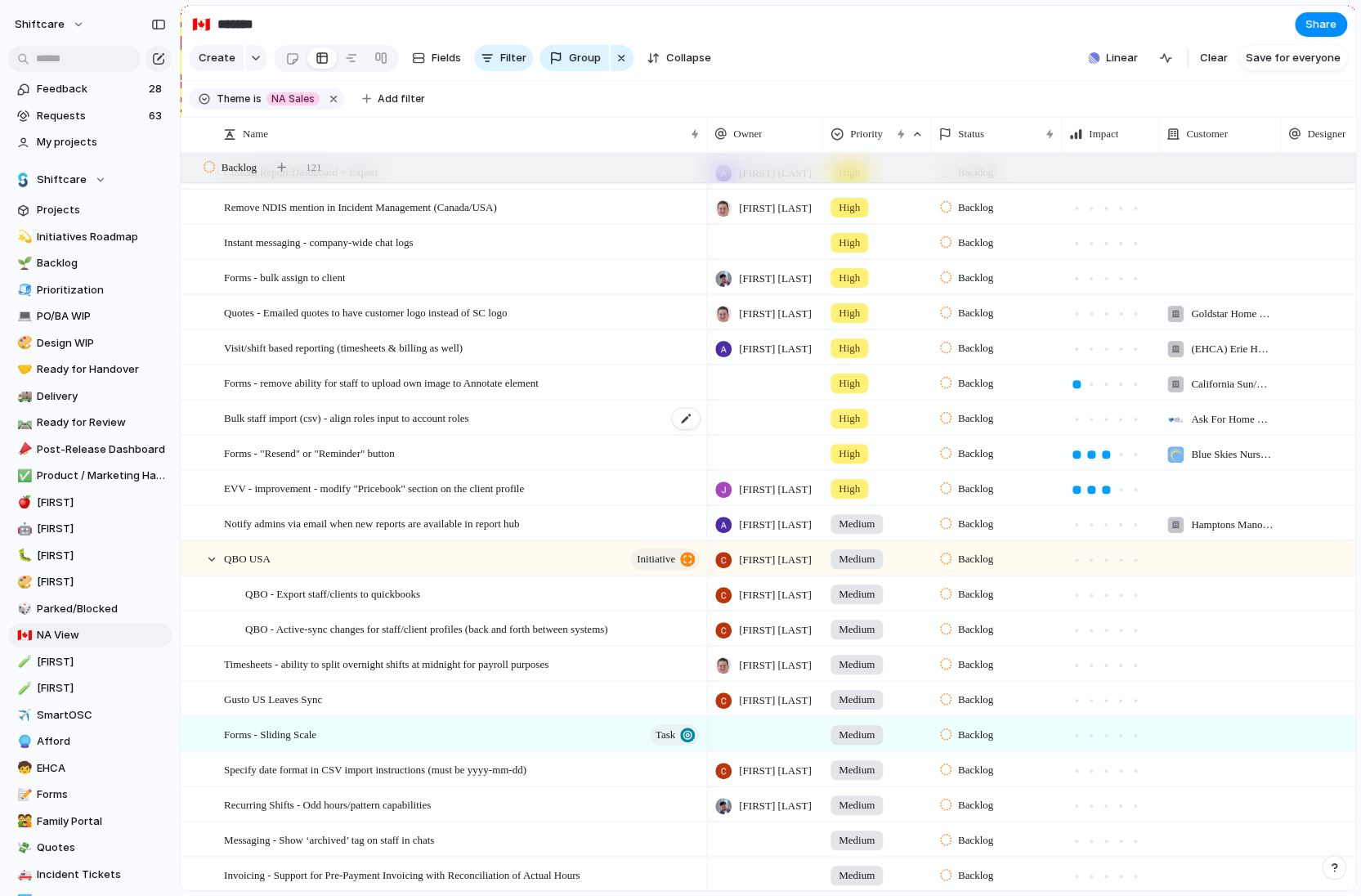 scroll, scrollTop: 1186, scrollLeft: 0, axis: vertical 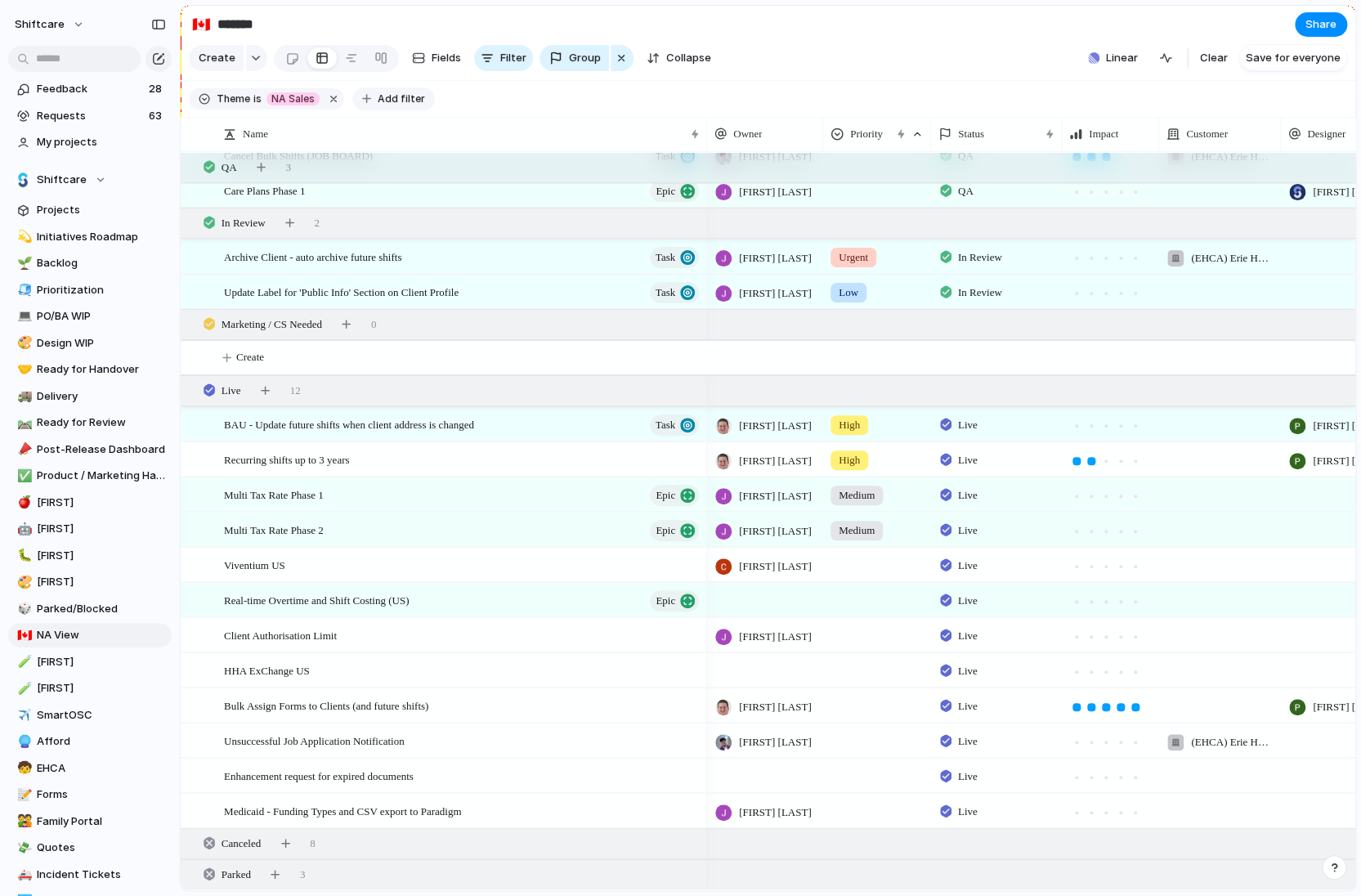 click on "Add filter" at bounding box center [401, 99] 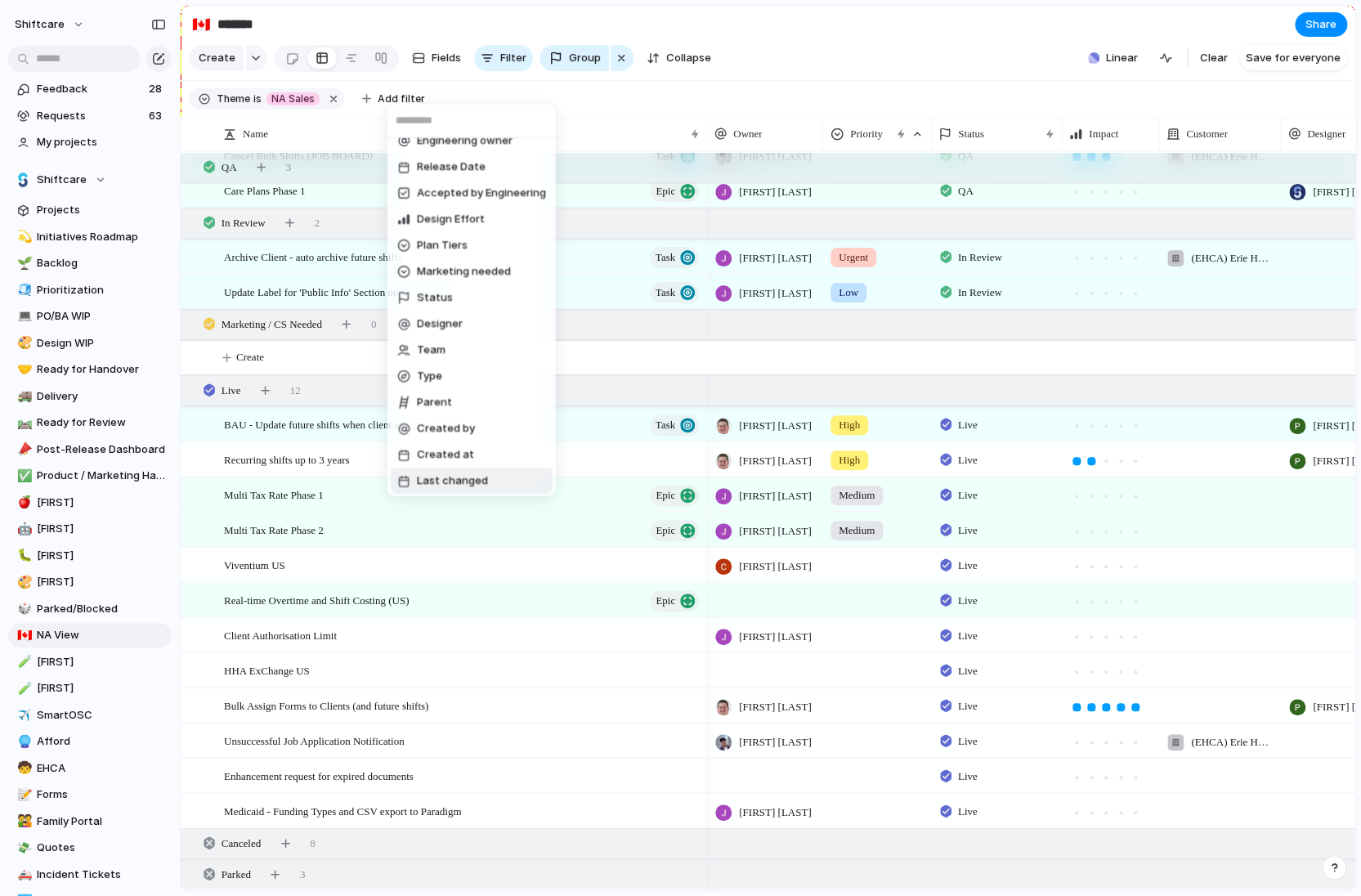 click on "Last changed" at bounding box center (472, 481) 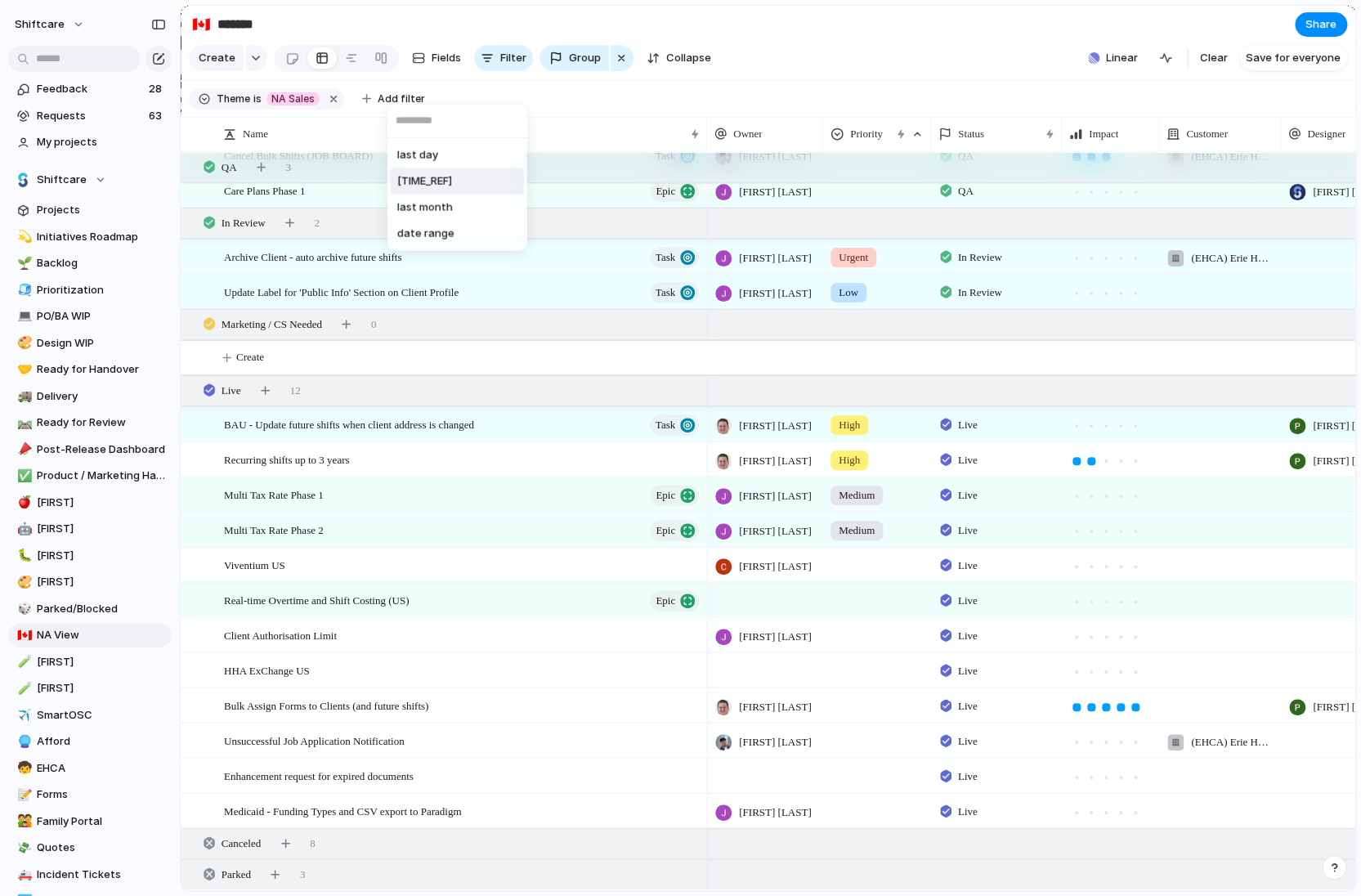 click on "last week" at bounding box center [457, 181] 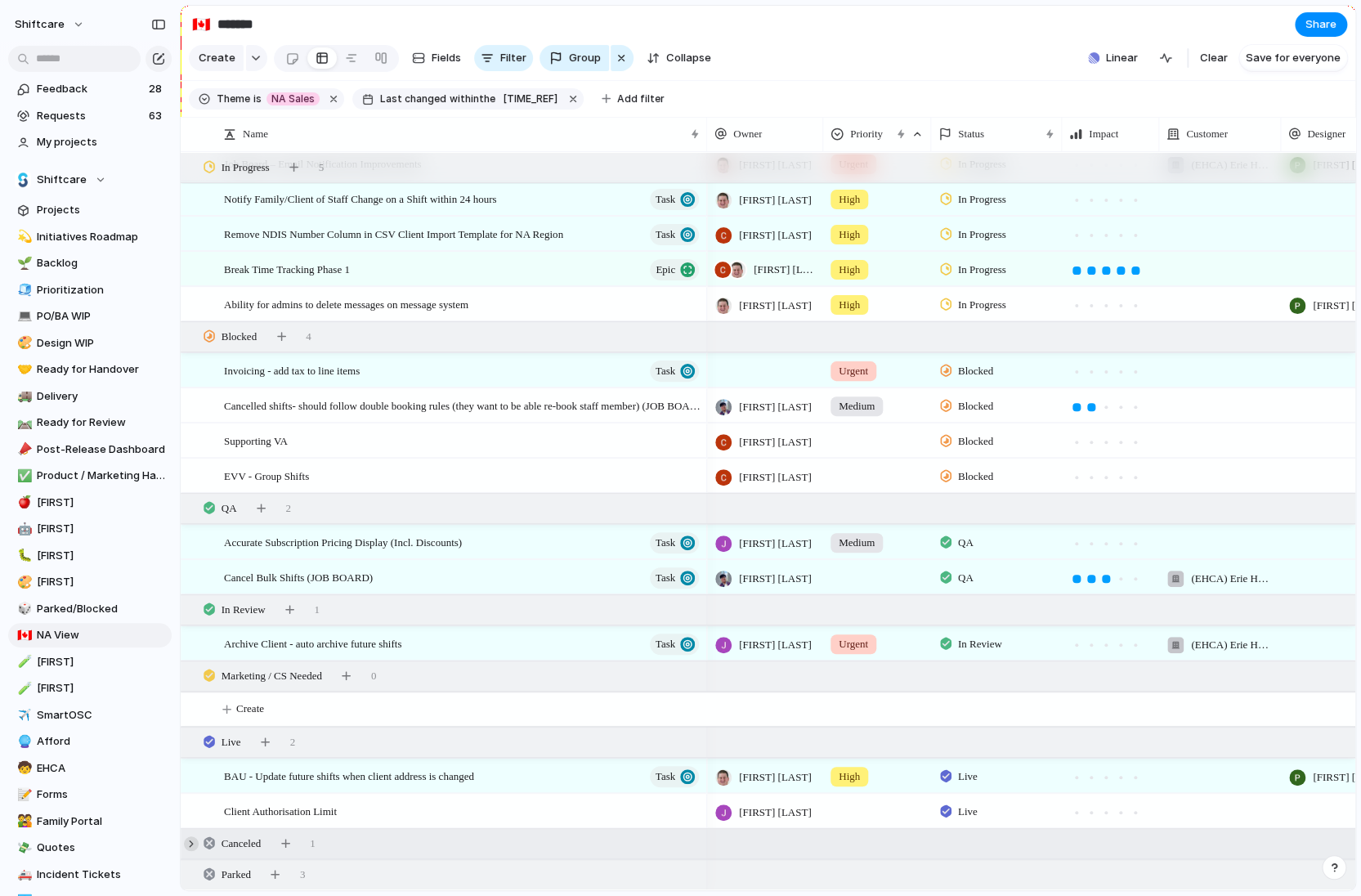 click at bounding box center (191, 844) 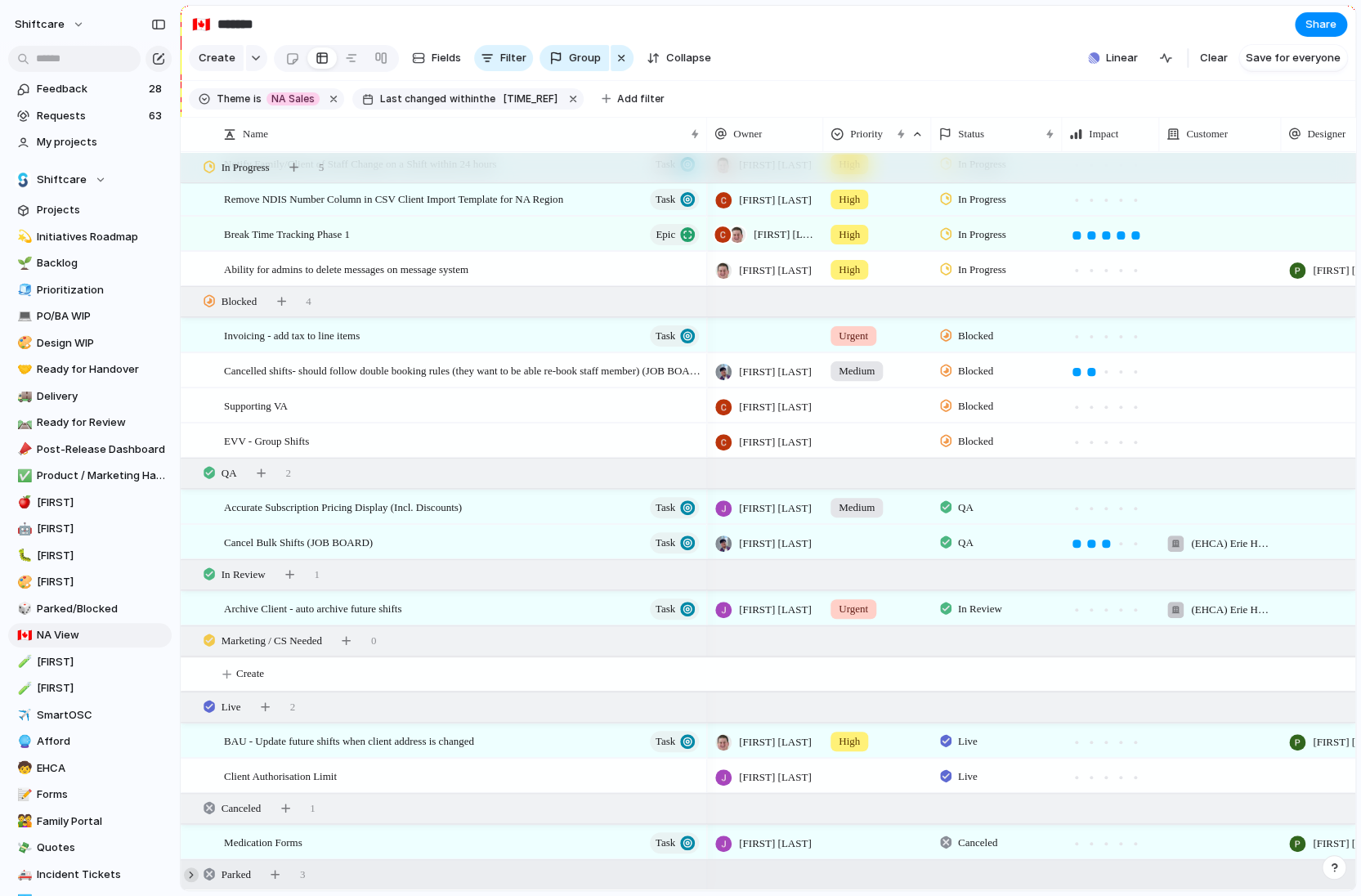 click at bounding box center [191, 875] 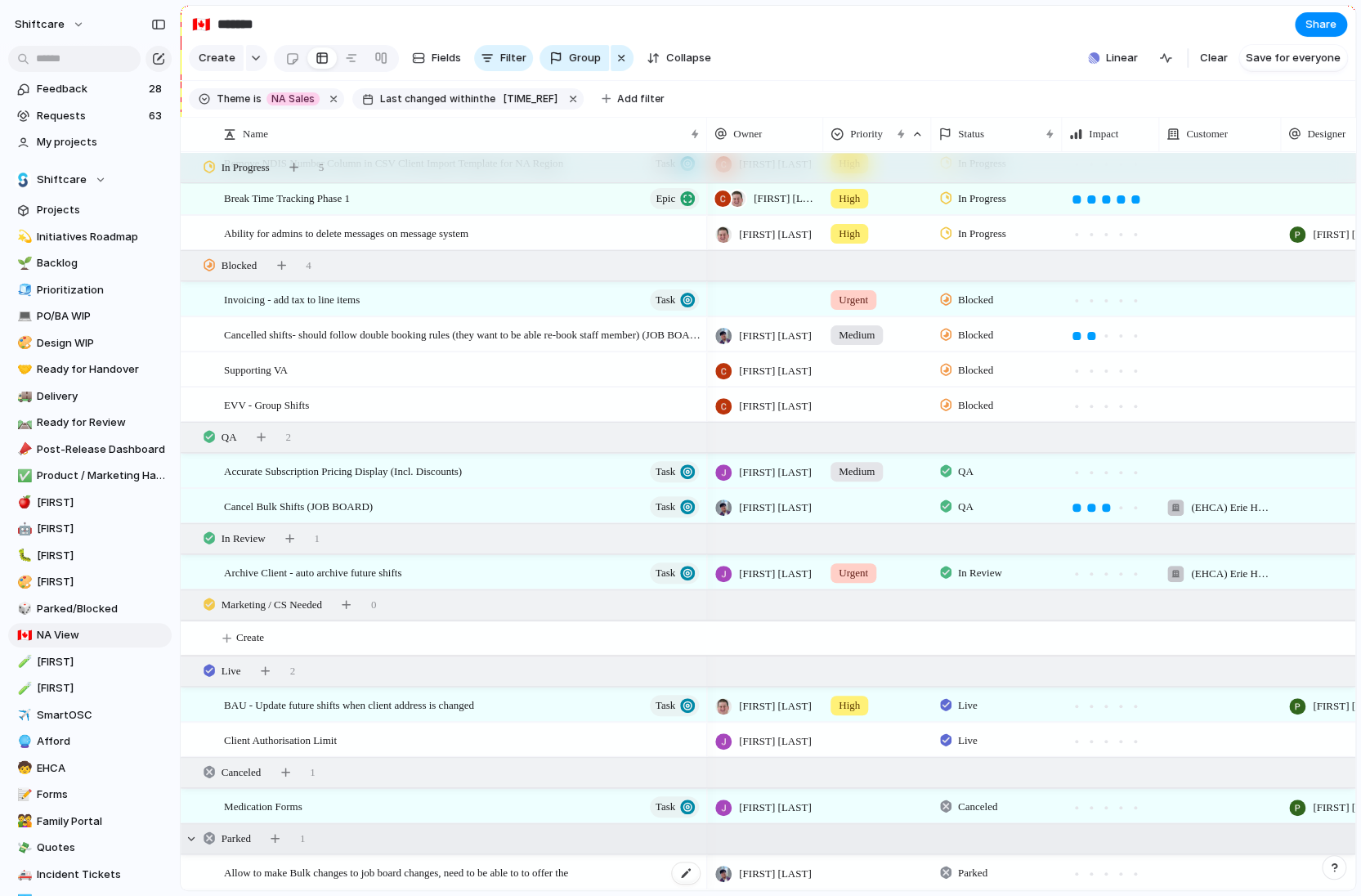 click on "Allow to make Bulk changes to job board changes, need to be able to to offer the" at bounding box center [396, 871] 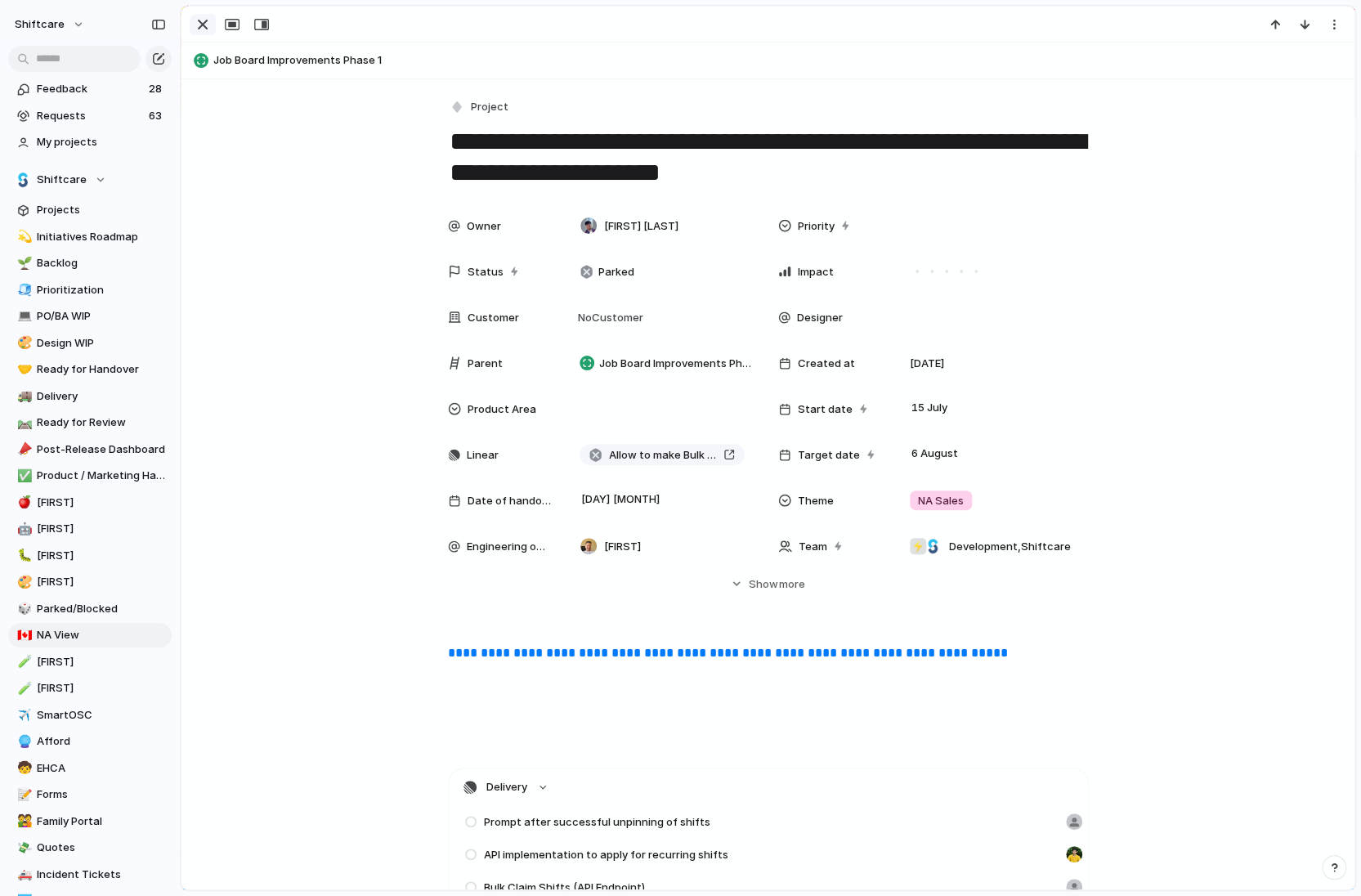 click at bounding box center (203, 25) 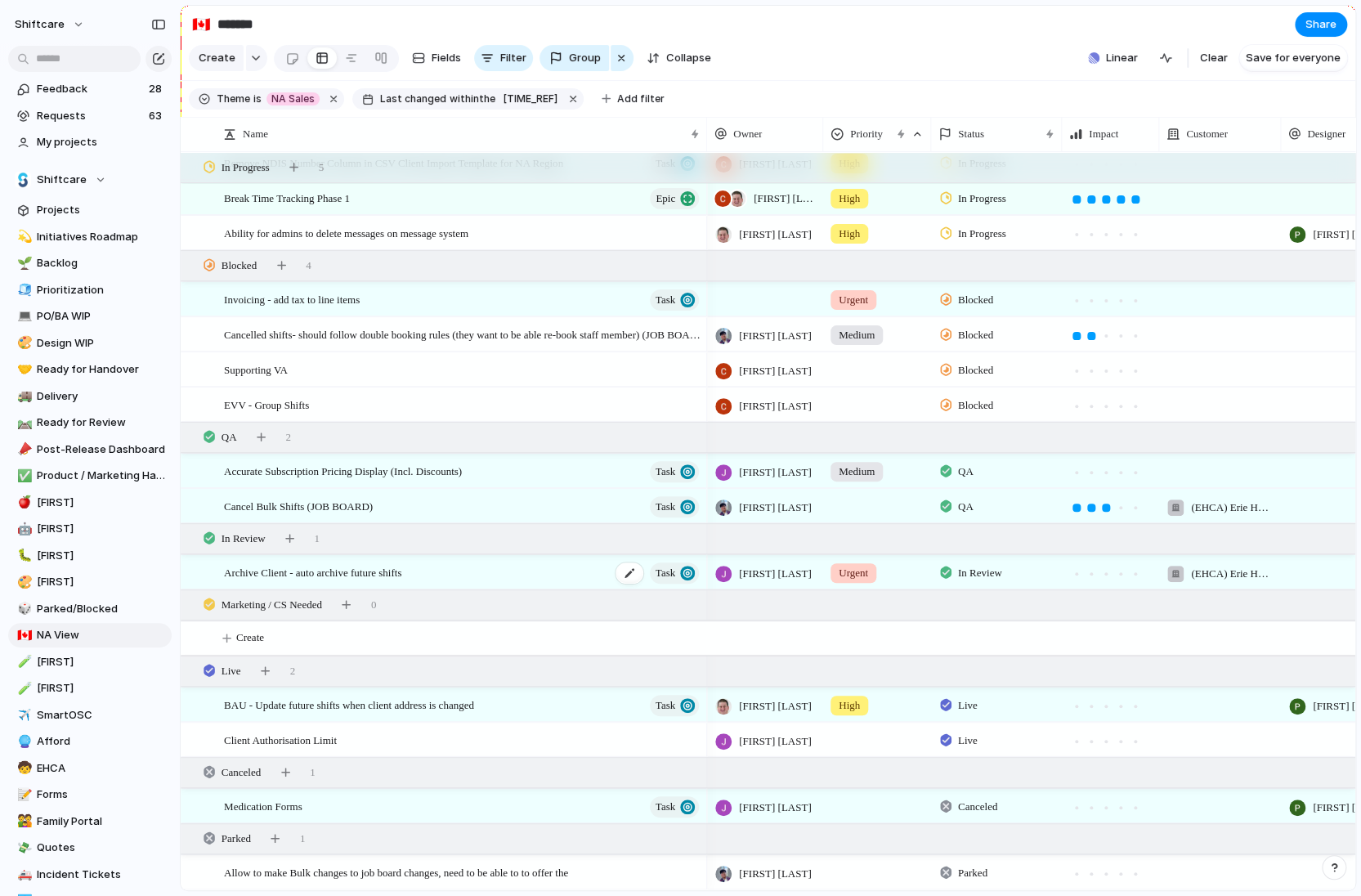 click on "Archive Client - auto archive future shifts" at bounding box center [312, 571] 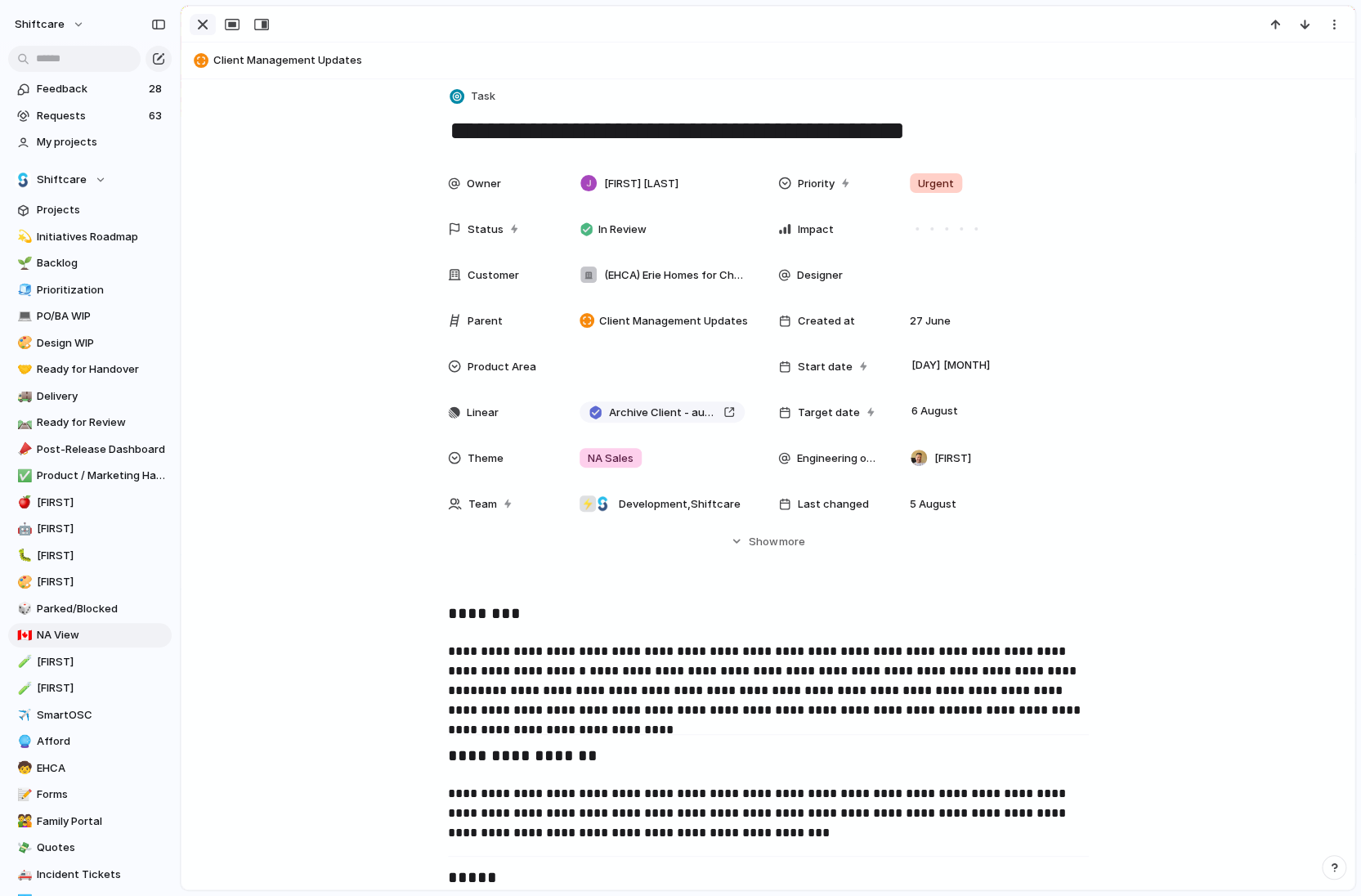 click at bounding box center (203, 25) 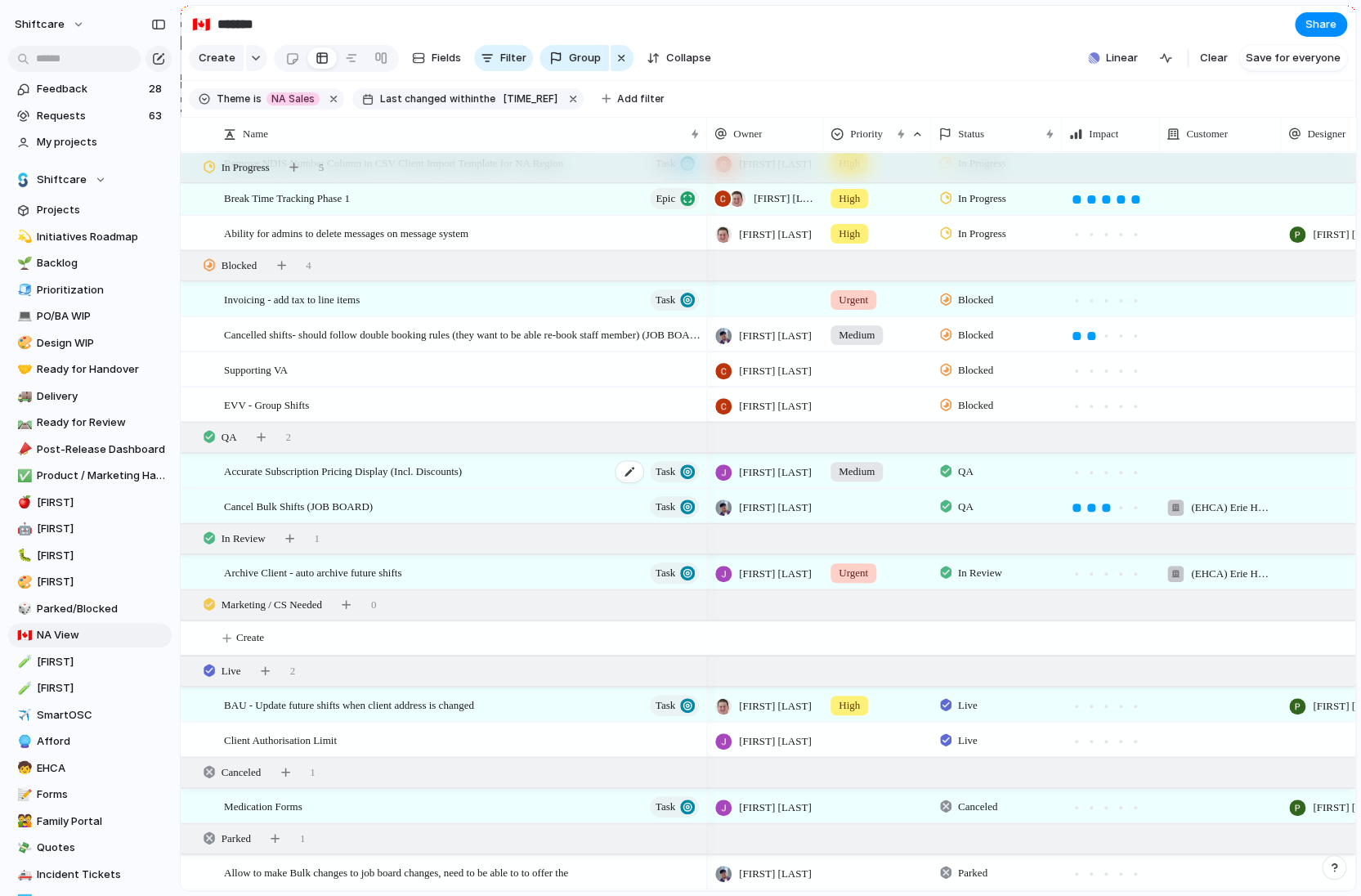 click on "Accurate Subscription Pricing Display (Incl. Discounts)" at bounding box center (342, 470) 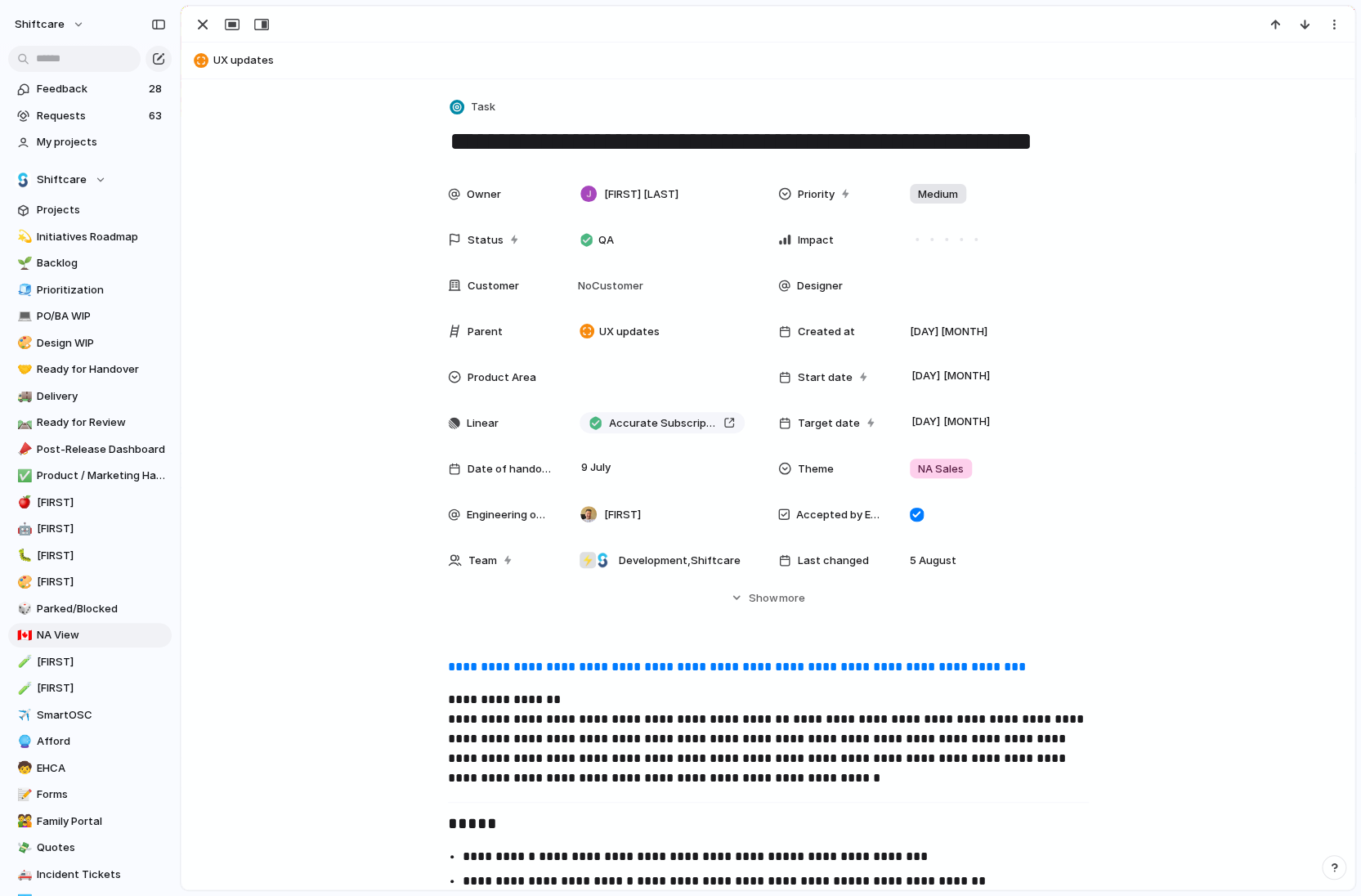 click on "**********" at bounding box center [768, 141] 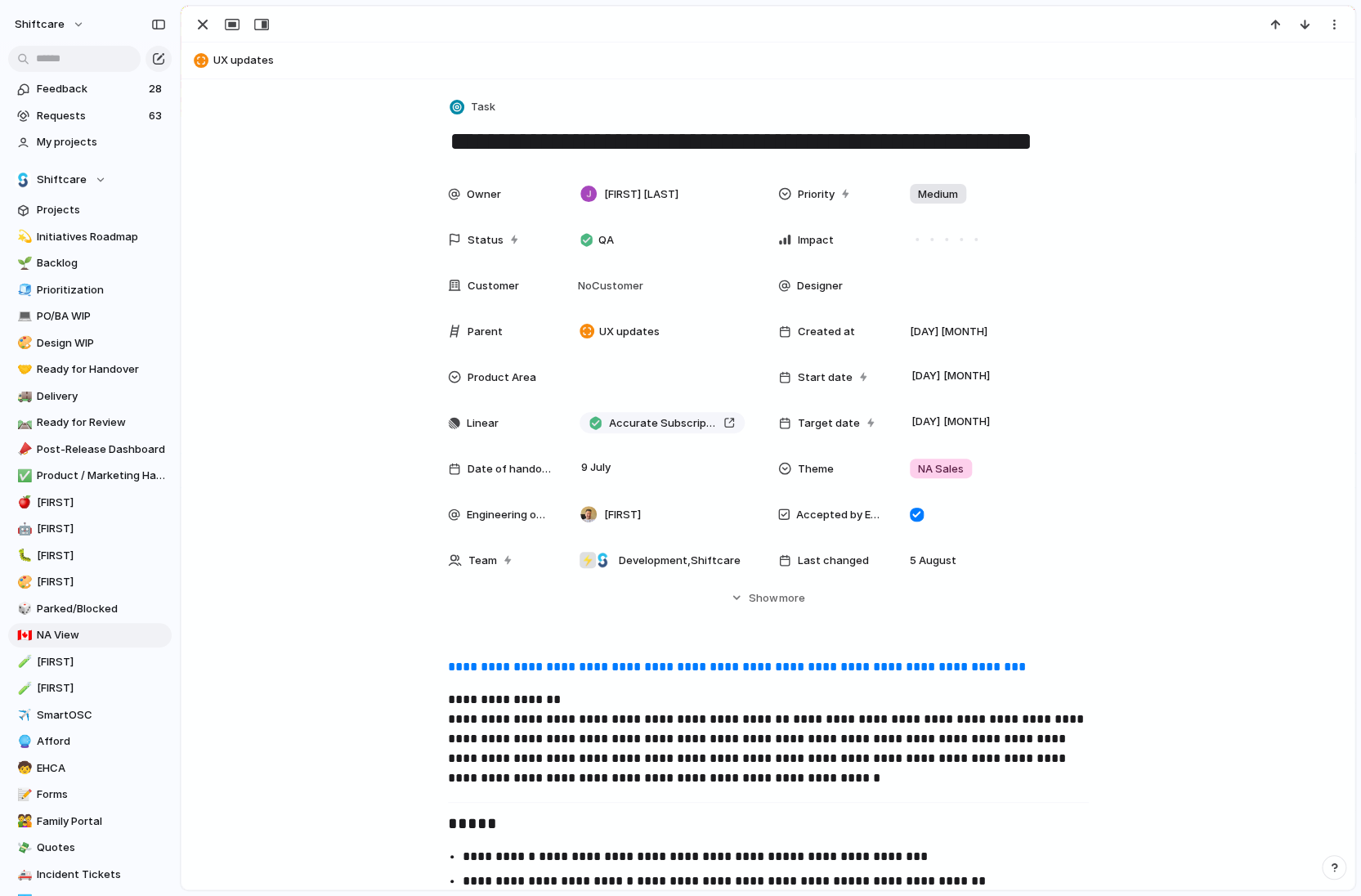 click on "**********" at bounding box center [768, 141] 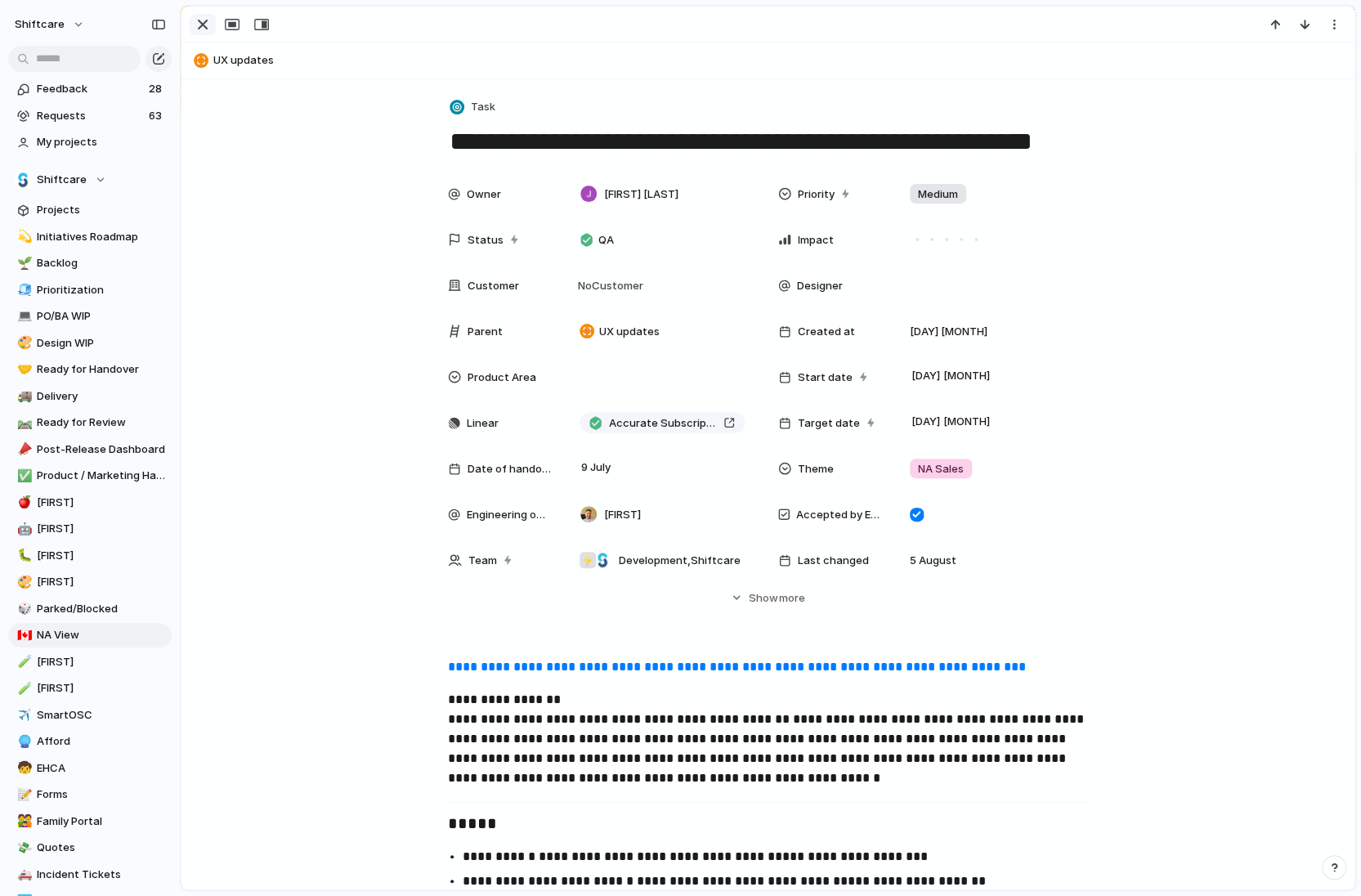 click at bounding box center [203, 25] 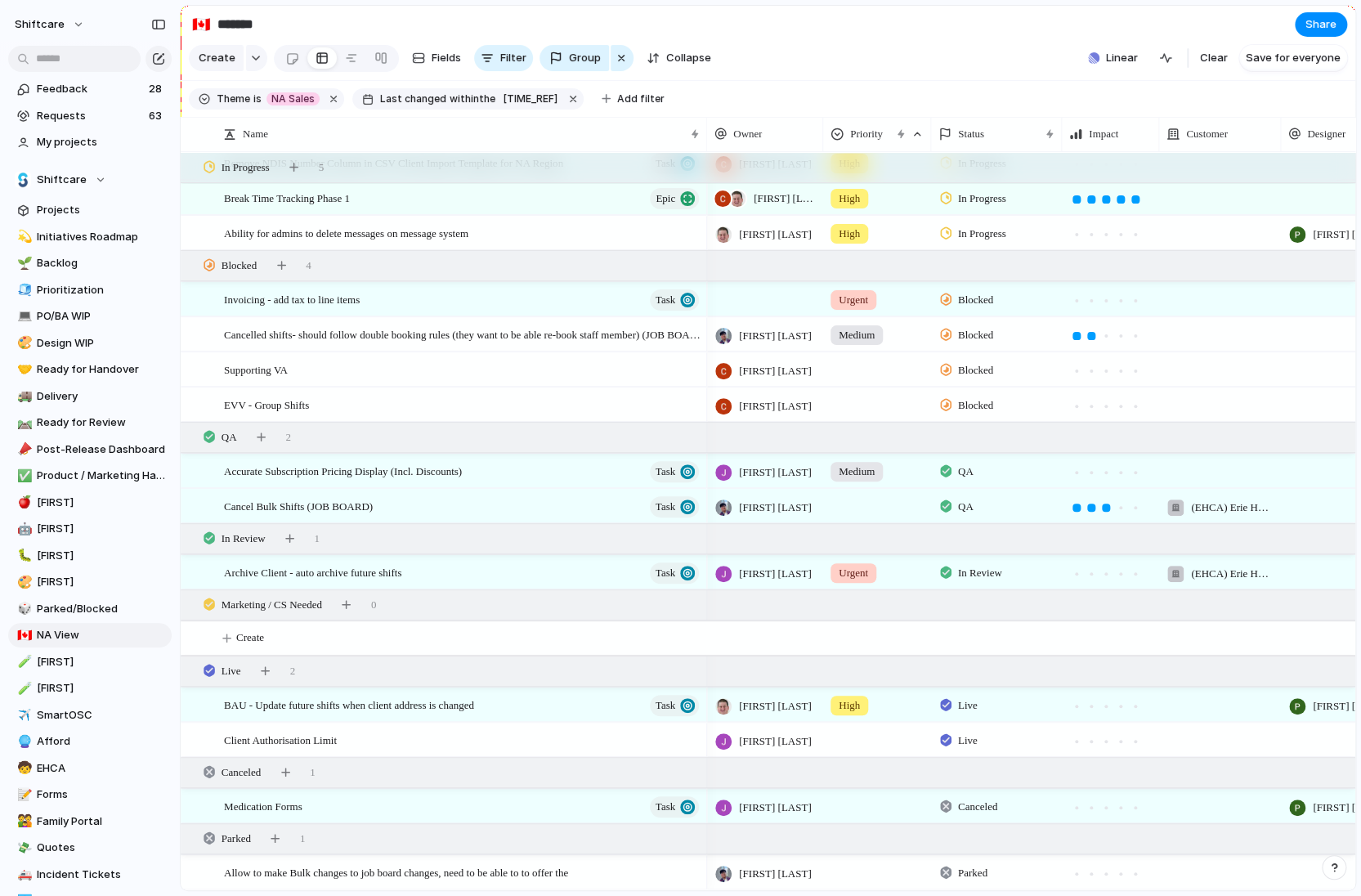 scroll, scrollTop: 1055, scrollLeft: 0, axis: vertical 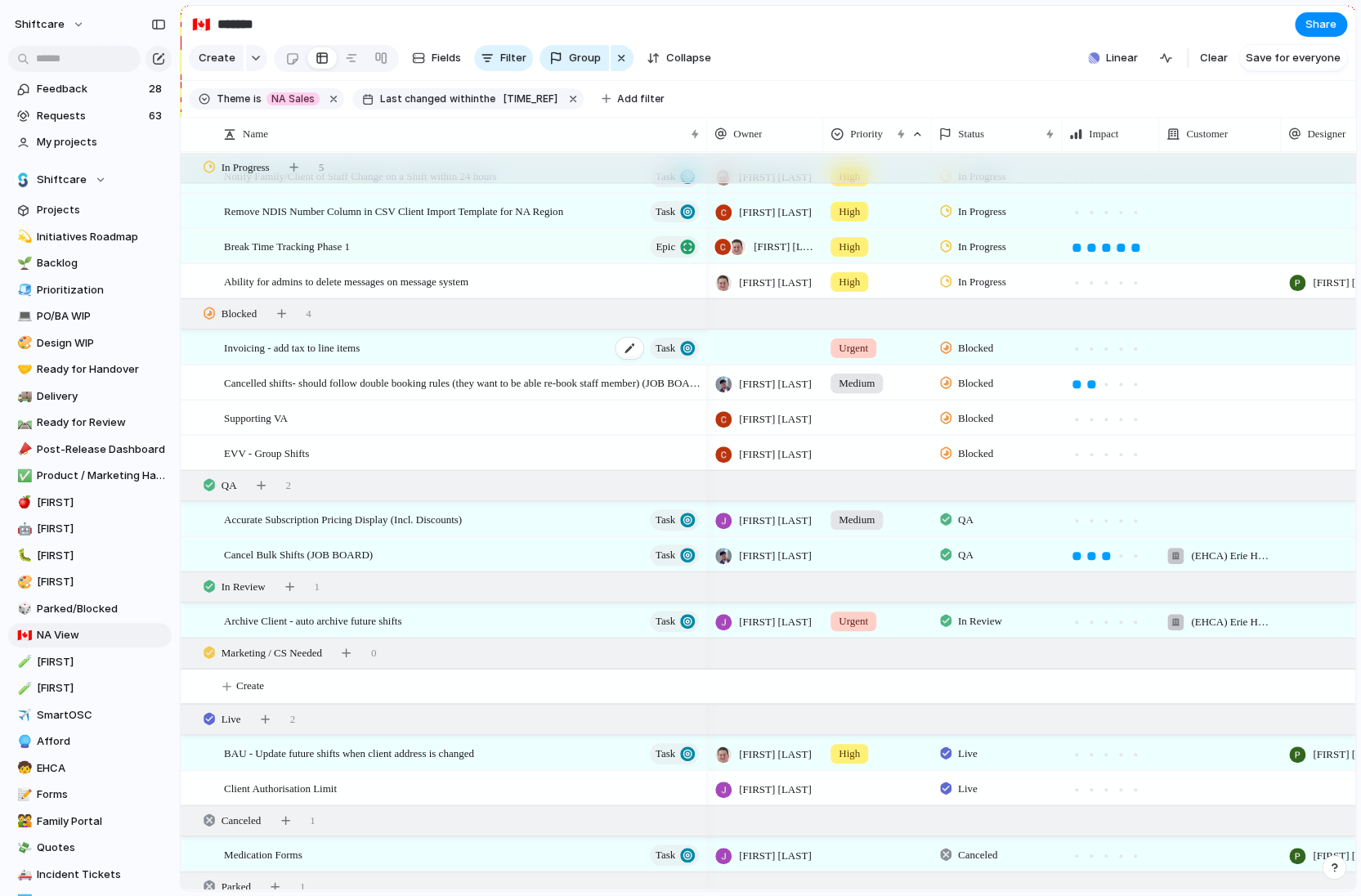 click on "Invoicing - add tax to line items Task" at bounding box center [463, 347] 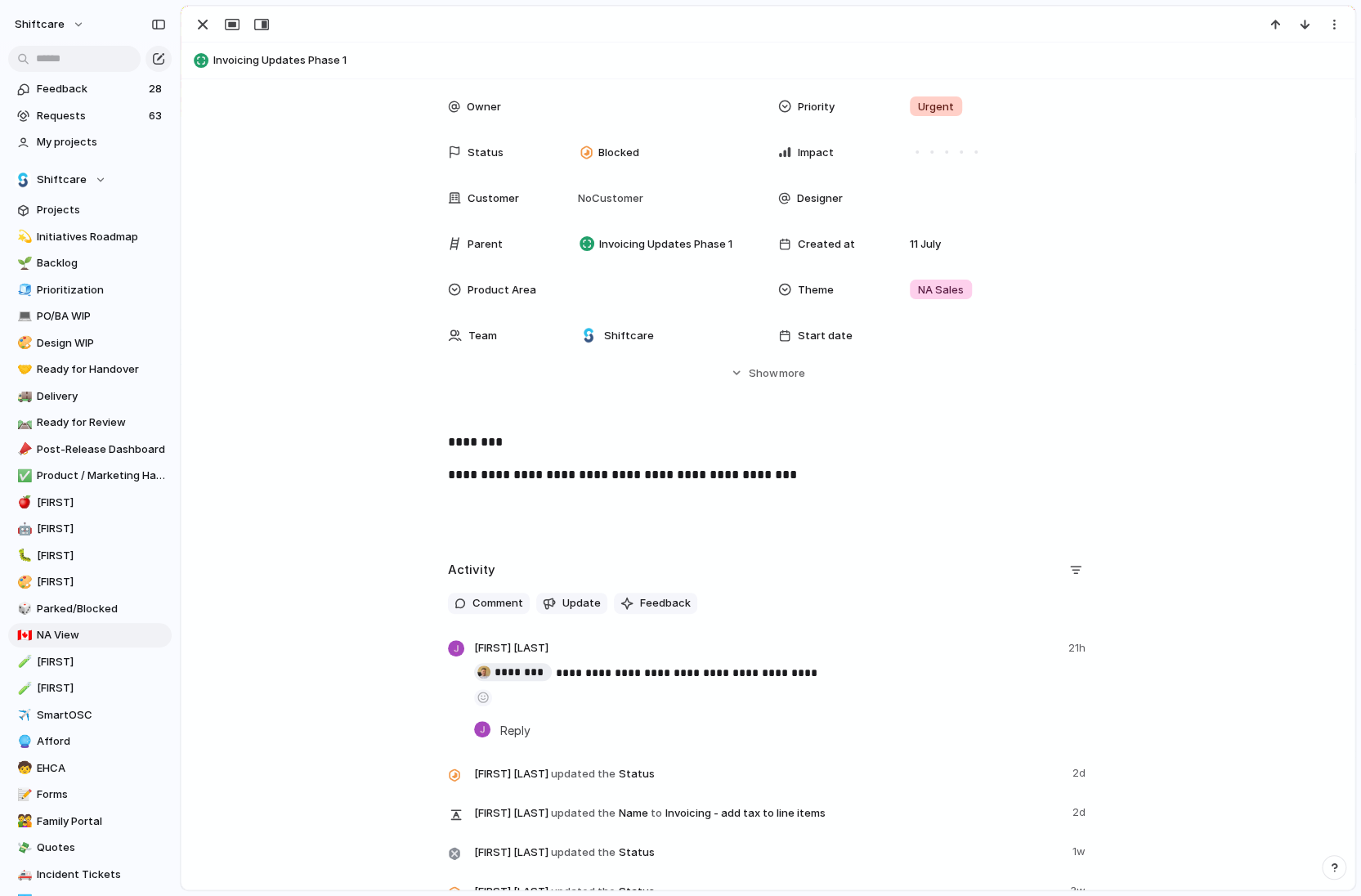 scroll, scrollTop: 0, scrollLeft: 0, axis: both 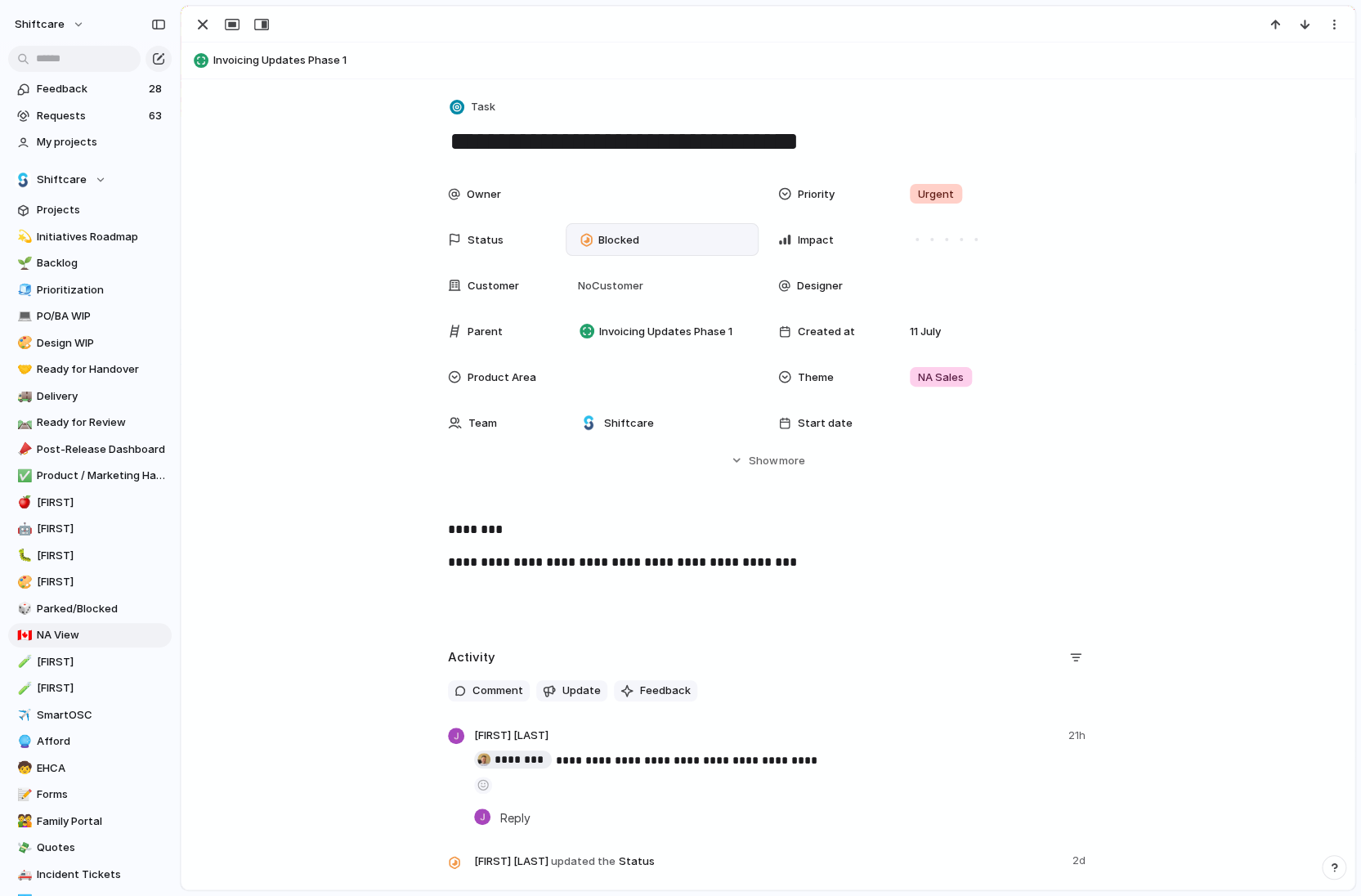 click on "Blocked" at bounding box center [613, 240] 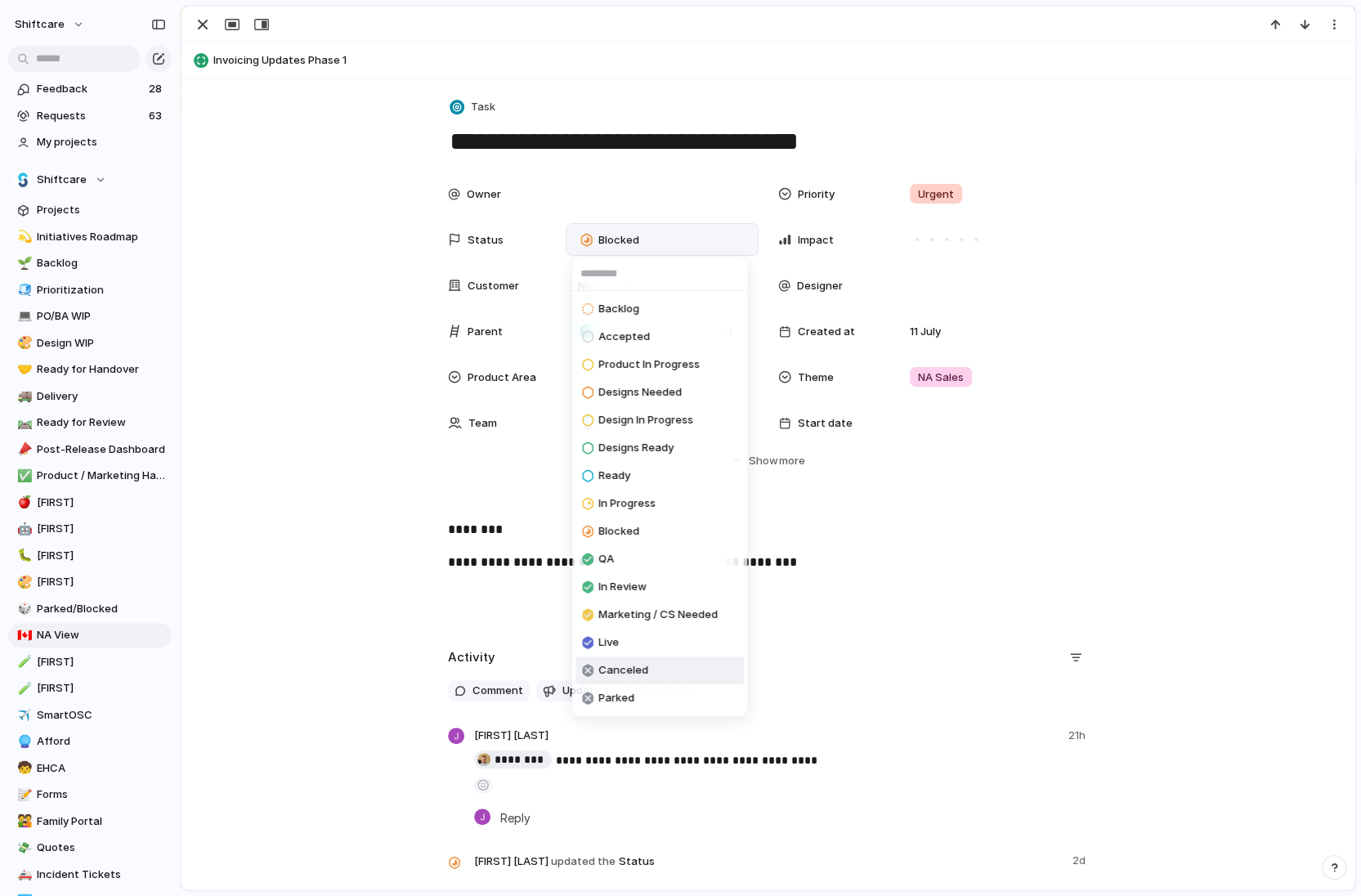 click on "Canceled" at bounding box center [623, 670] 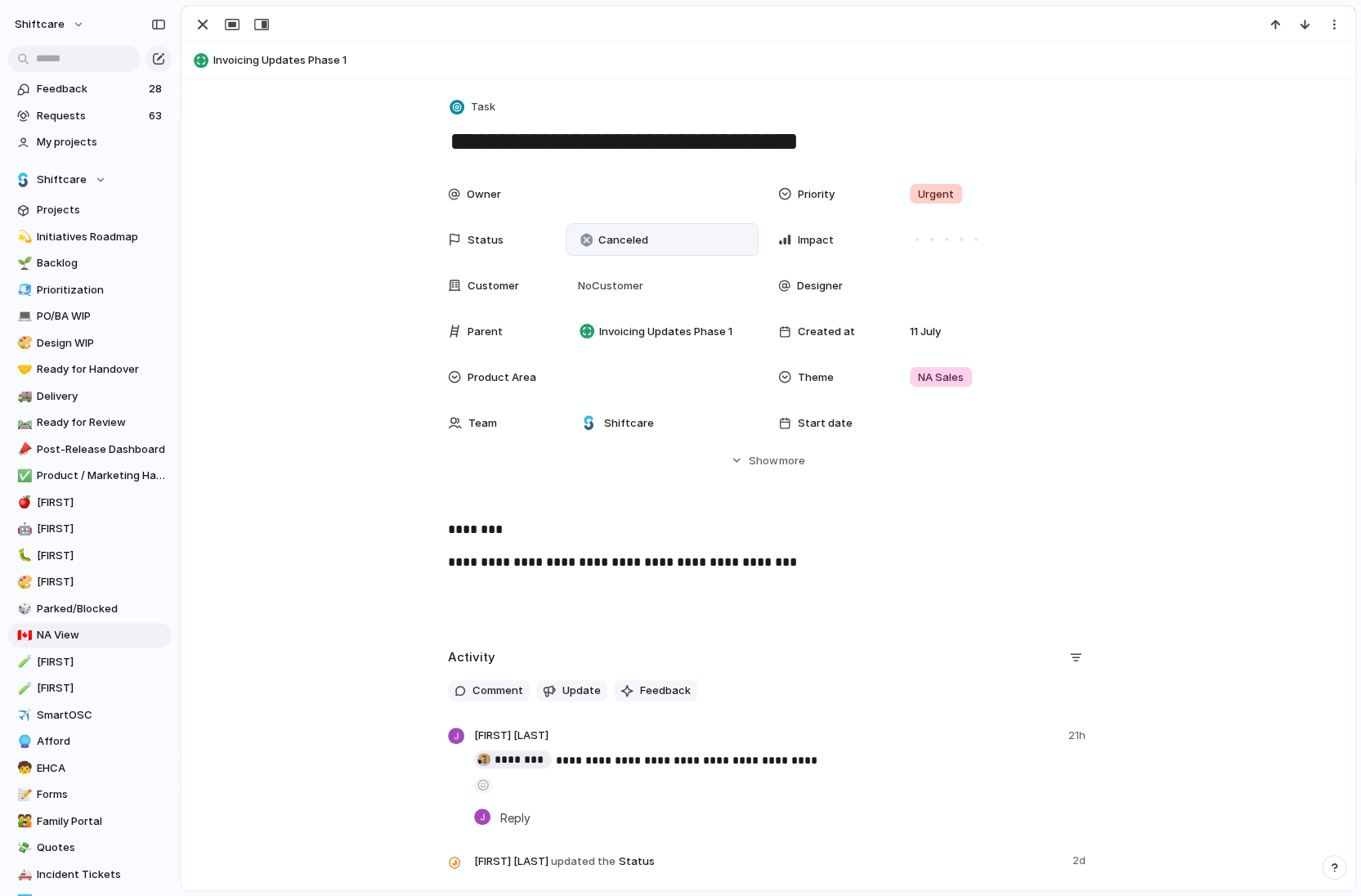 scroll, scrollTop: 1016, scrollLeft: 0, axis: vertical 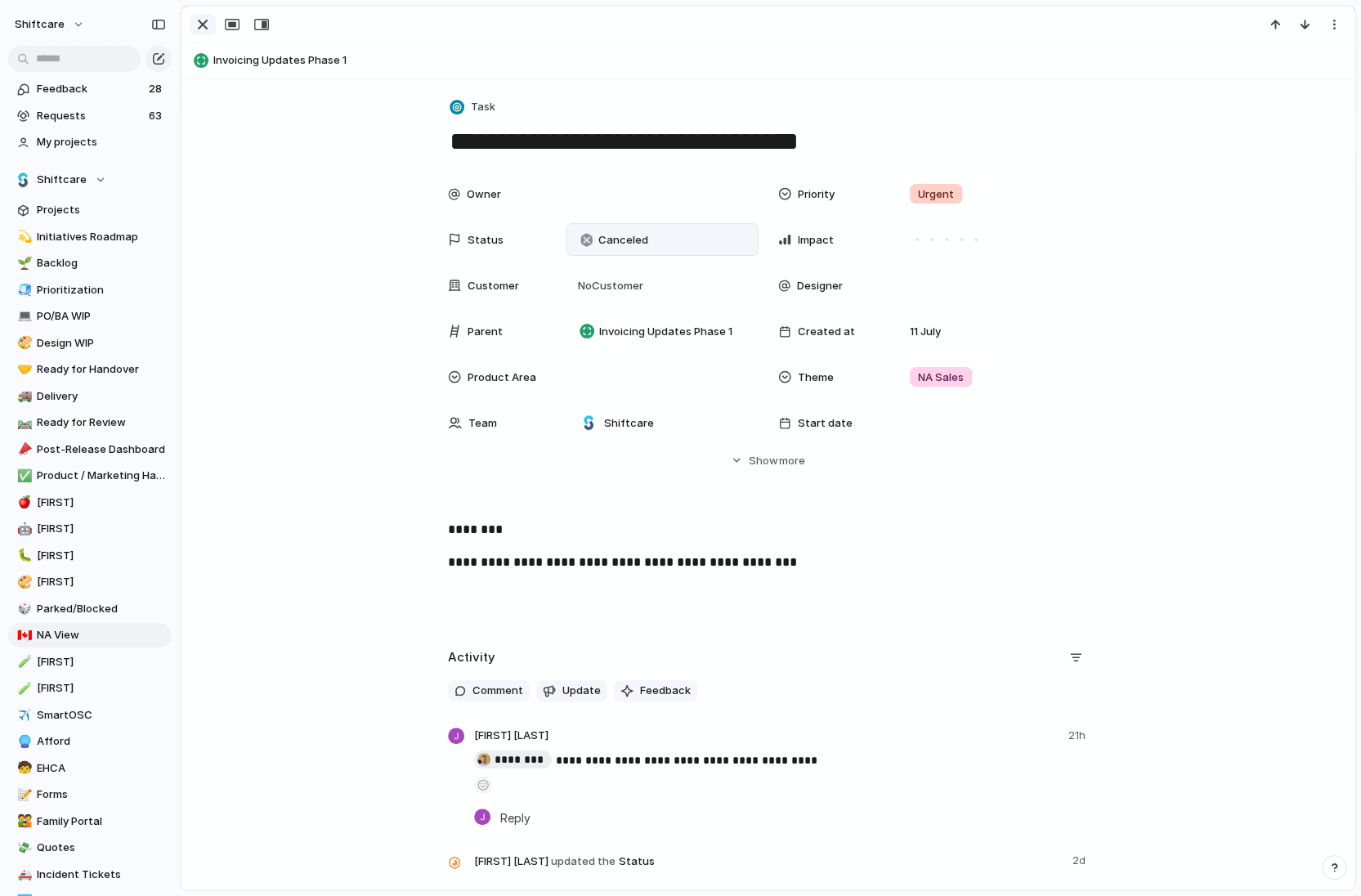 click at bounding box center (203, 25) 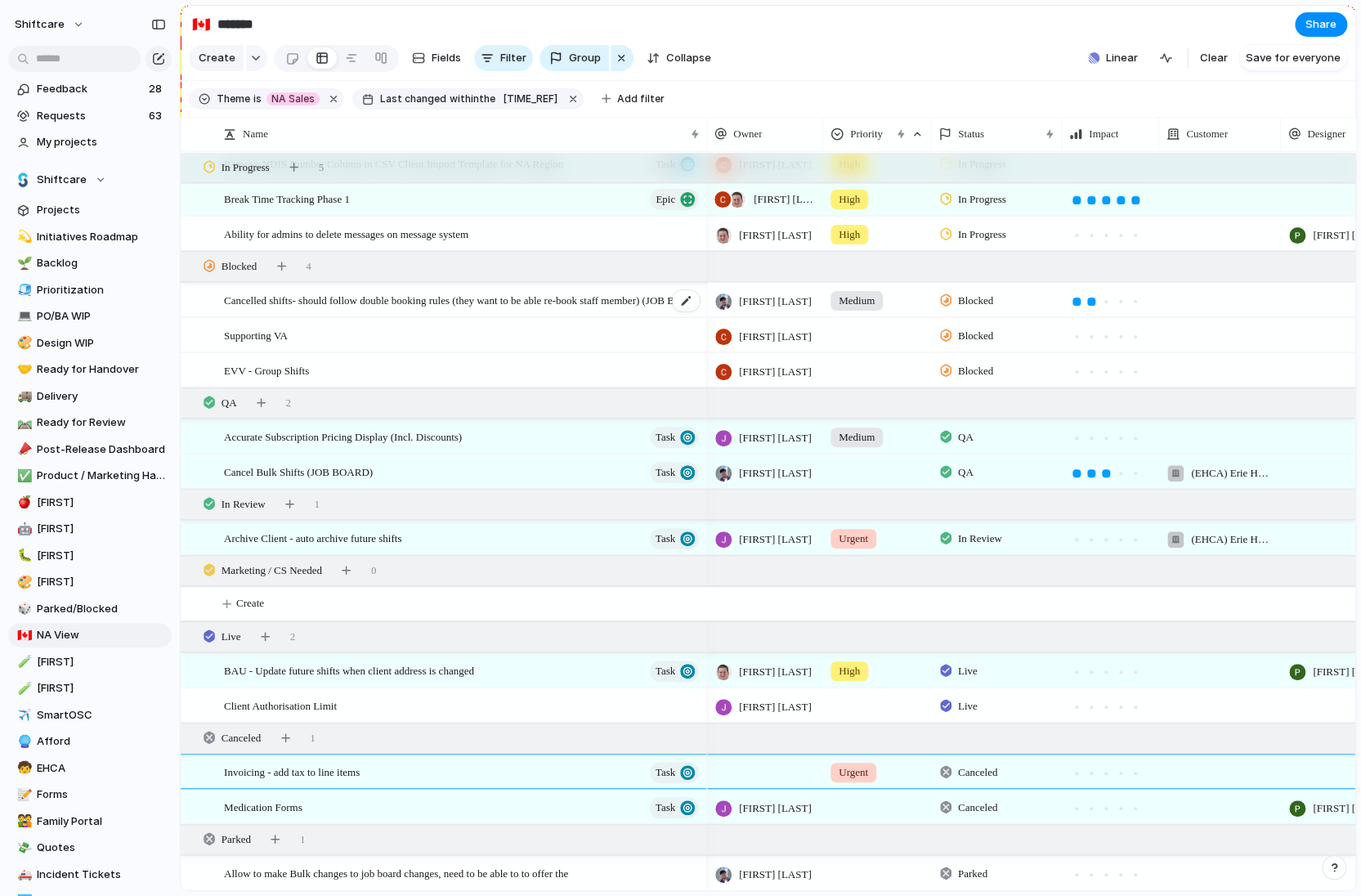click on "Cancelled shifts- should follow double booking rules (they want to be able re-book staff member) (JOB BOARD)" at bounding box center (463, 300) 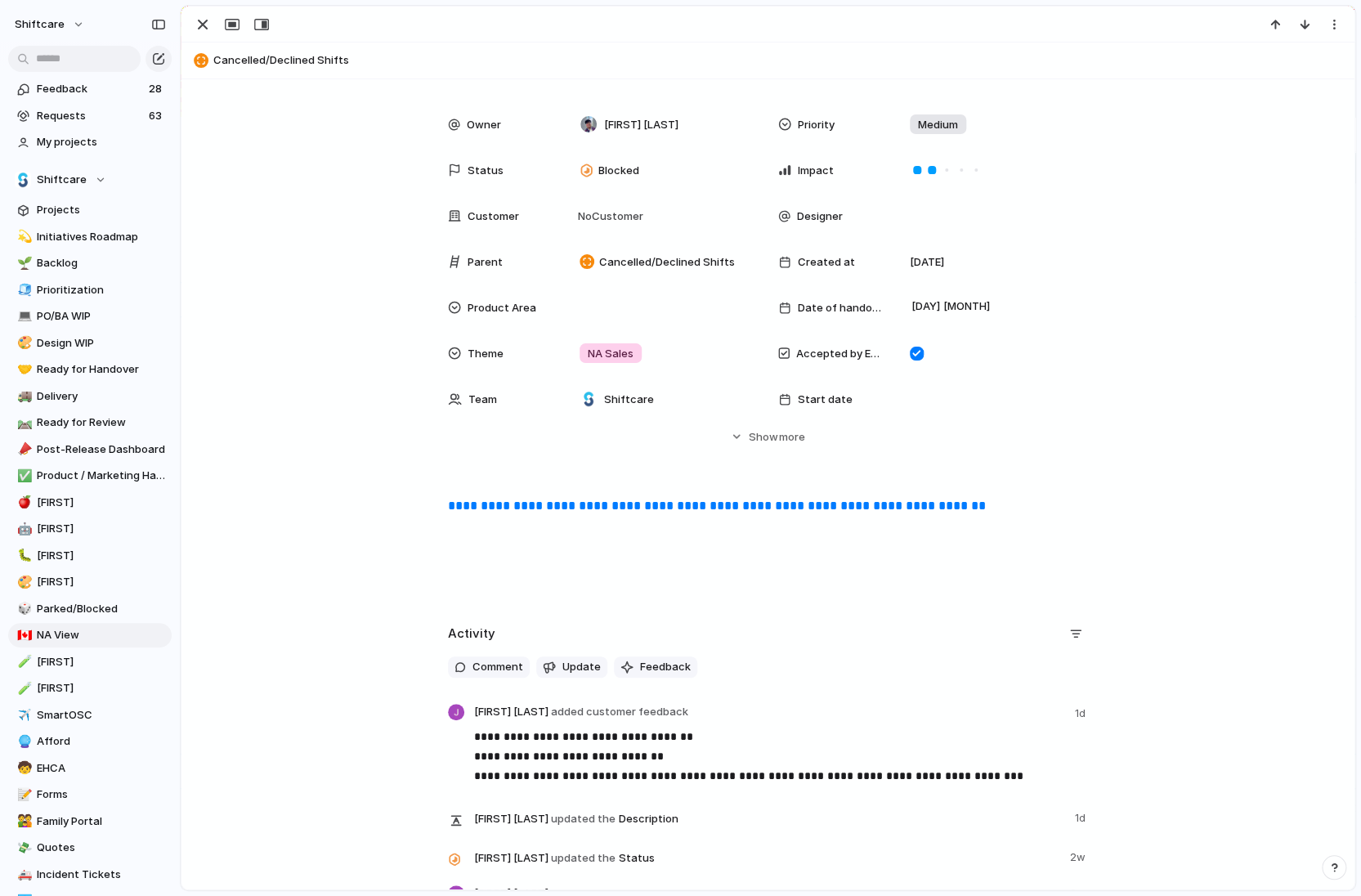 scroll, scrollTop: 0, scrollLeft: 0, axis: both 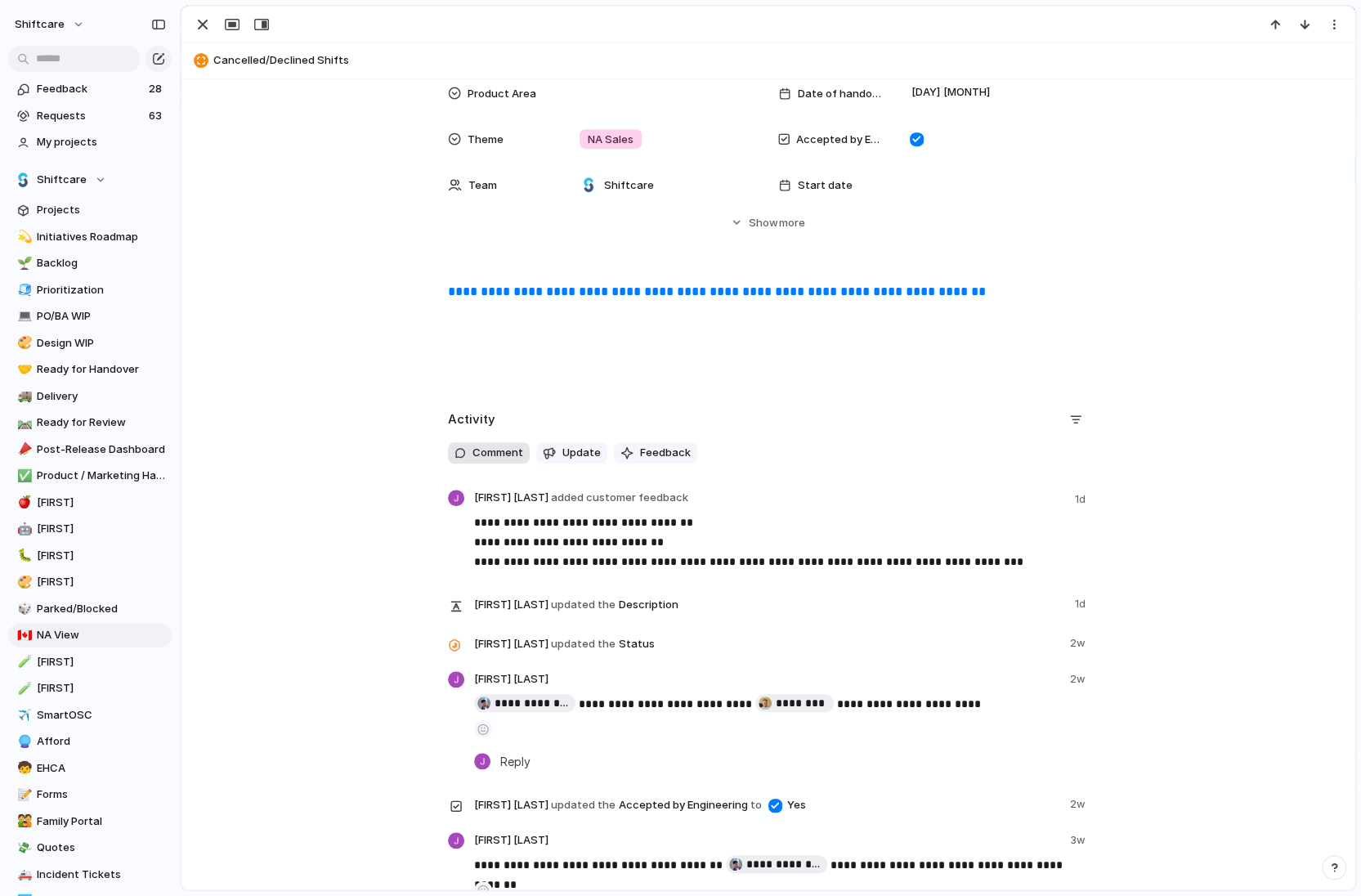 click on "Comment" at bounding box center [498, 453] 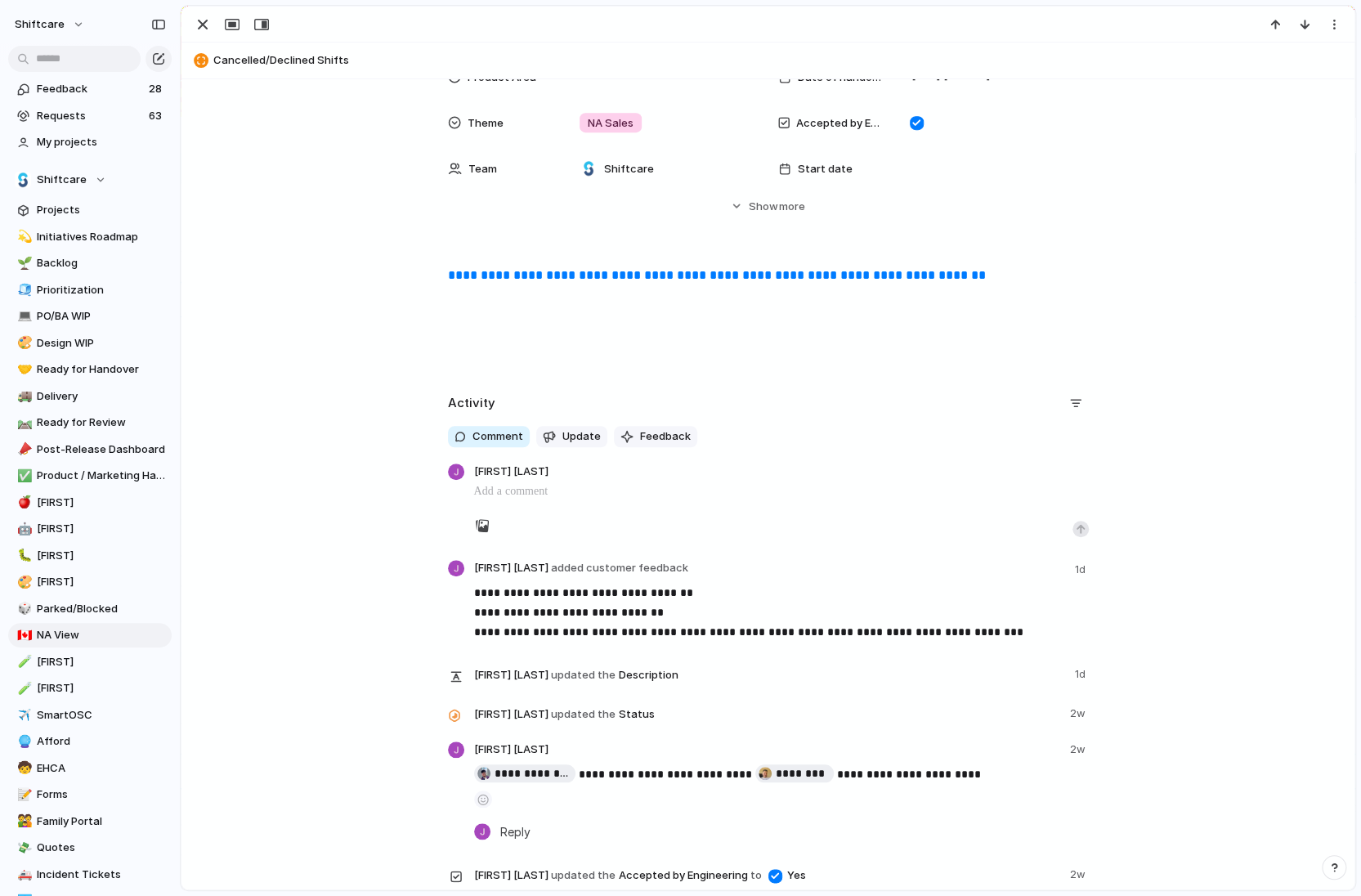 scroll, scrollTop: 365, scrollLeft: 0, axis: vertical 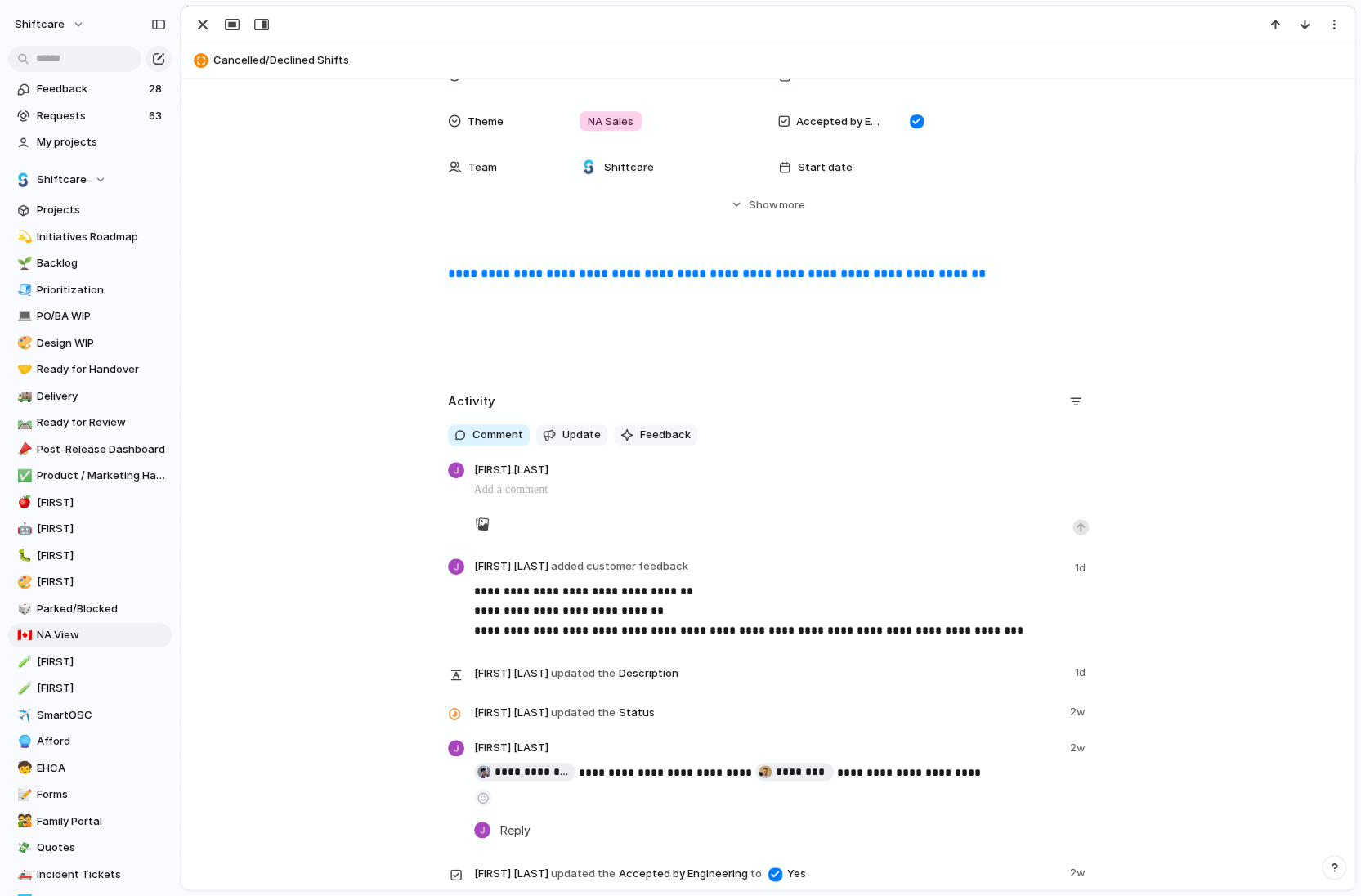 type 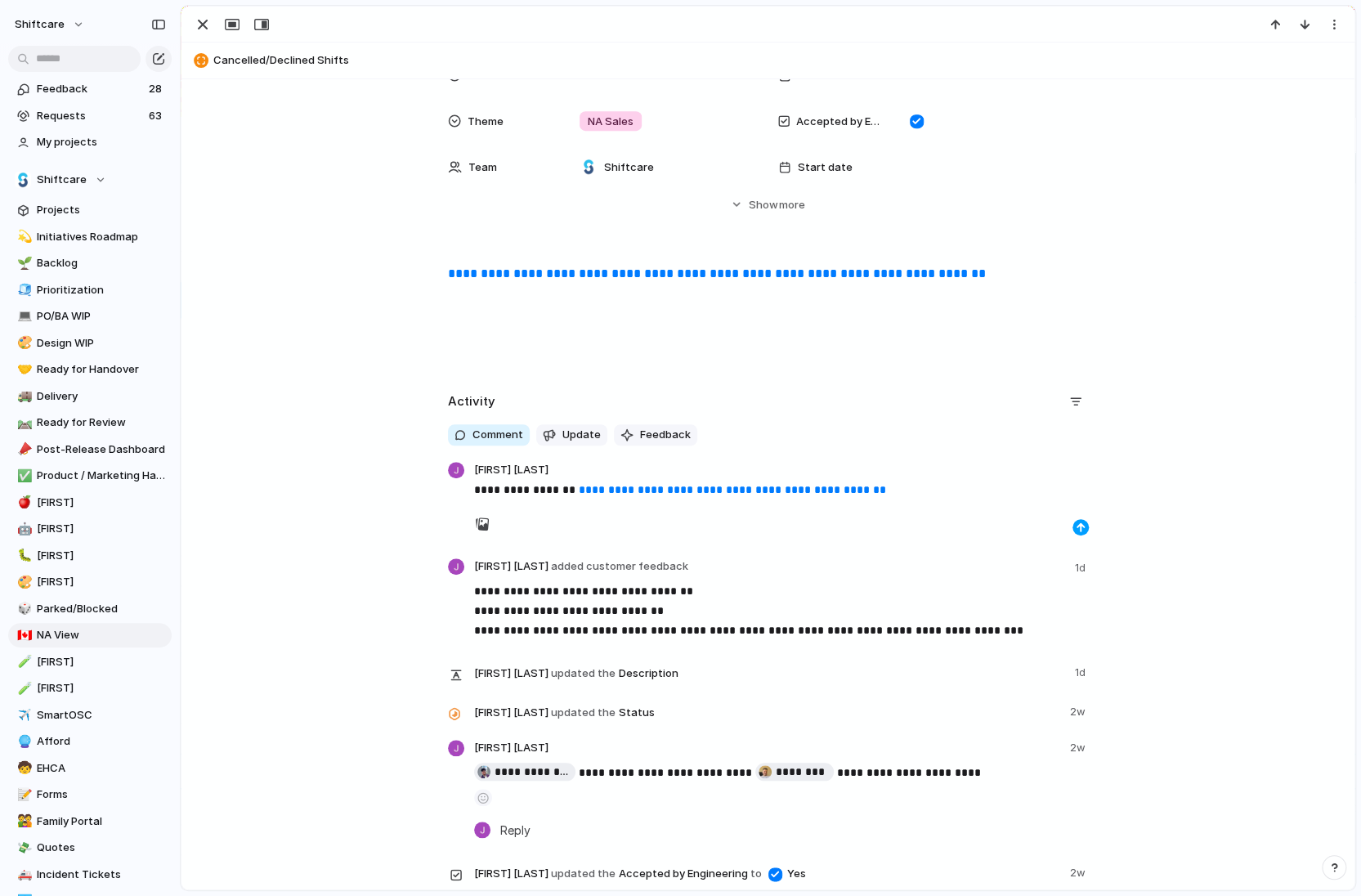 click at bounding box center (1081, 527) 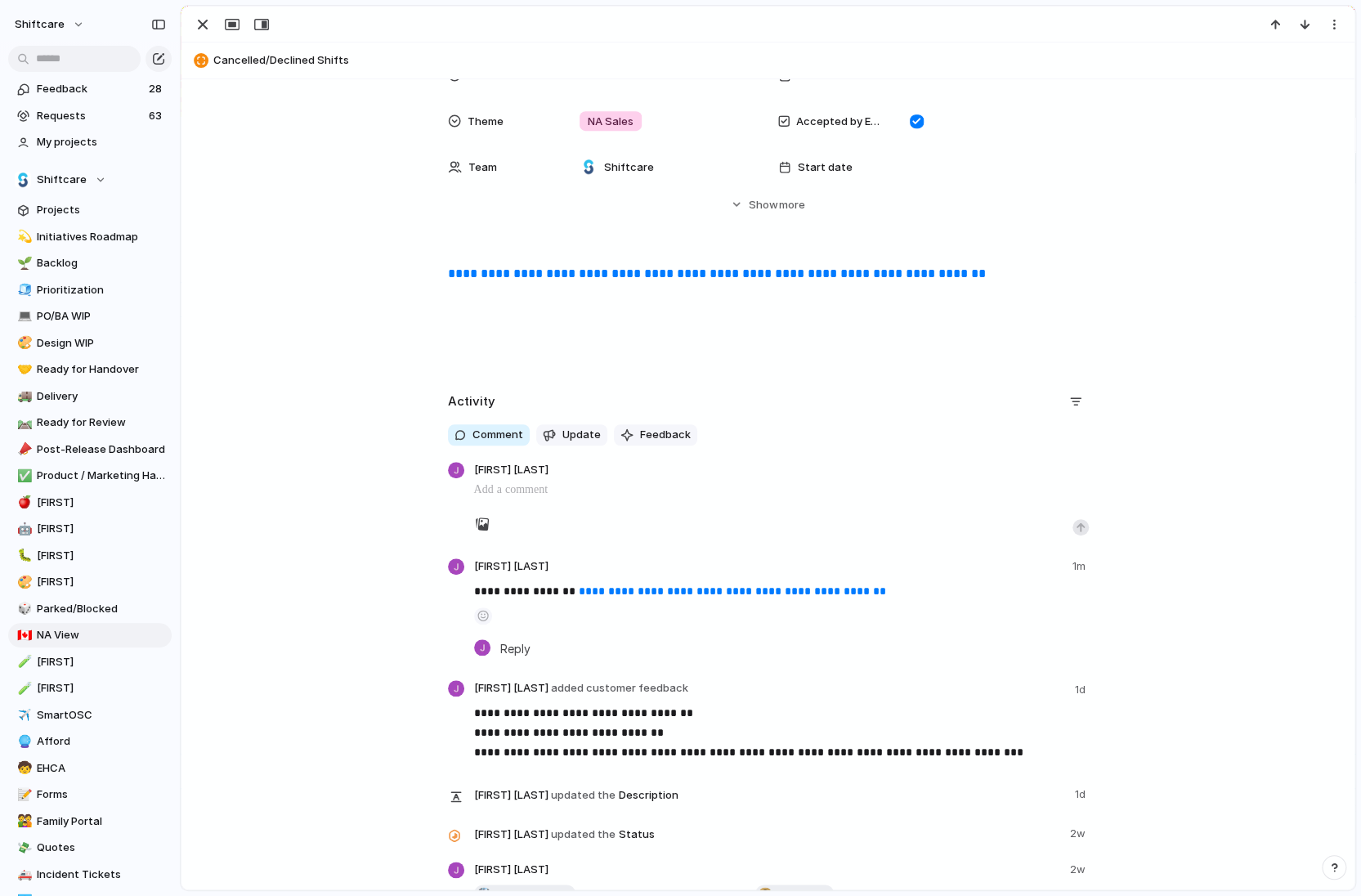 scroll, scrollTop: 0, scrollLeft: 0, axis: both 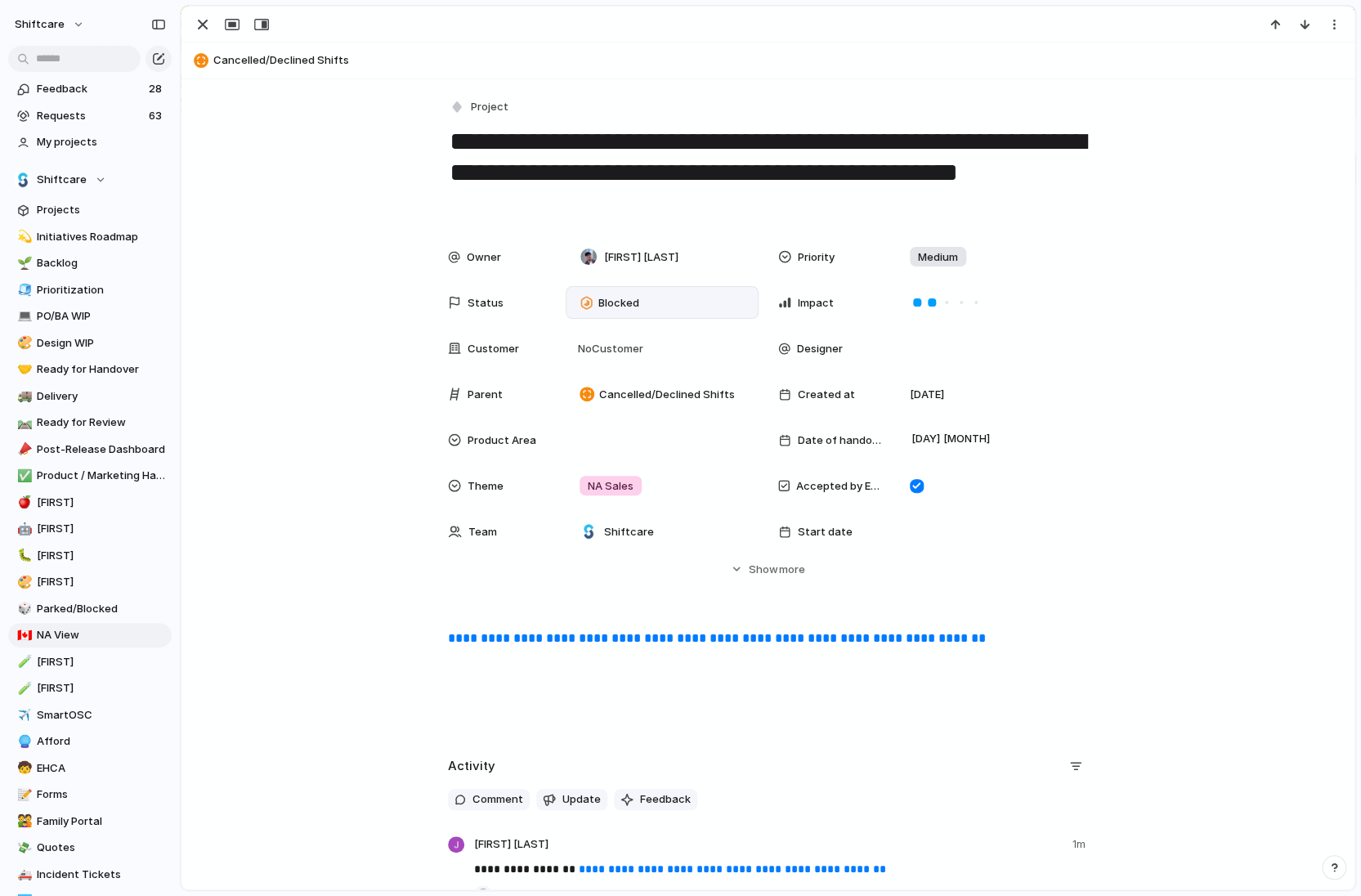 click on "Blocked" at bounding box center [613, 302] 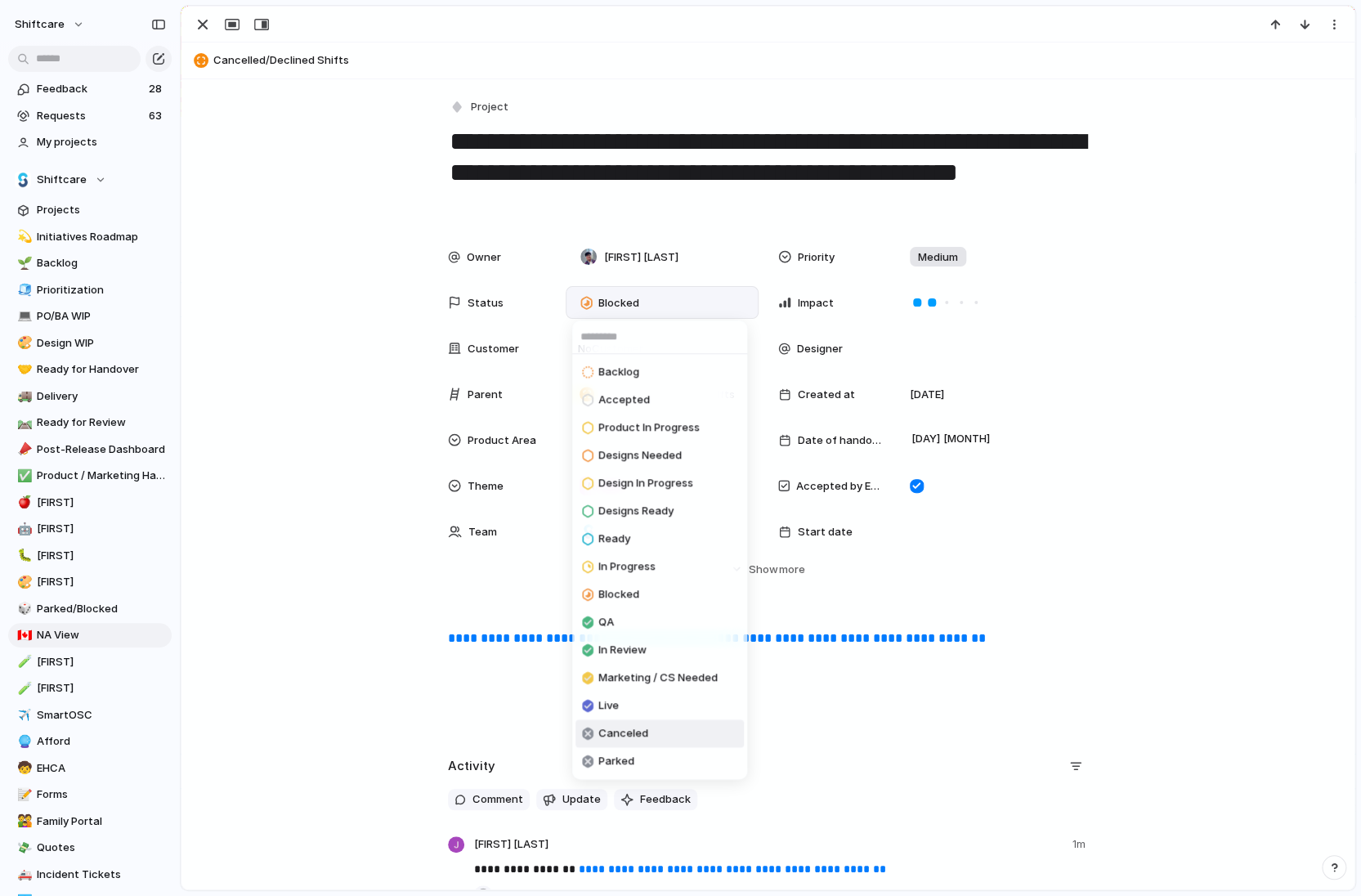 click on "Canceled" at bounding box center (660, 733) 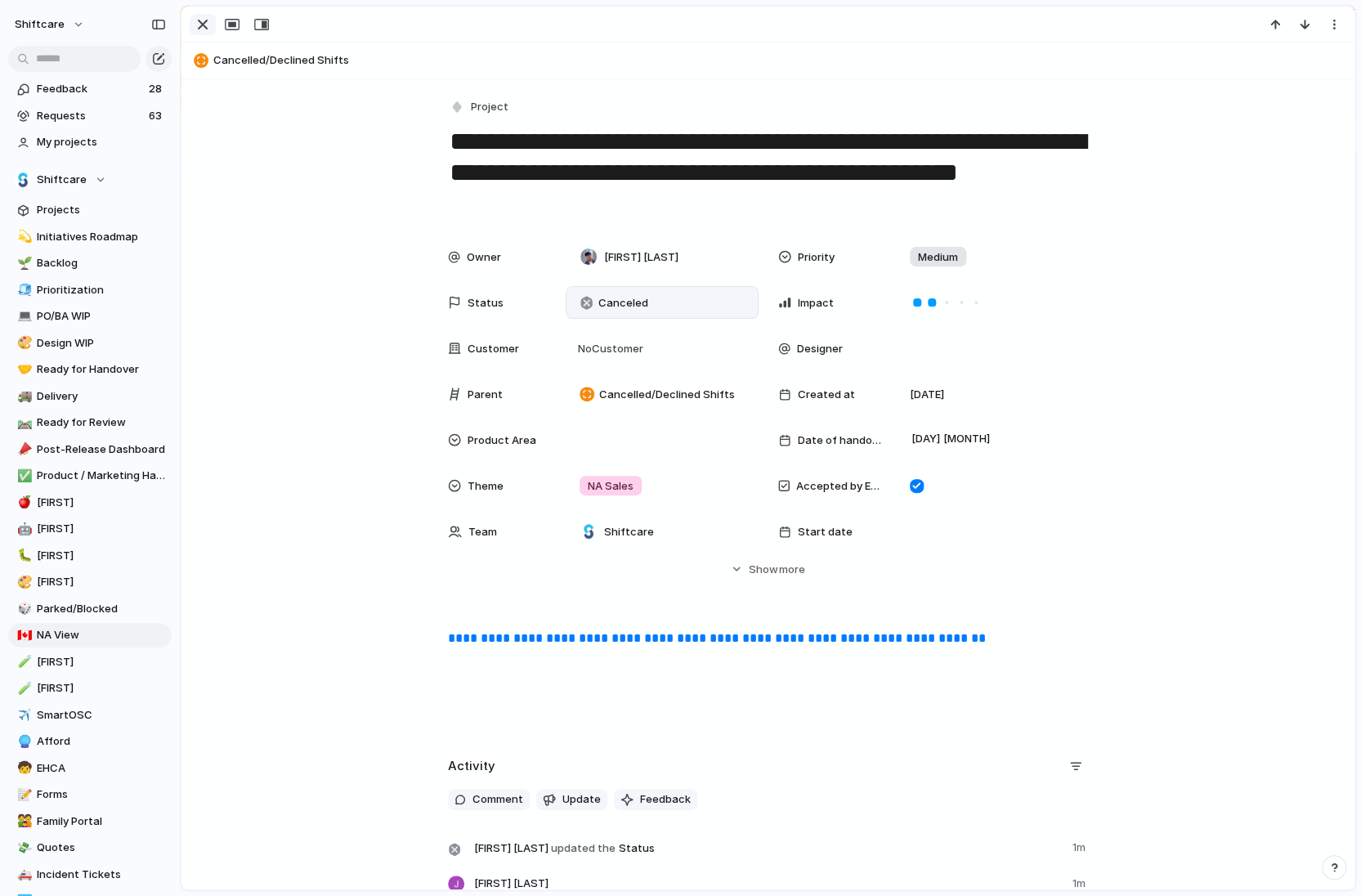 click at bounding box center [203, 25] 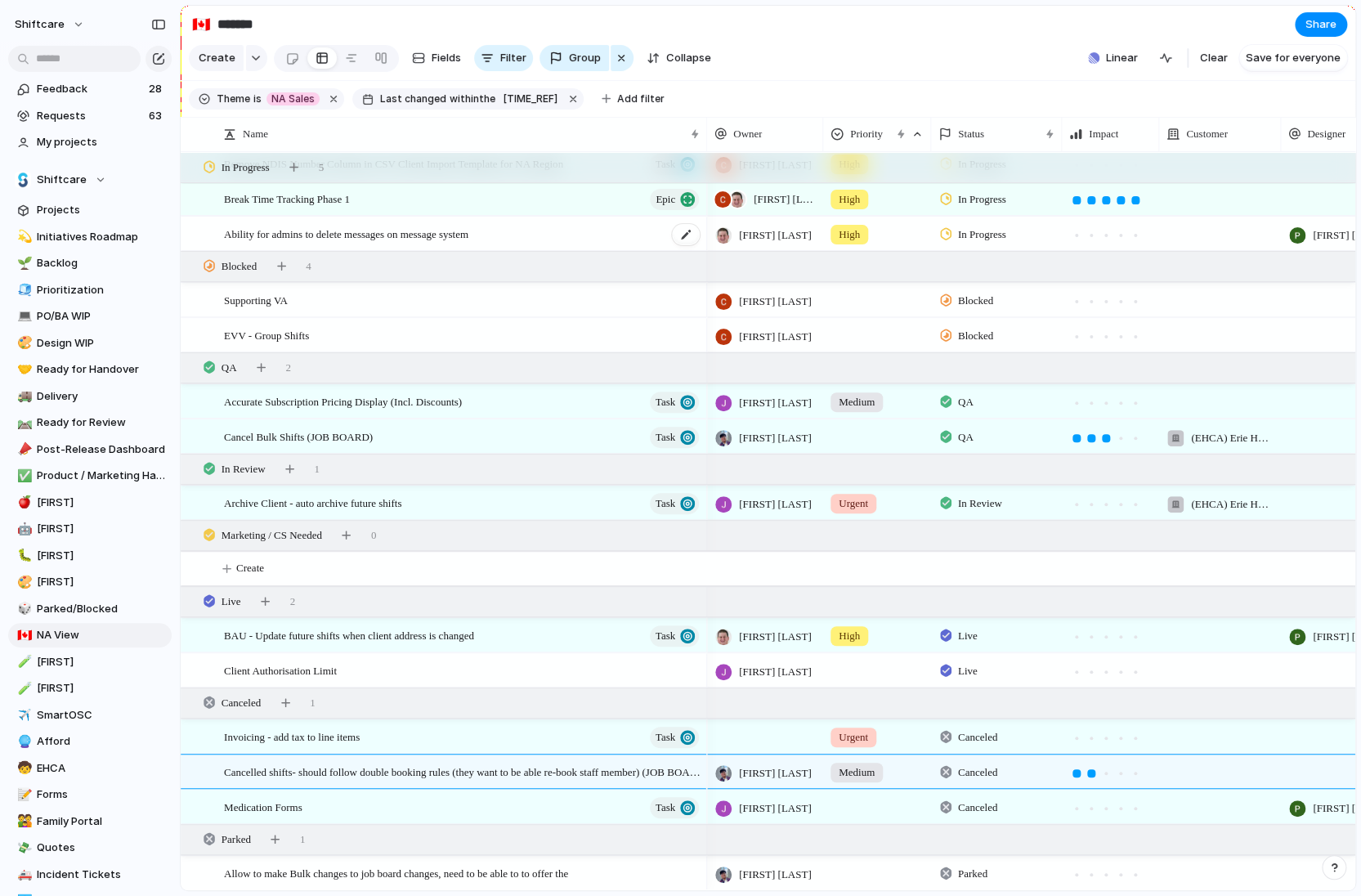 scroll, scrollTop: 974, scrollLeft: 0, axis: vertical 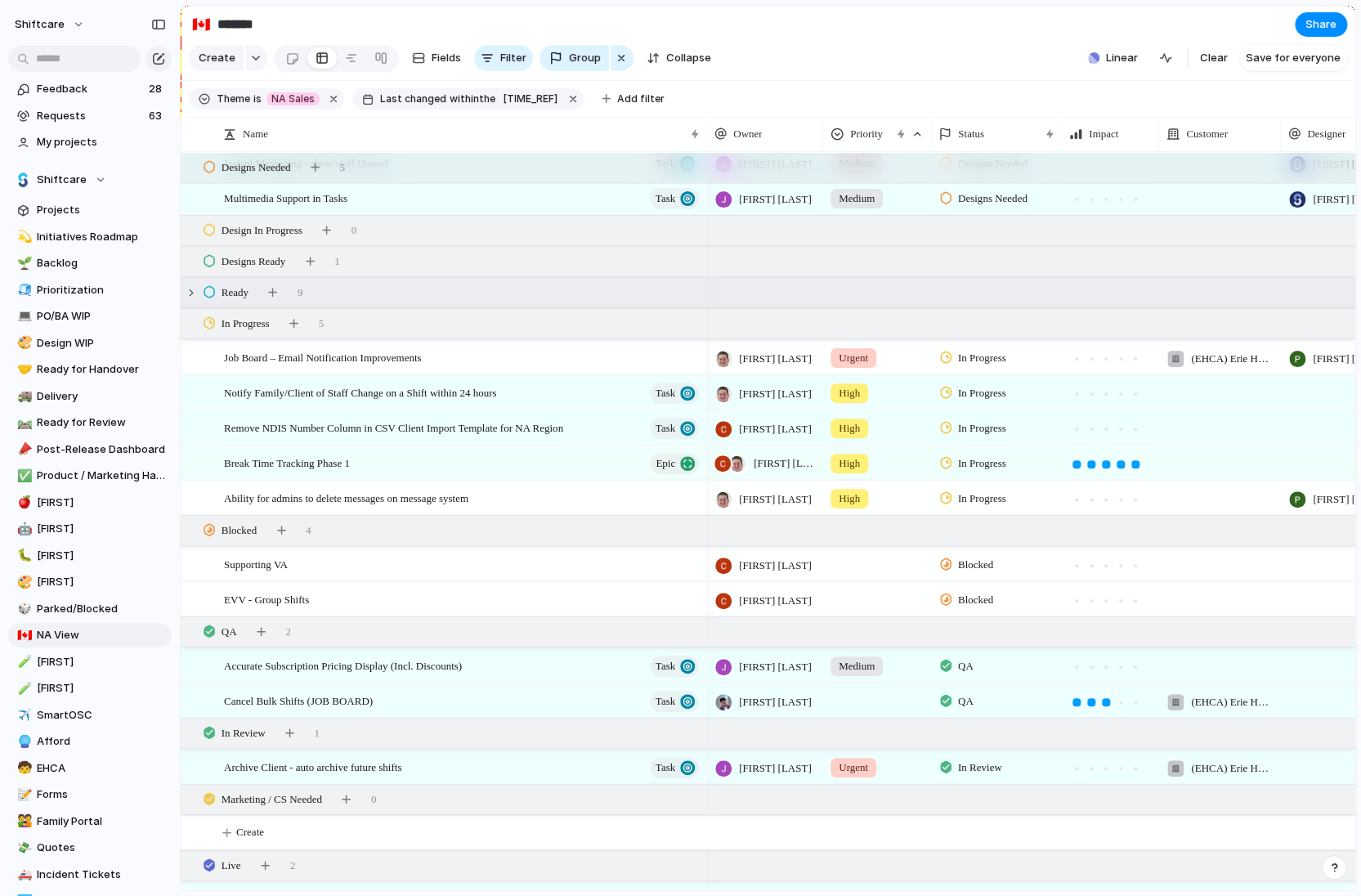 click at bounding box center (209, 292) 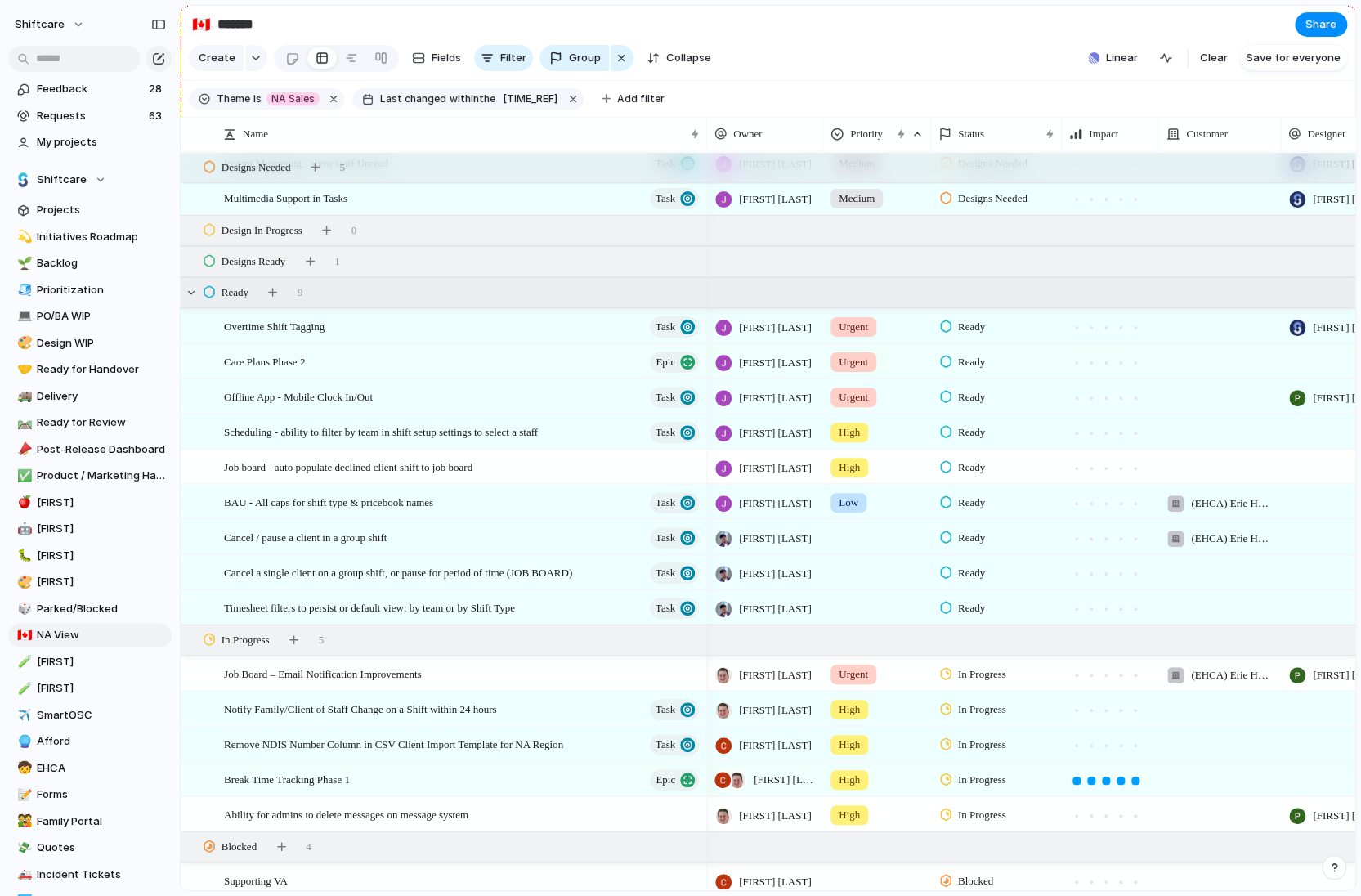scroll, scrollTop: 775, scrollLeft: 0, axis: vertical 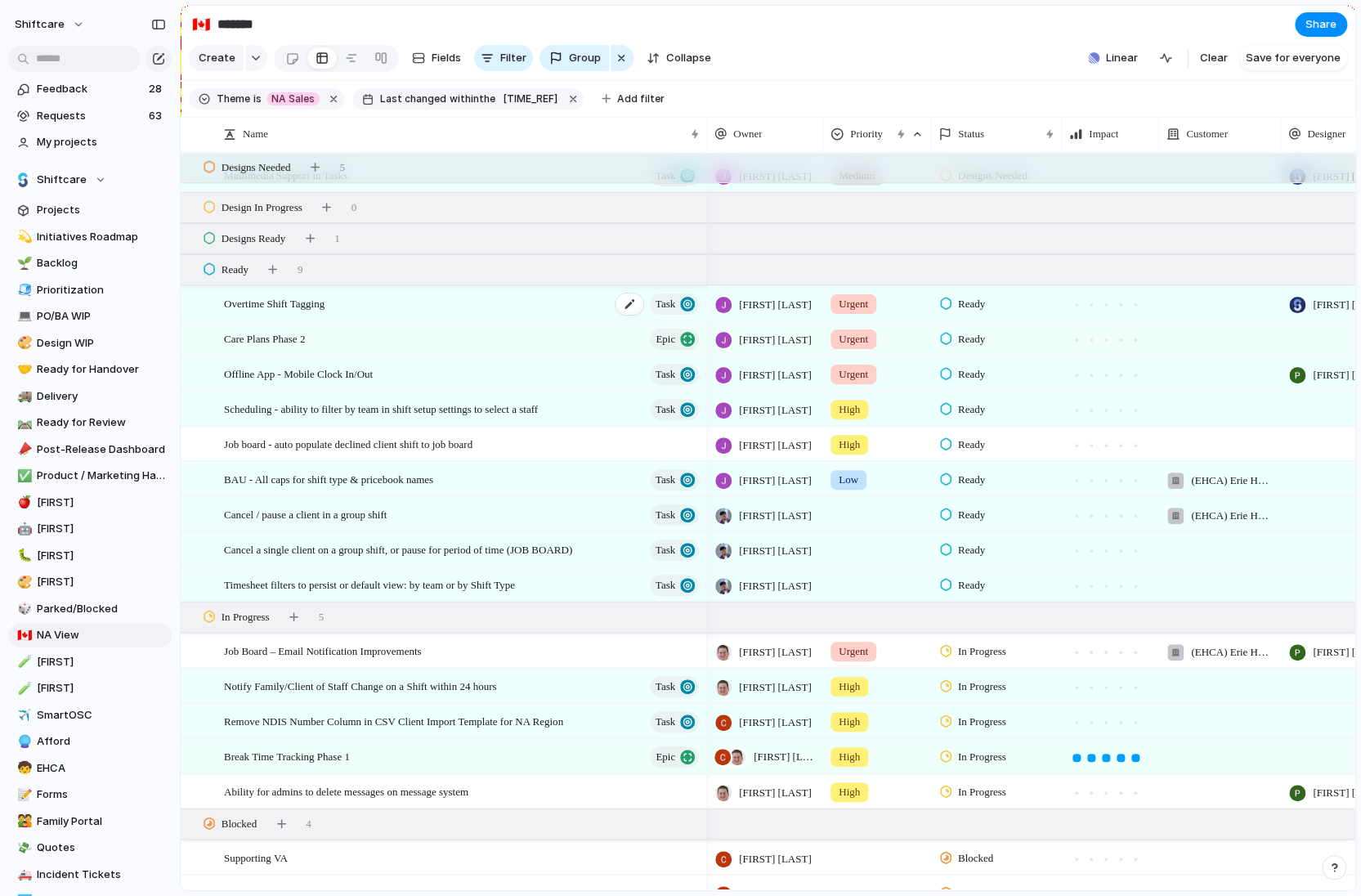 click on "Overtime Shift Tagging" at bounding box center [274, 302] 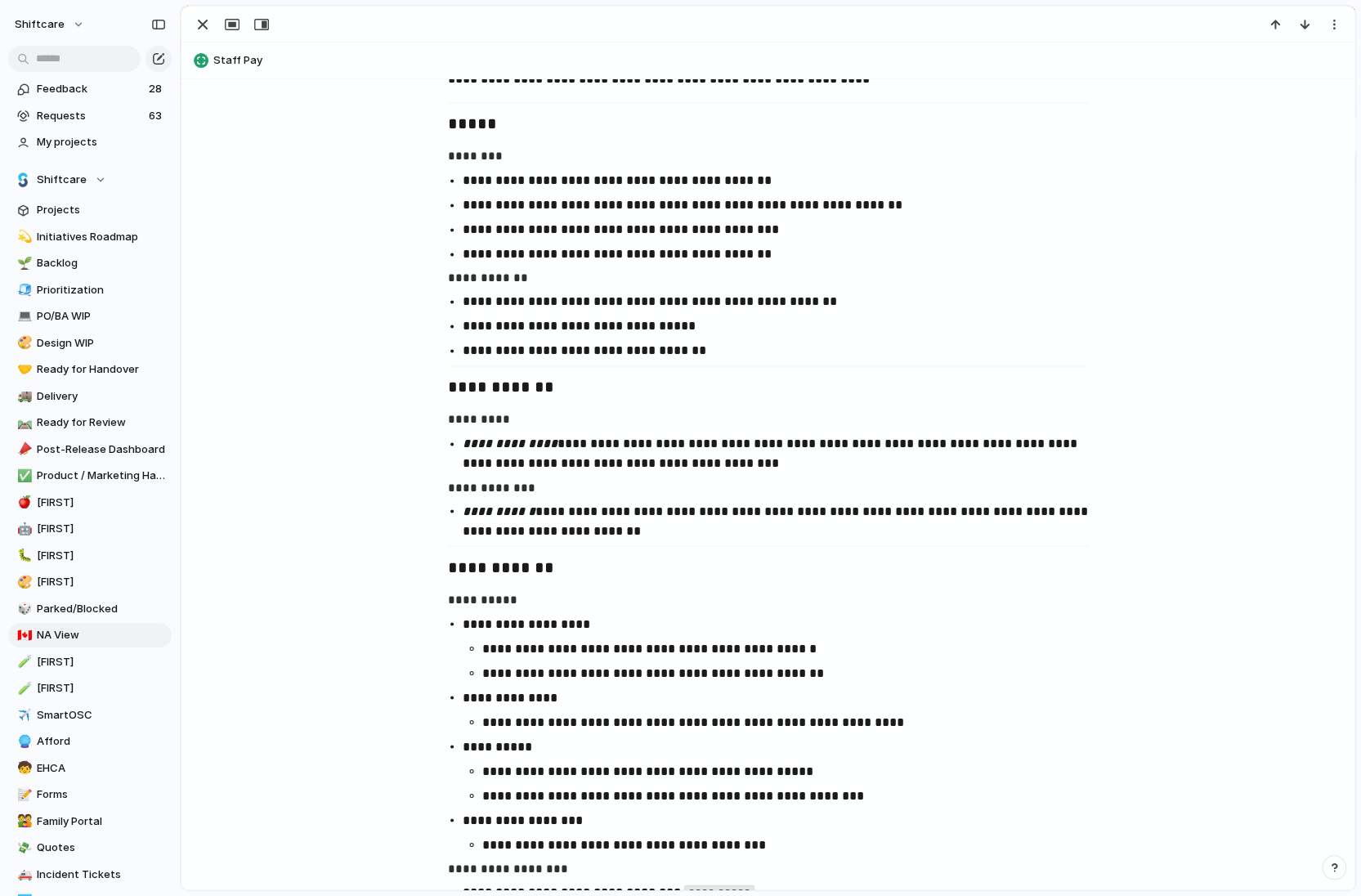 scroll, scrollTop: 1104, scrollLeft: 0, axis: vertical 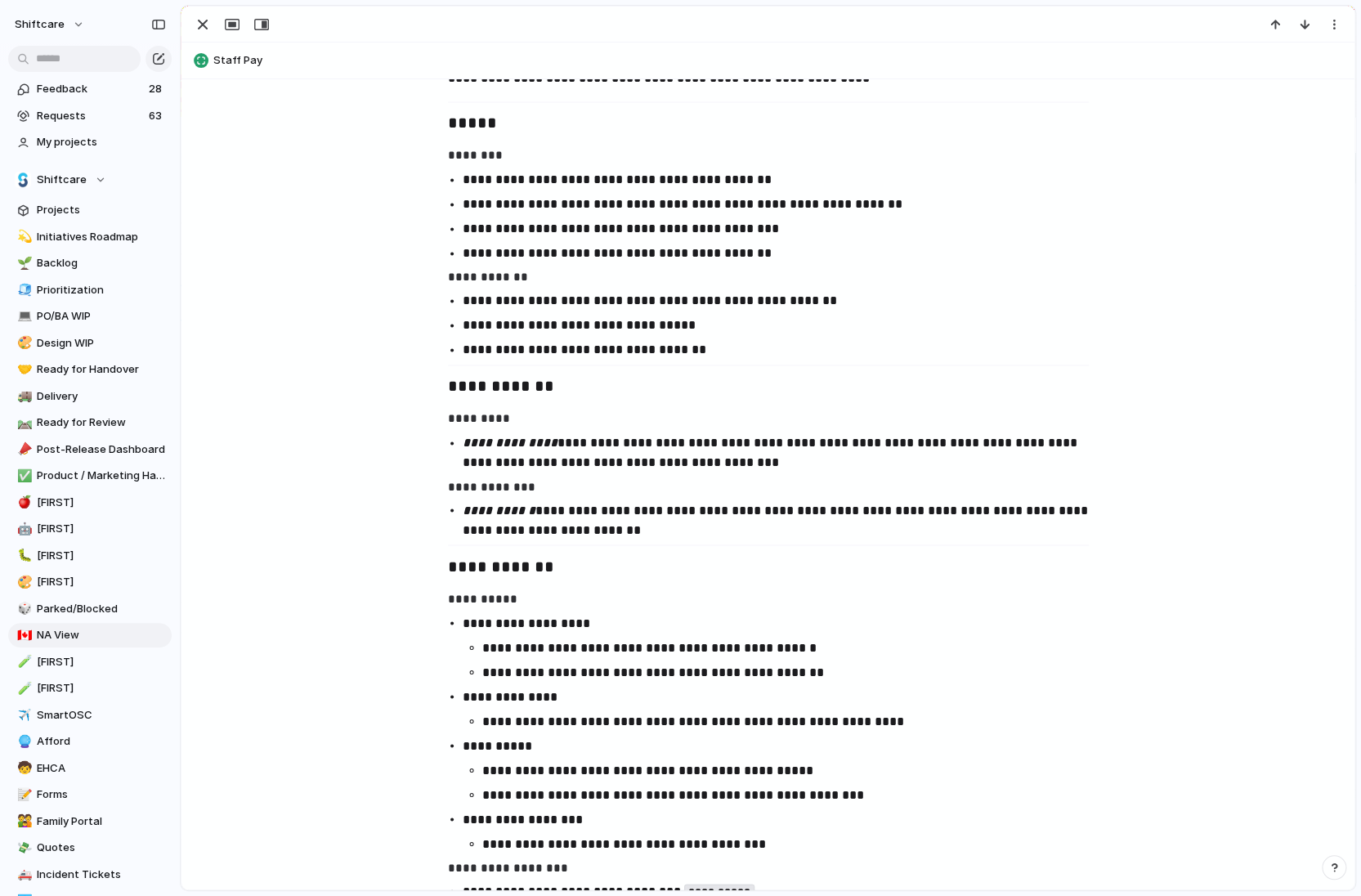 click on "**********" at bounding box center (783, 453) 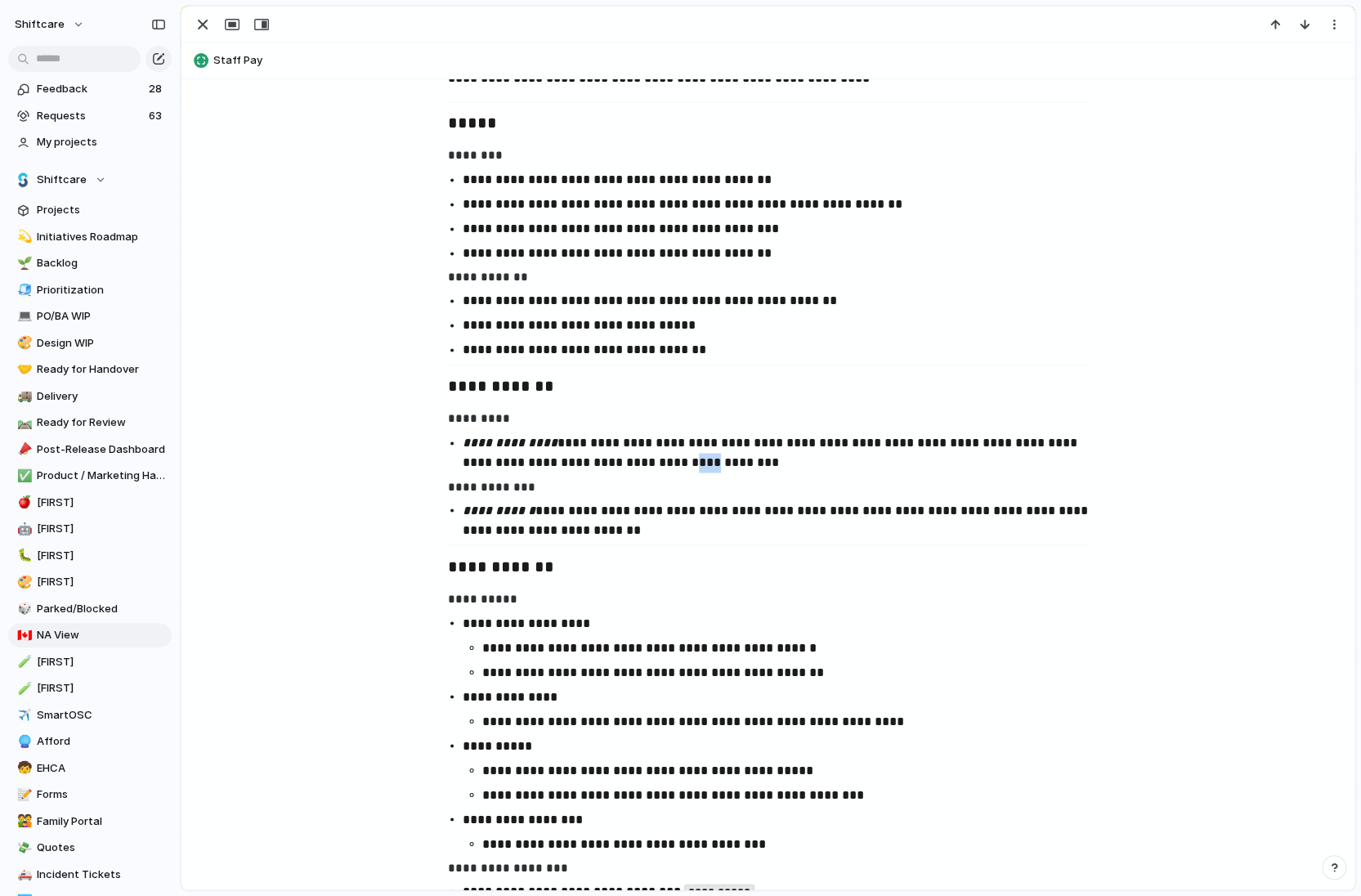 click on "**********" at bounding box center (783, 453) 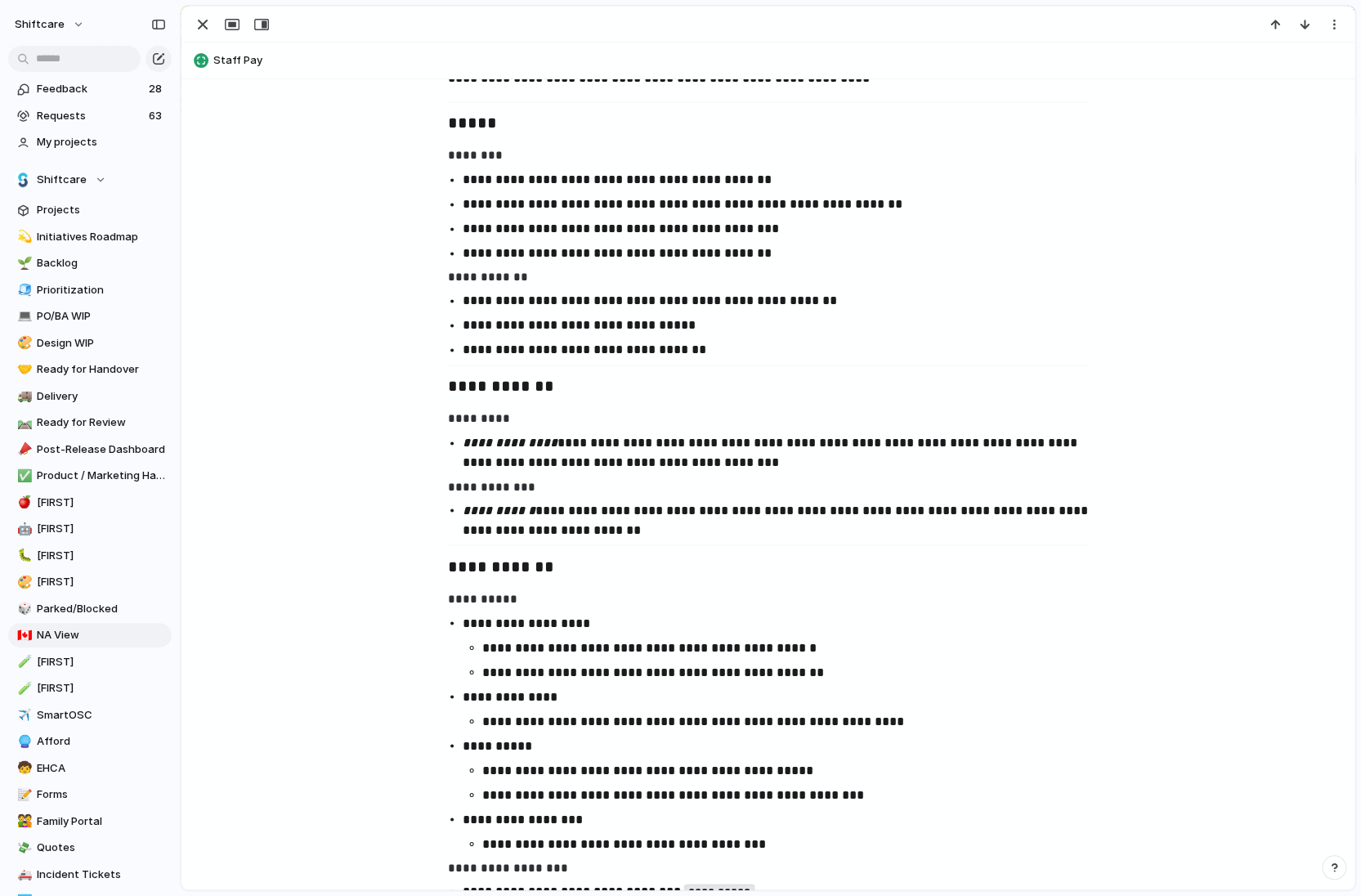 click on "**********" at bounding box center [783, 520] 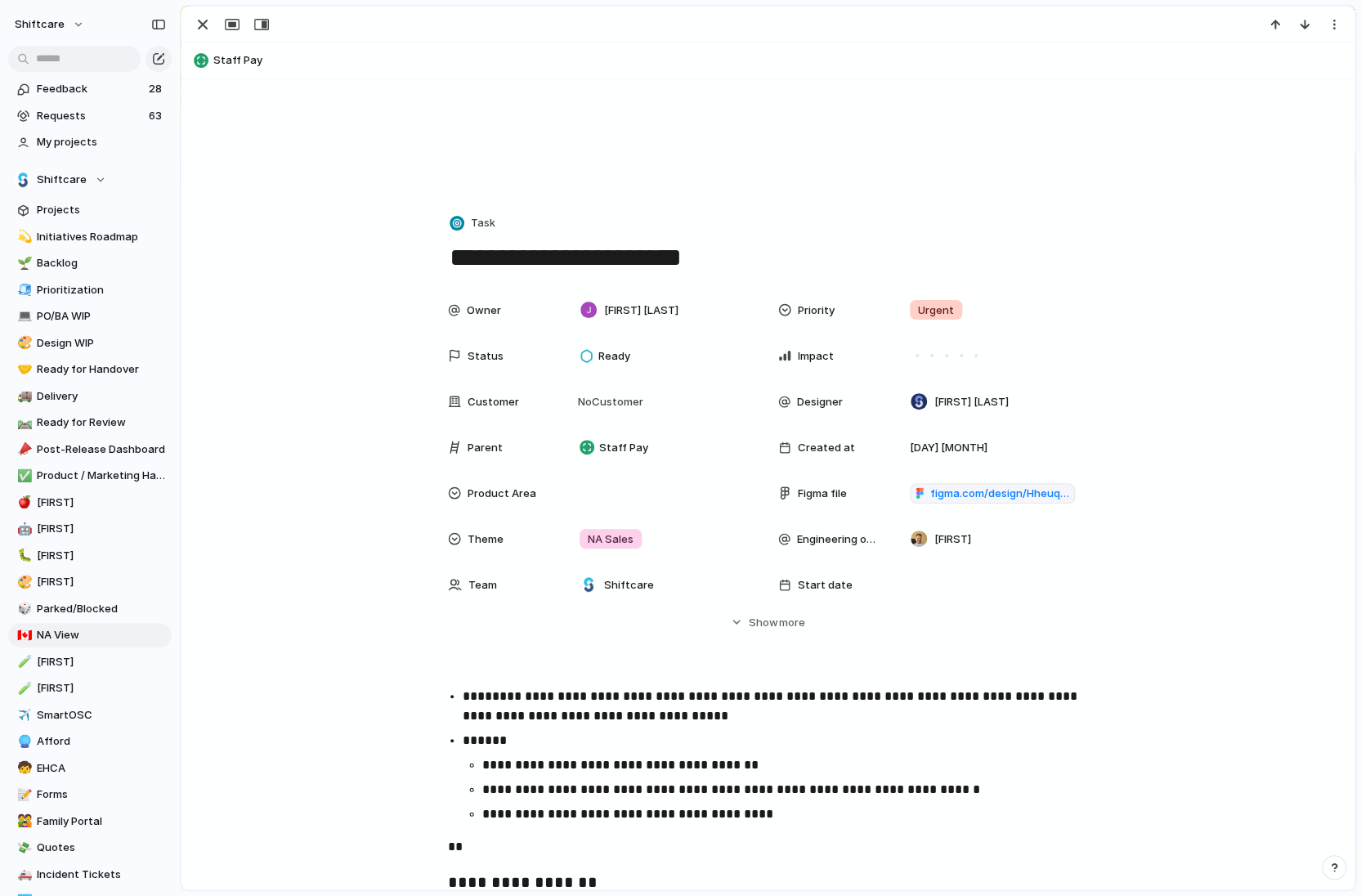 scroll, scrollTop: 0, scrollLeft: 0, axis: both 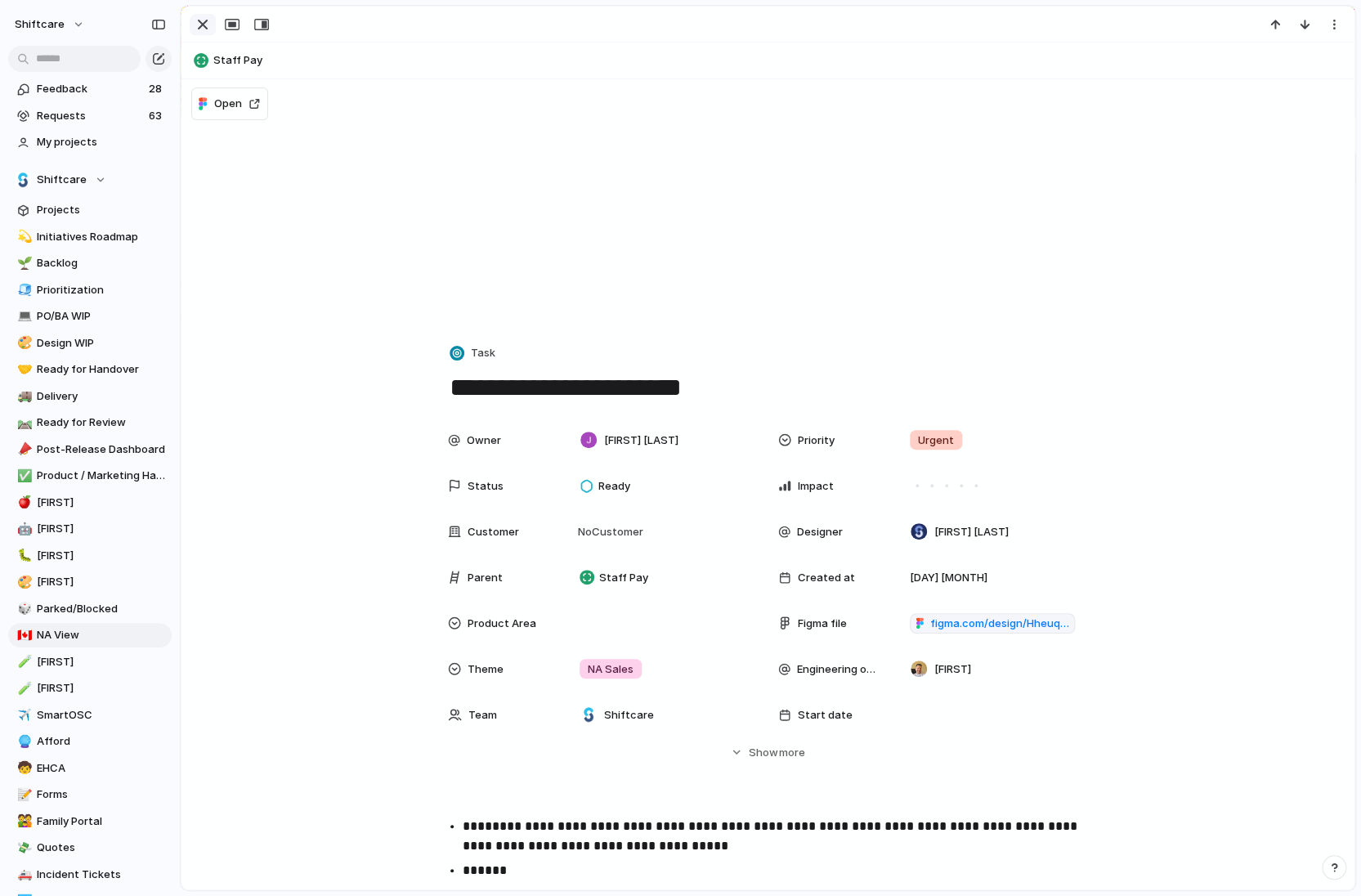 click at bounding box center [203, 25] 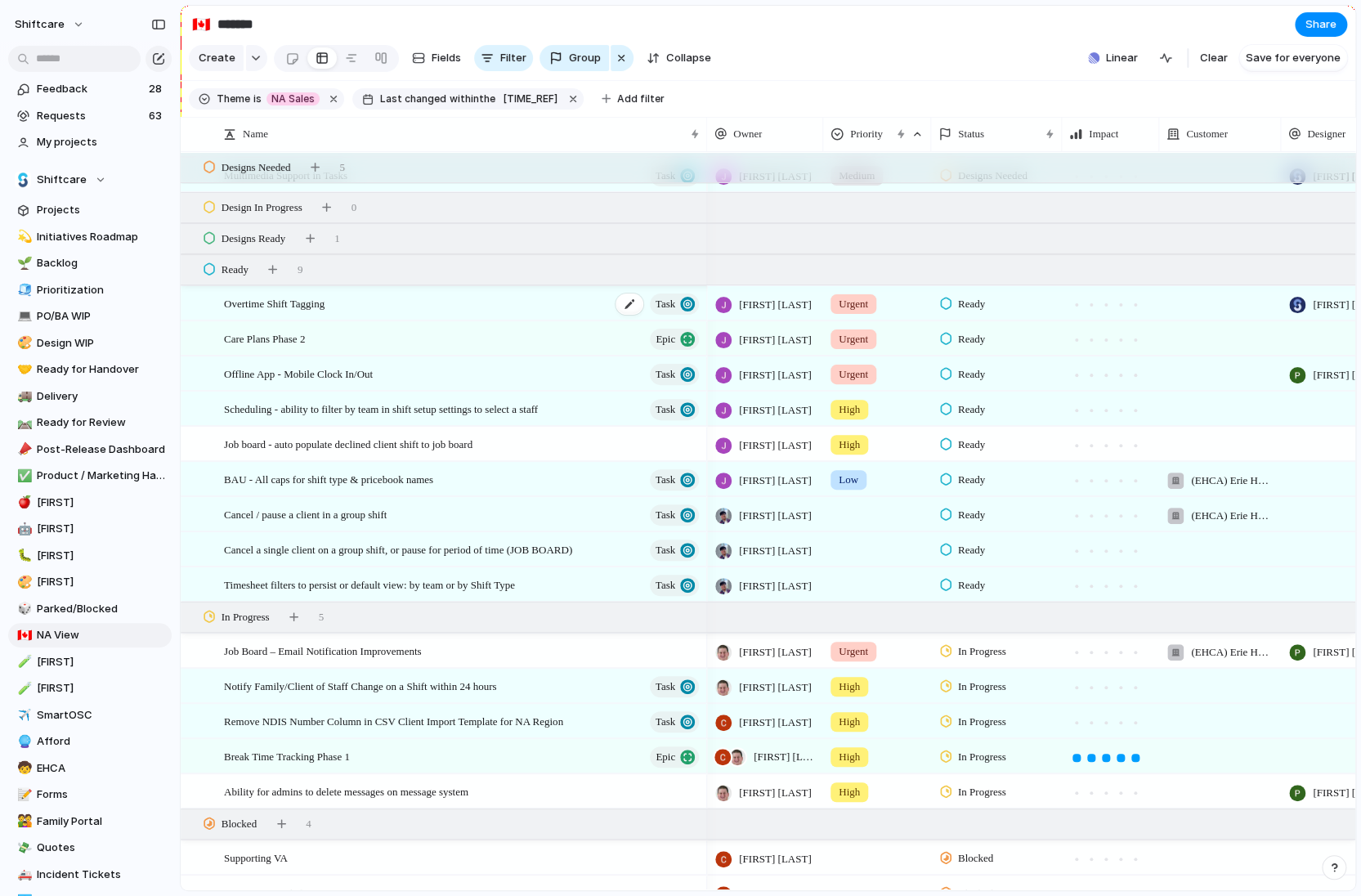 click on "Overtime Shift Tagging Task" at bounding box center (463, 303) 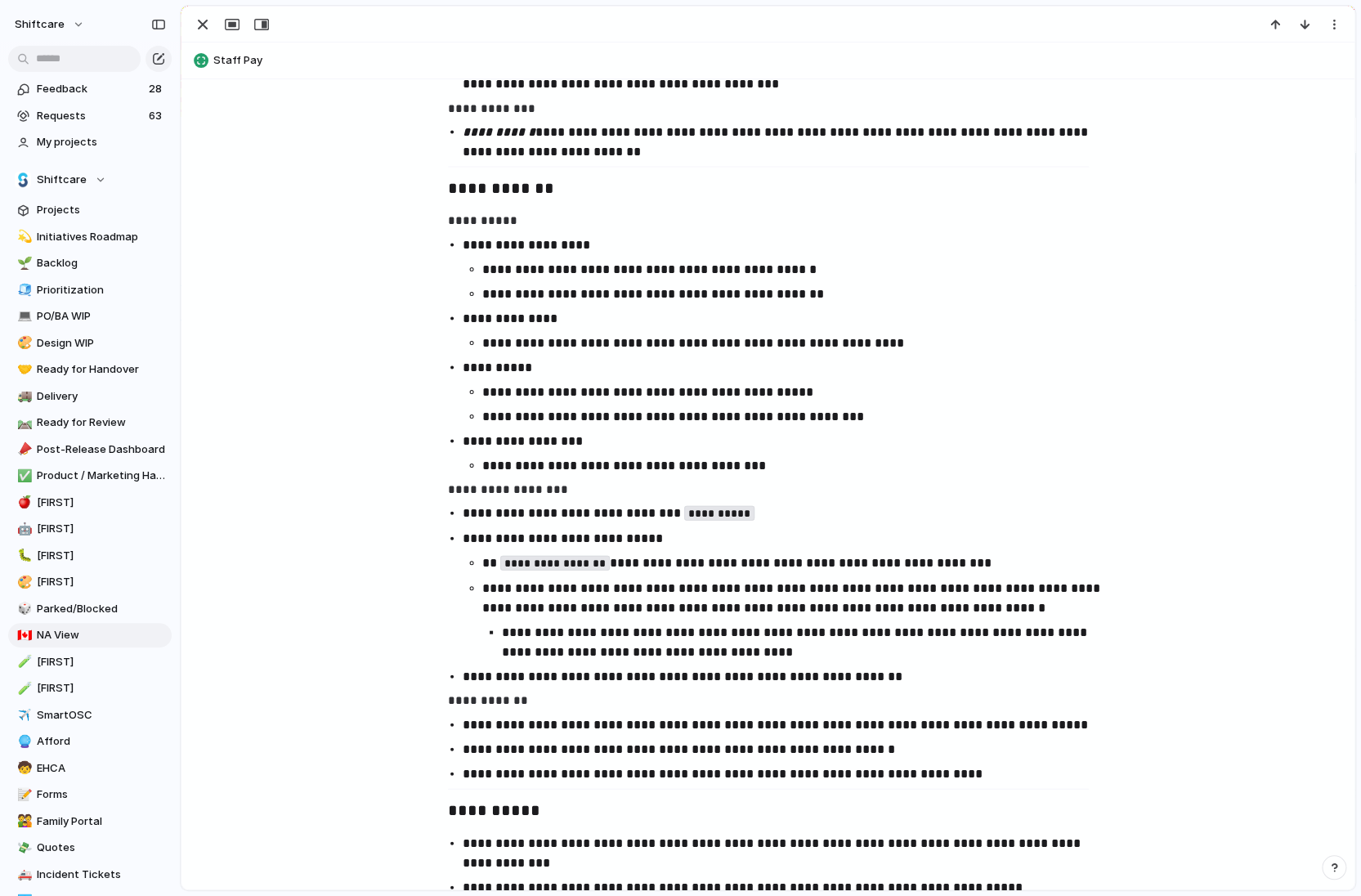 scroll, scrollTop: 1487, scrollLeft: 0, axis: vertical 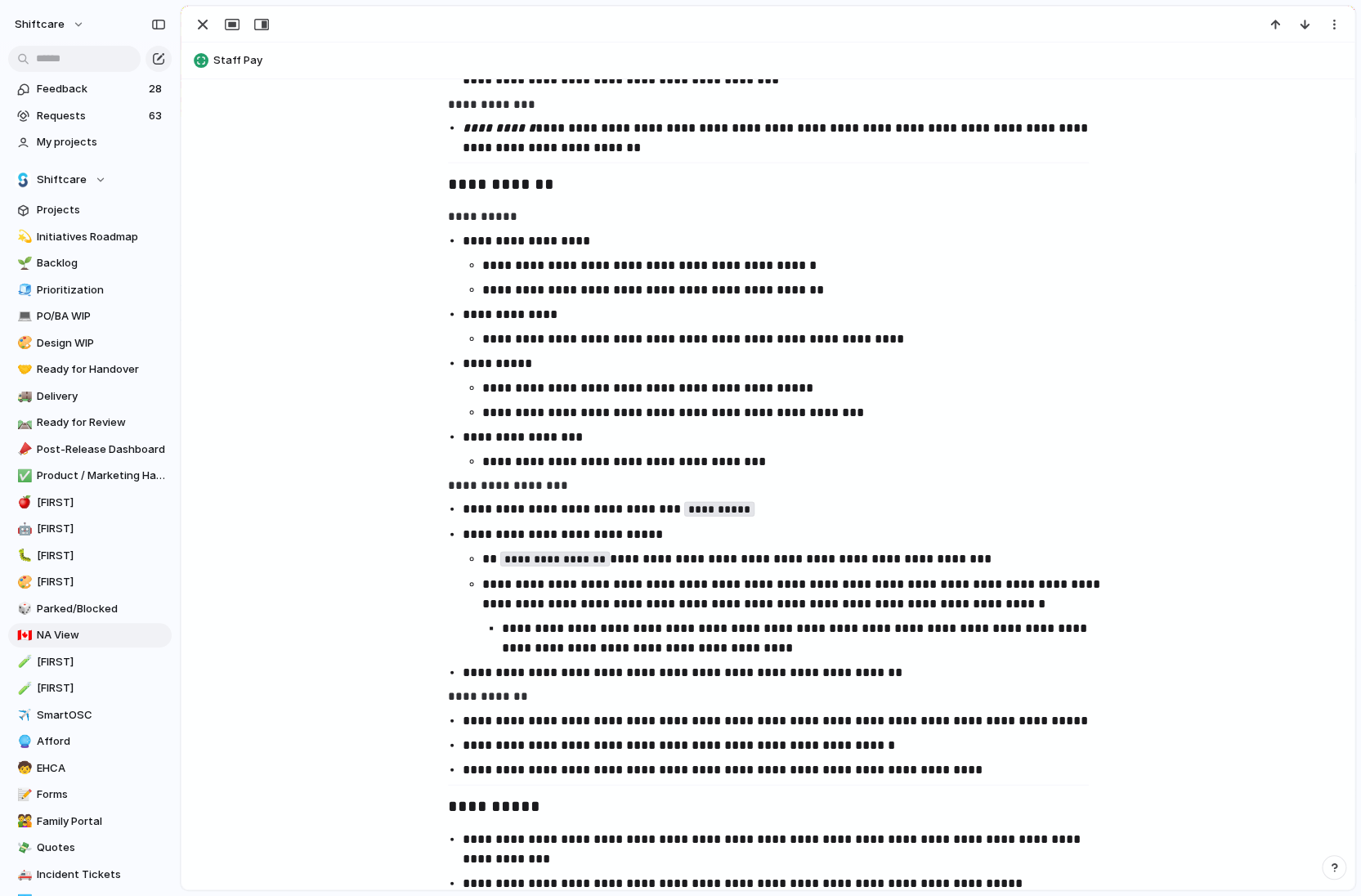 click on "**********" at bounding box center [793, 594] 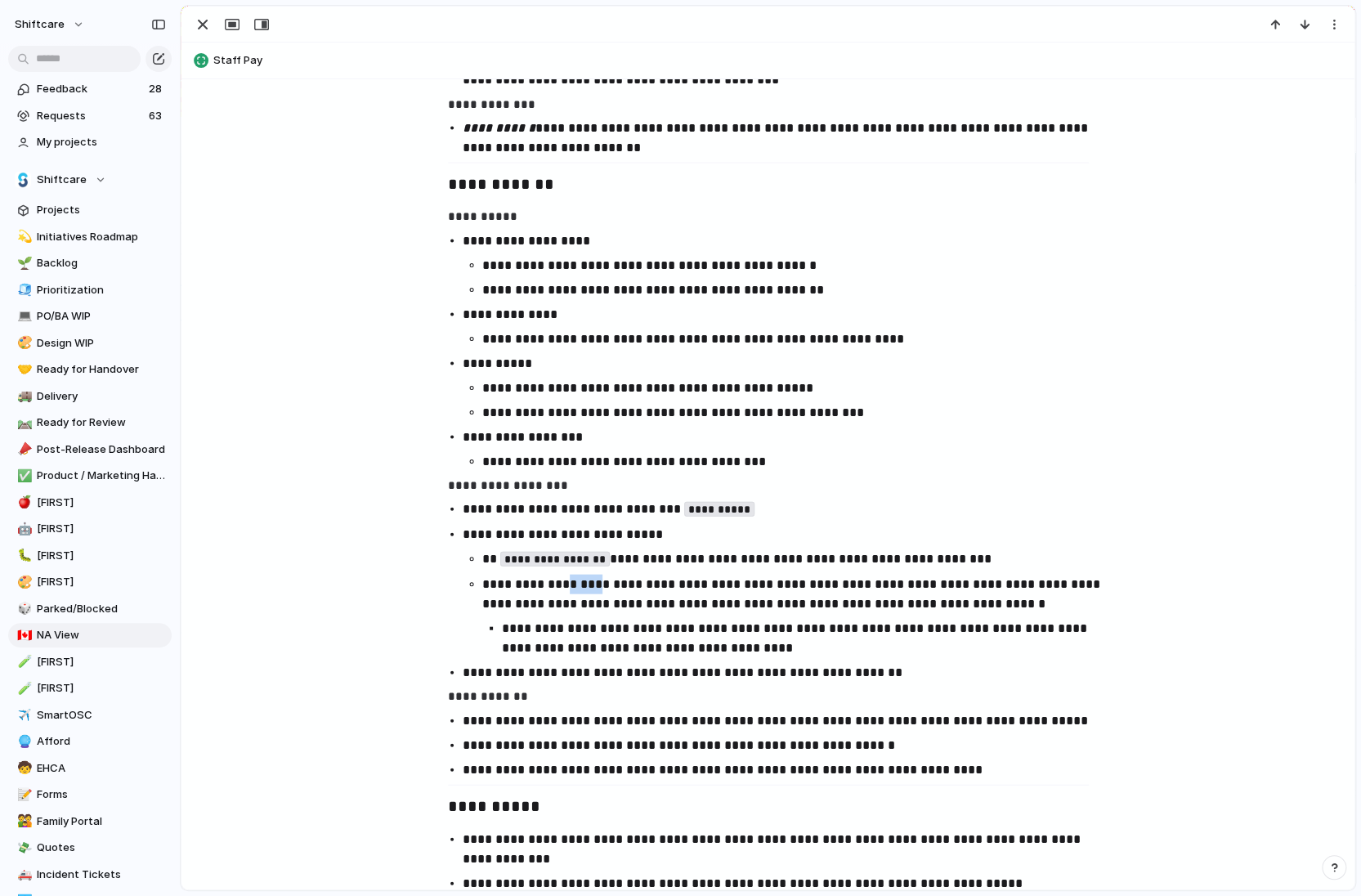 click on "**********" at bounding box center [793, 594] 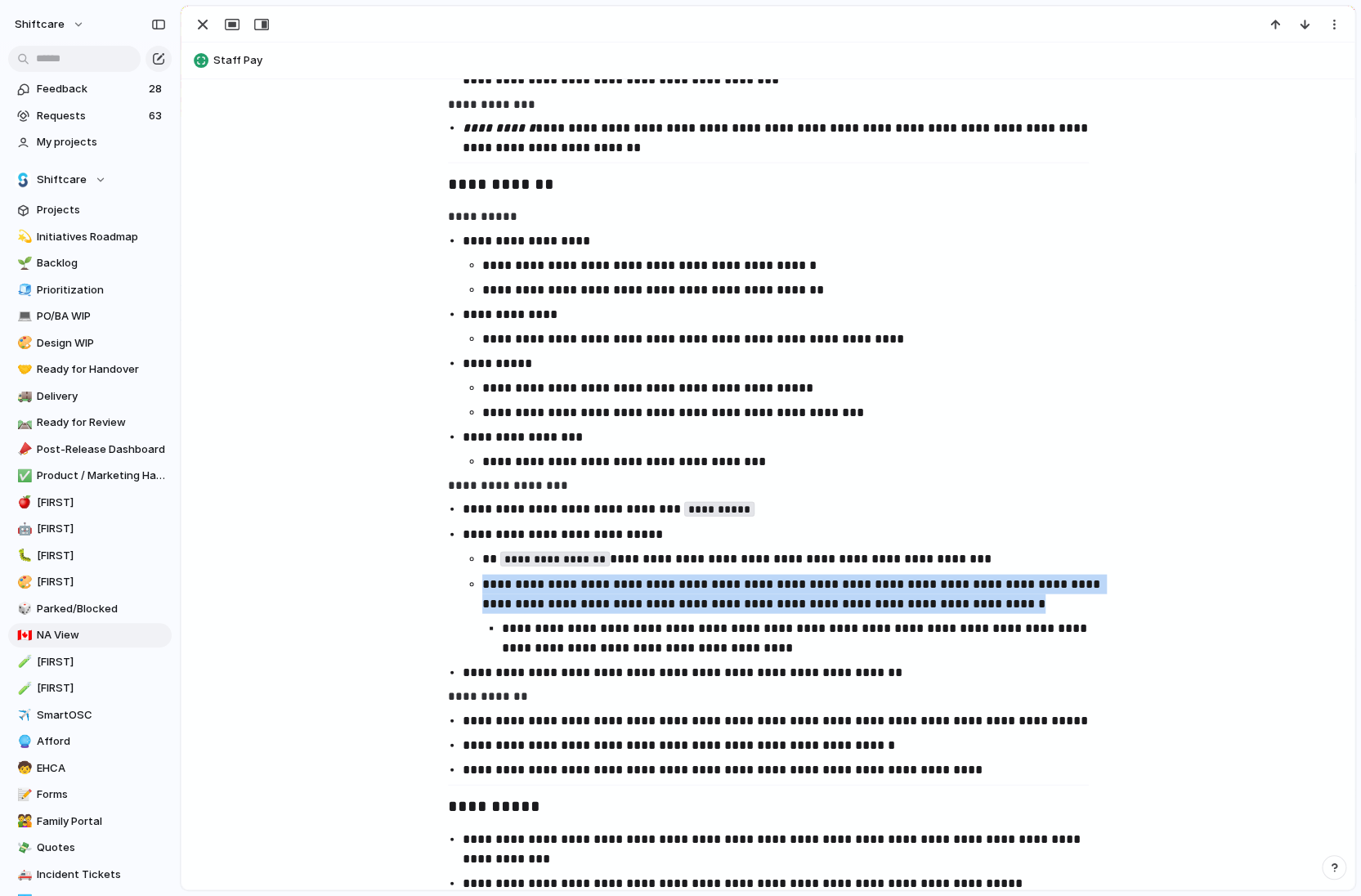click on "**********" at bounding box center (793, 594) 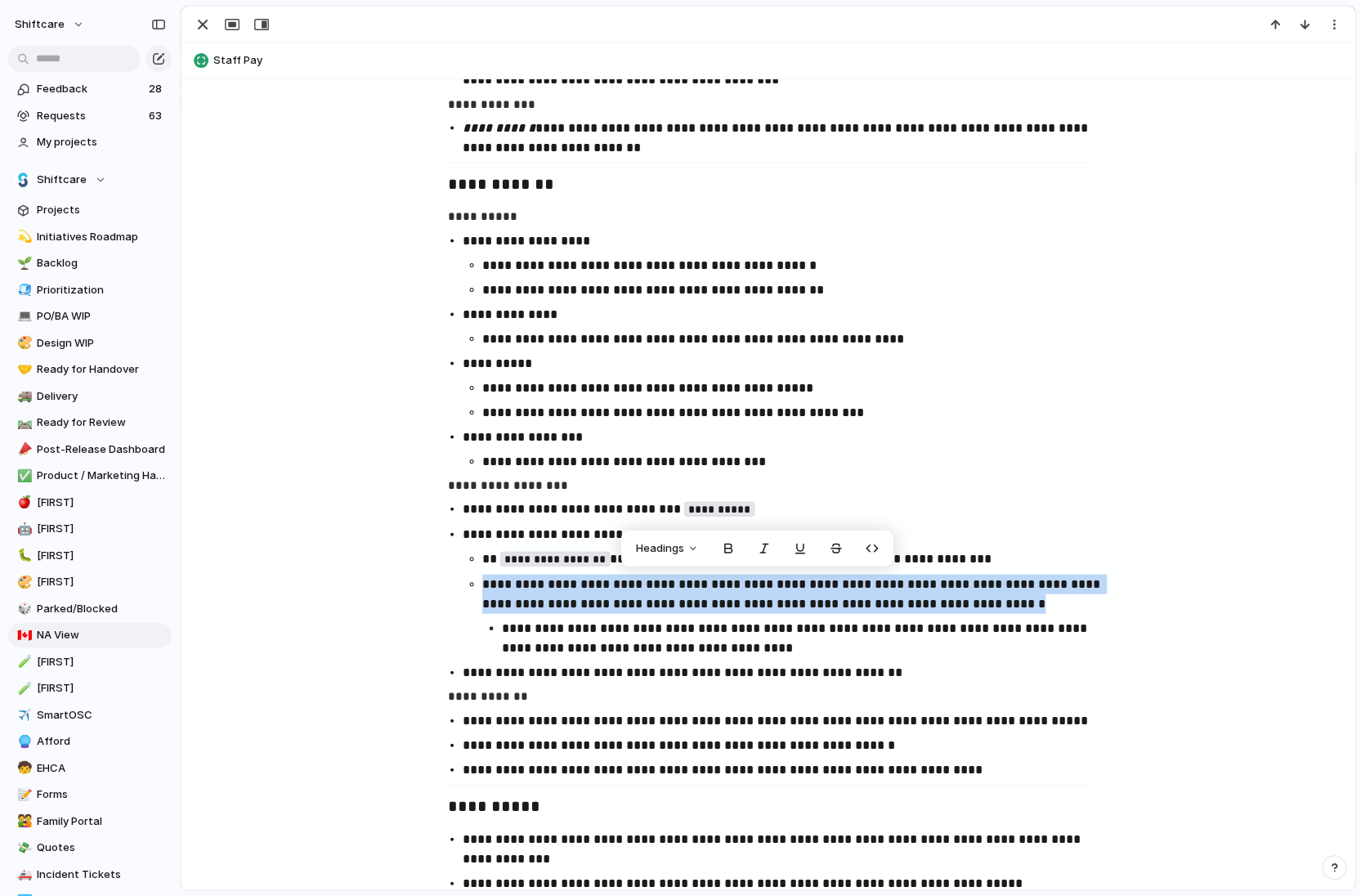 click on "**********" at bounding box center [793, 594] 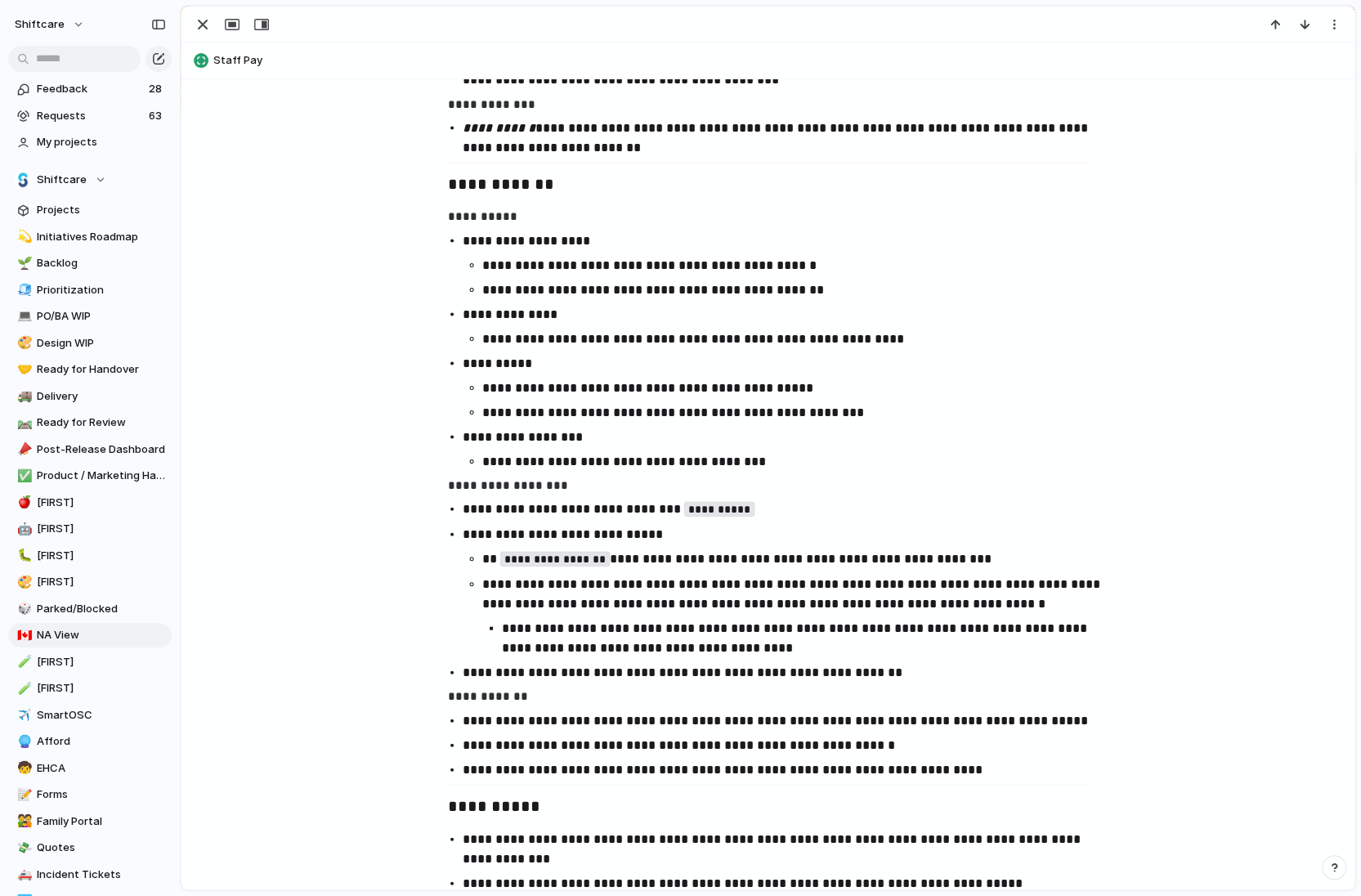 click on "**********" at bounding box center (793, 594) 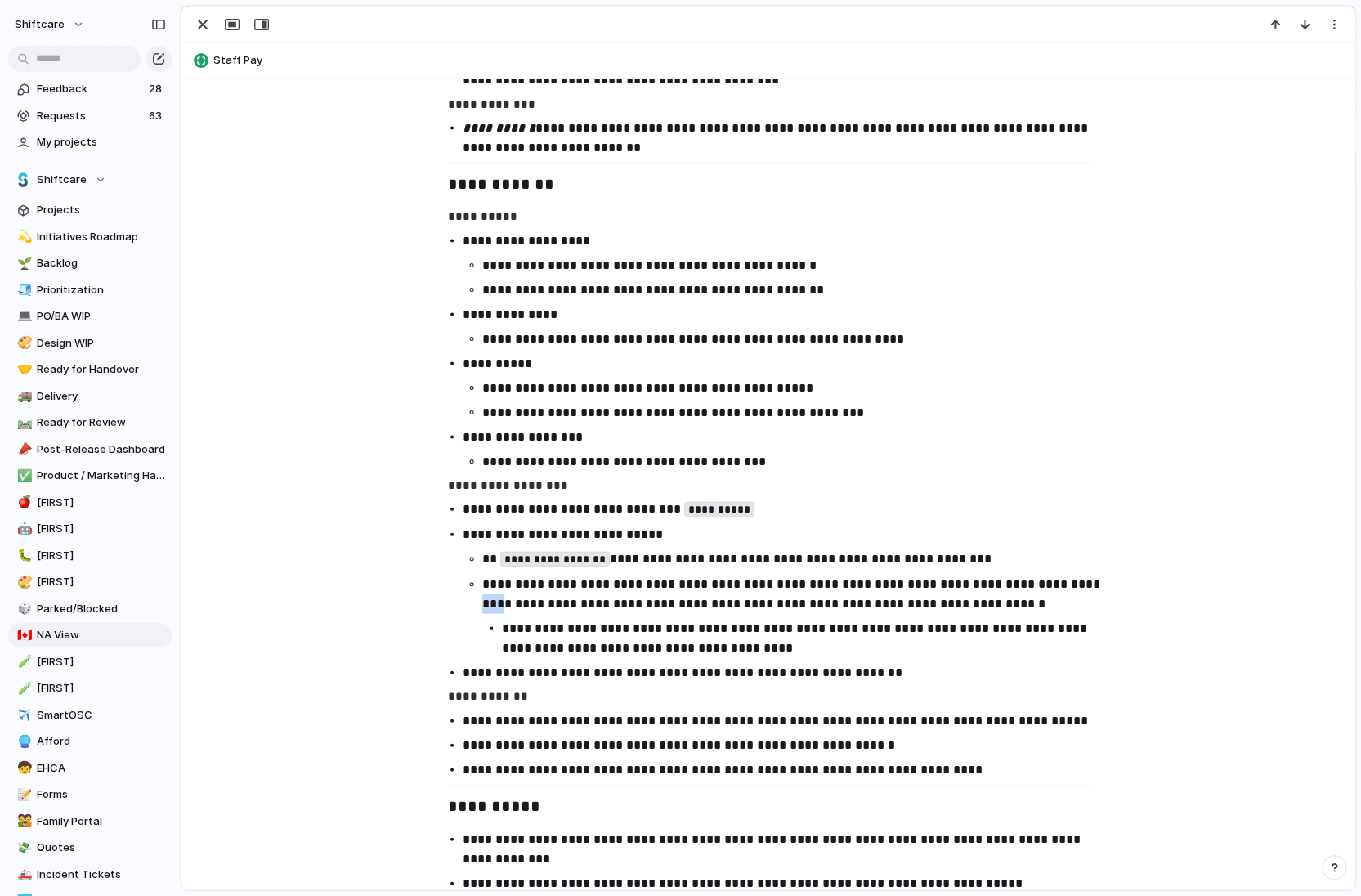 click on "**********" at bounding box center (793, 594) 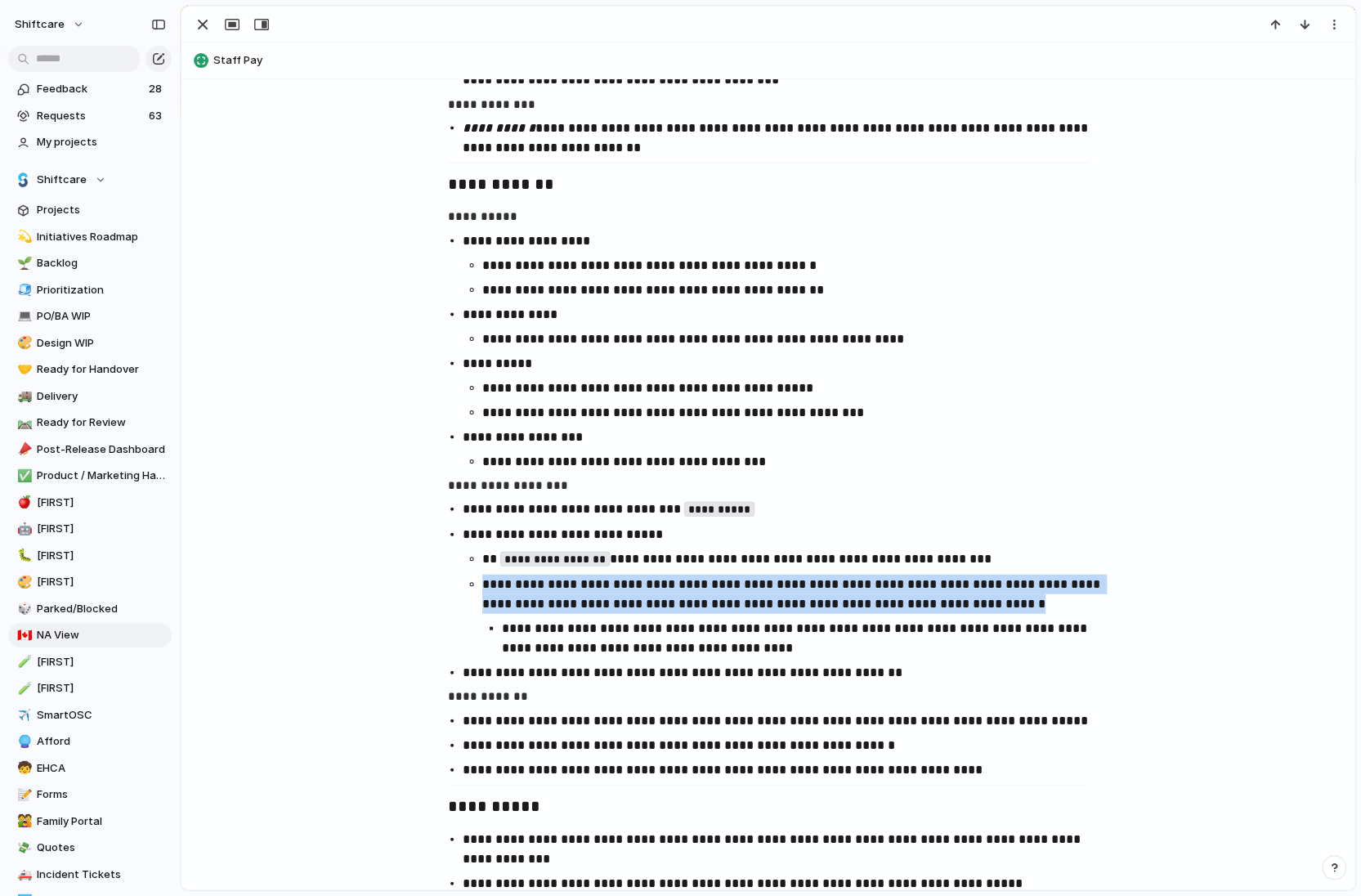 click on "**********" at bounding box center [793, 594] 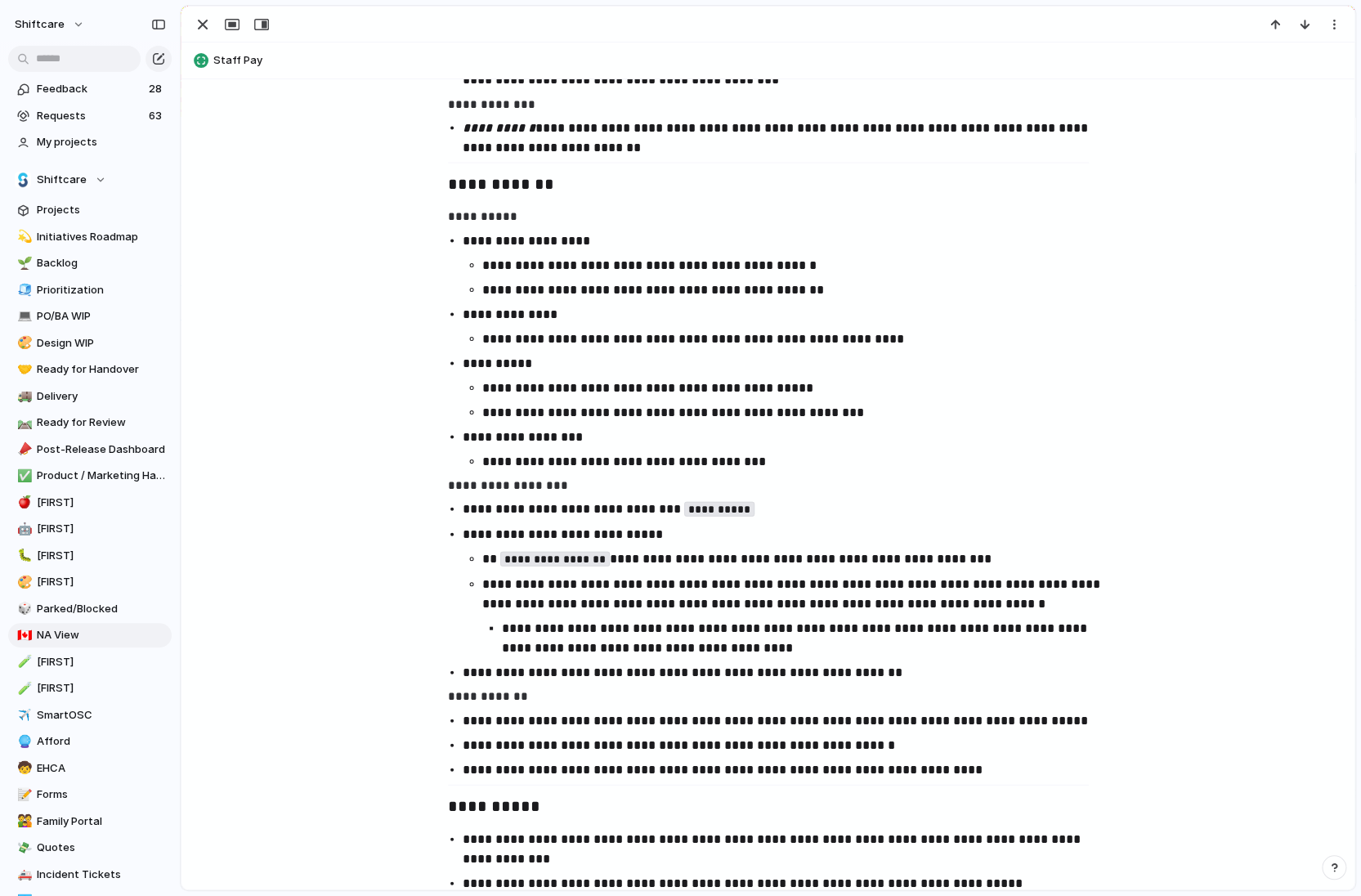 click on "**********" at bounding box center (793, 616) 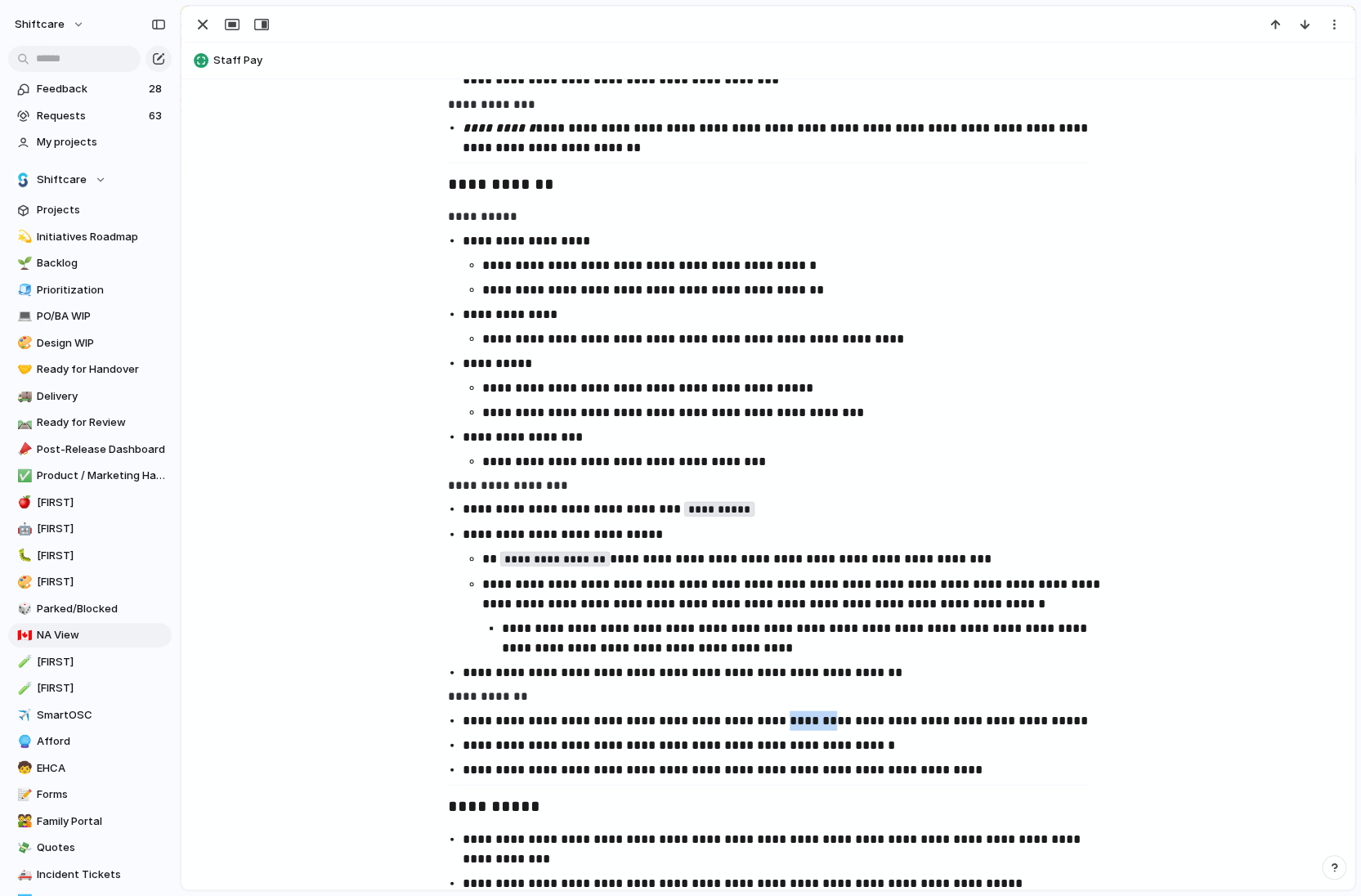 click on "**********" at bounding box center (783, 720) 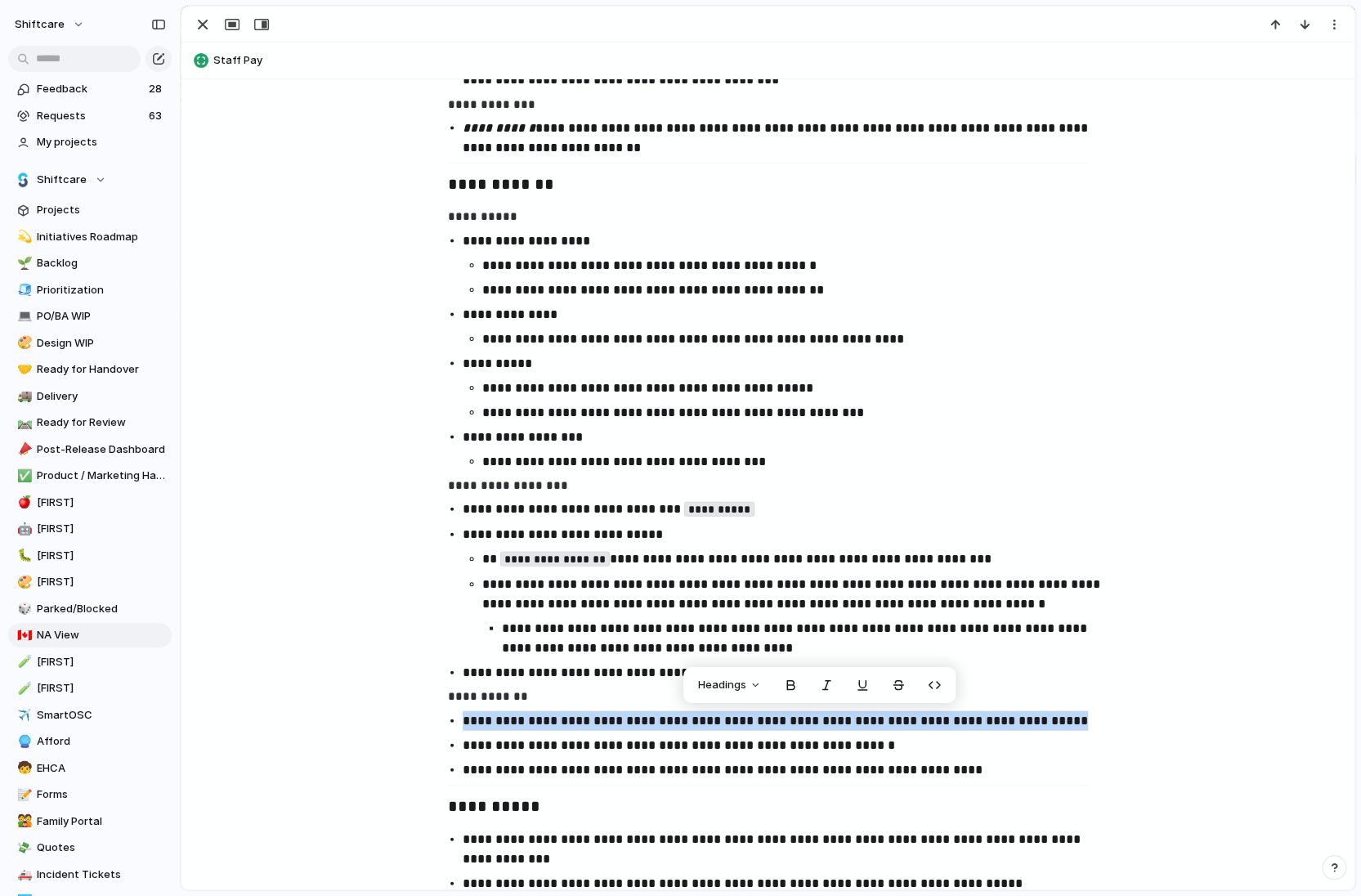click on "**********" at bounding box center [783, 720] 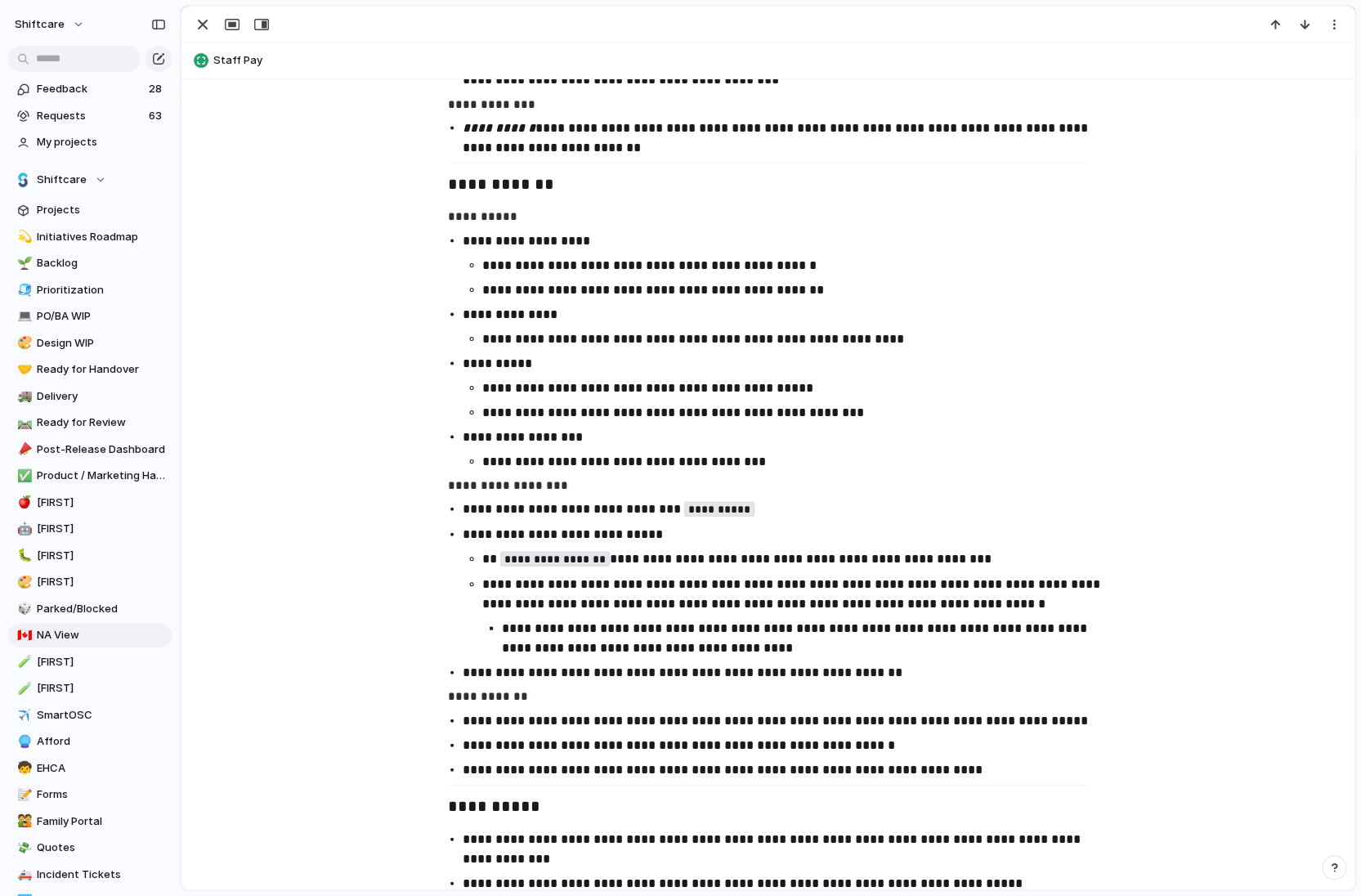 click on "**********" at bounding box center (768, 745) 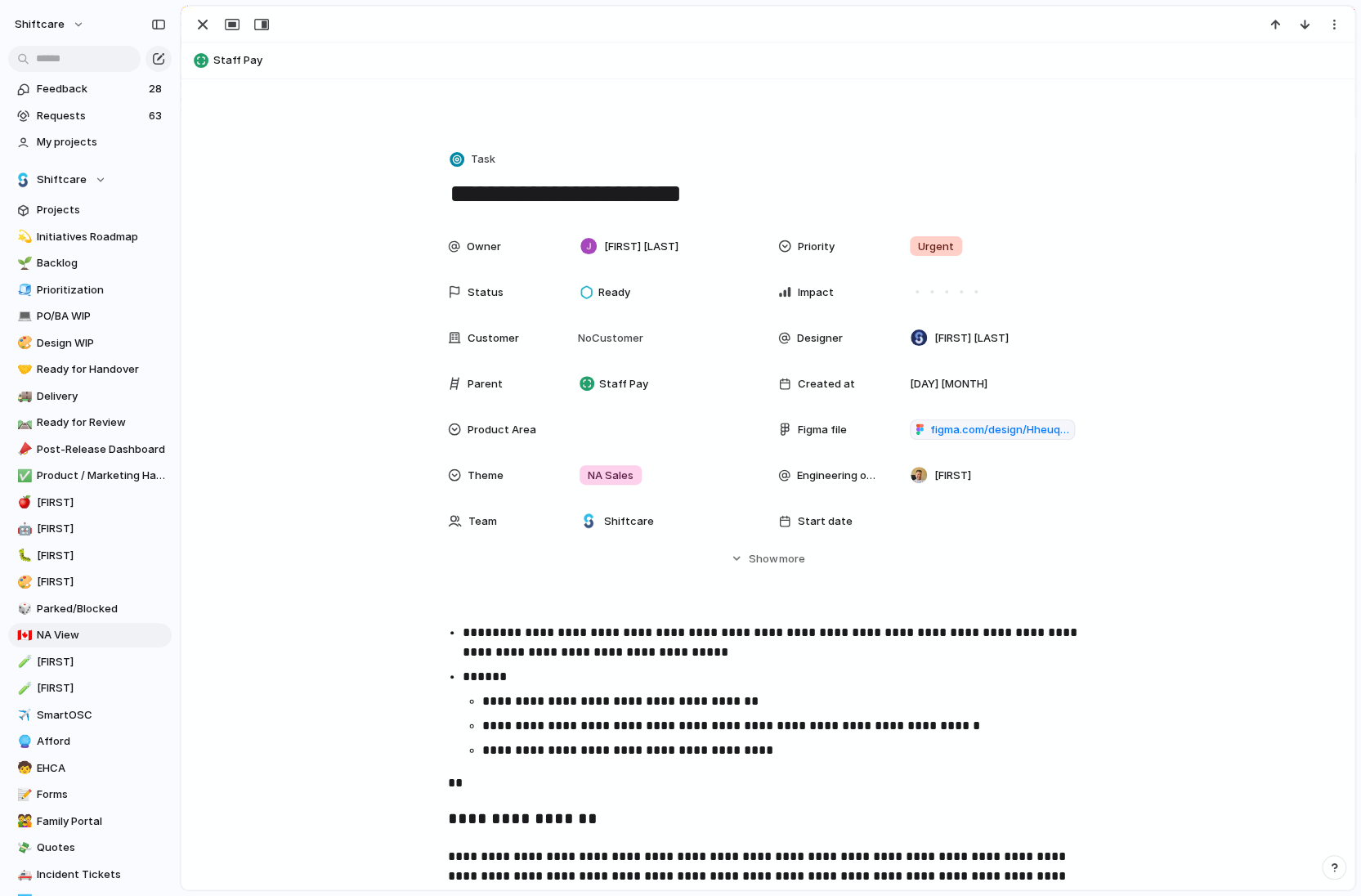 scroll, scrollTop: 0, scrollLeft: 0, axis: both 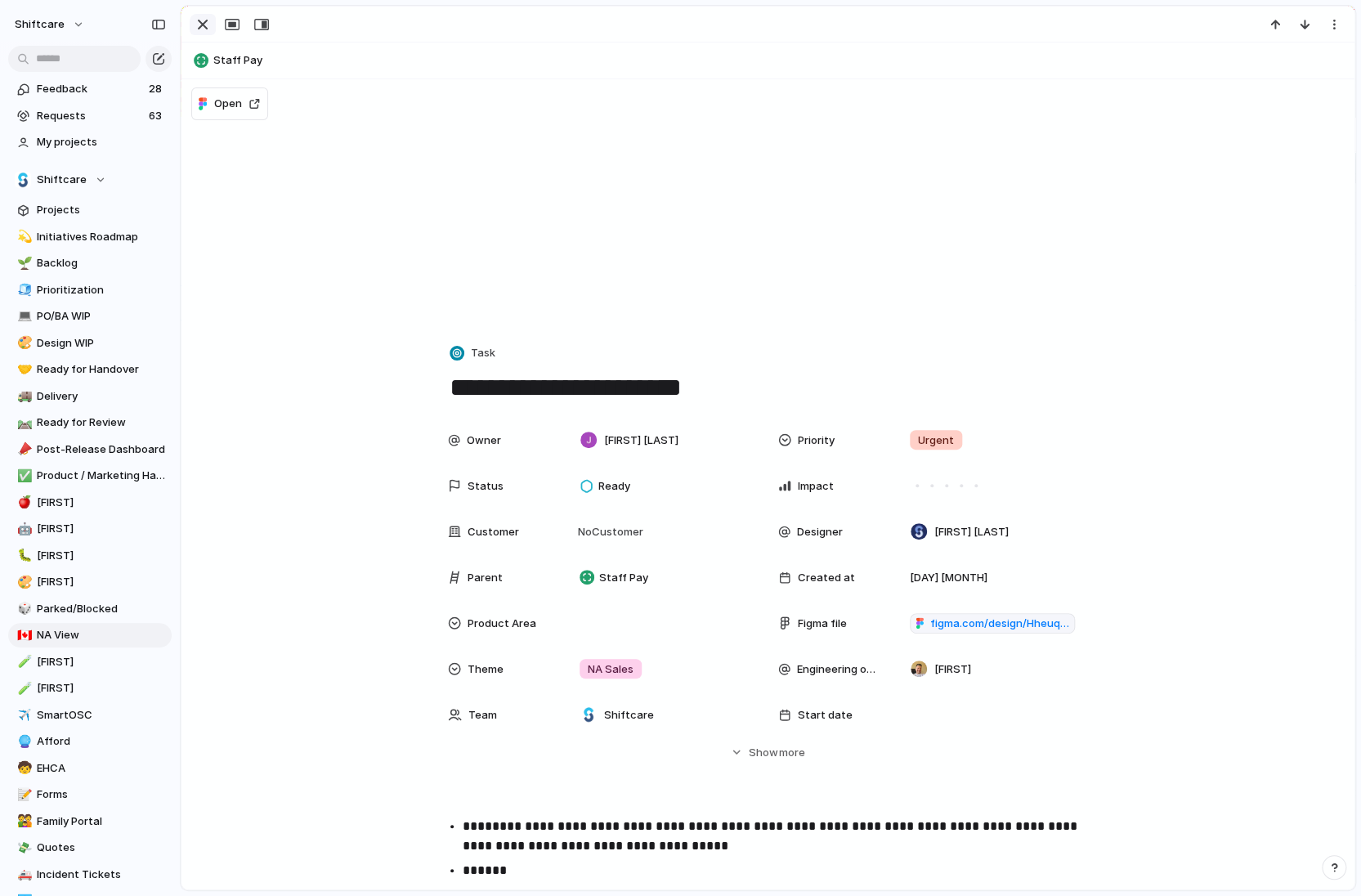click at bounding box center [203, 25] 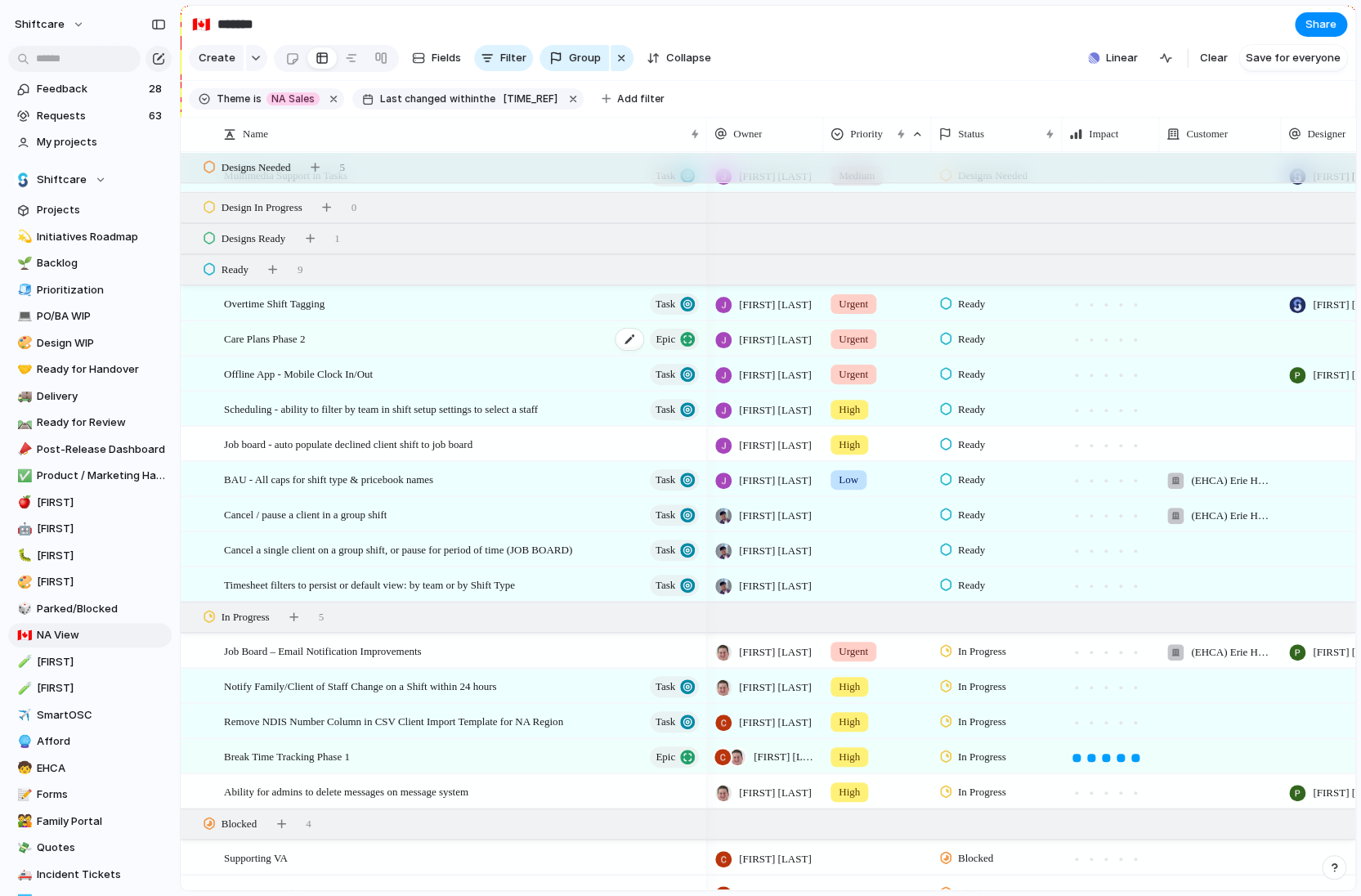 click on "Care Plans Phase 2 Epic" at bounding box center [463, 338] 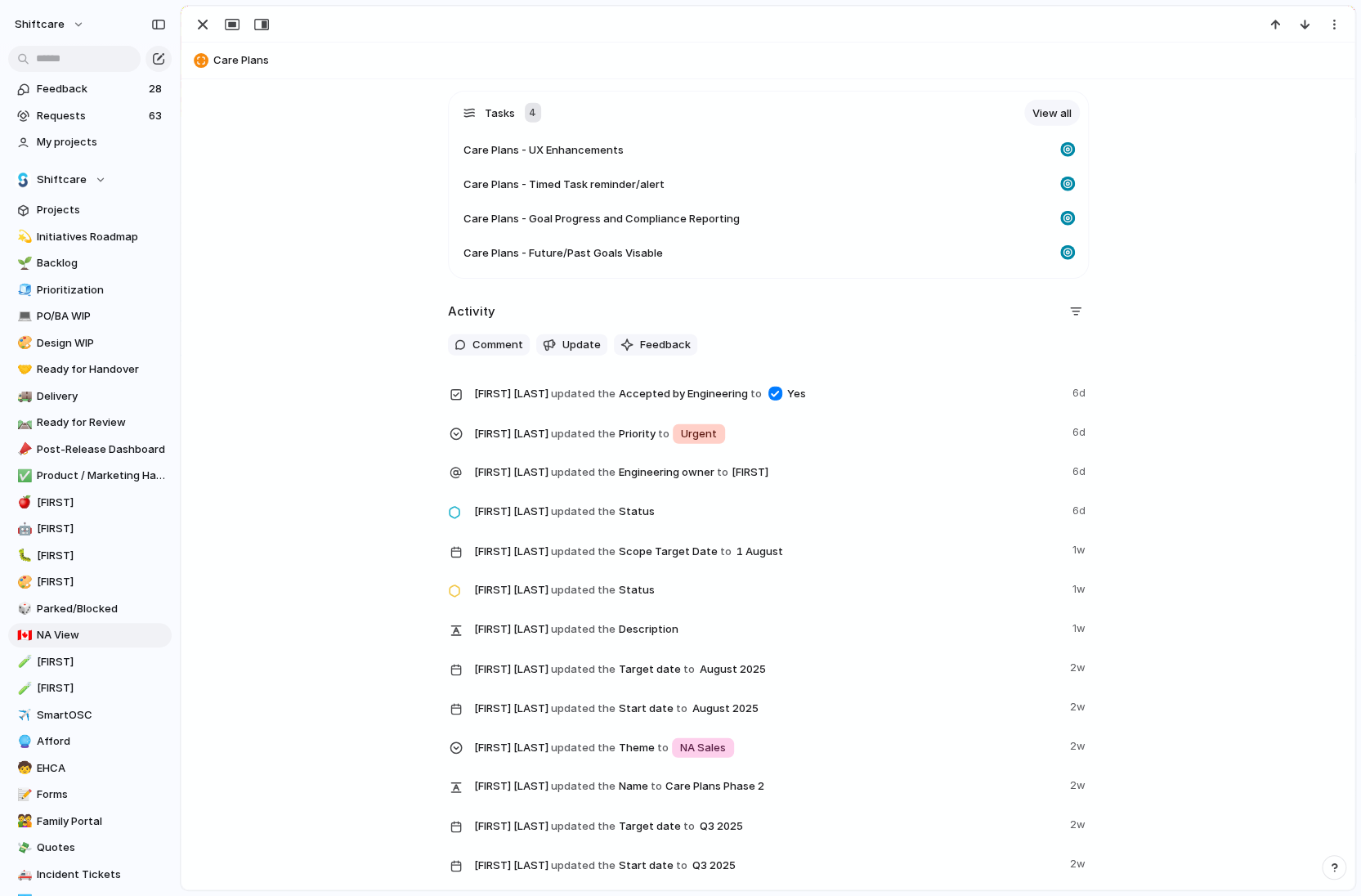 scroll, scrollTop: 1675, scrollLeft: 0, axis: vertical 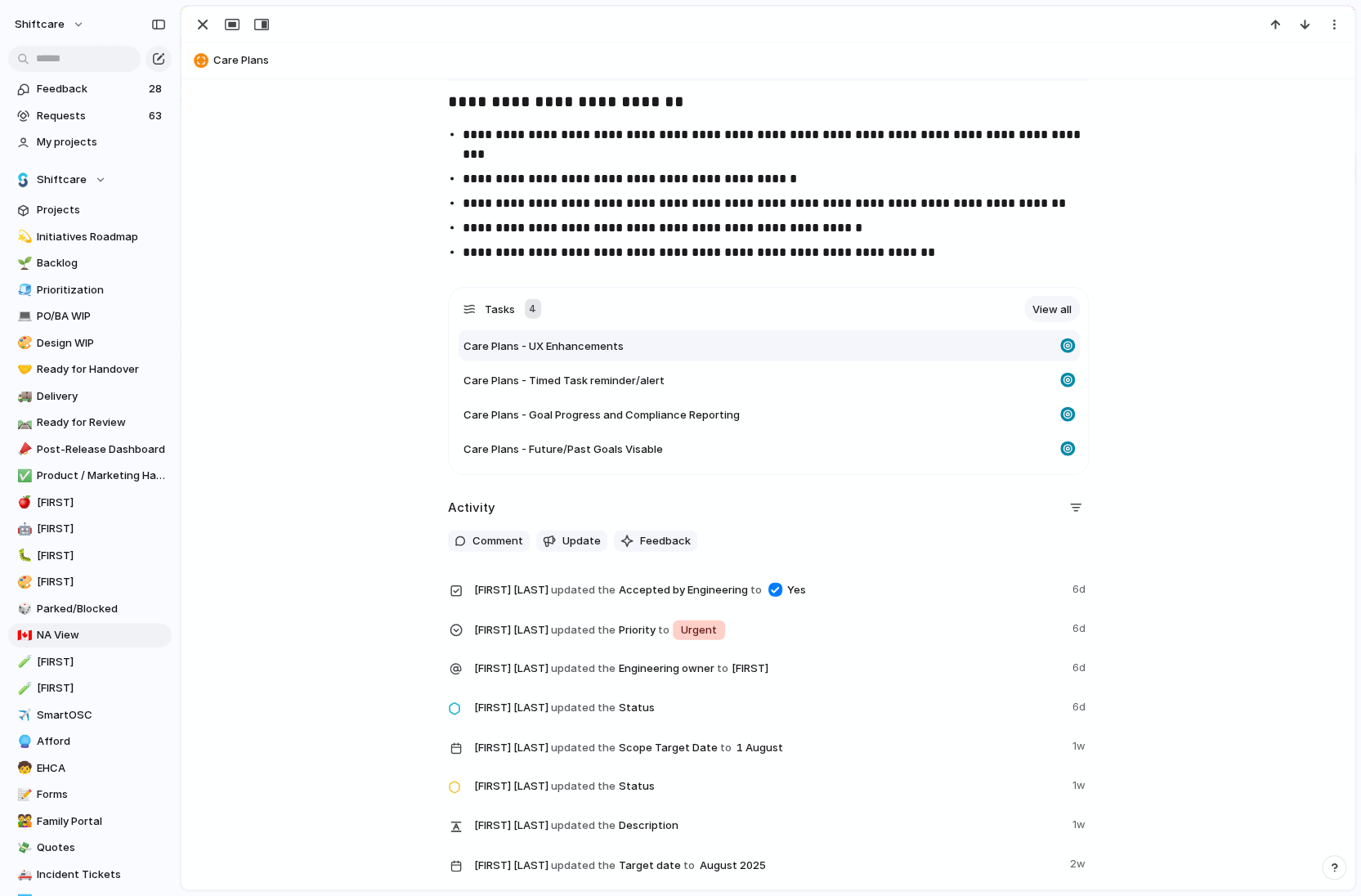 click on "Care Plans - UX Enhancements" at bounding box center (544, 347) 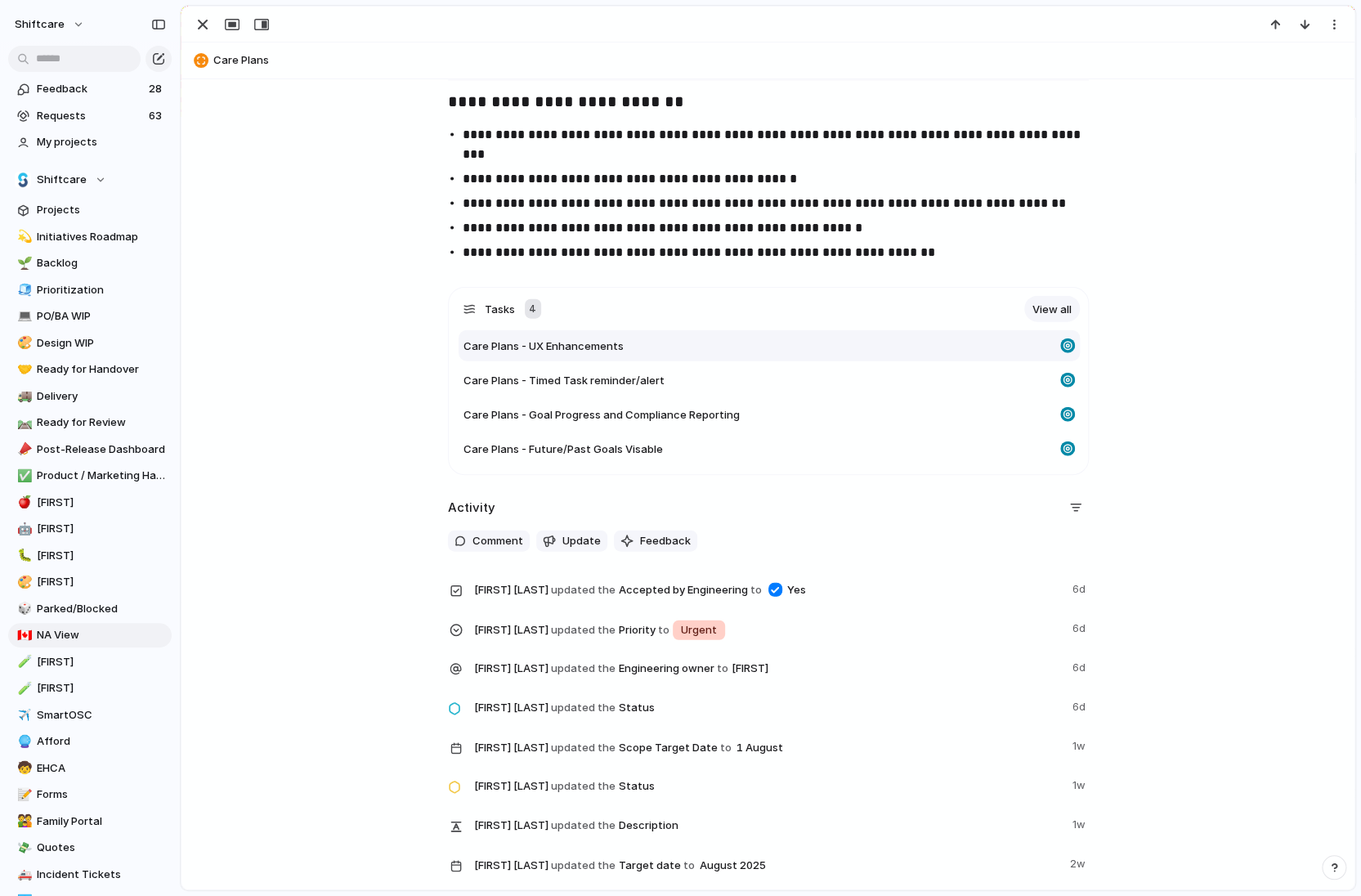 type on "**********" 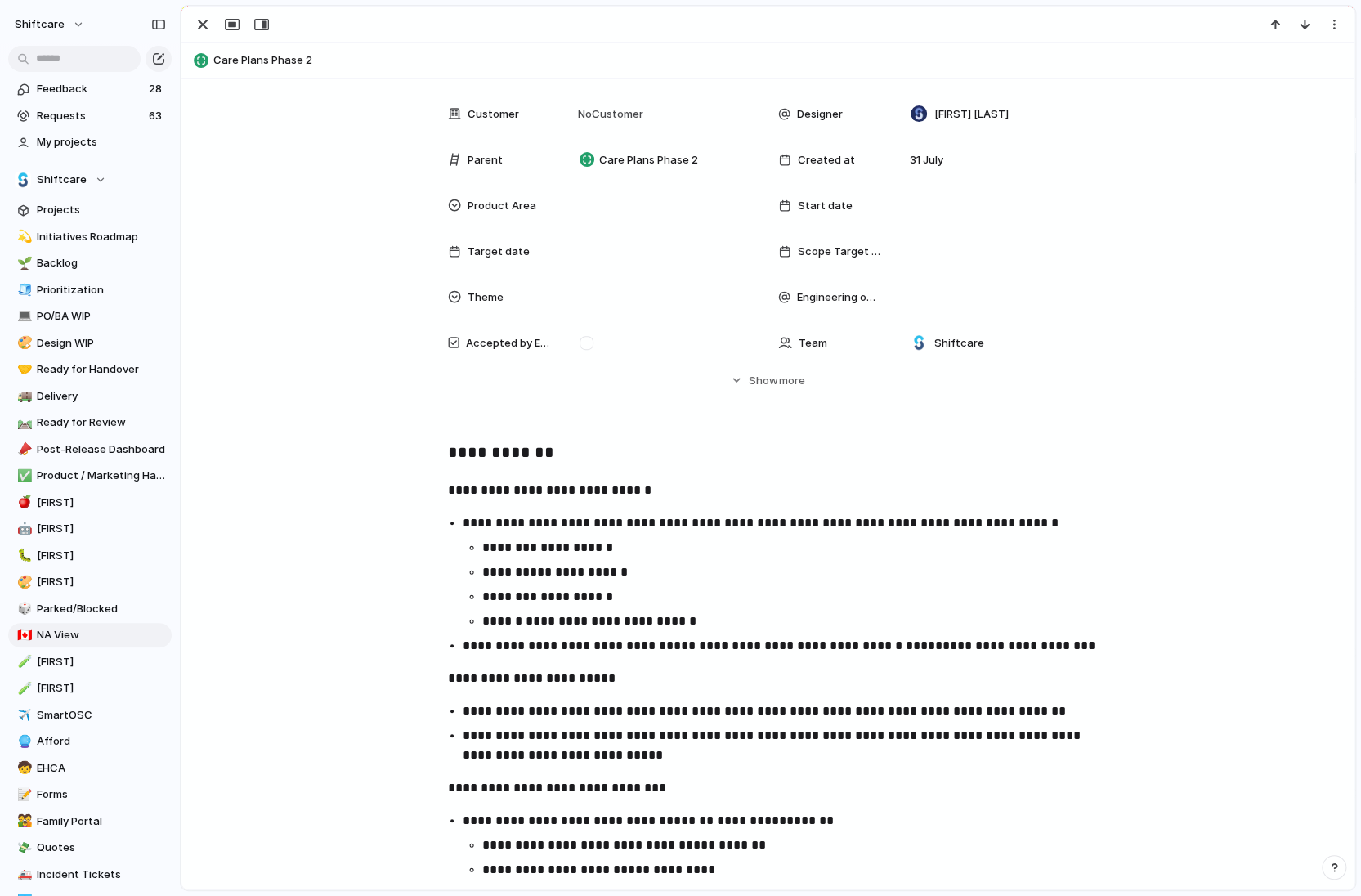 scroll, scrollTop: 271, scrollLeft: 0, axis: vertical 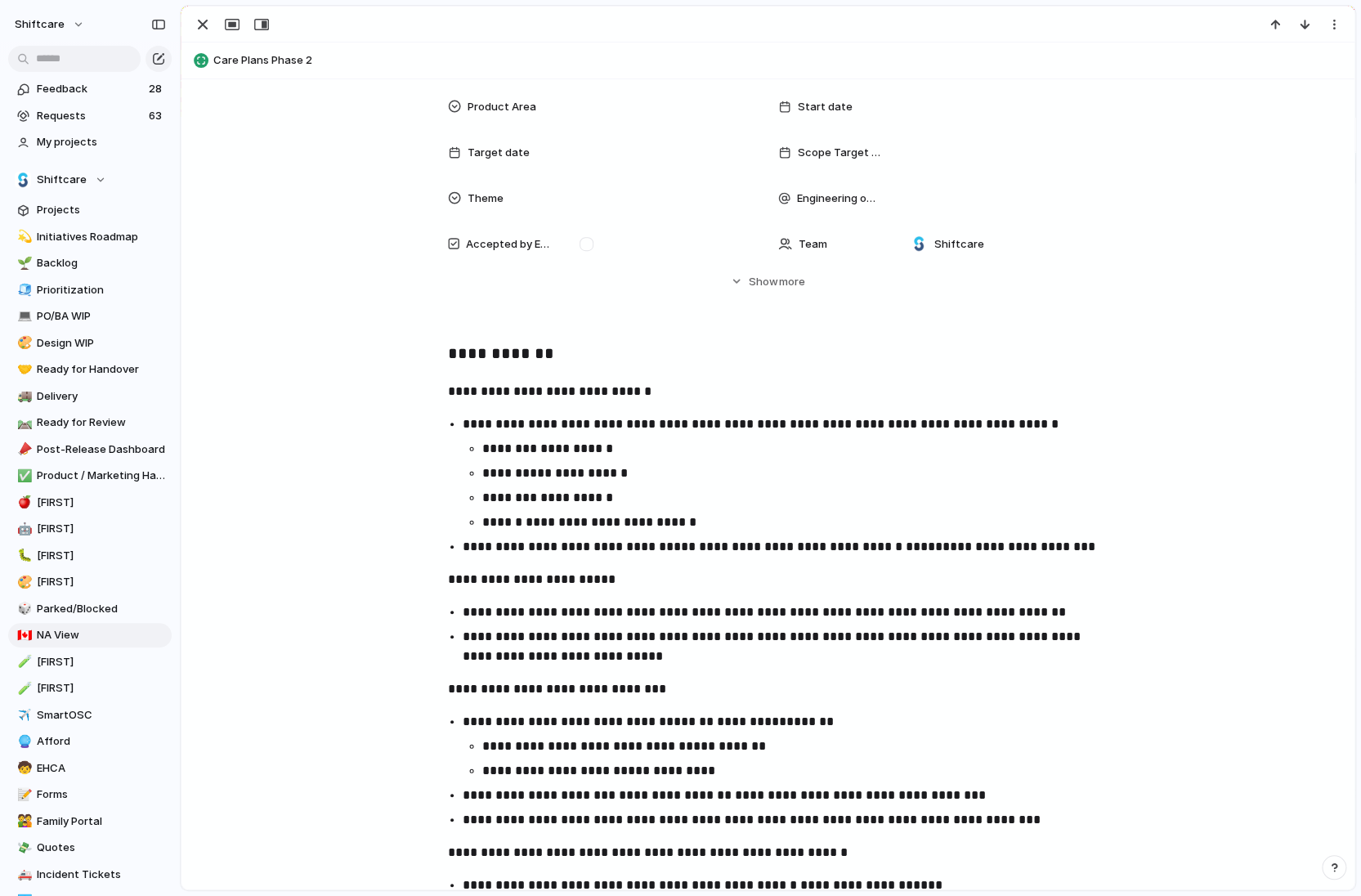 click on "**********" at bounding box center [793, 522] 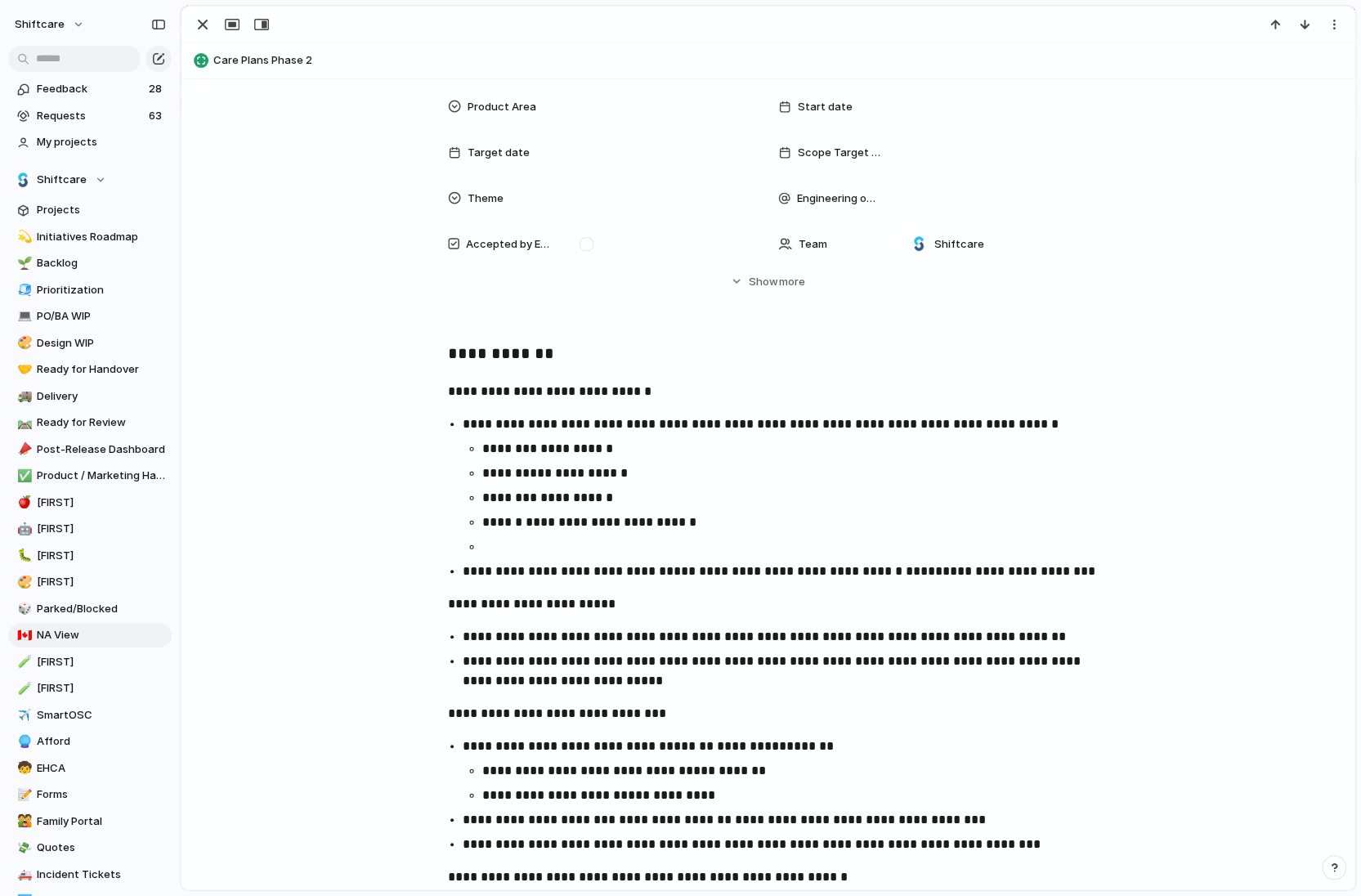 type 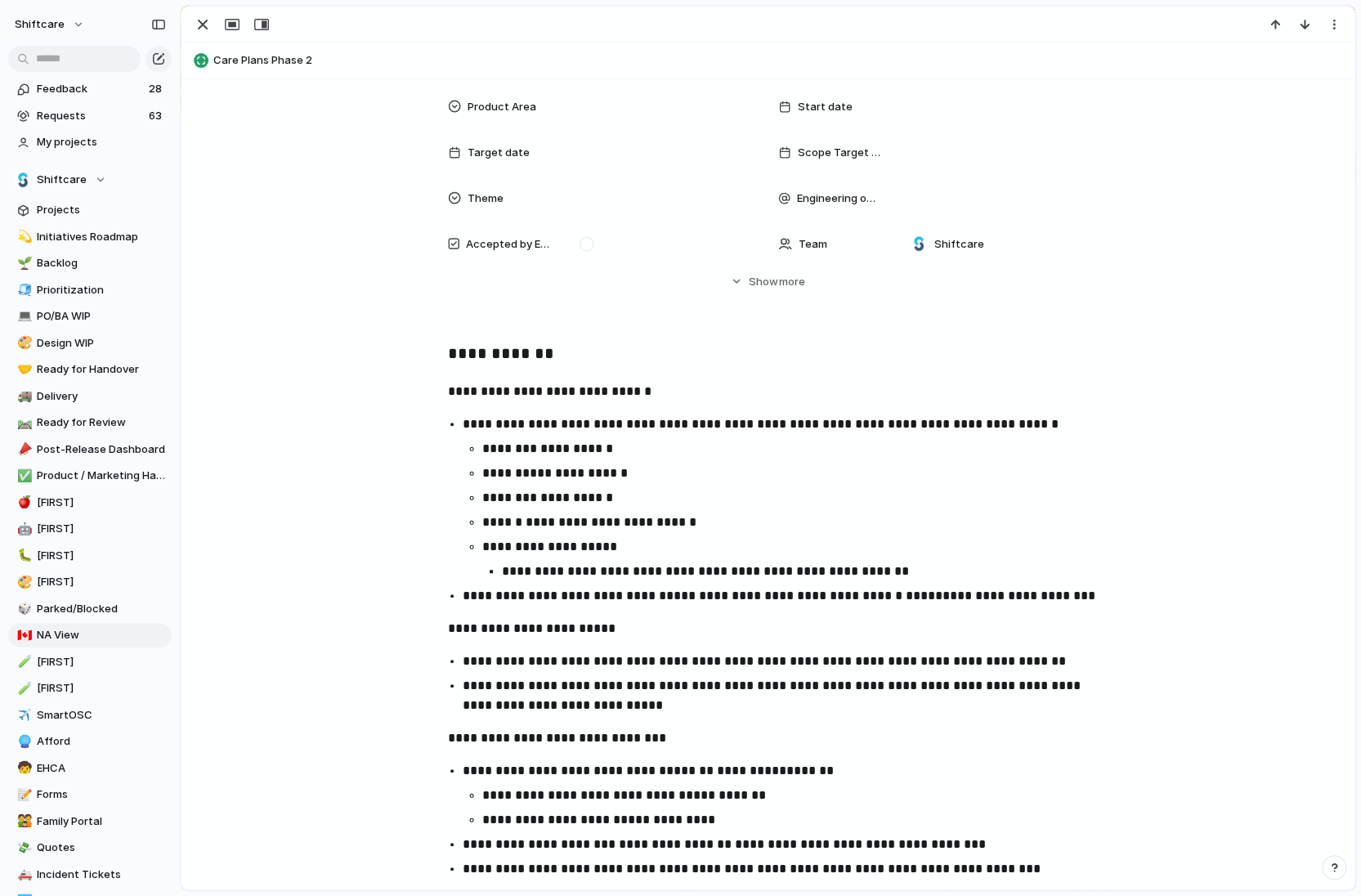 click on "**********" at bounding box center [803, 571] 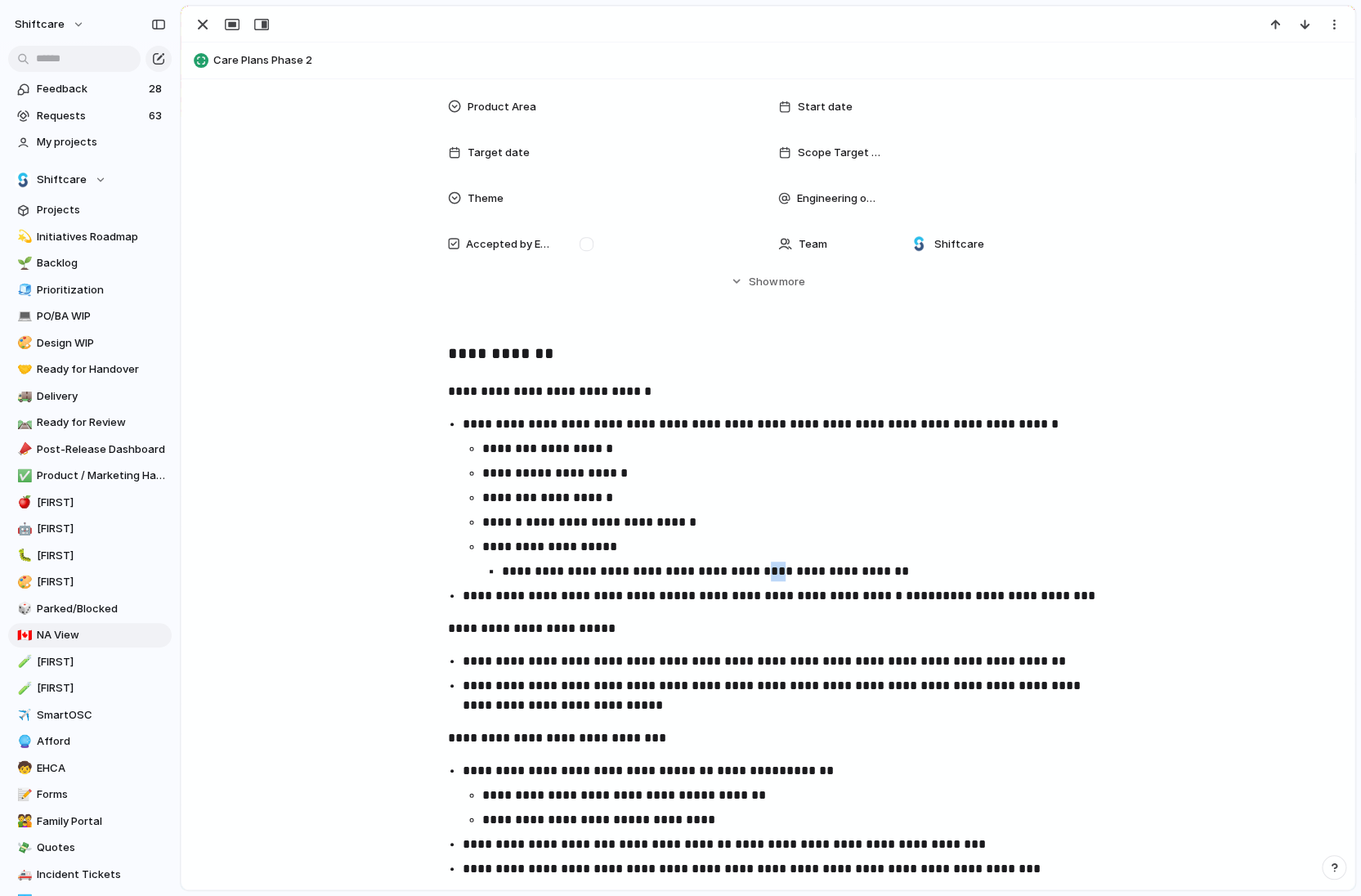 click on "**********" at bounding box center [803, 571] 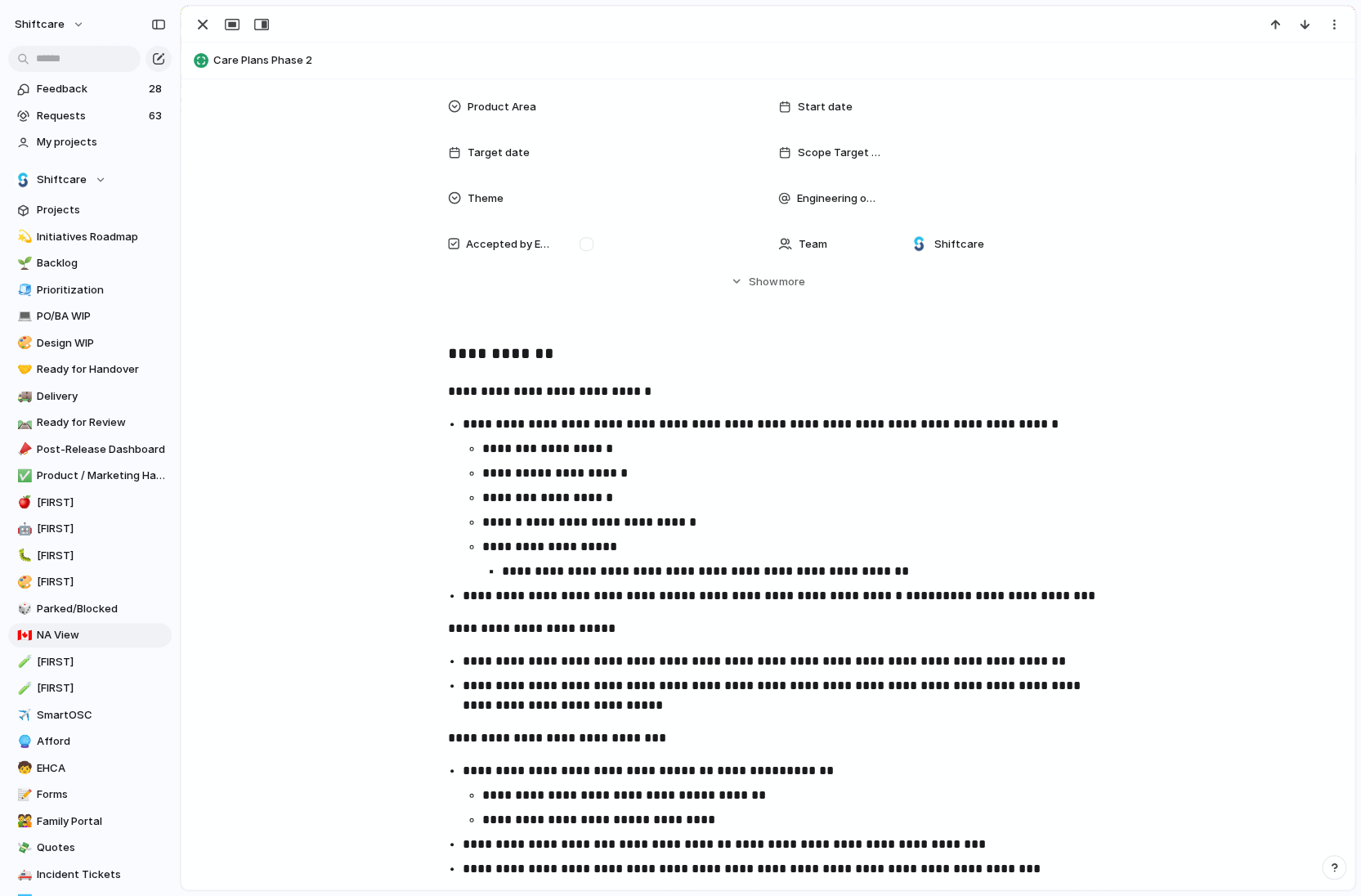 click on "**********" at bounding box center (803, 571) 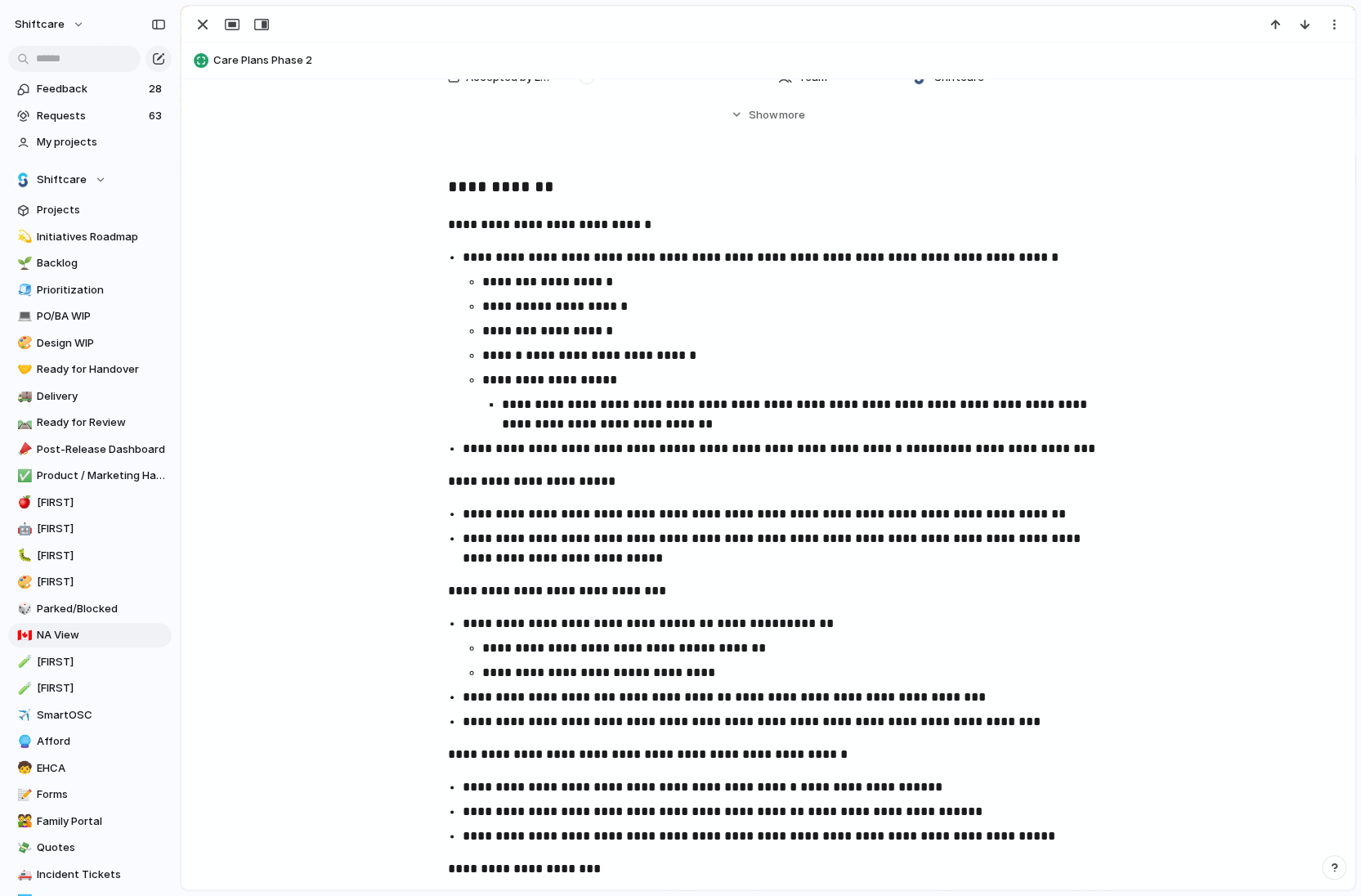 scroll, scrollTop: 0, scrollLeft: 0, axis: both 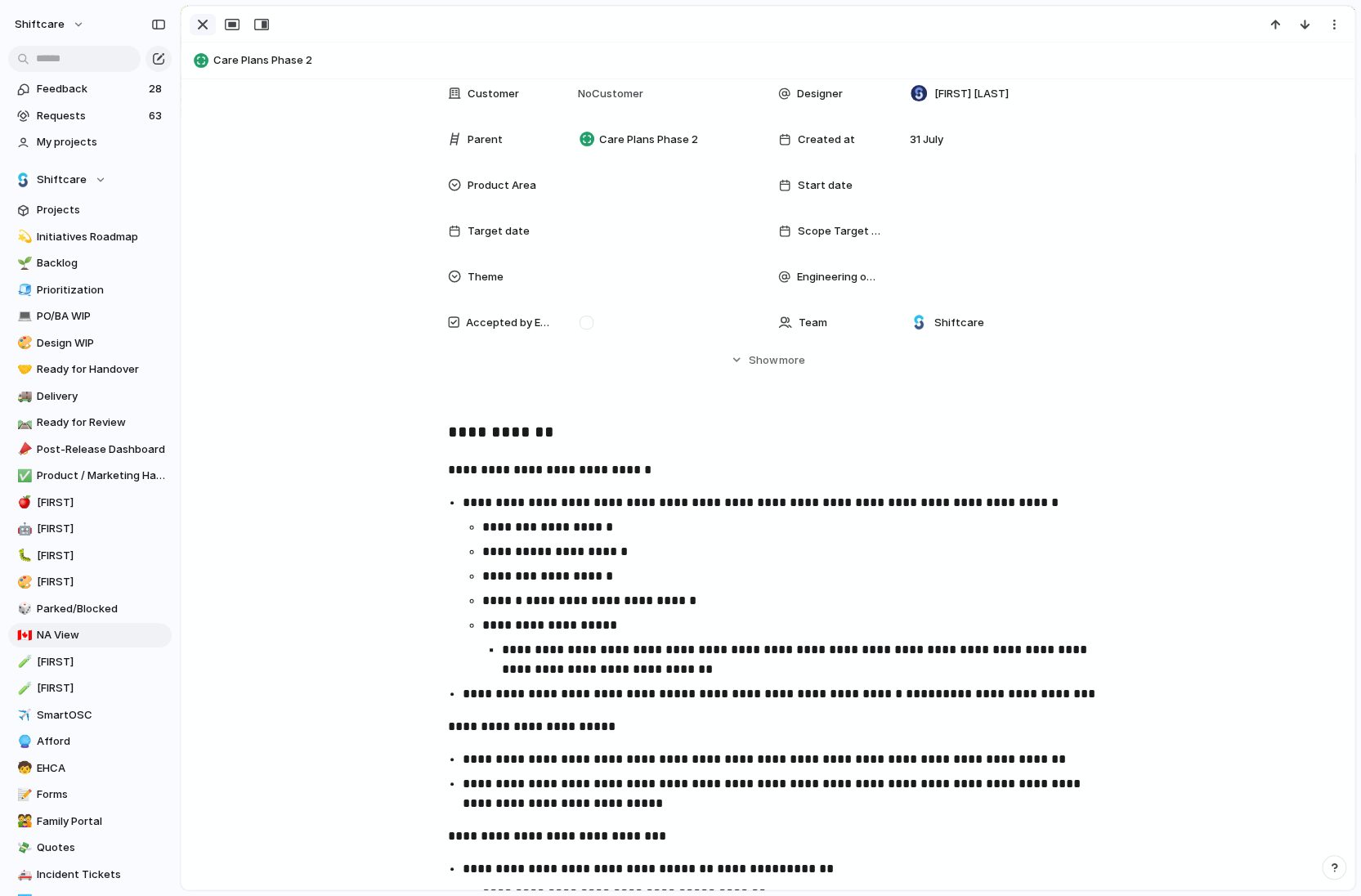 click at bounding box center [203, 25] 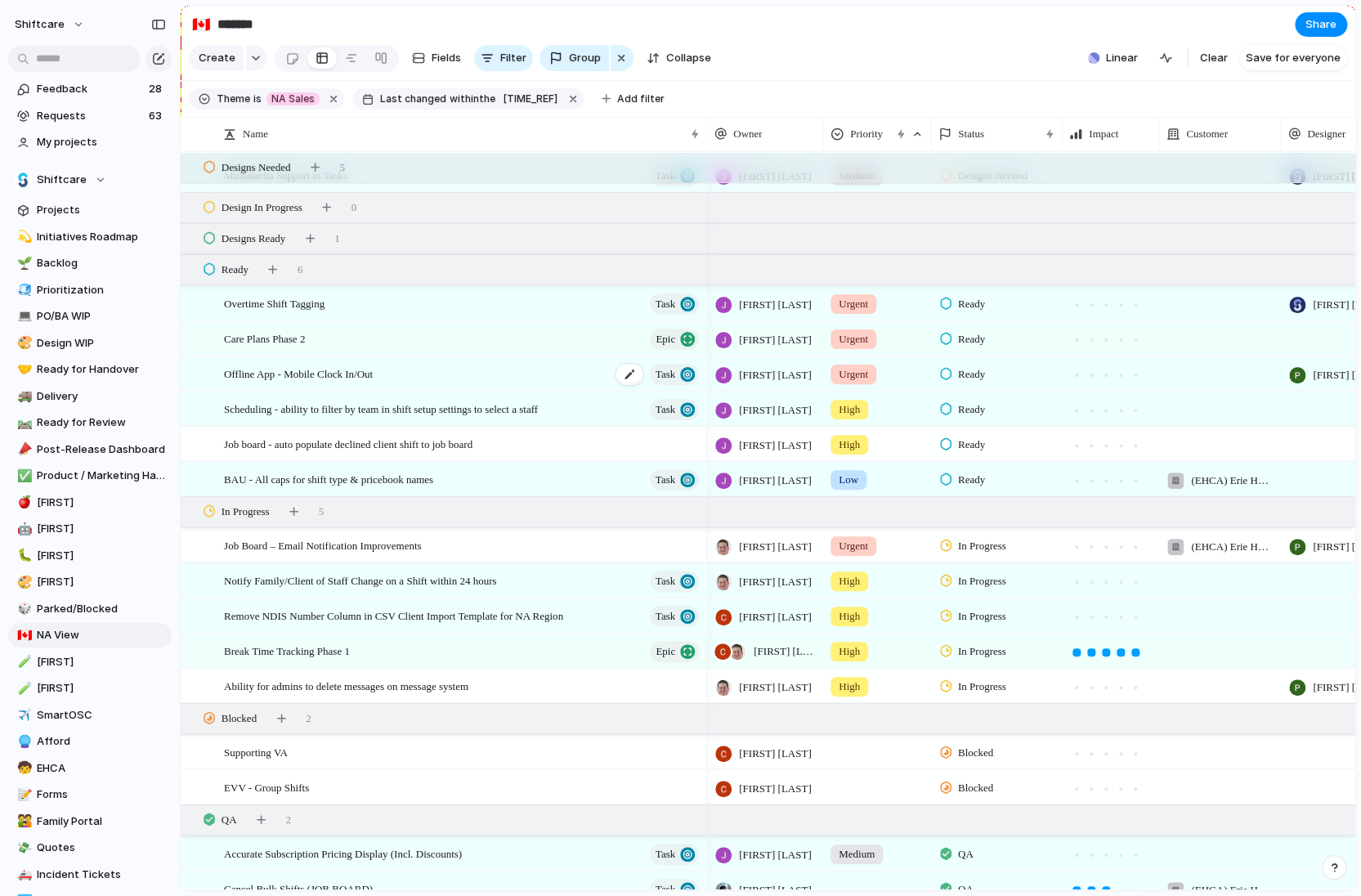 click on "Offline App - Mobile Clock In/Out Task" at bounding box center [463, 374] 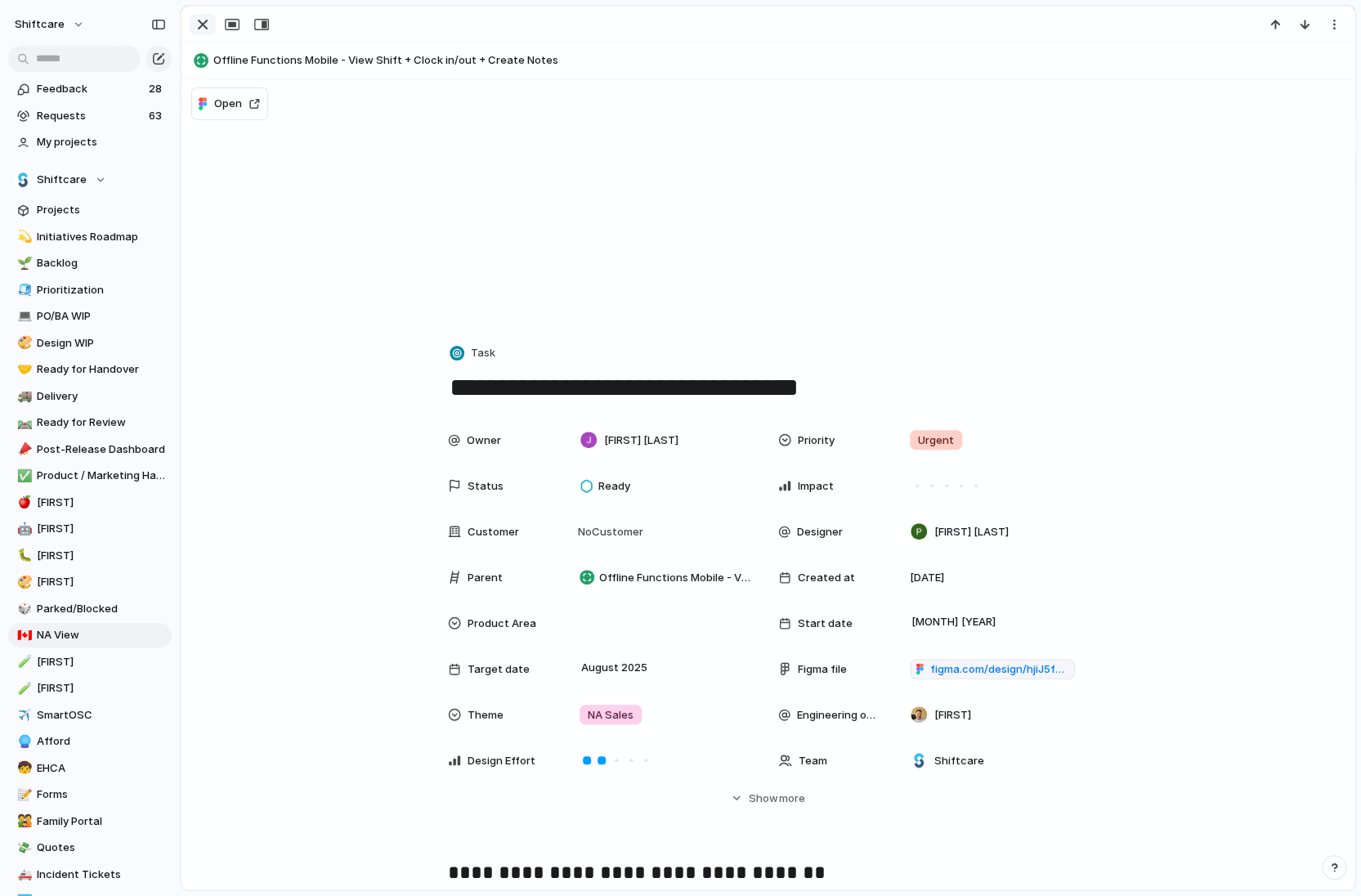 click at bounding box center [203, 25] 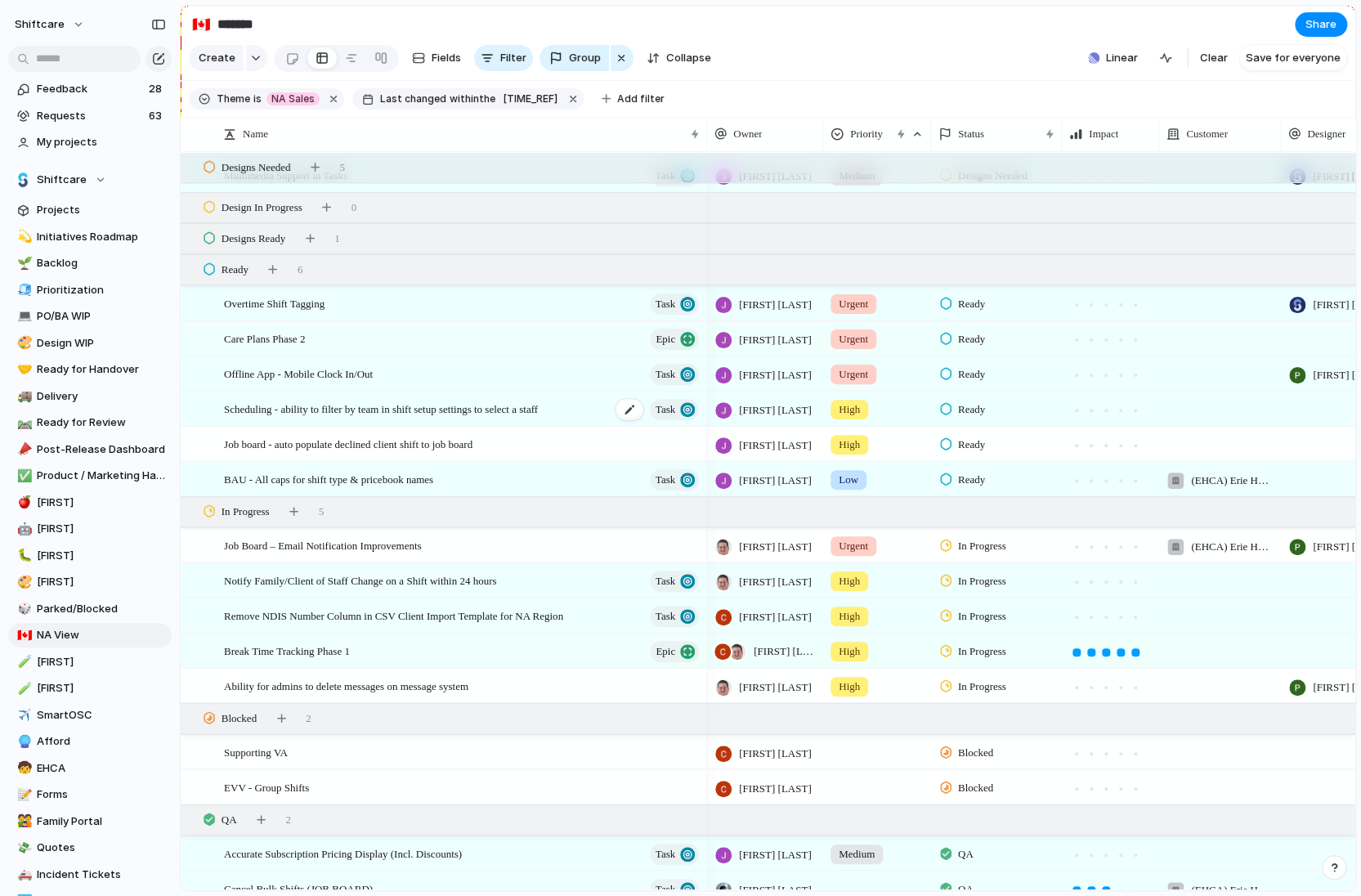 click on "Scheduling - ability to filter by team in shift setup settings to select a staff" at bounding box center (381, 408) 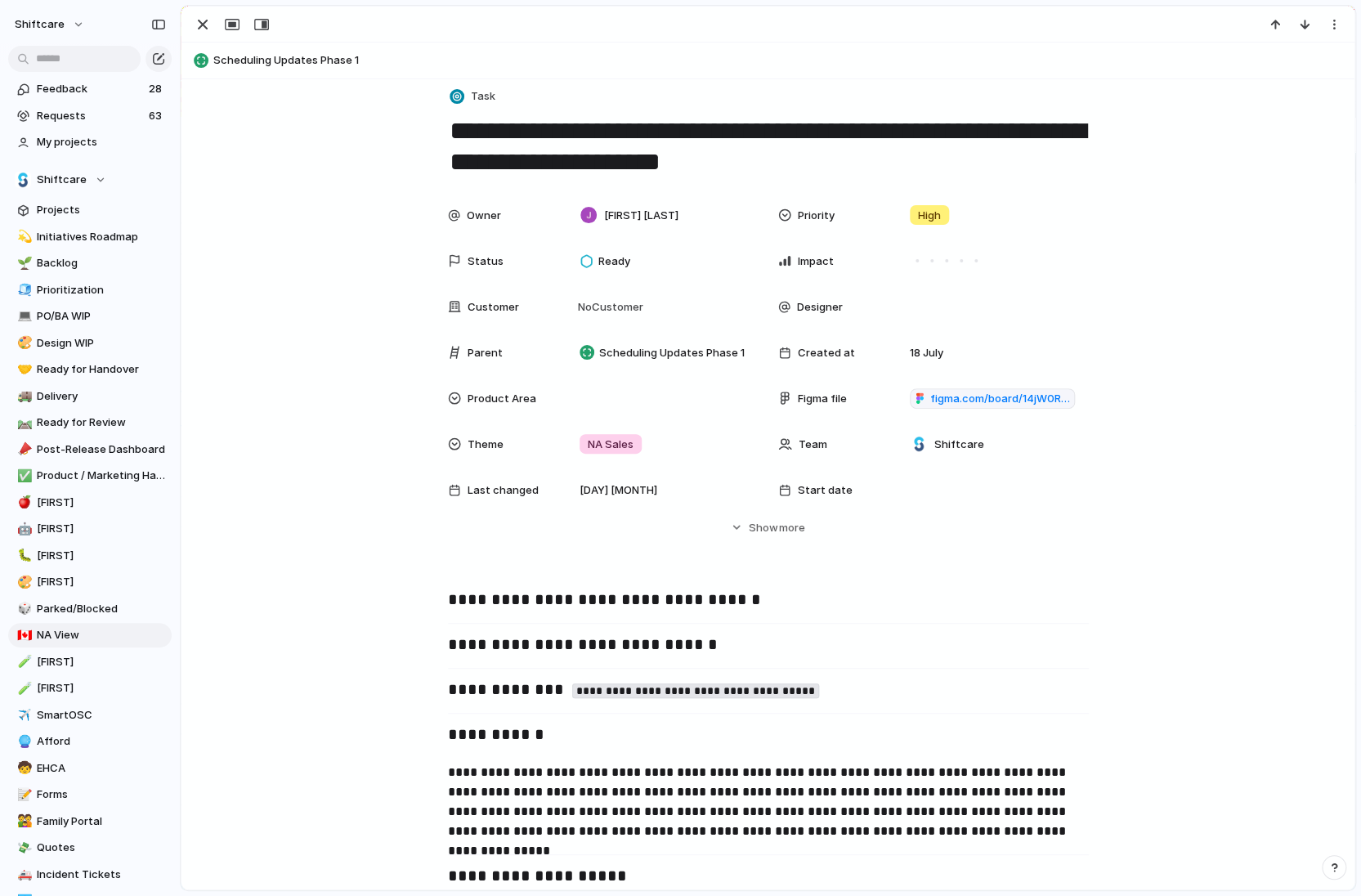 scroll, scrollTop: 133, scrollLeft: 0, axis: vertical 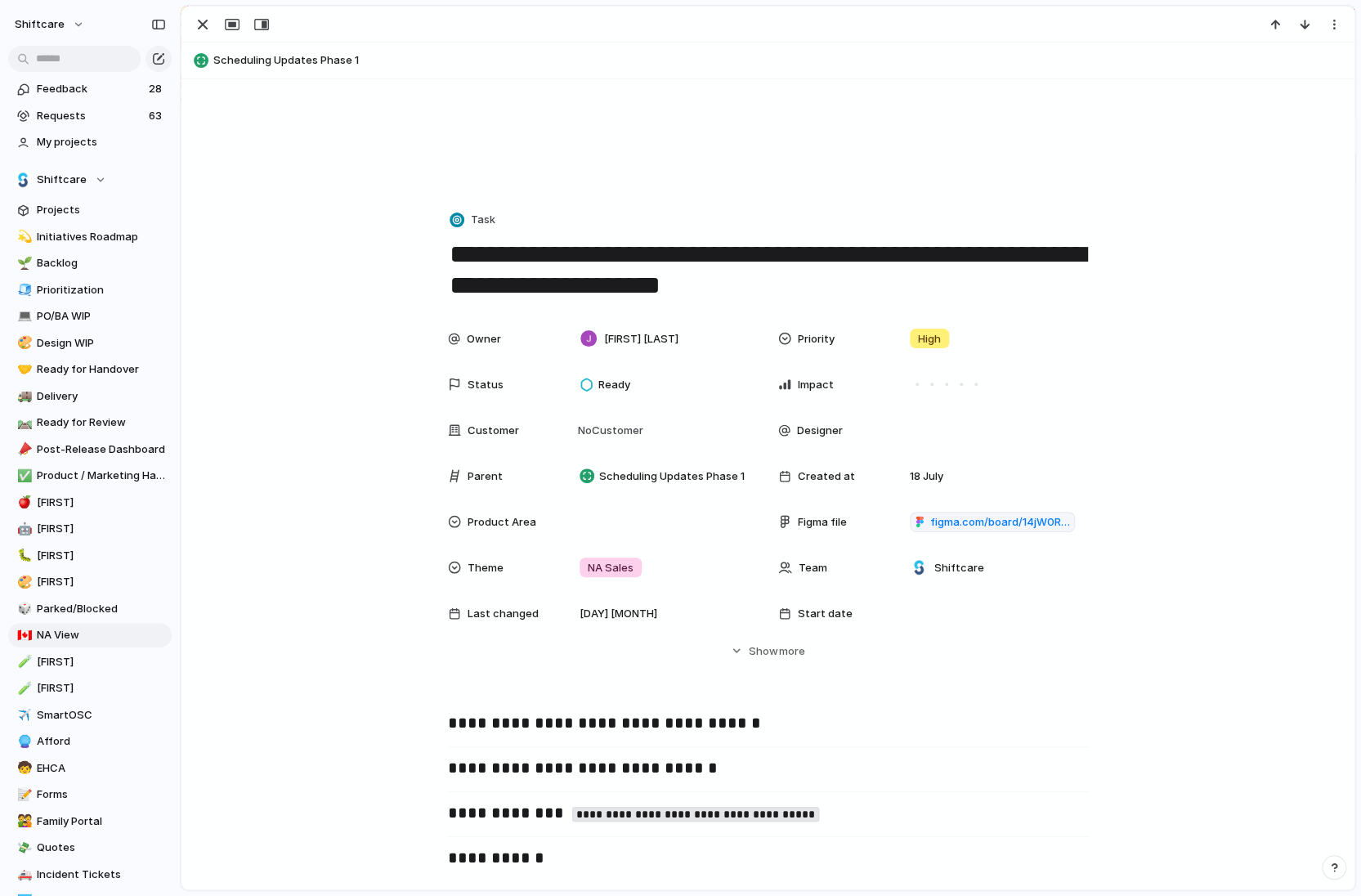 click on "**********" at bounding box center (768, 270) 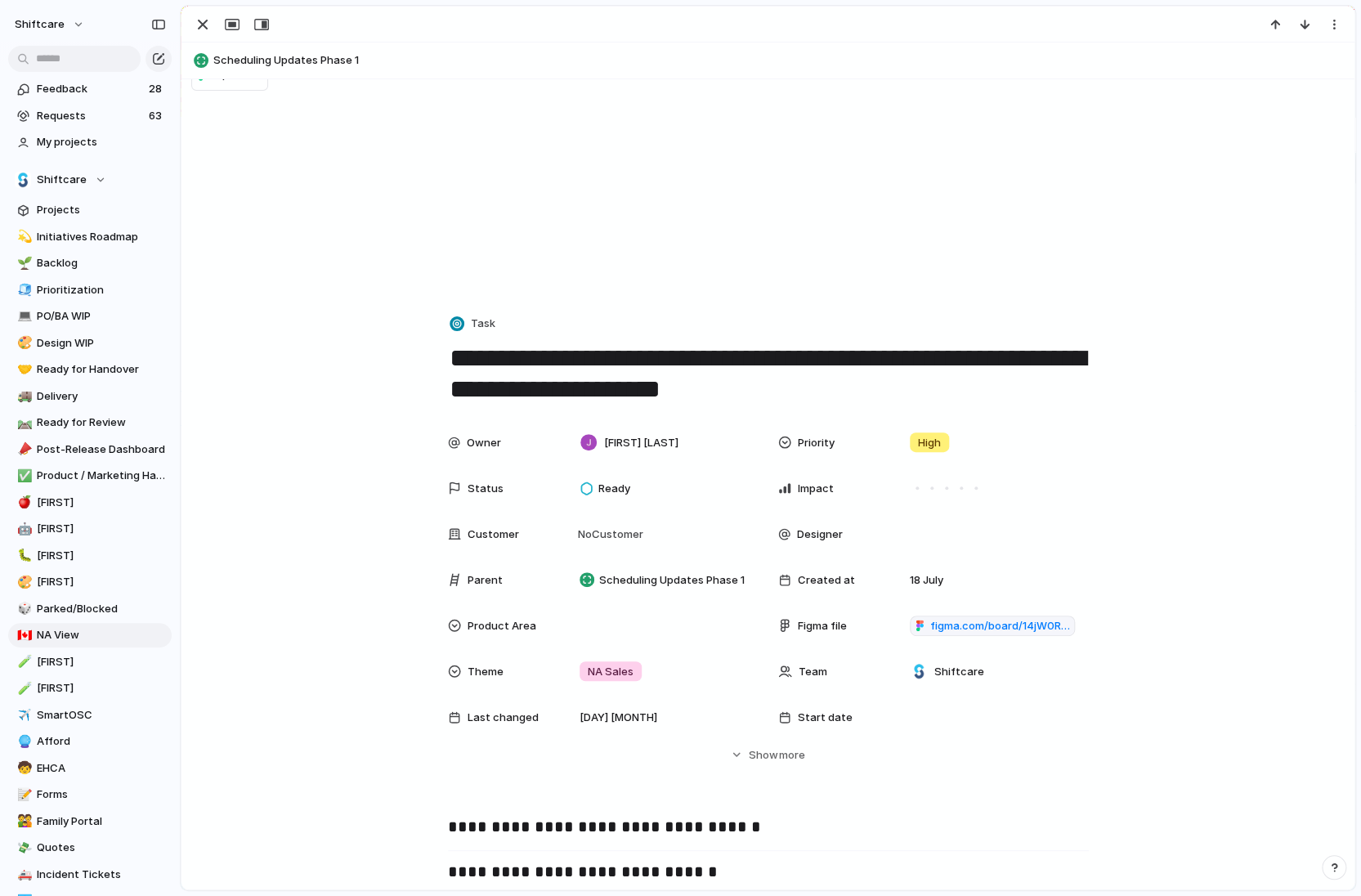 scroll, scrollTop: 0, scrollLeft: 0, axis: both 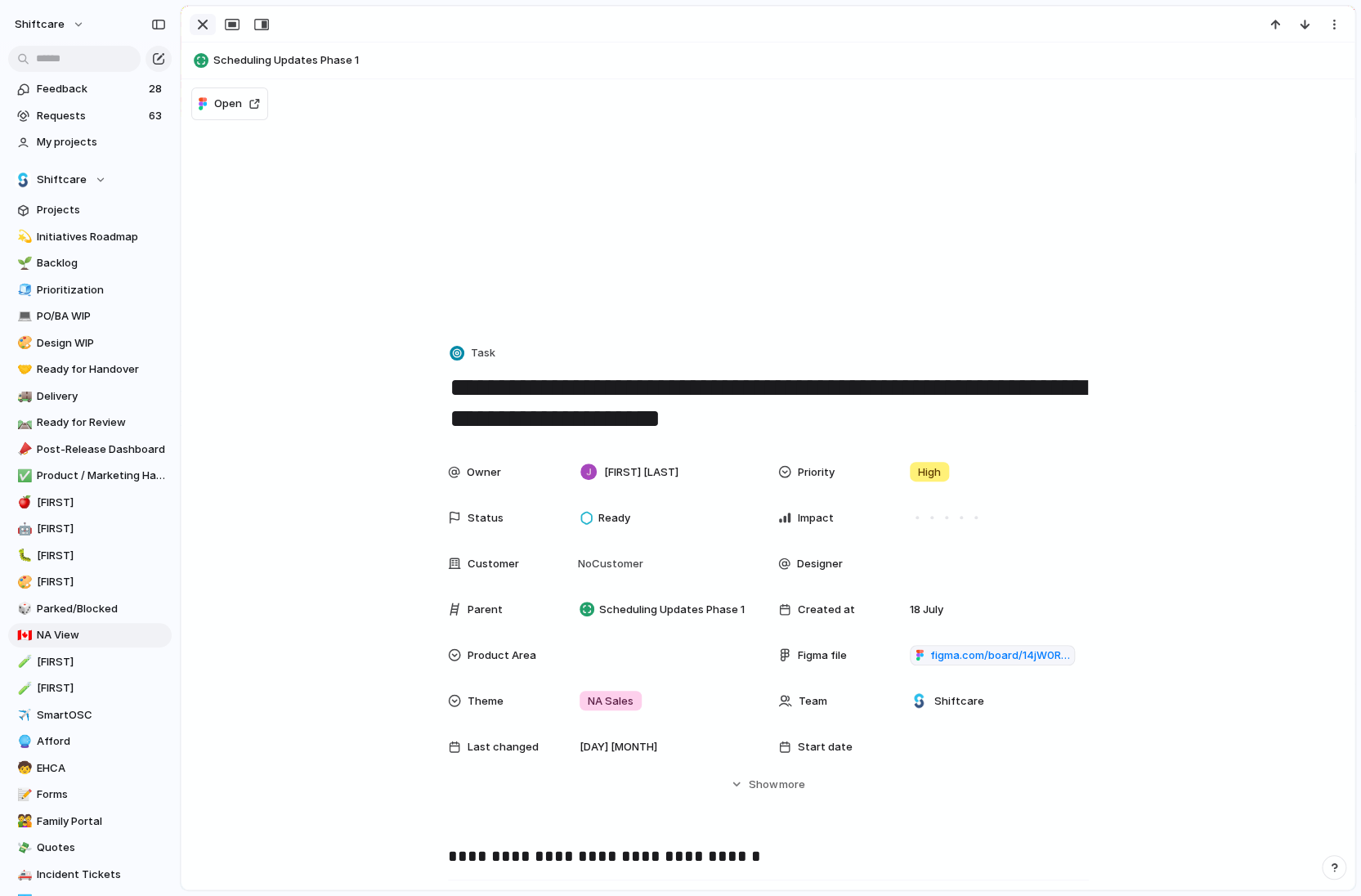 click at bounding box center (203, 25) 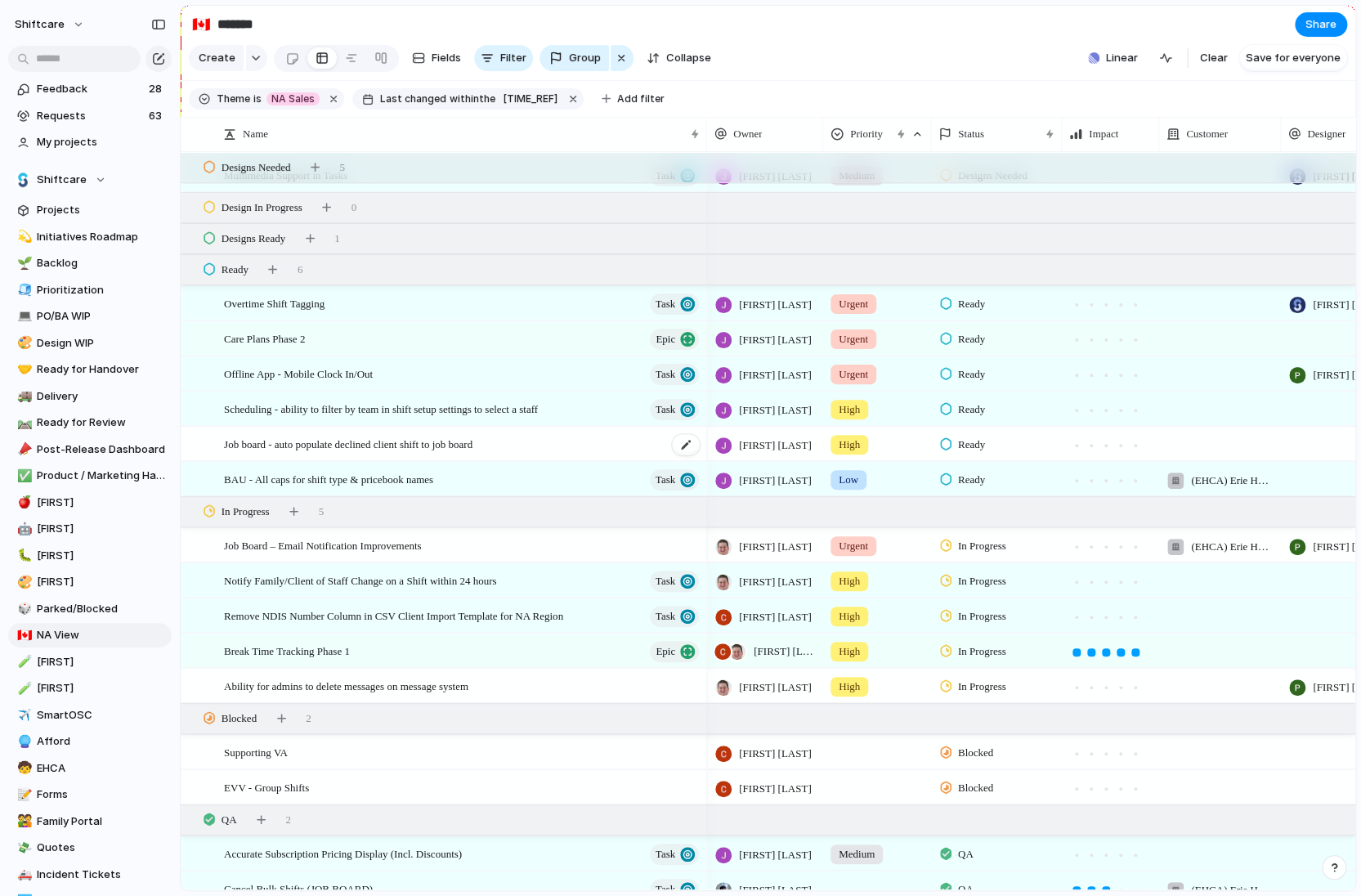 click on "Job board - auto populate declined client shift to job board" at bounding box center [348, 443] 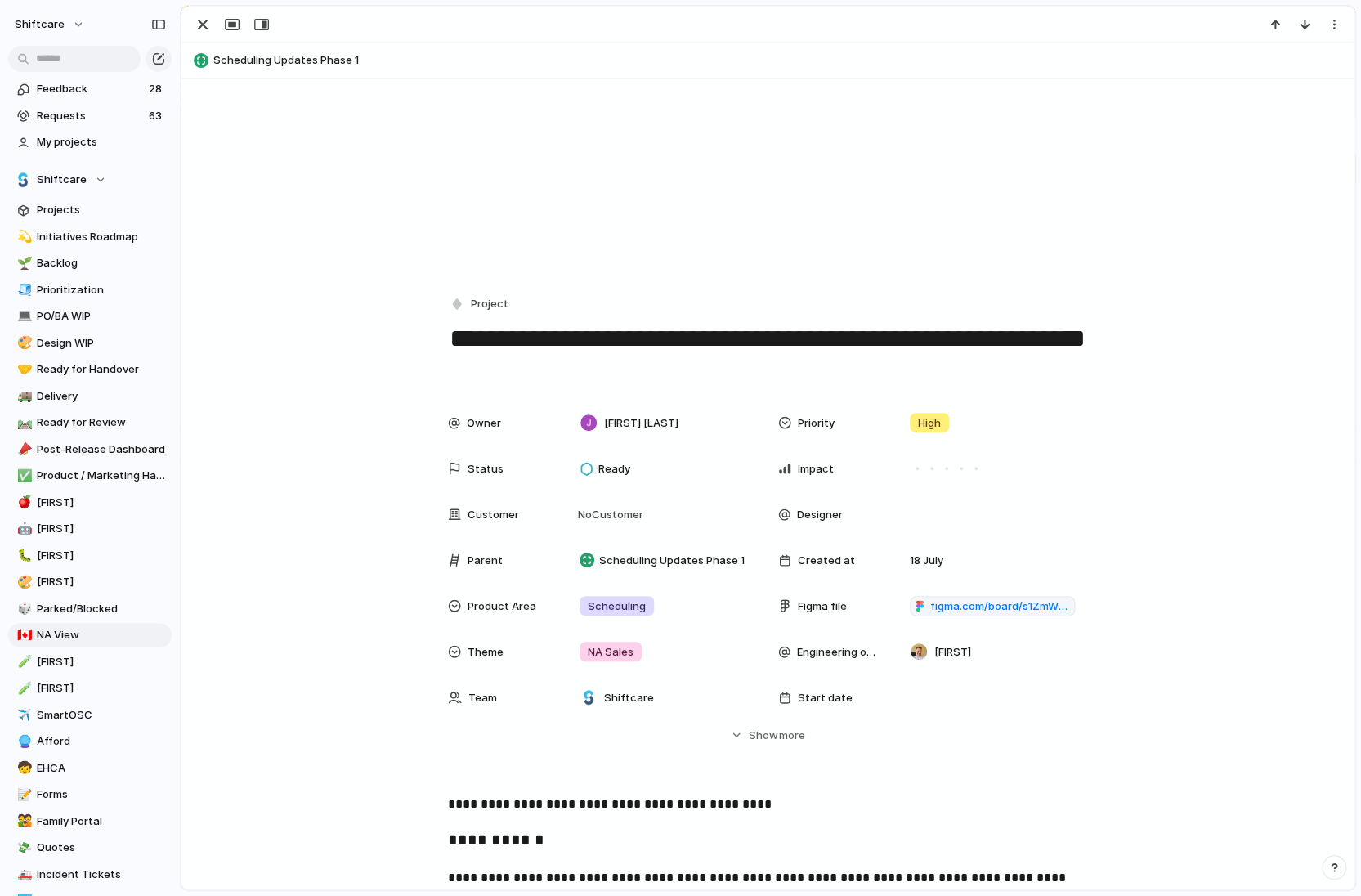 scroll, scrollTop: 0, scrollLeft: 0, axis: both 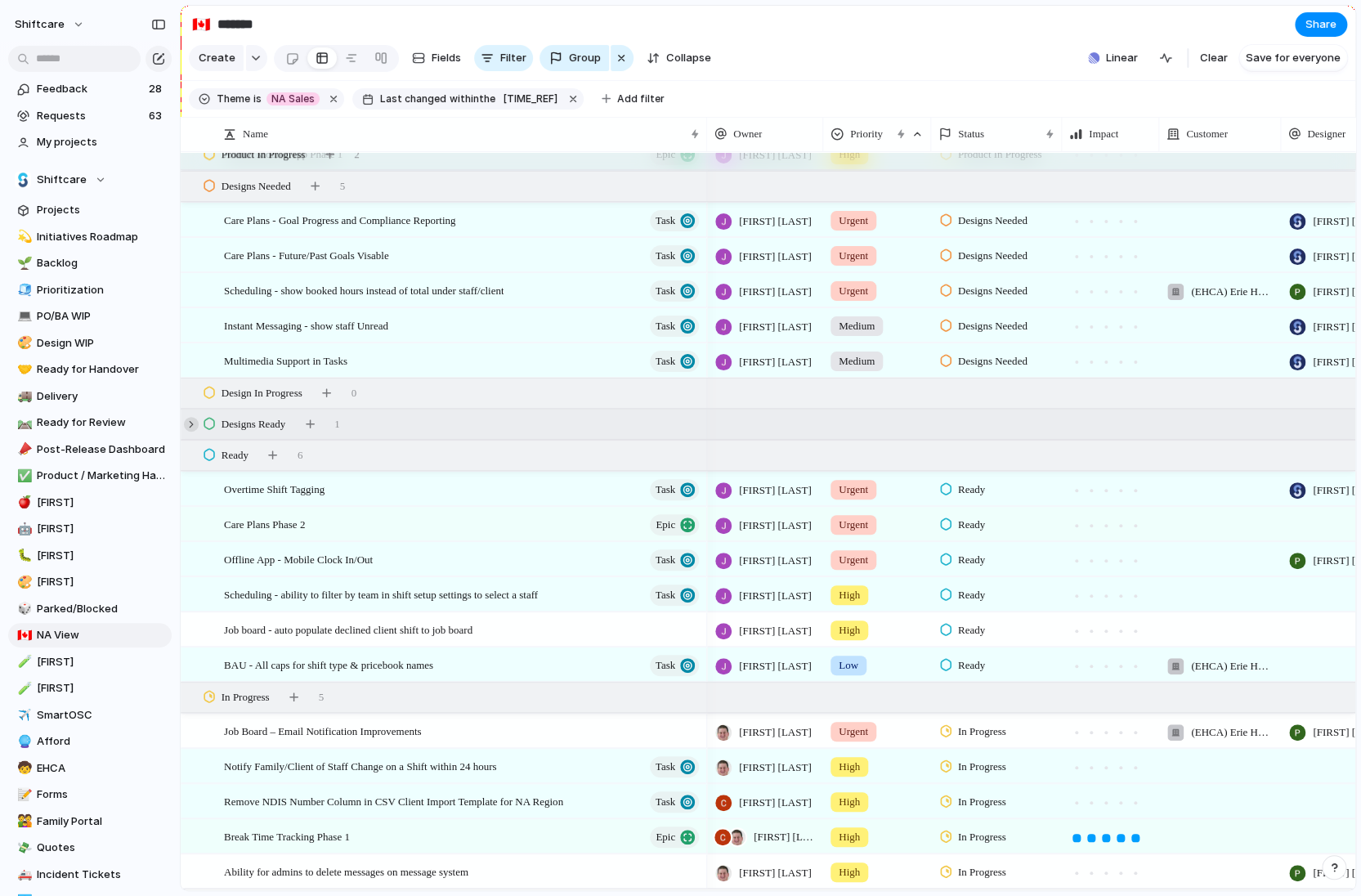 click at bounding box center (191, 424) 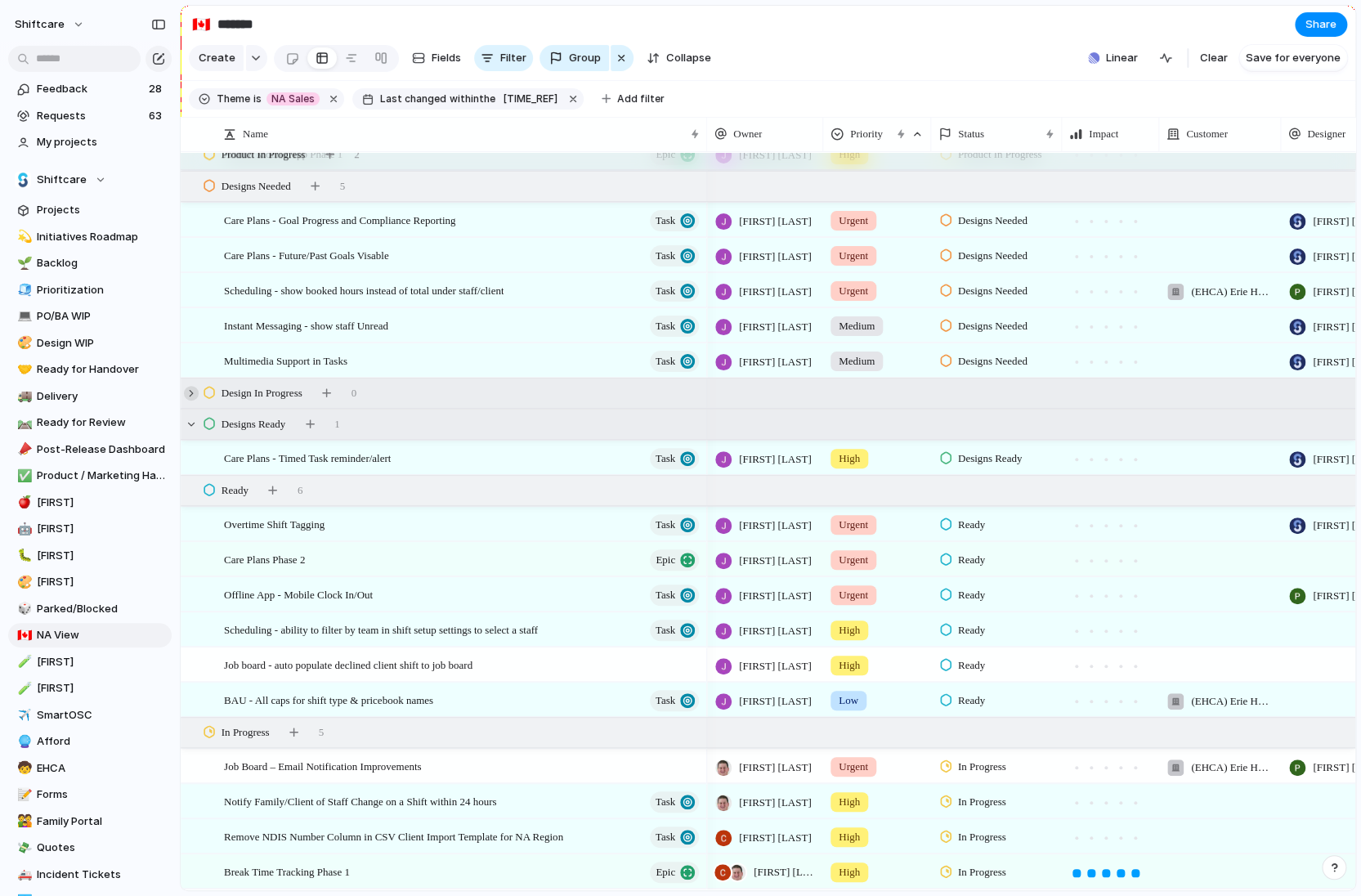click at bounding box center (191, 393) 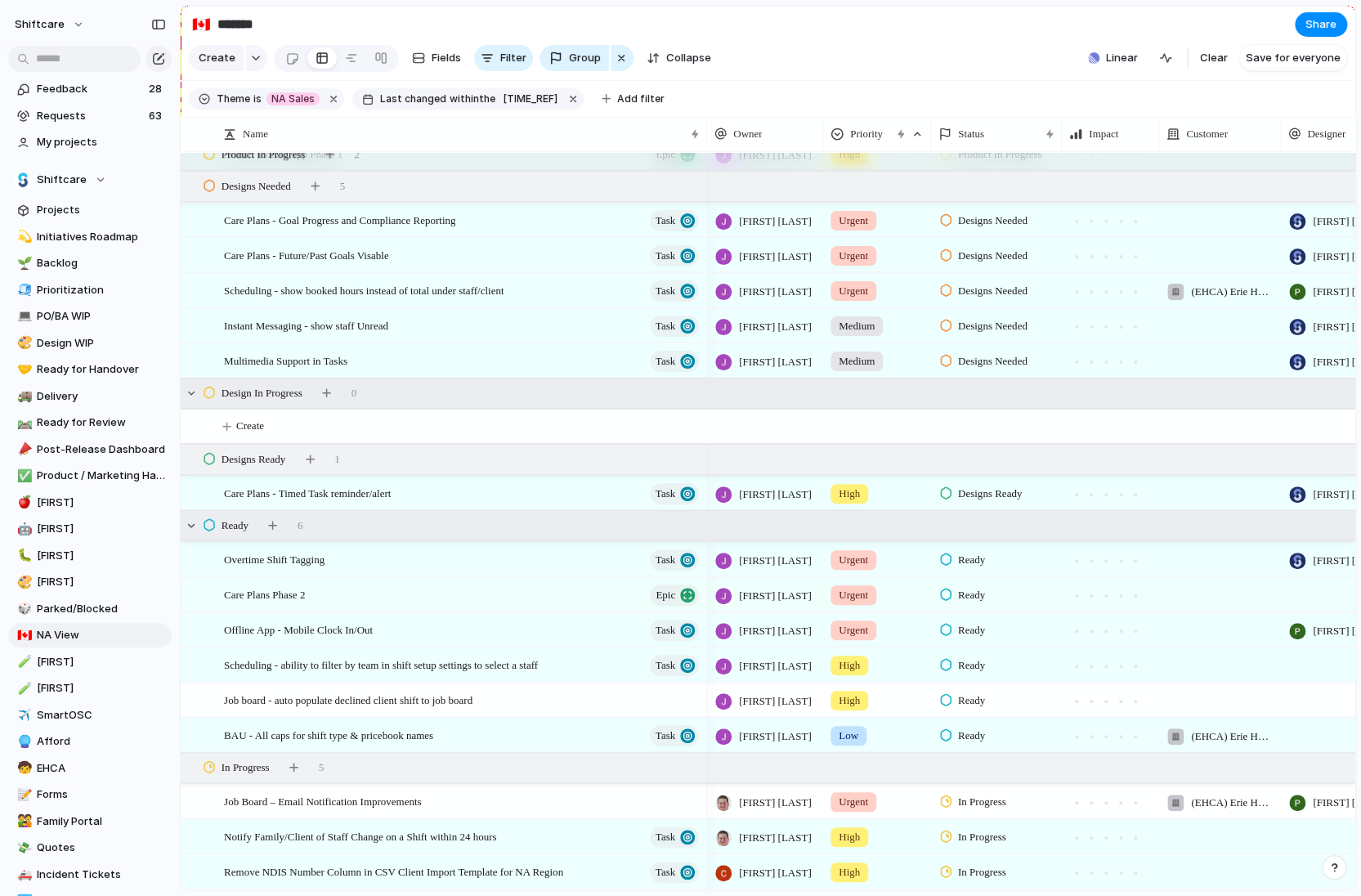 scroll, scrollTop: 518, scrollLeft: 0, axis: vertical 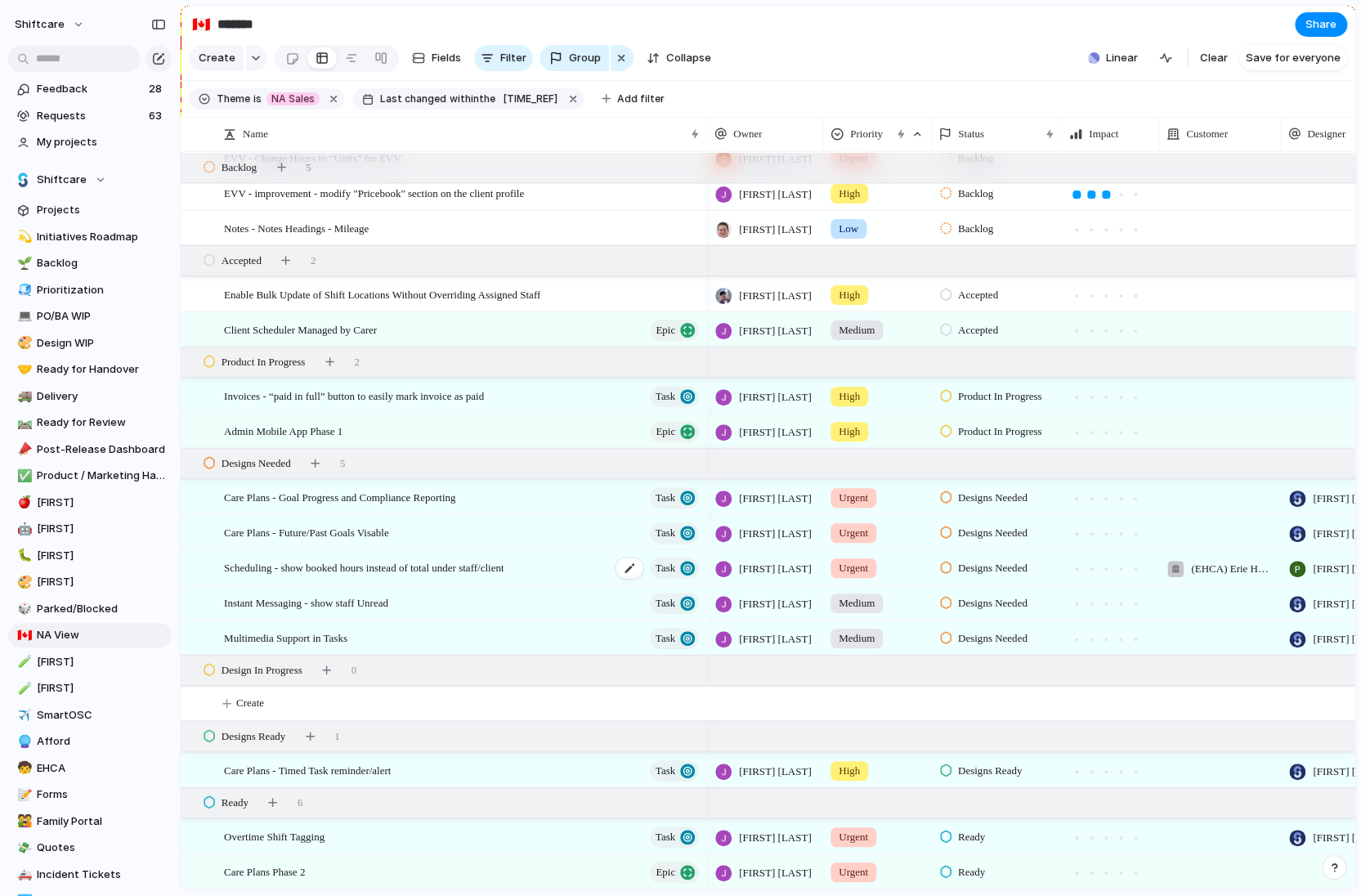 click on "Scheduling - show booked hours instead of total under staff/client" at bounding box center [364, 567] 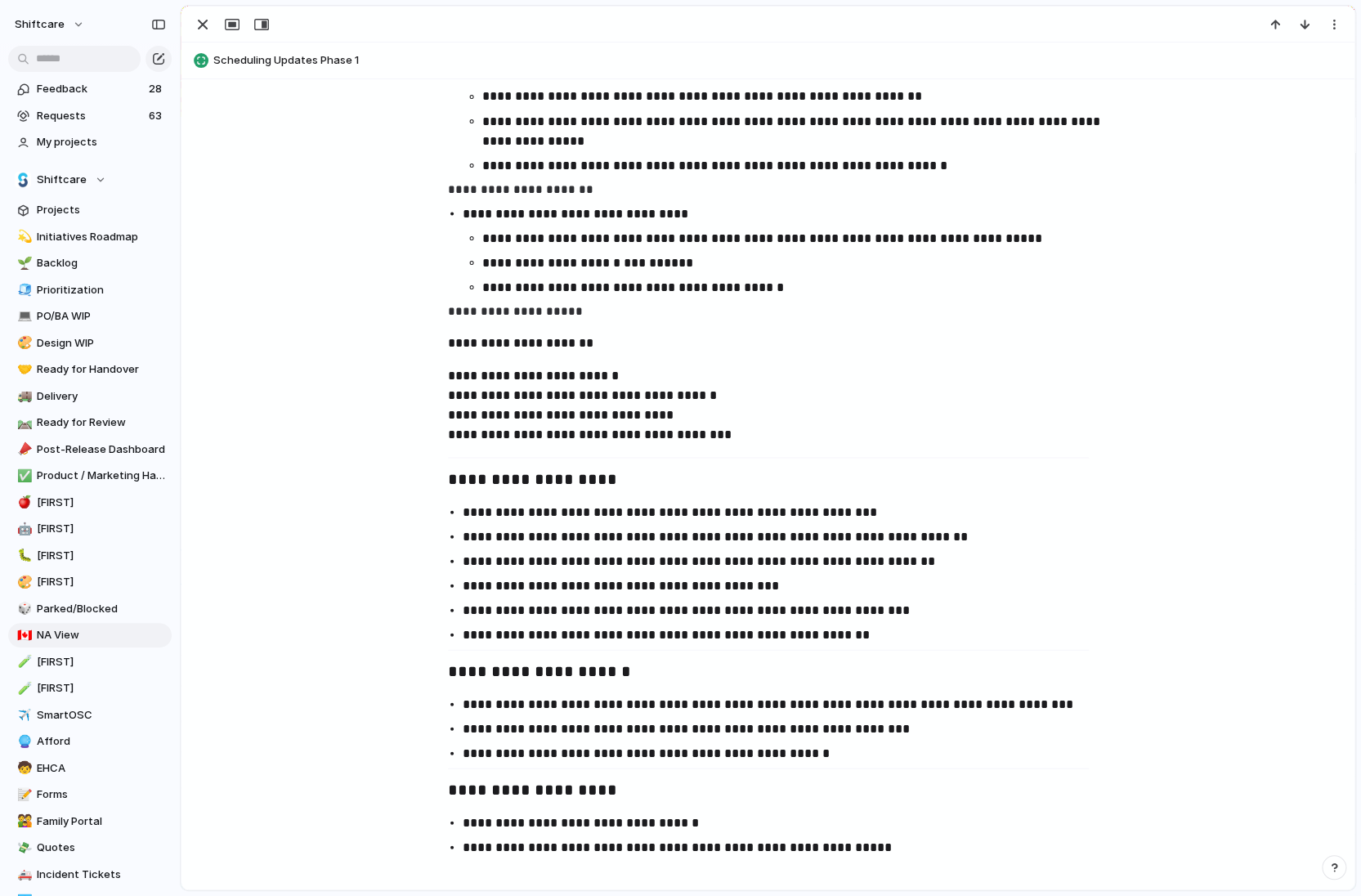 scroll, scrollTop: 1905, scrollLeft: 0, axis: vertical 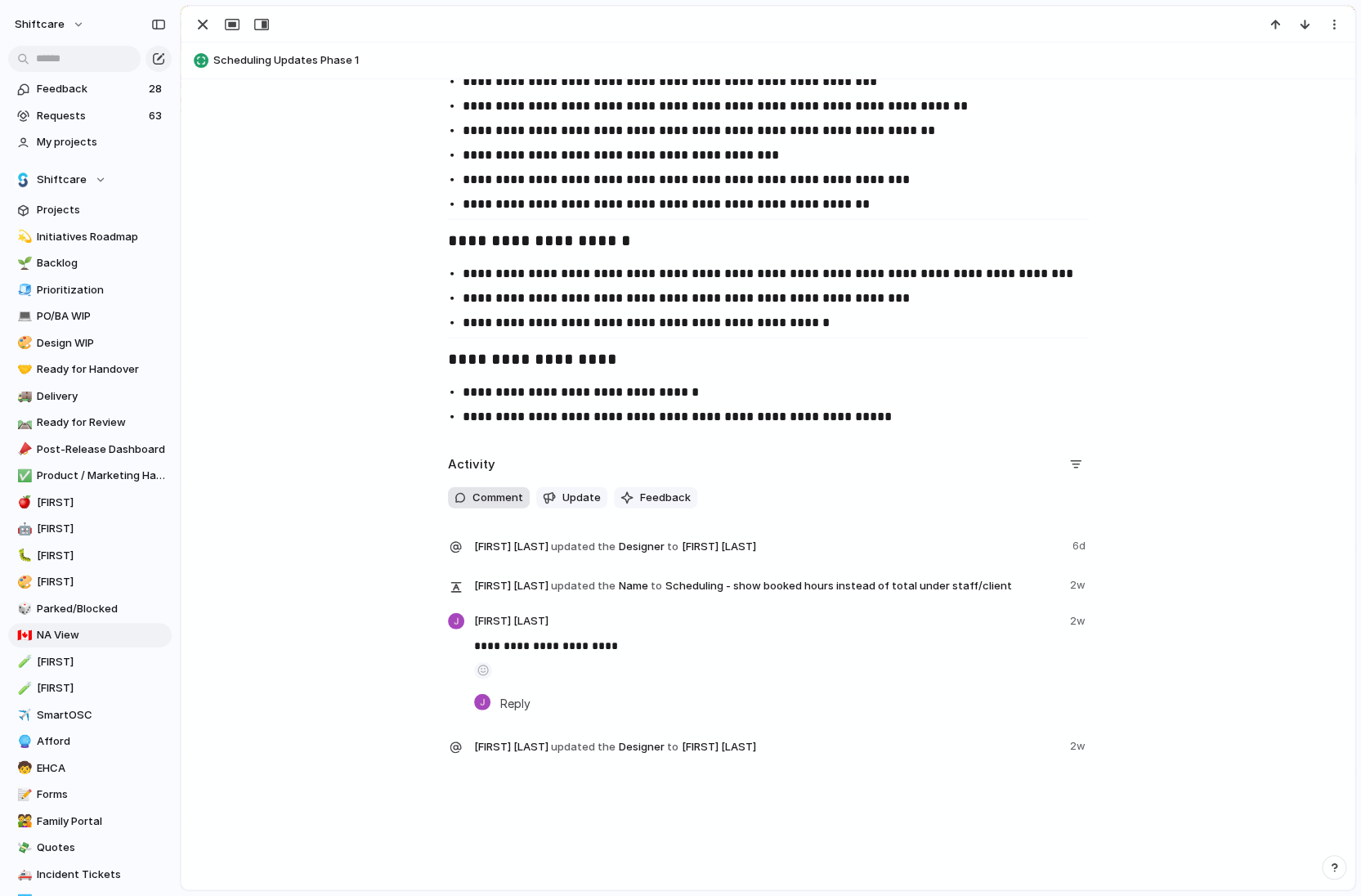 click on "Comment" at bounding box center [498, 498] 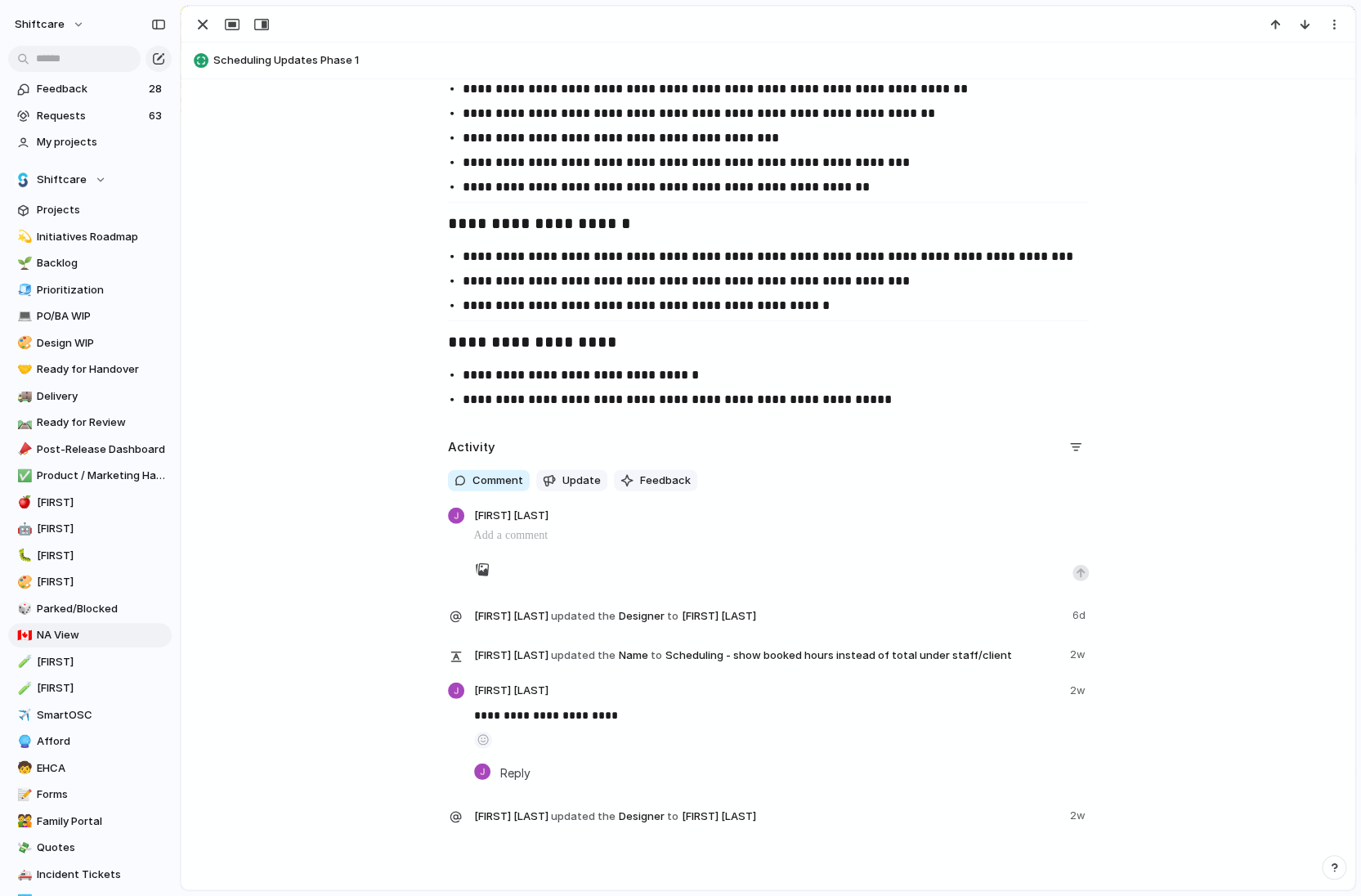 scroll, scrollTop: 1923, scrollLeft: 0, axis: vertical 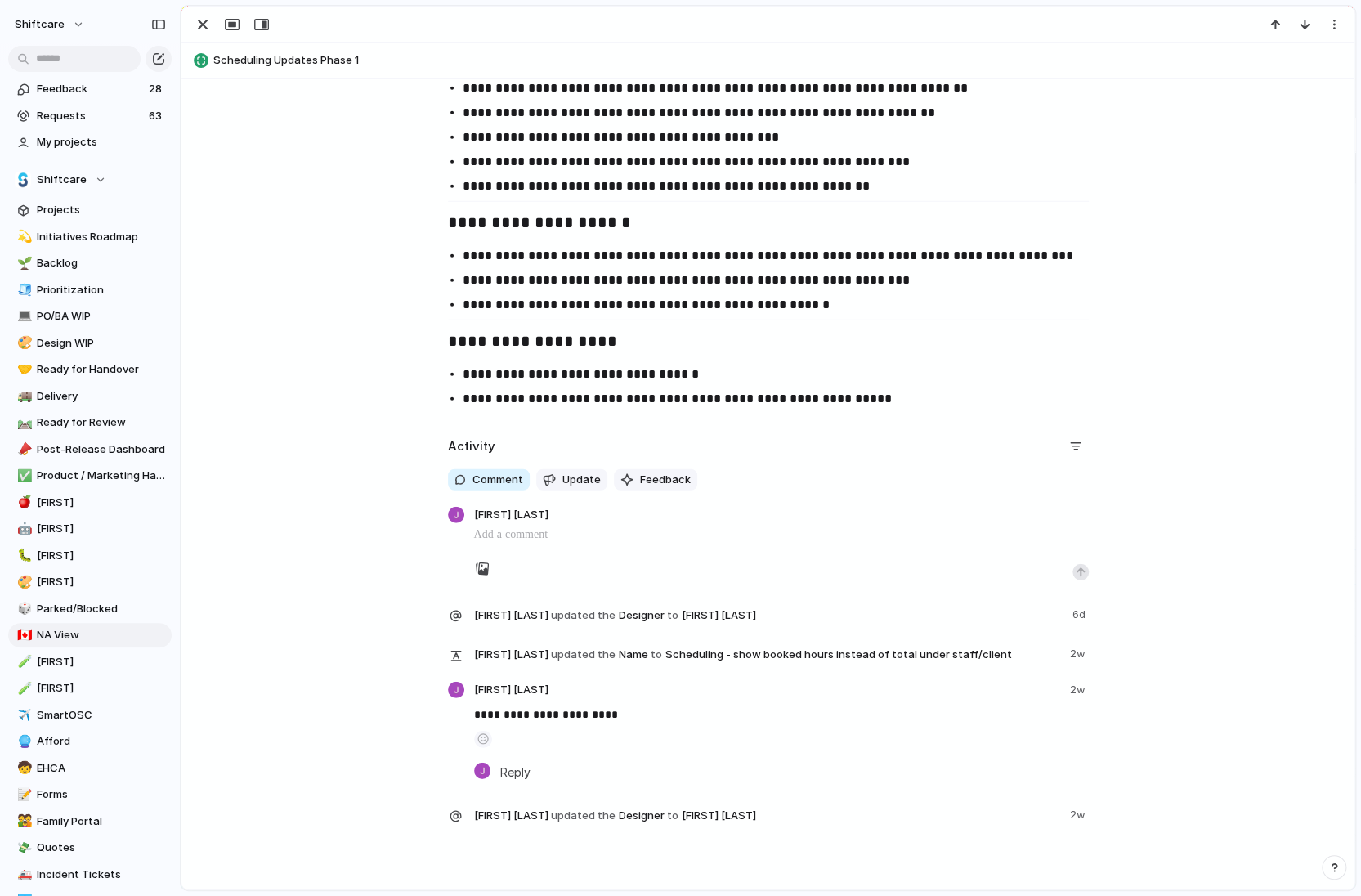 type 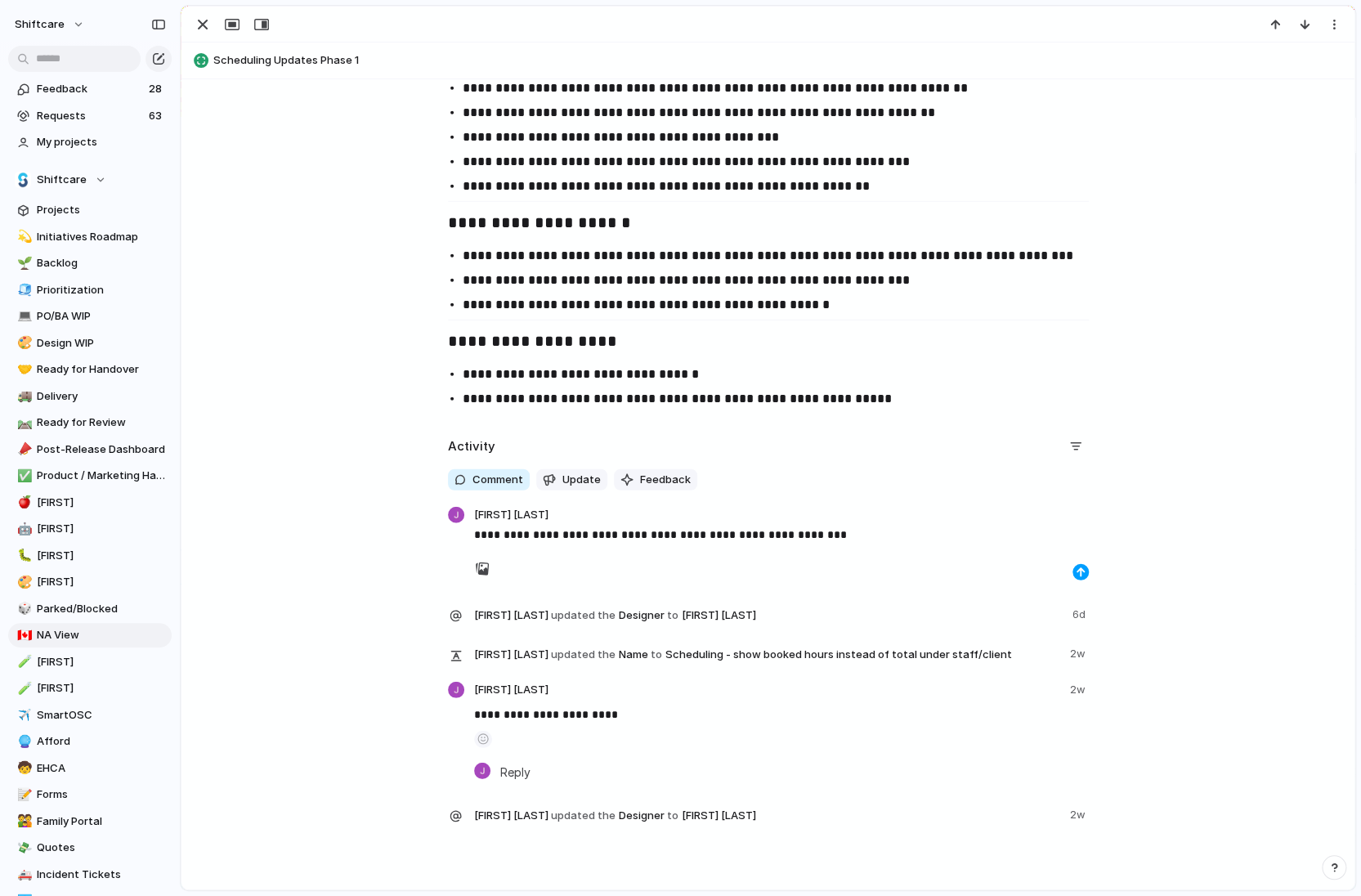 click at bounding box center [1081, 572] 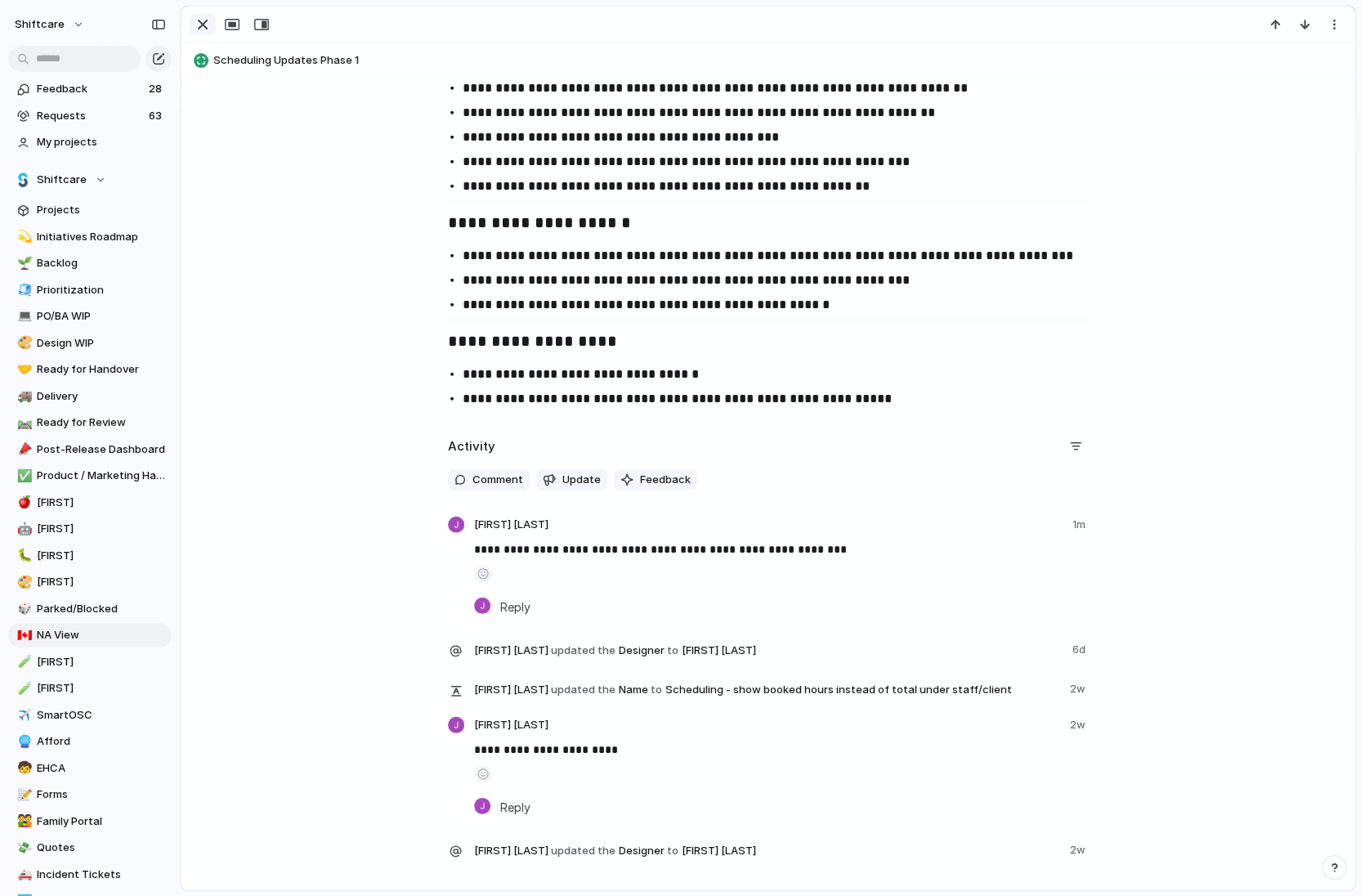 click at bounding box center (203, 25) 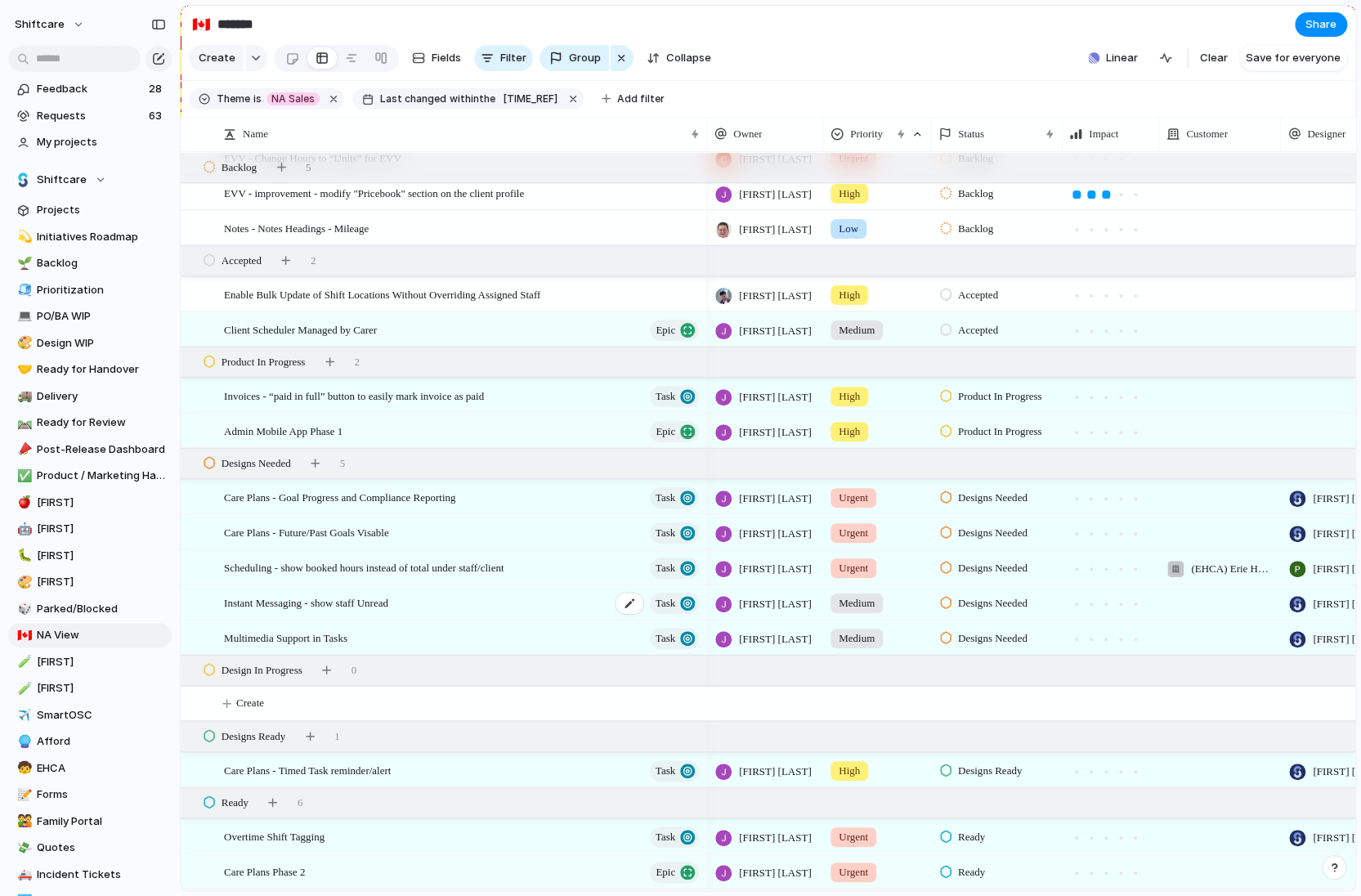 click on "Instant Messaging - show staff Unread" at bounding box center (306, 602) 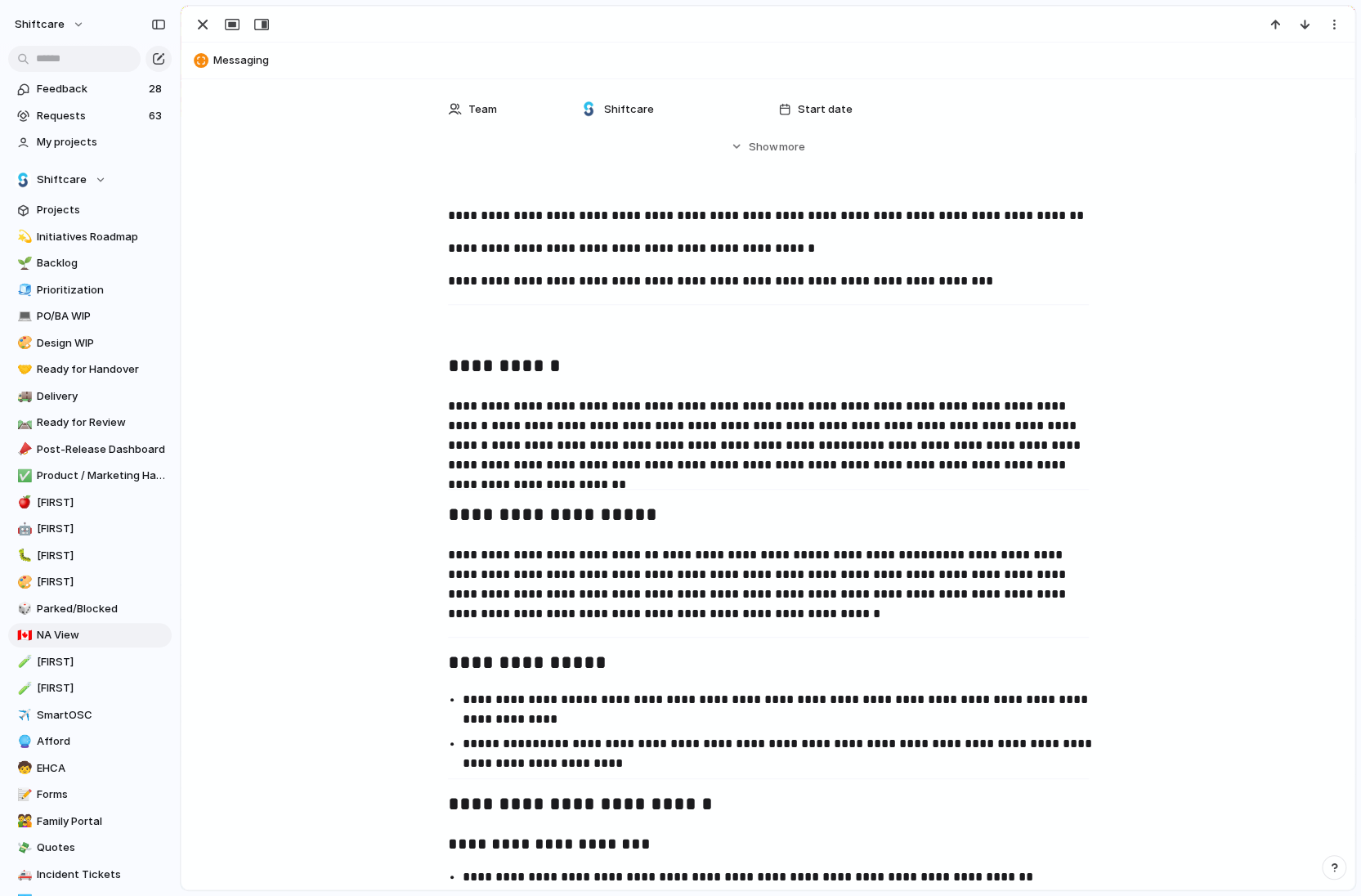 scroll, scrollTop: 0, scrollLeft: 0, axis: both 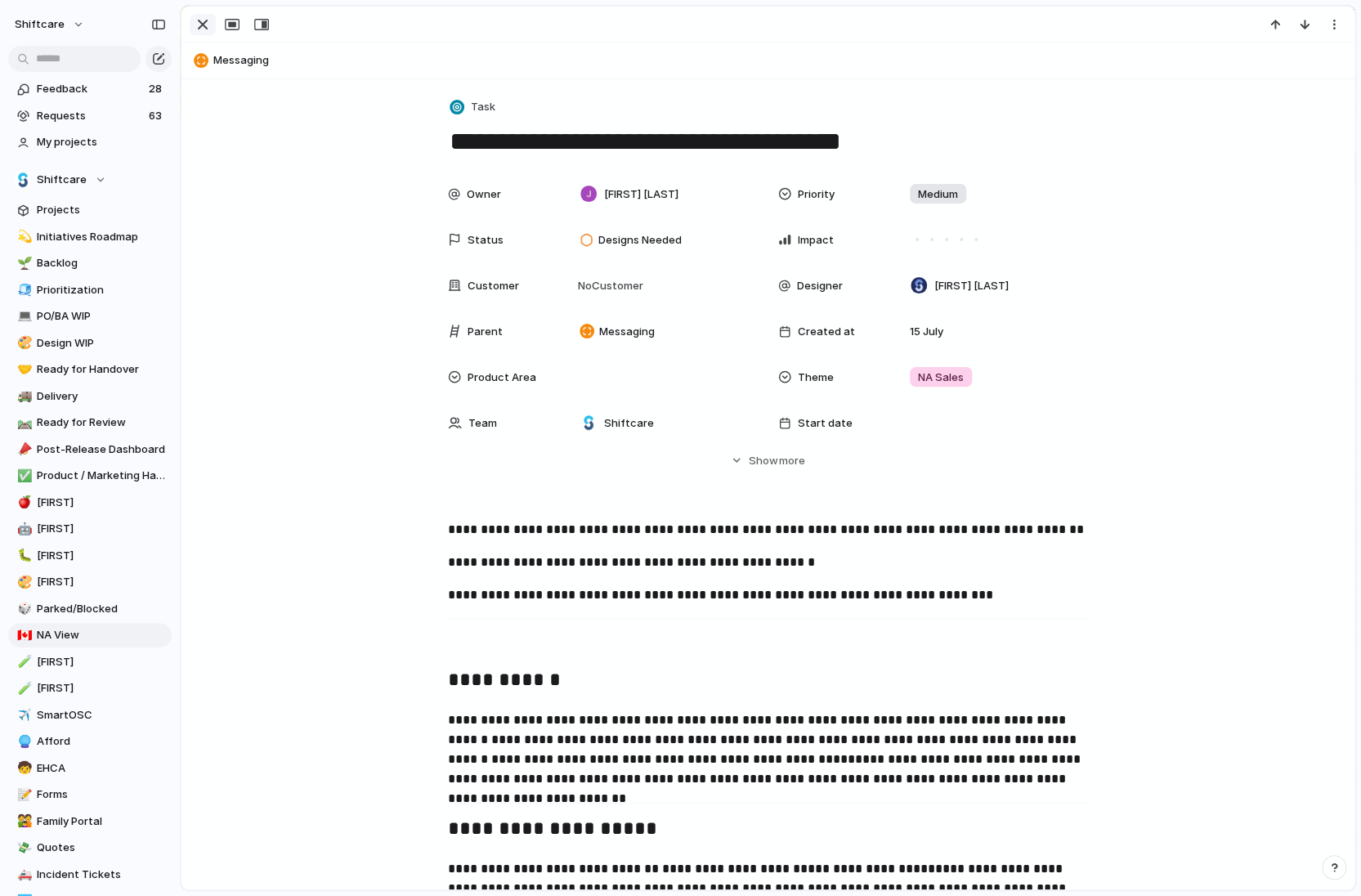 click at bounding box center (203, 25) 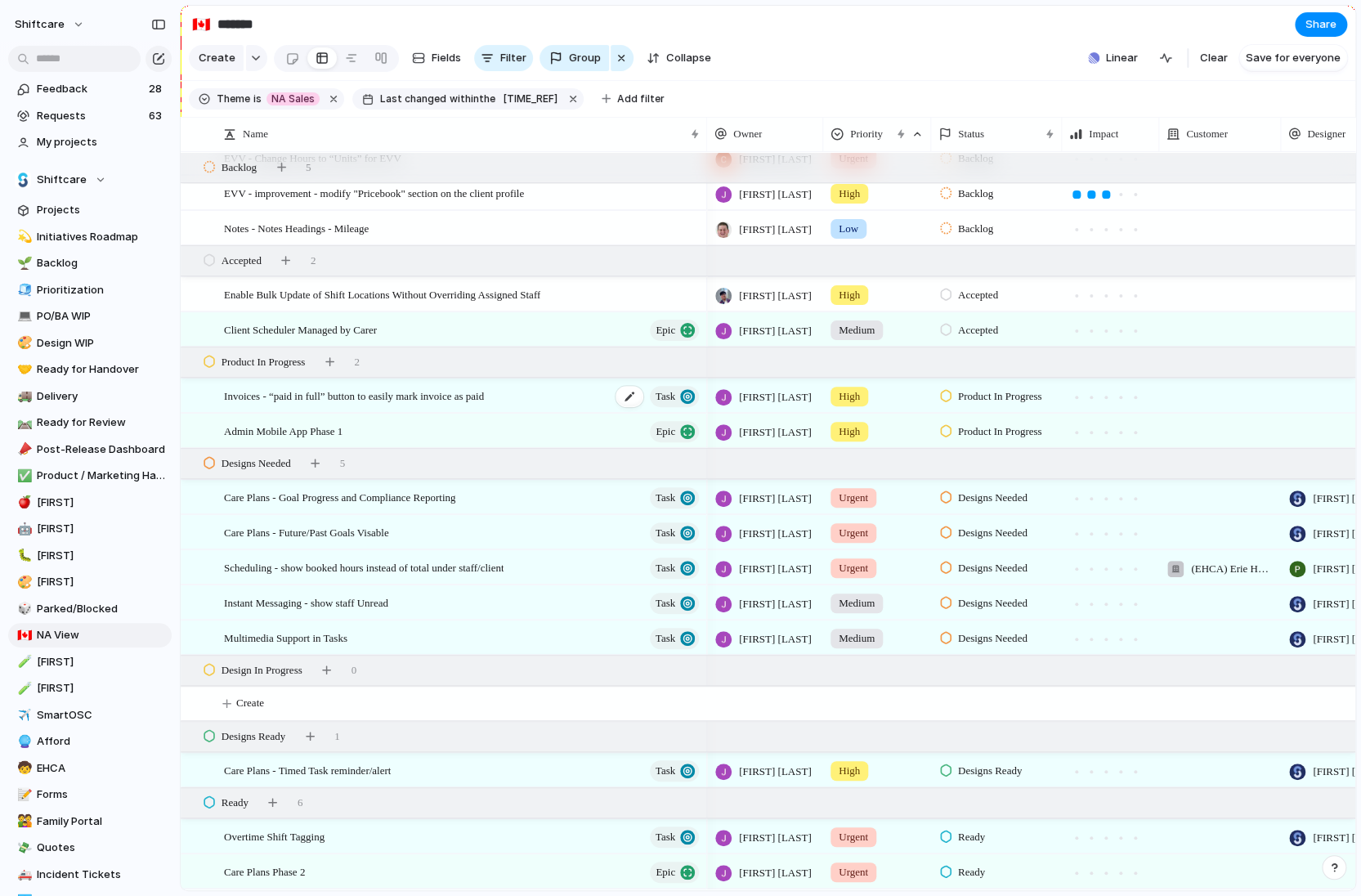 click on "Invoices - “paid in full” button to easily mark invoice as paid" at bounding box center [354, 395] 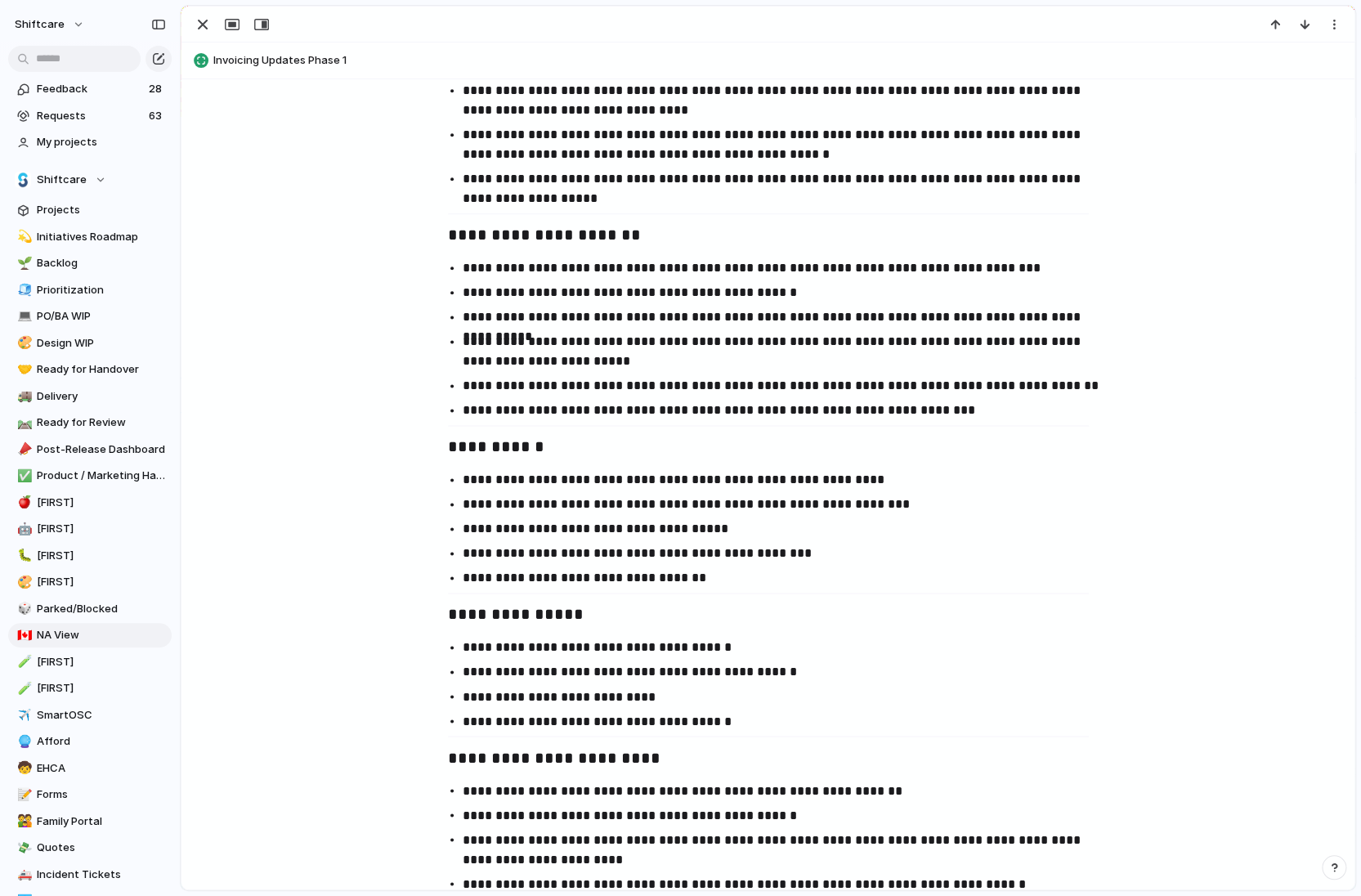 scroll, scrollTop: 34, scrollLeft: 0, axis: vertical 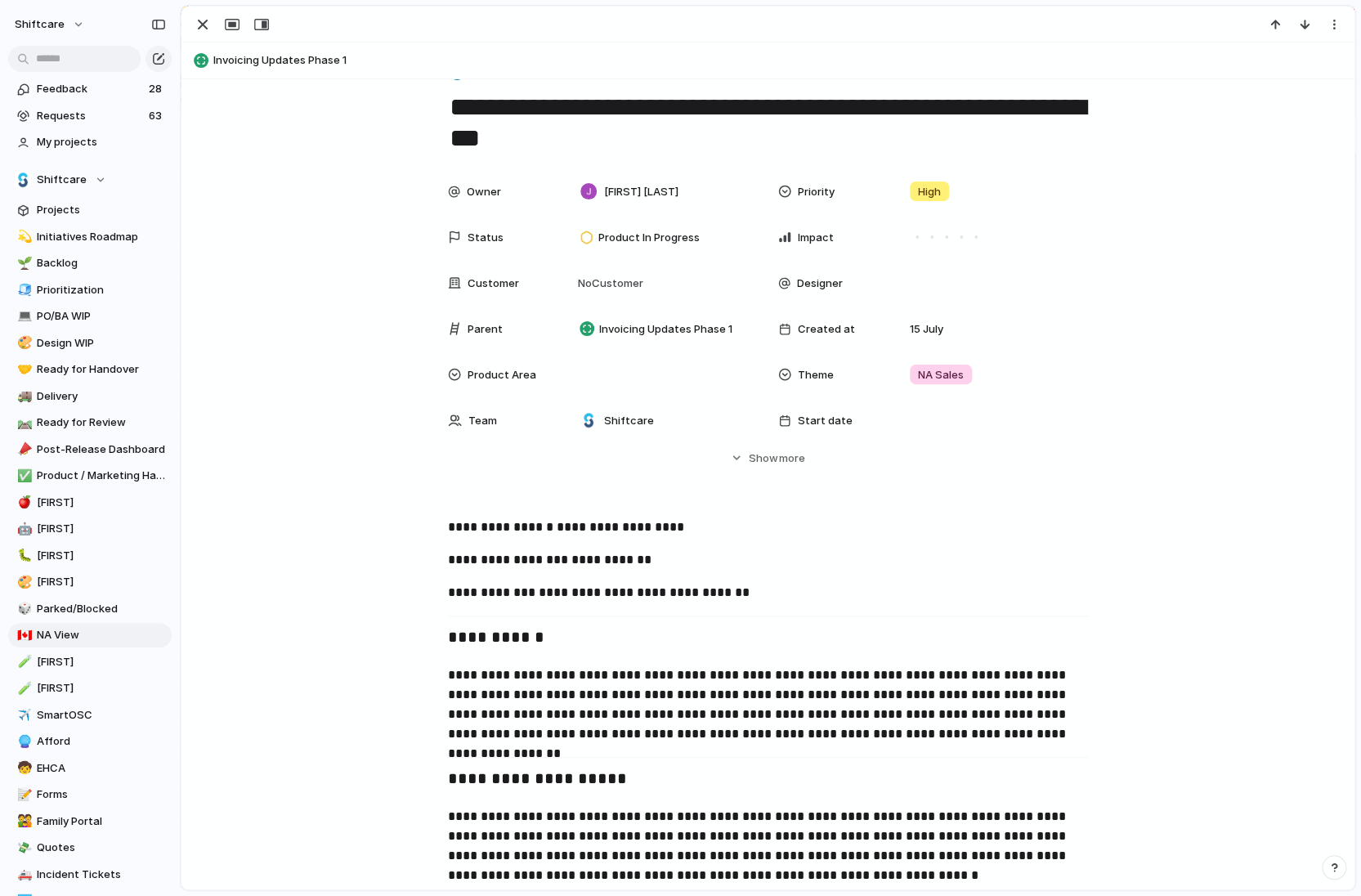click at bounding box center (768, 25) 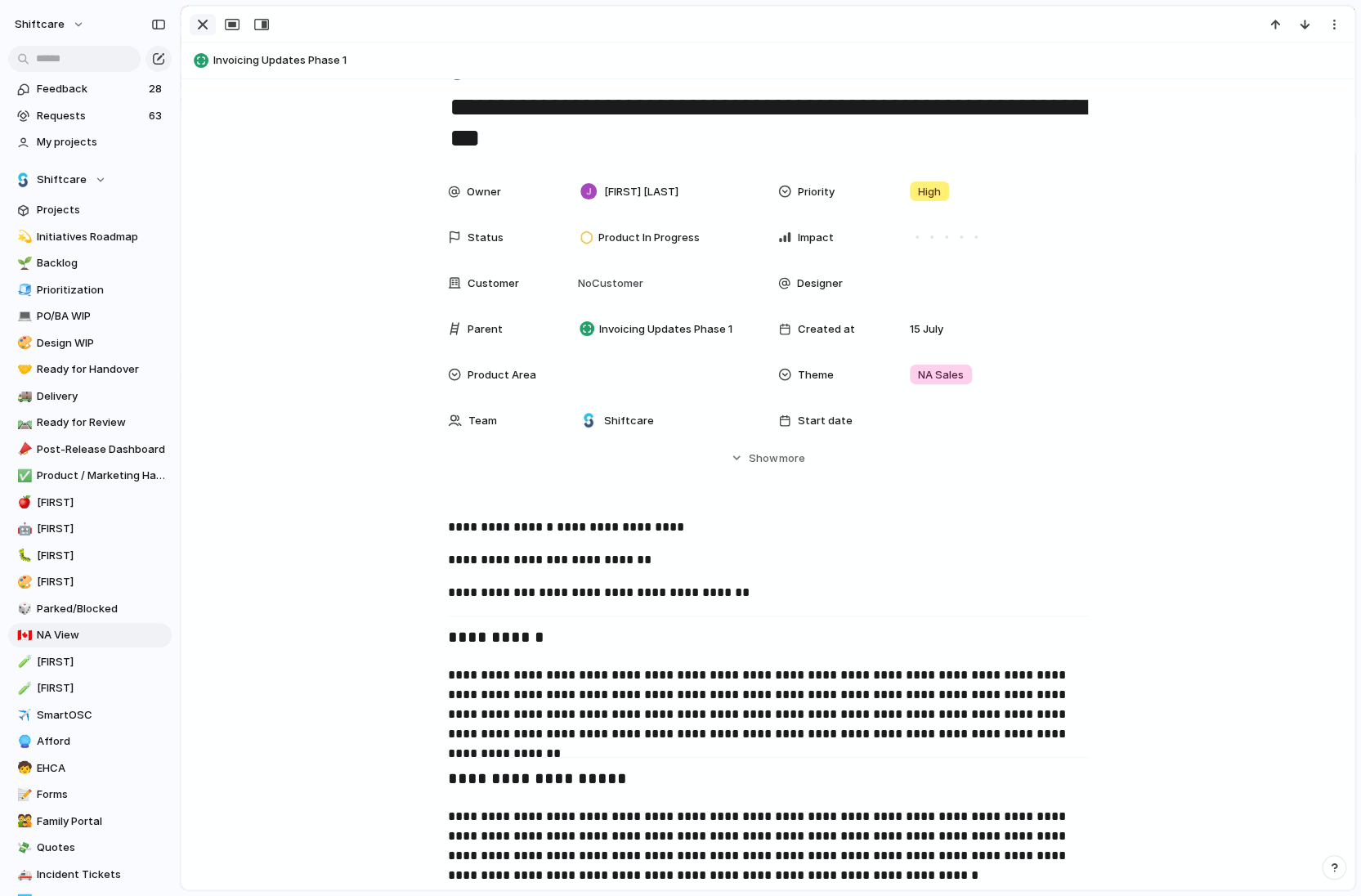 click at bounding box center [203, 25] 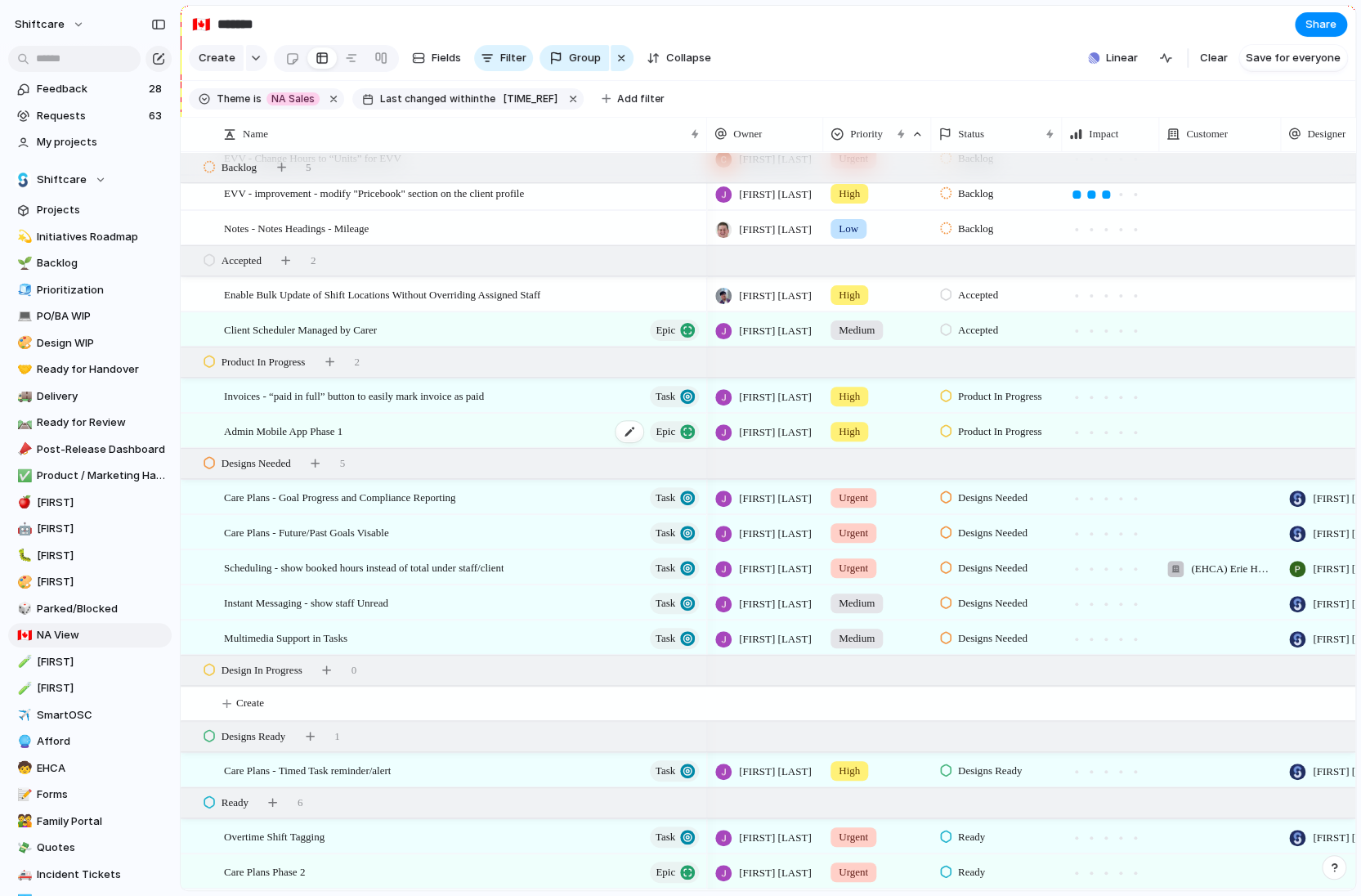scroll, scrollTop: 258, scrollLeft: 0, axis: vertical 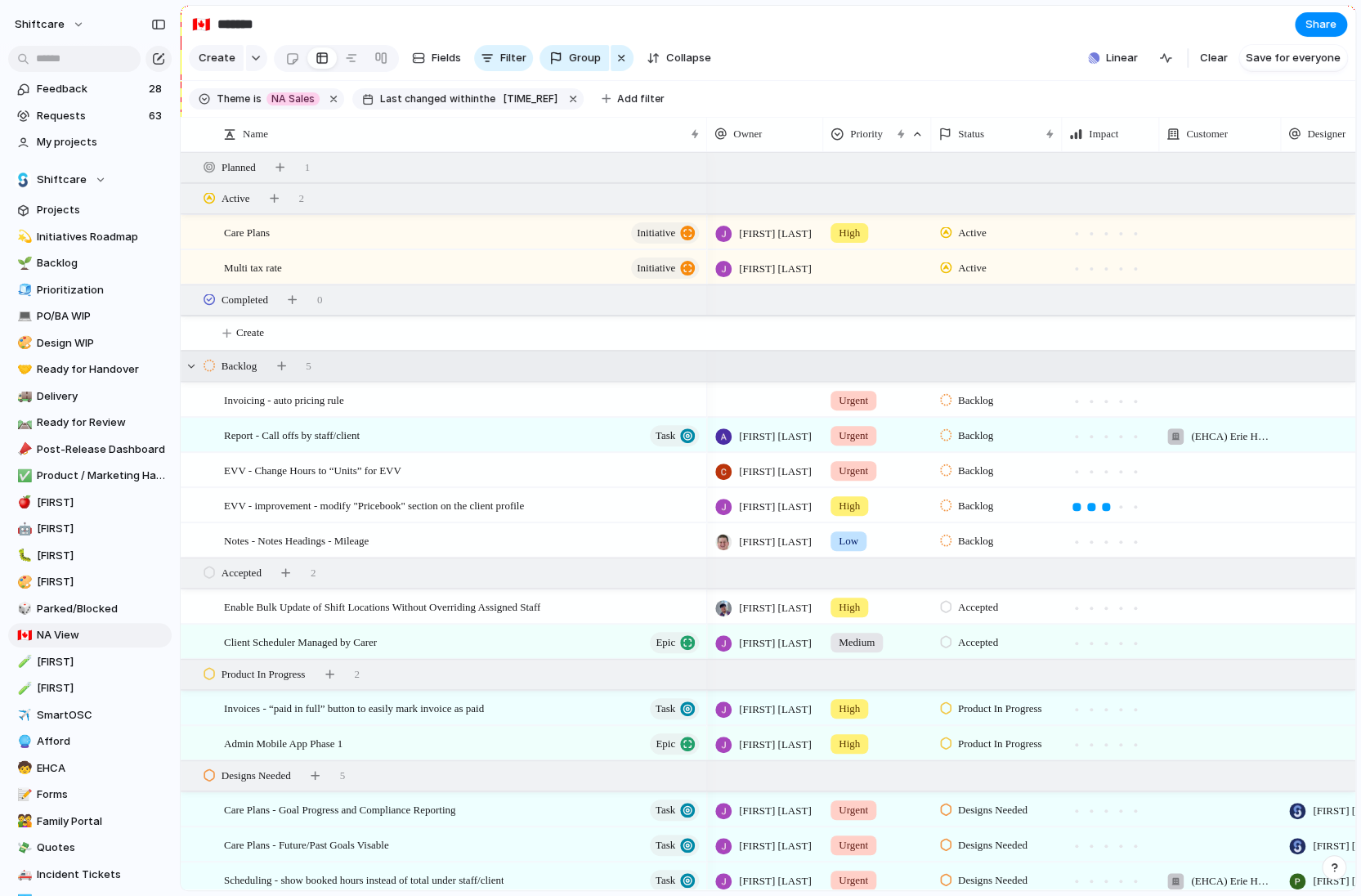 click at bounding box center [573, 99] 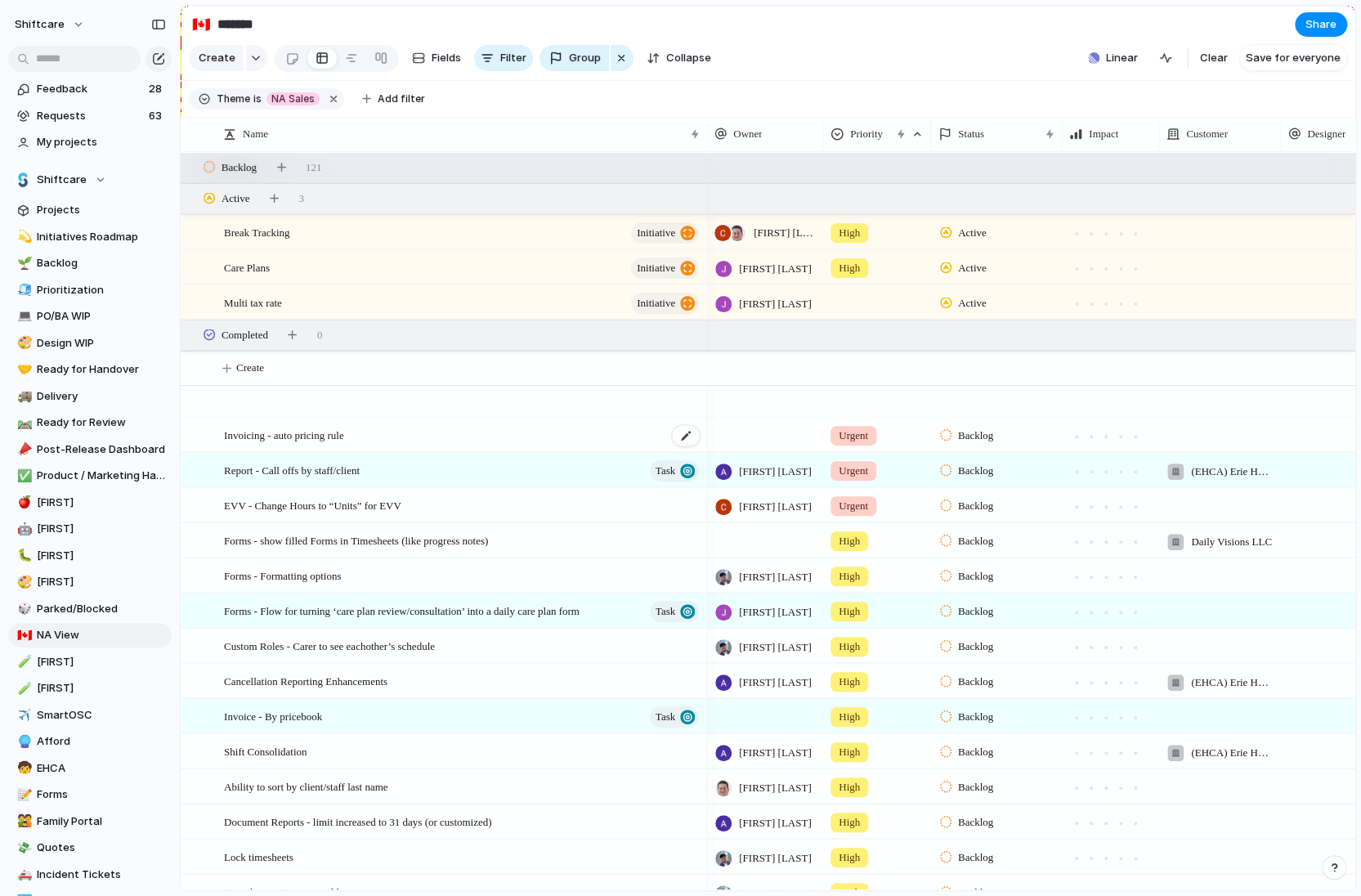 scroll, scrollTop: 1361, scrollLeft: 0, axis: vertical 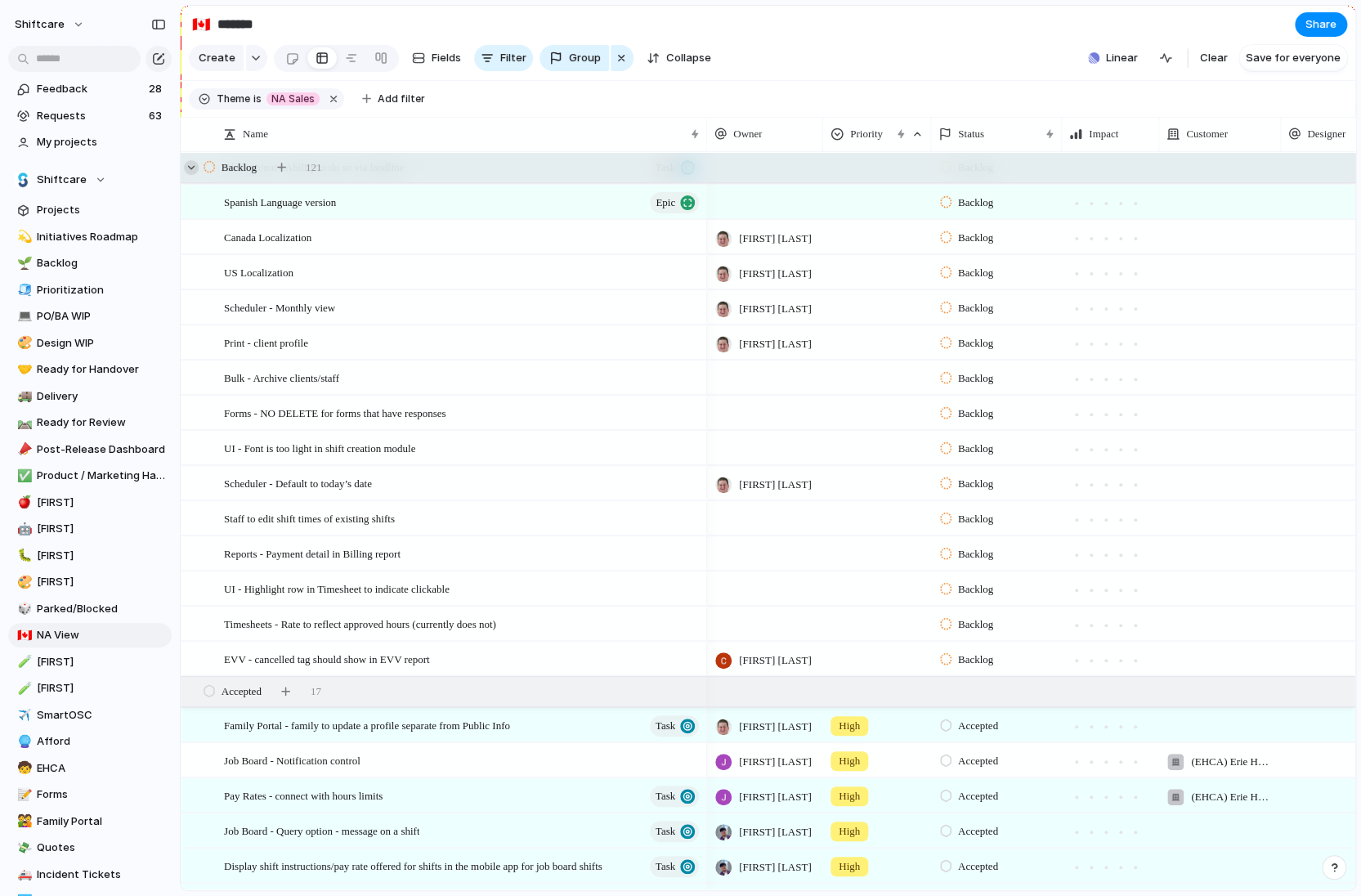 click at bounding box center [191, 168] 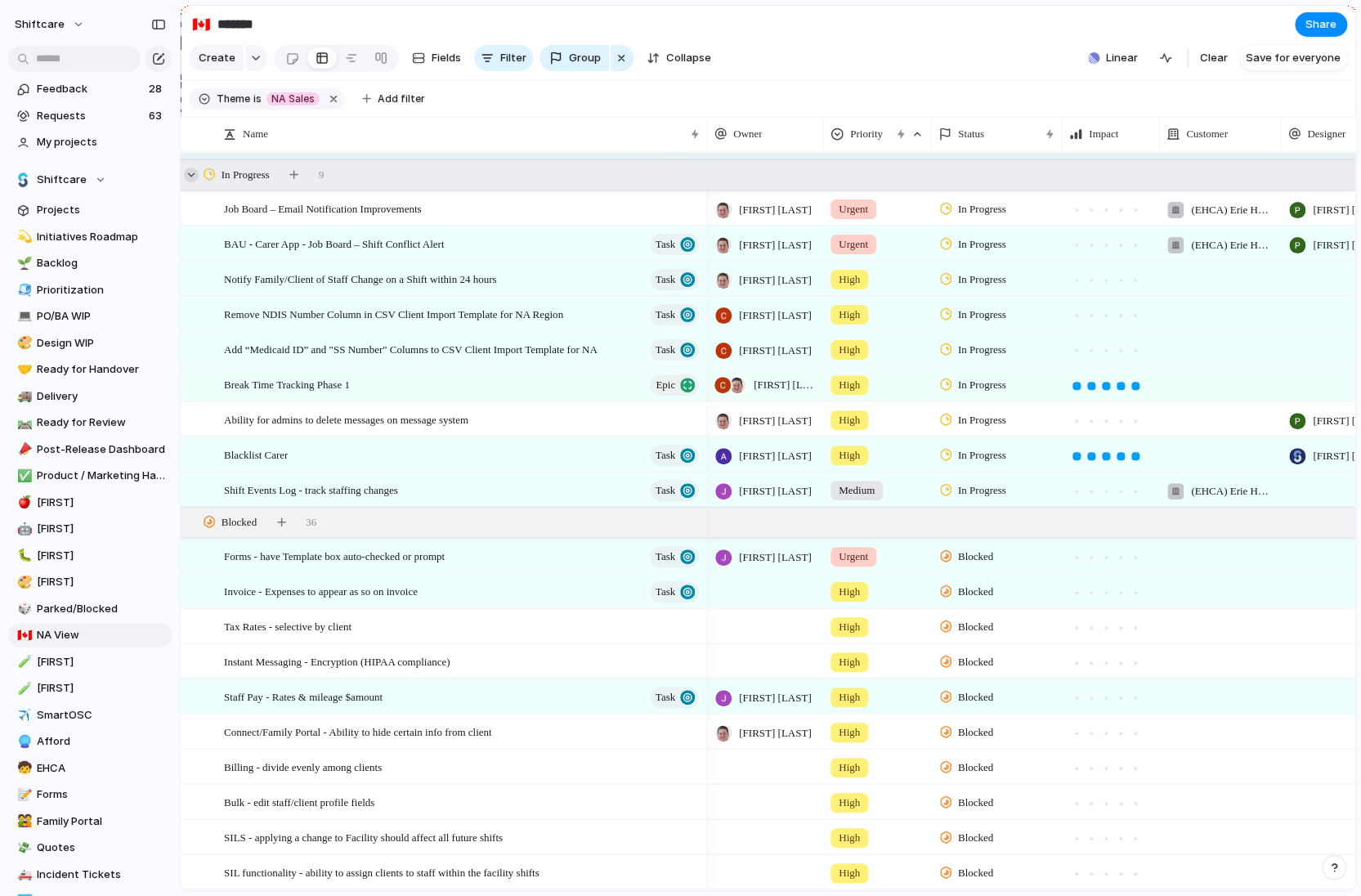 click at bounding box center [191, 175] 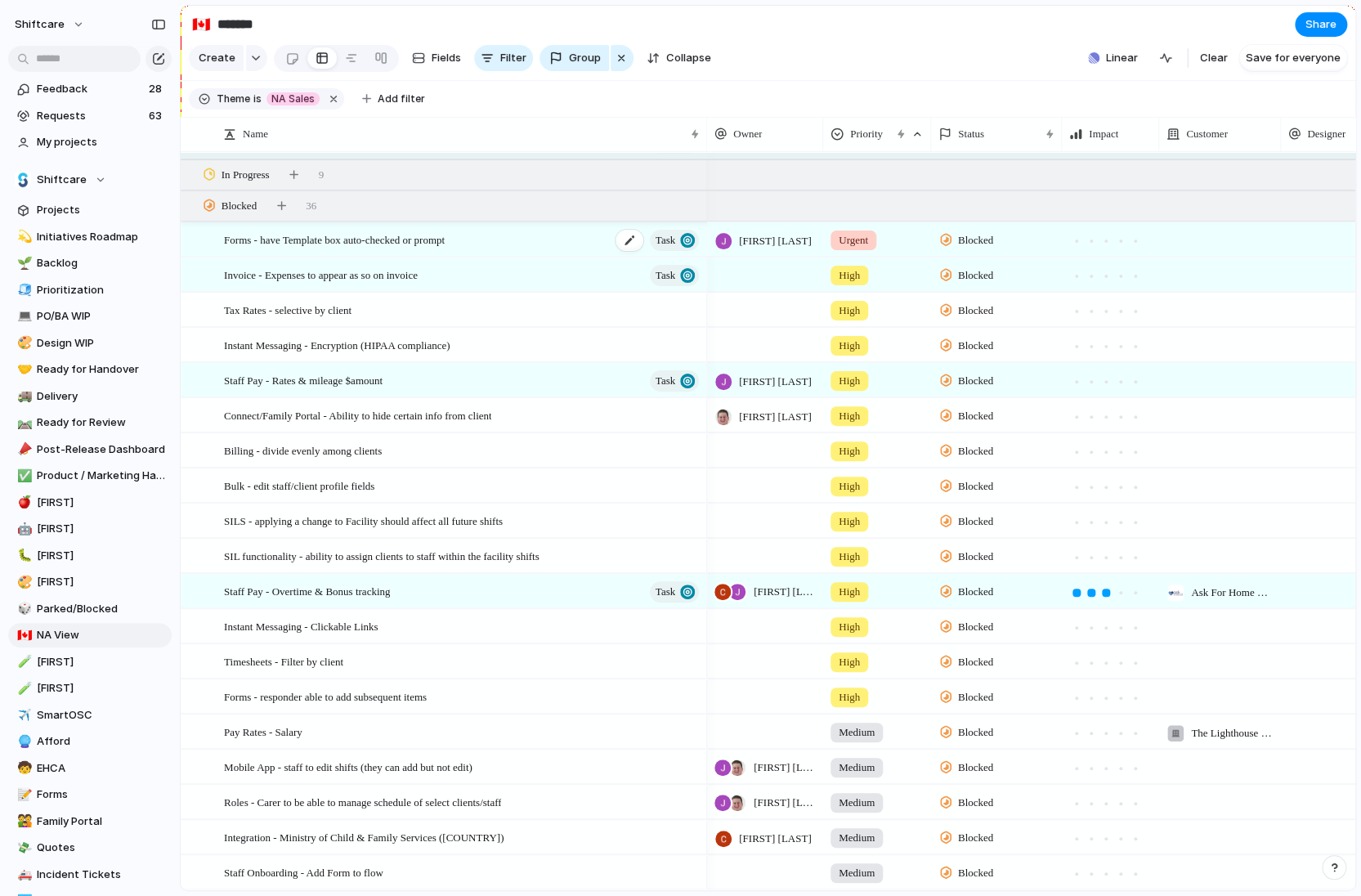 click on "Forms - have Template box auto-checked or prompt" at bounding box center (334, 239) 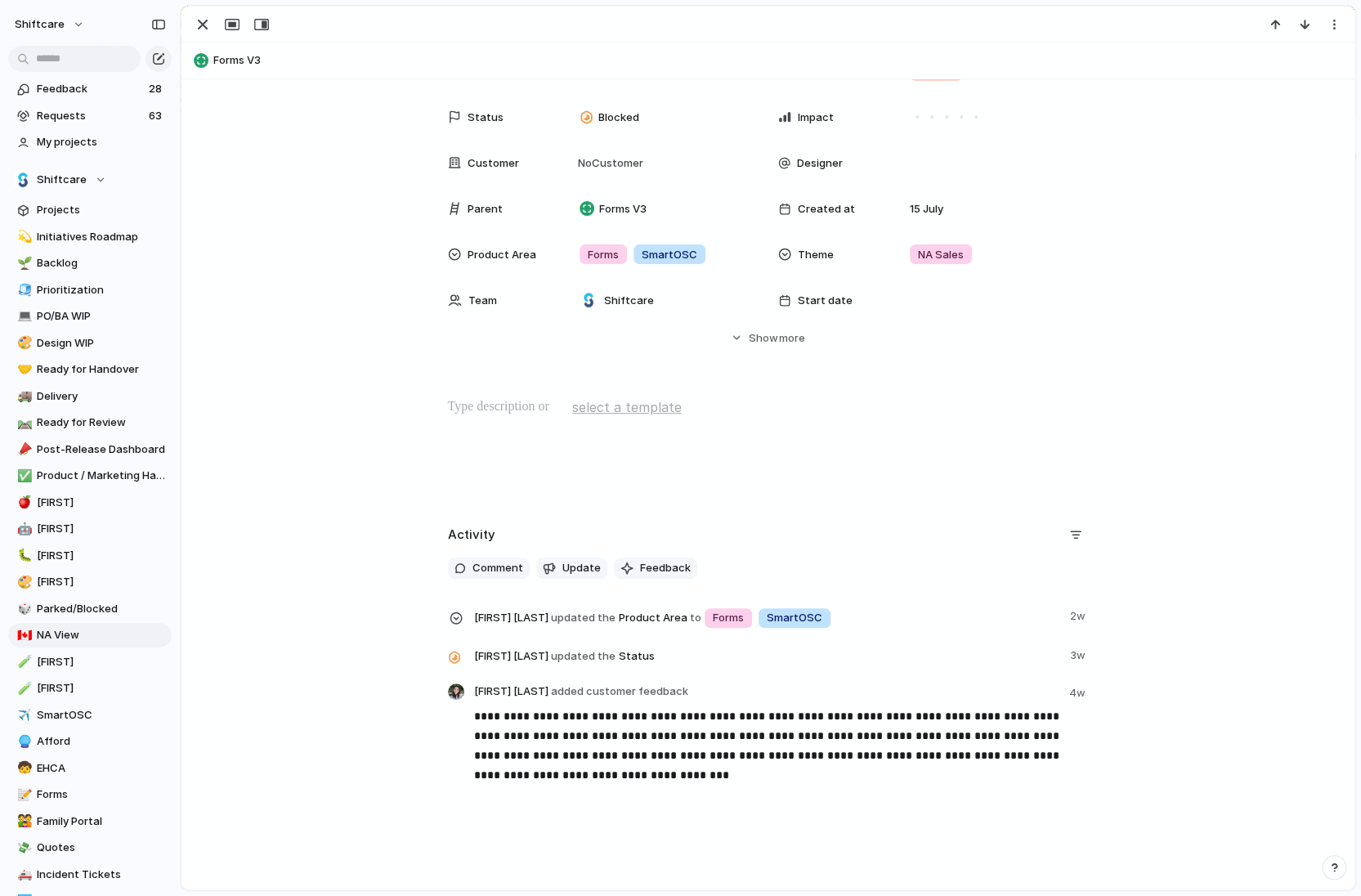 scroll, scrollTop: 155, scrollLeft: 0, axis: vertical 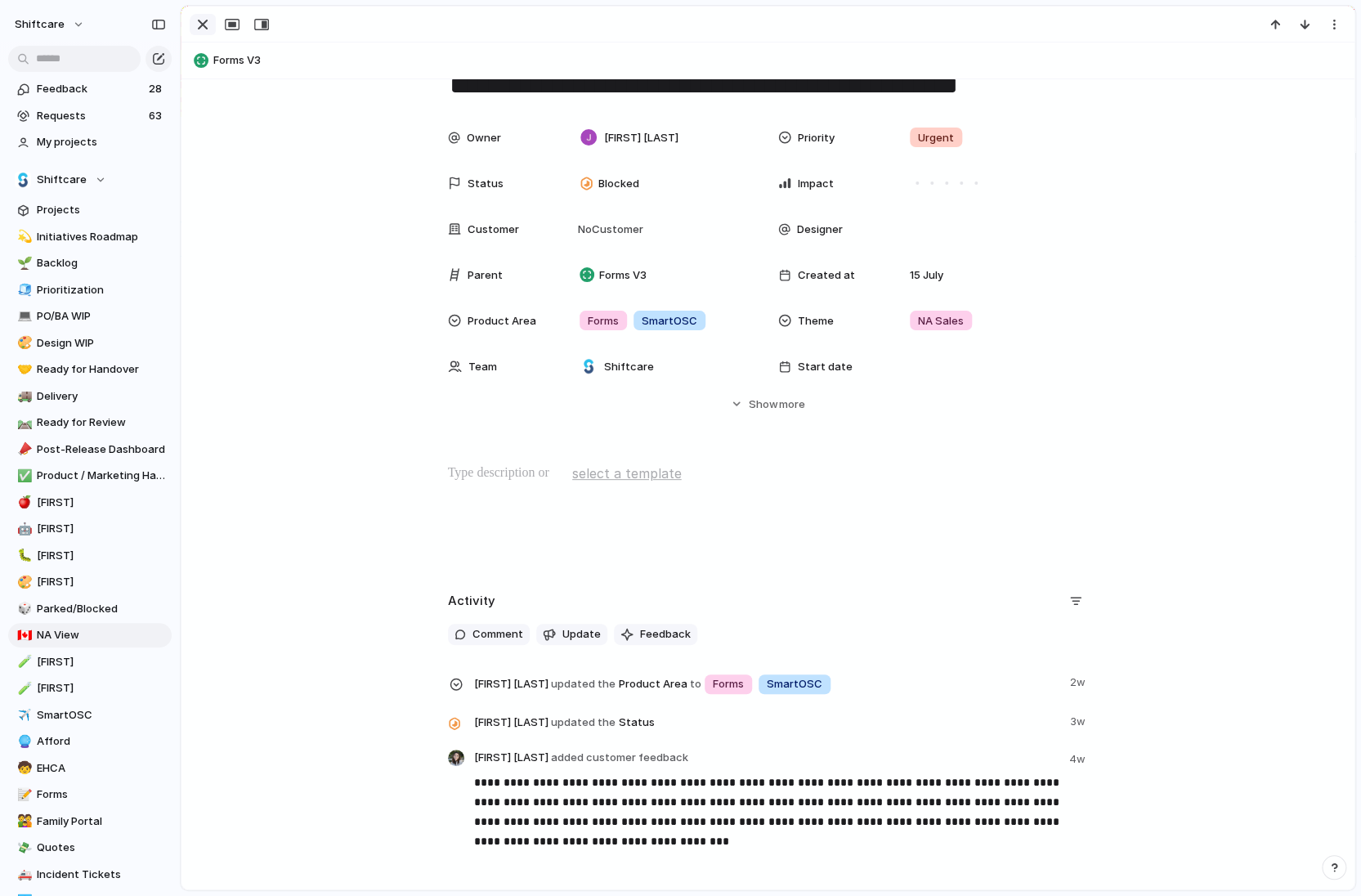 click at bounding box center (203, 25) 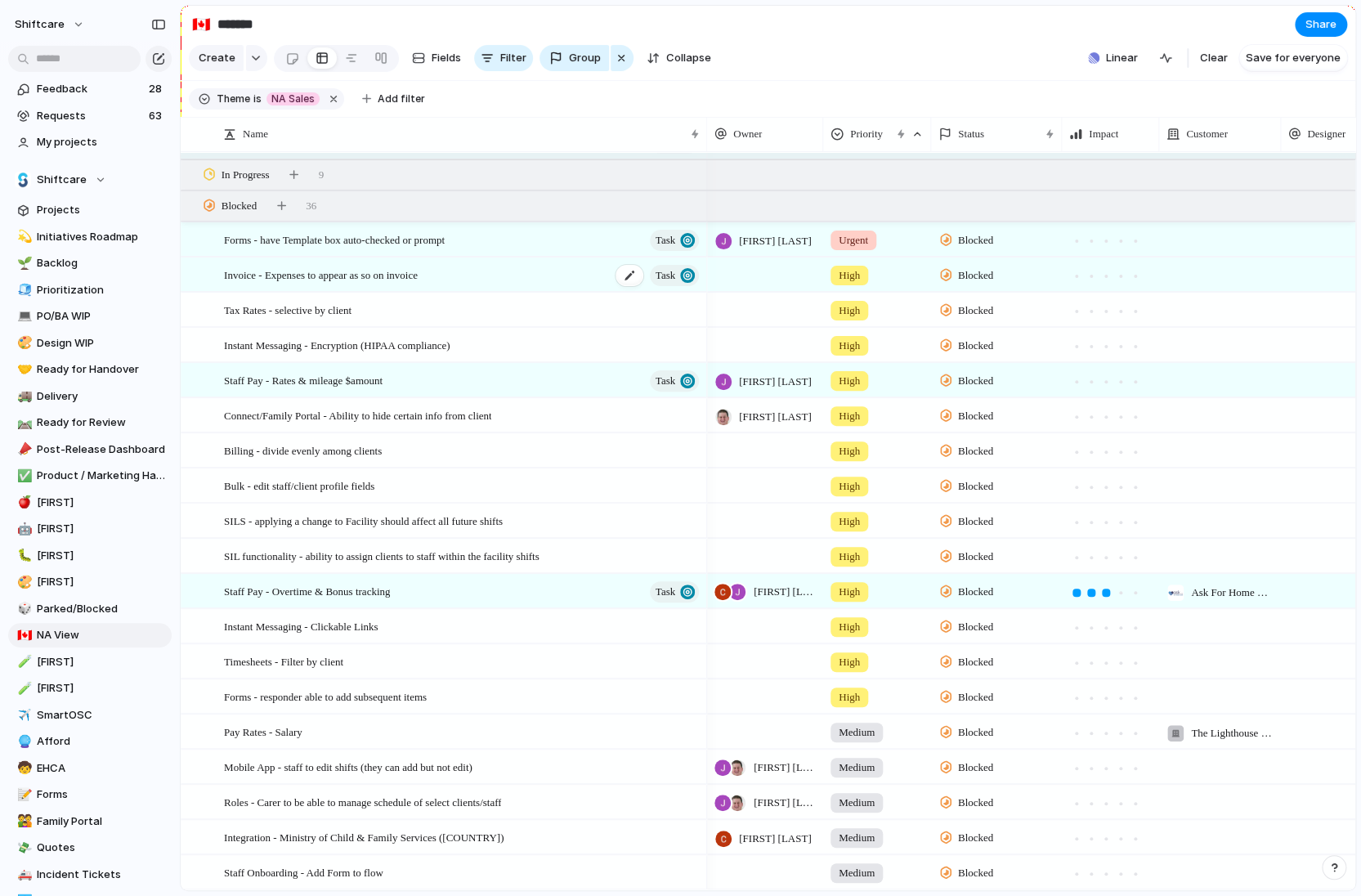 click on "Invoice - Expenses to appear as so on invoice" at bounding box center [320, 274] 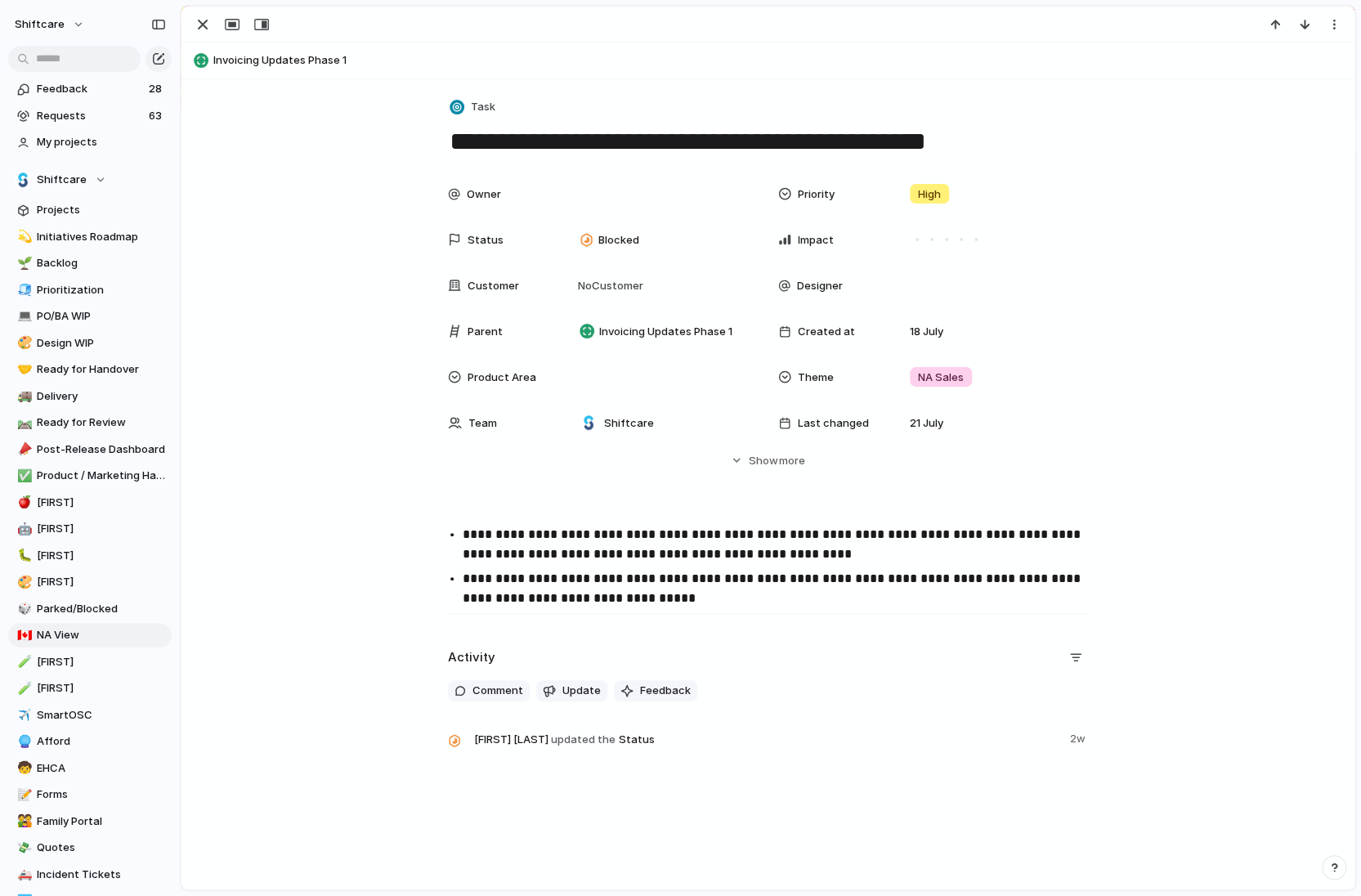scroll, scrollTop: 0, scrollLeft: 0, axis: both 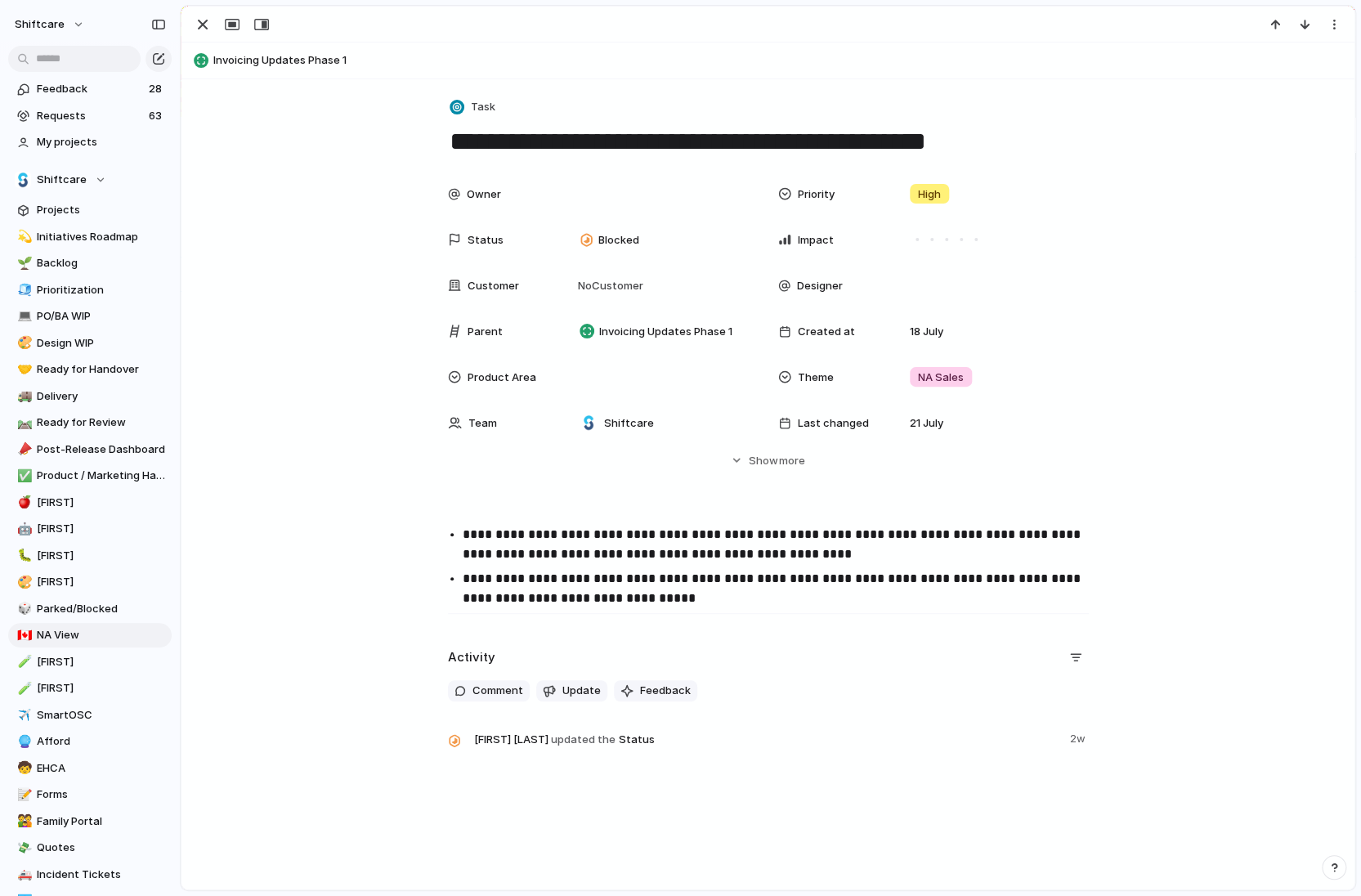 drag, startPoint x: 889, startPoint y: 143, endPoint x: 682, endPoint y: 146, distance: 207.02174 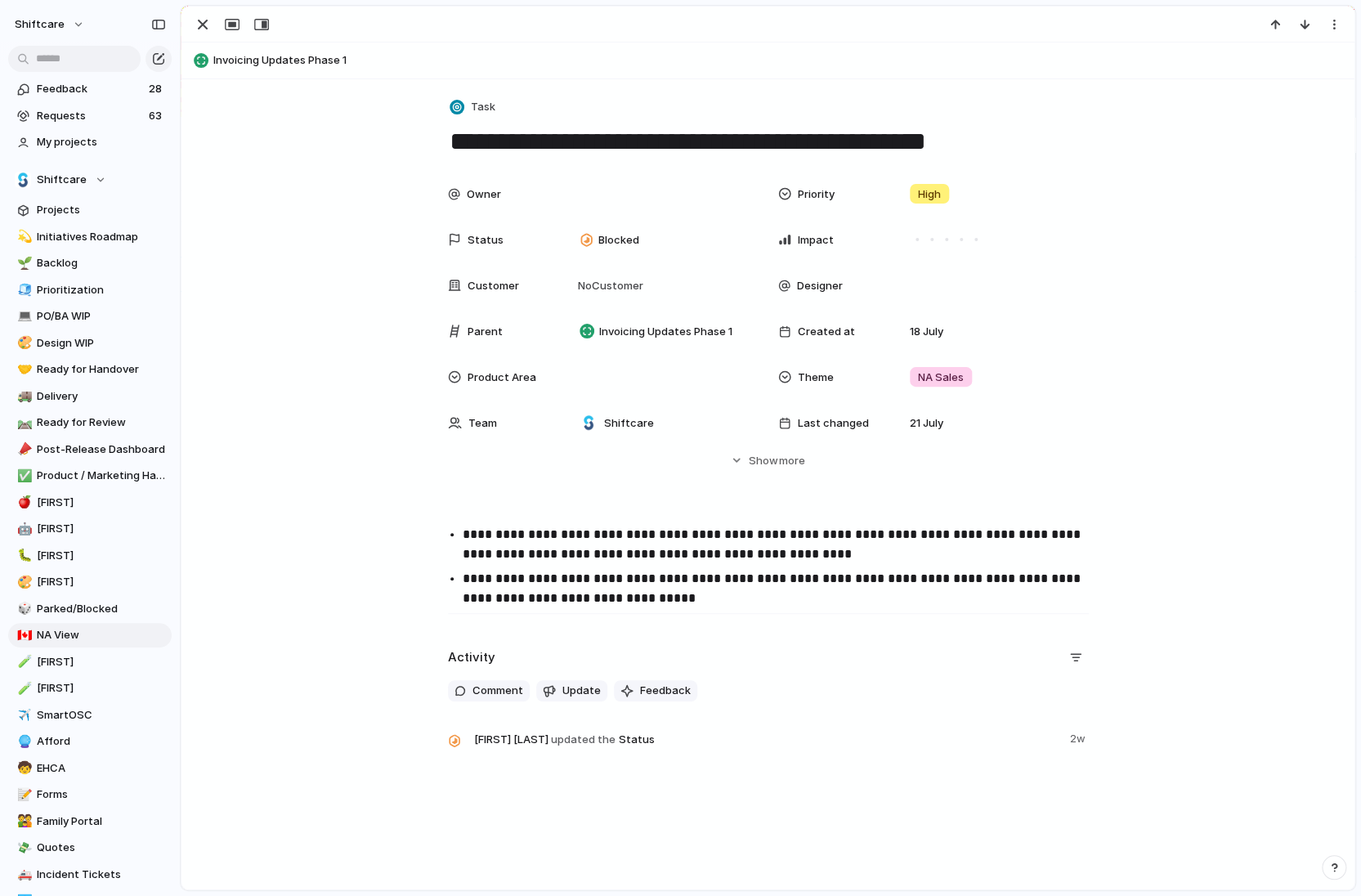 click on "**********" at bounding box center (768, 141) 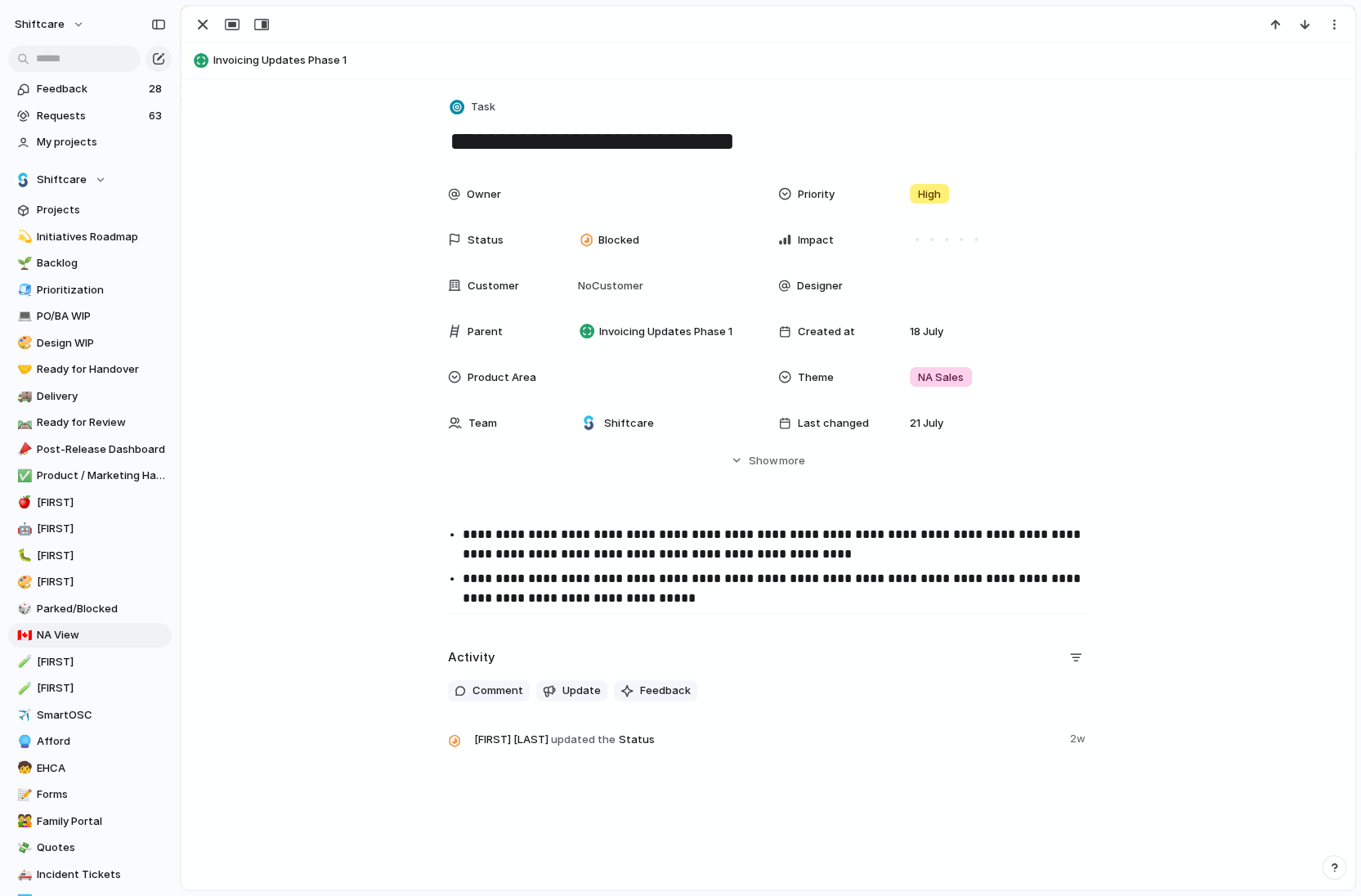 scroll, scrollTop: 0, scrollLeft: 0, axis: both 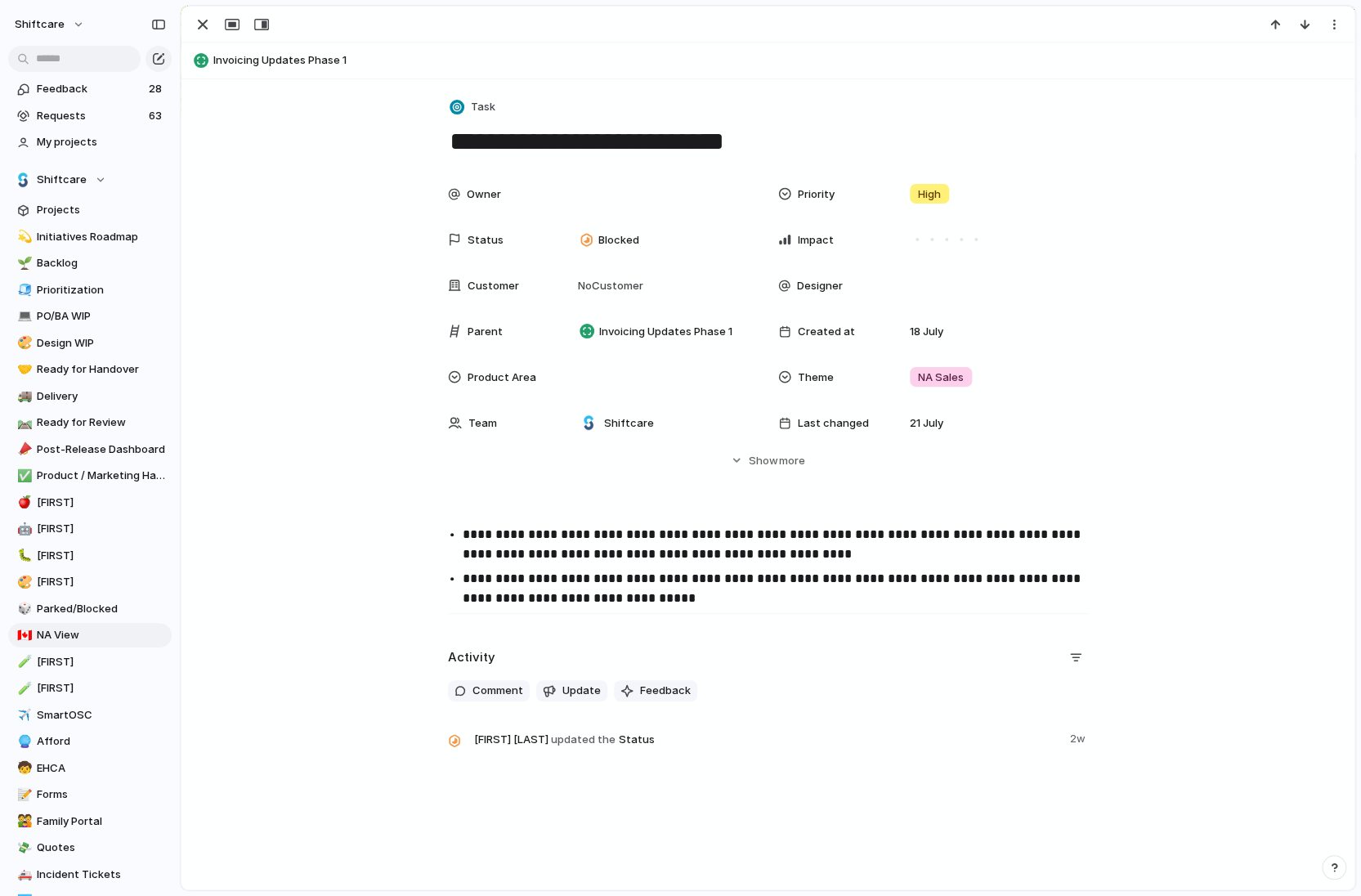 click on "**********" at bounding box center (768, 141) 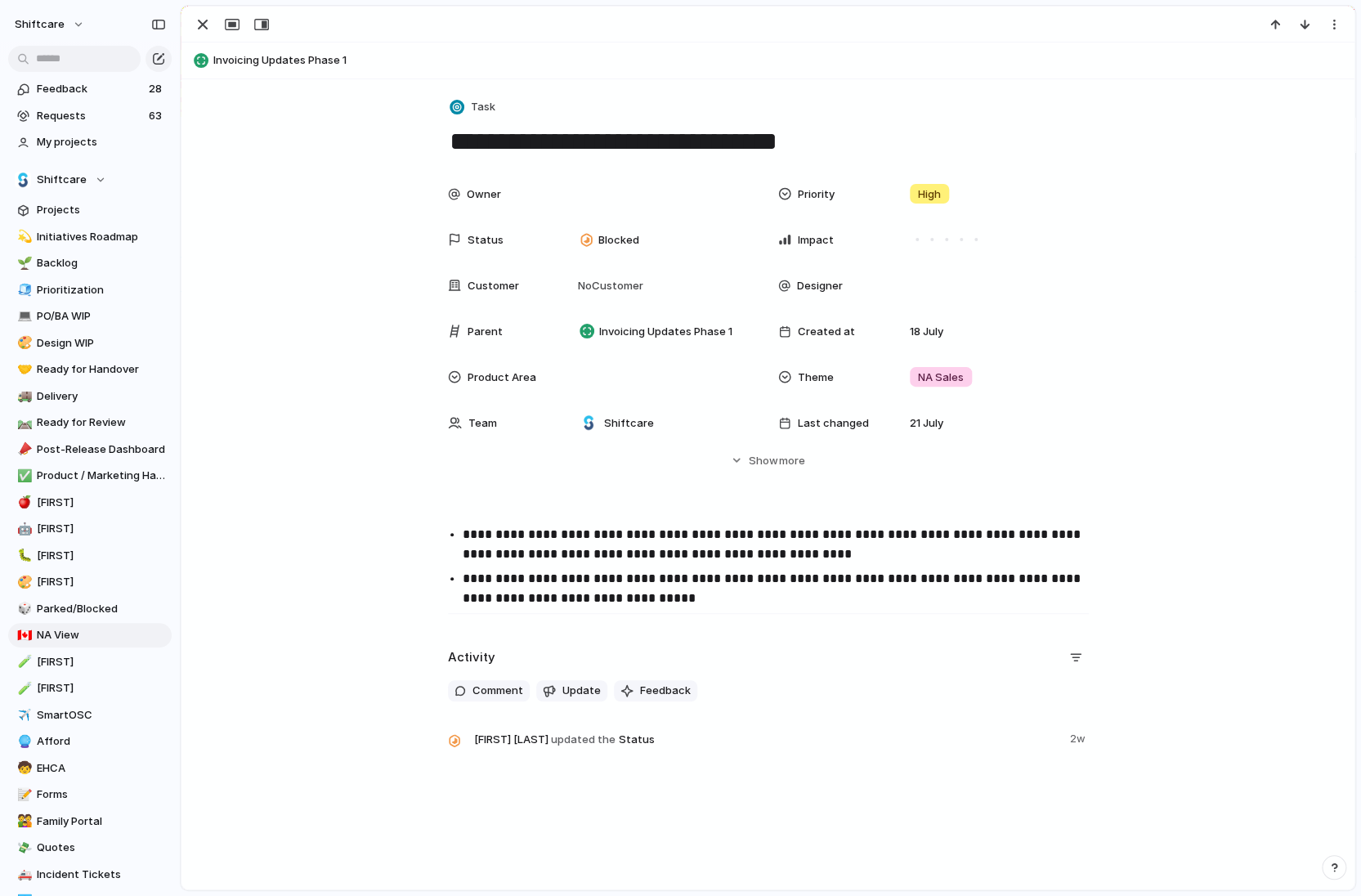 click on "**********" at bounding box center [768, 141] 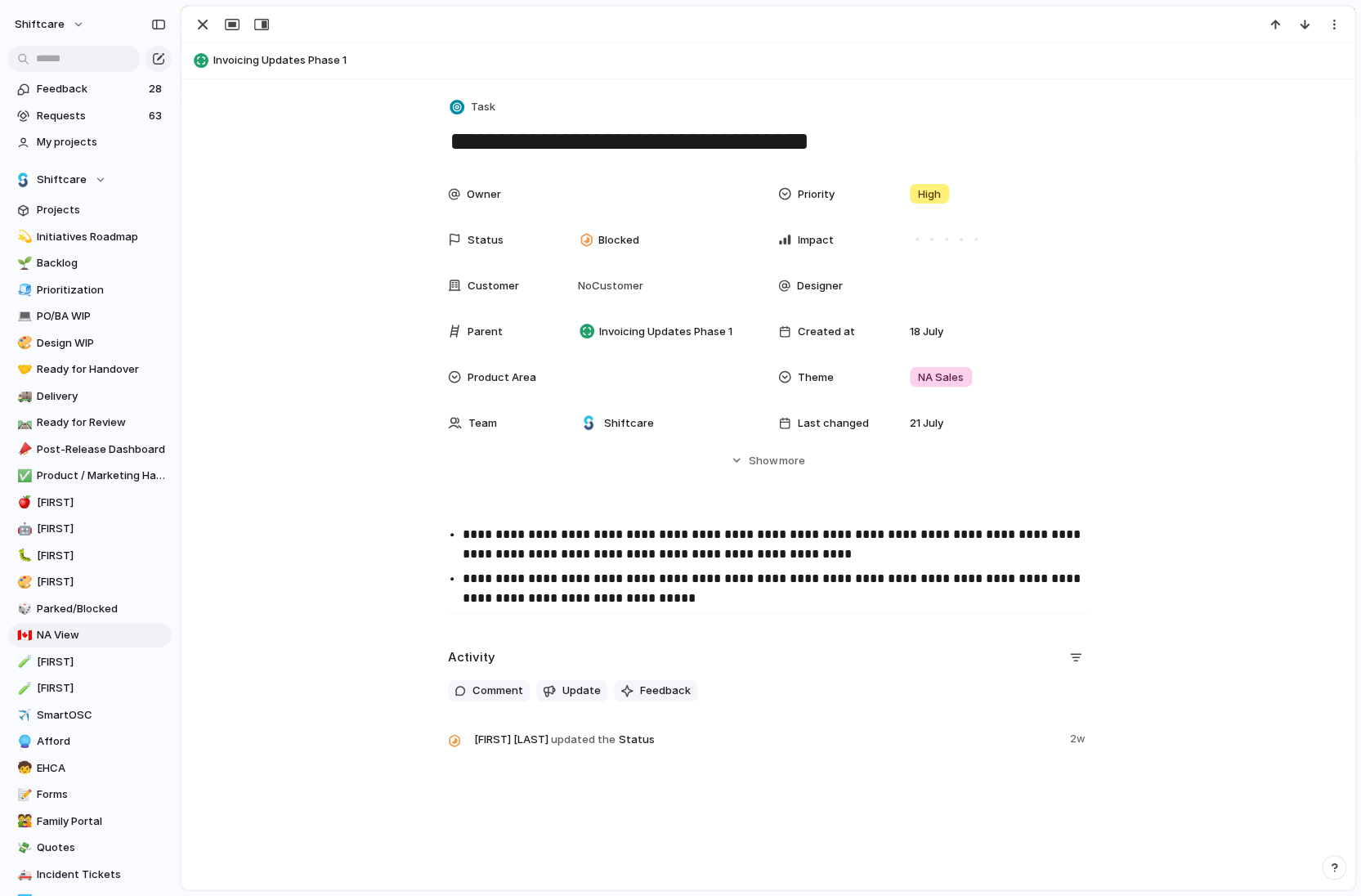click on "**********" at bounding box center [768, 141] 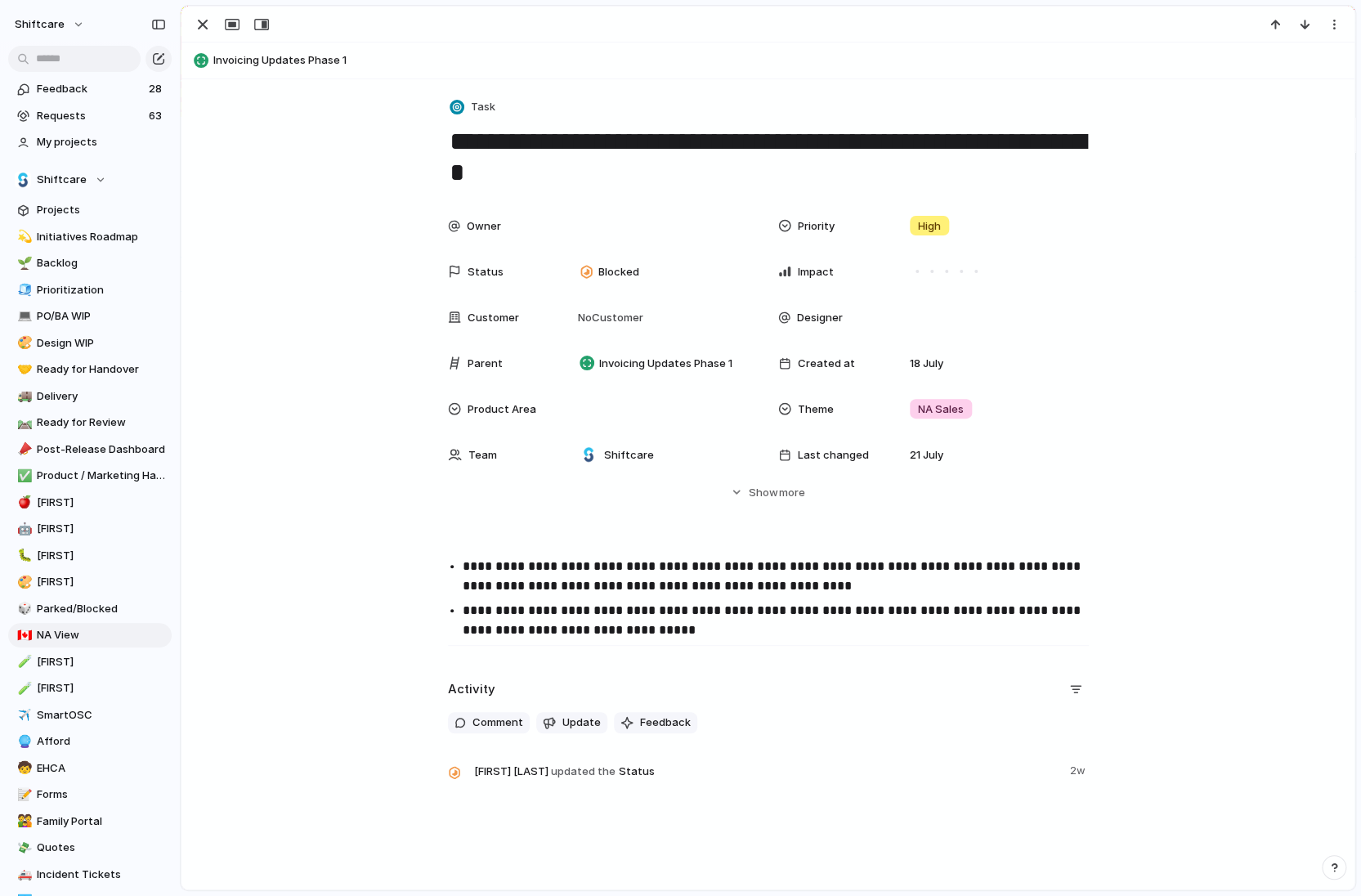 click on "**********" at bounding box center [768, 157] 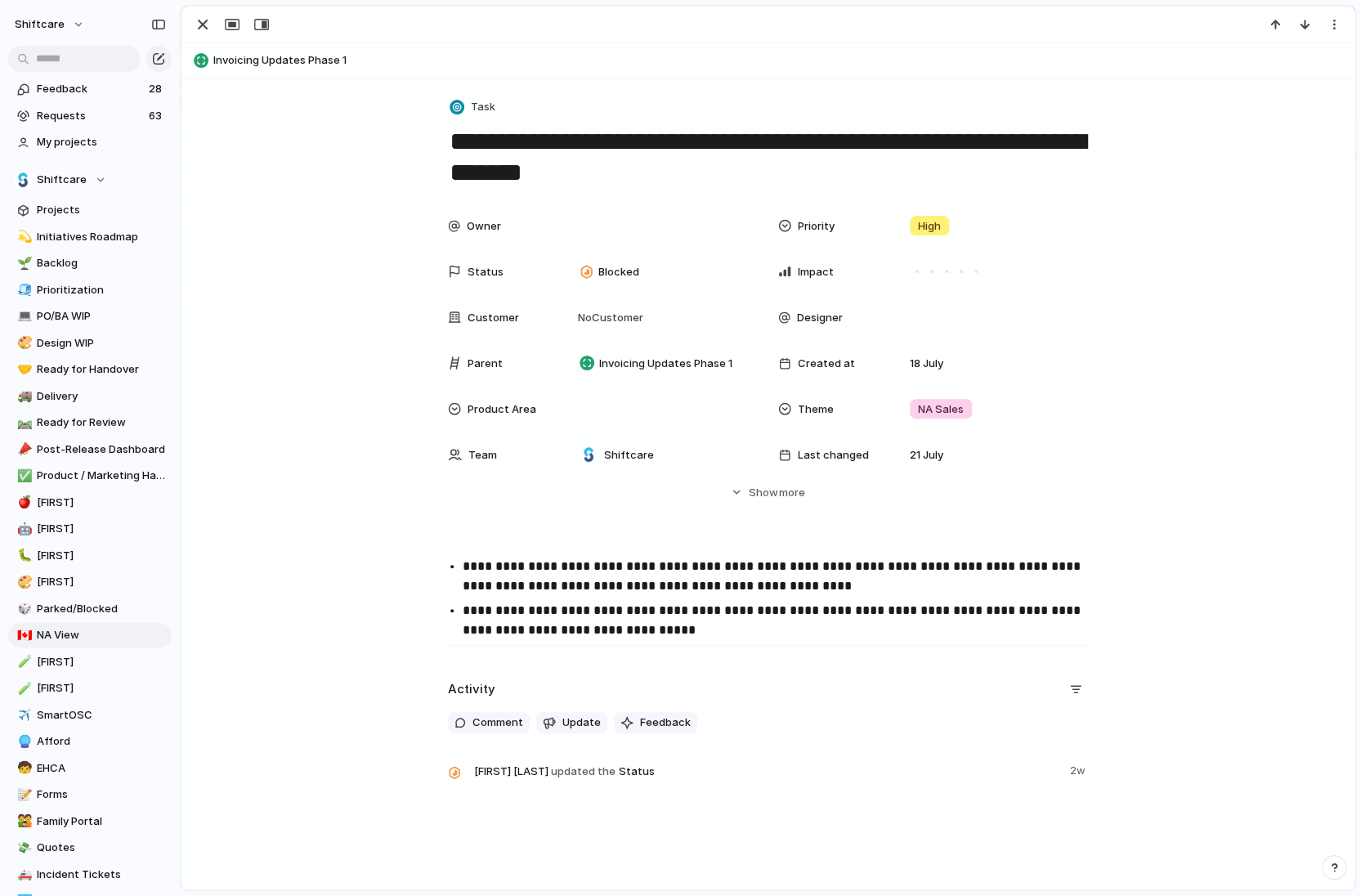 click on "**********" at bounding box center (768, 157) 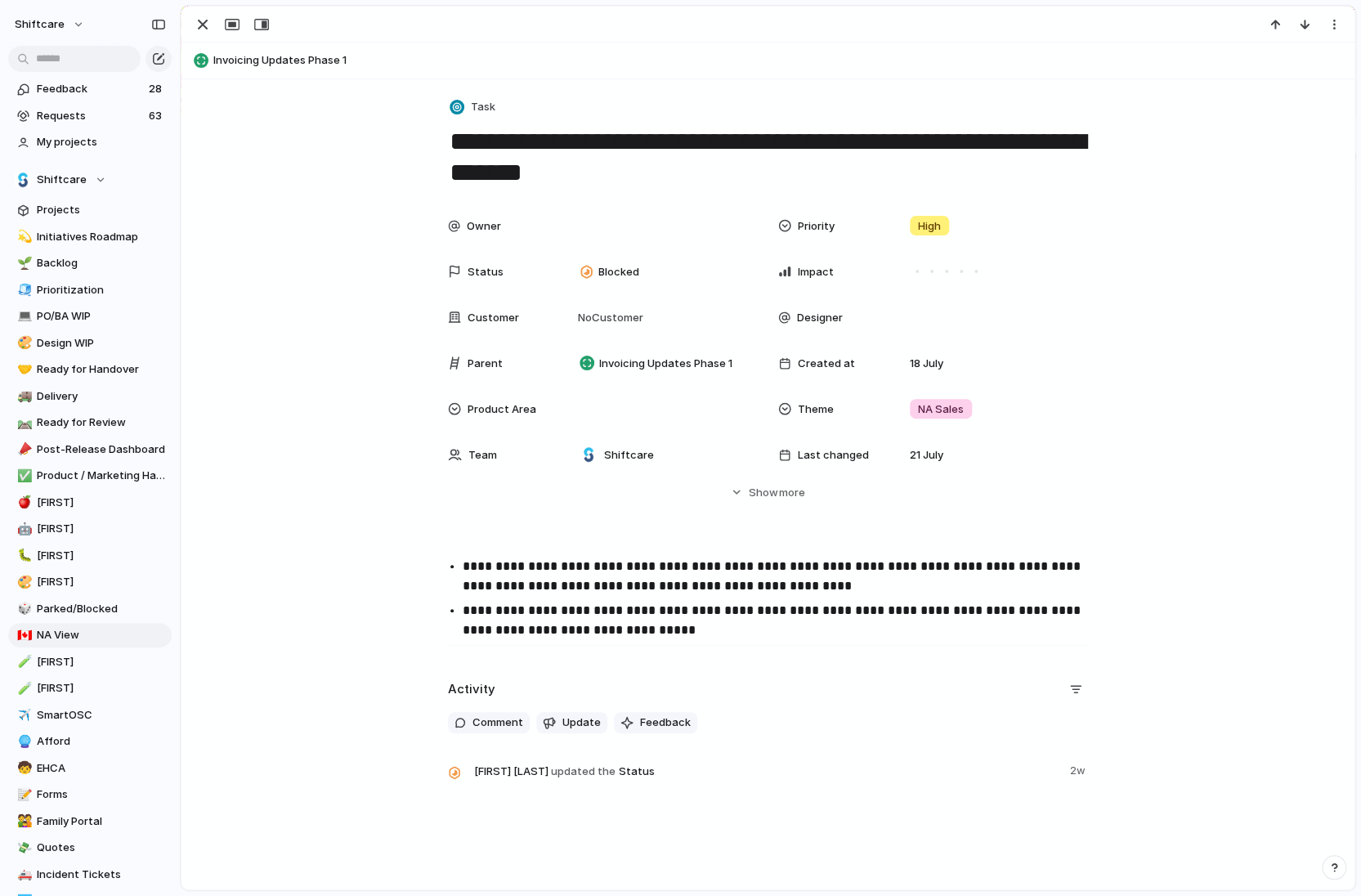 click on "**********" at bounding box center (768, 157) 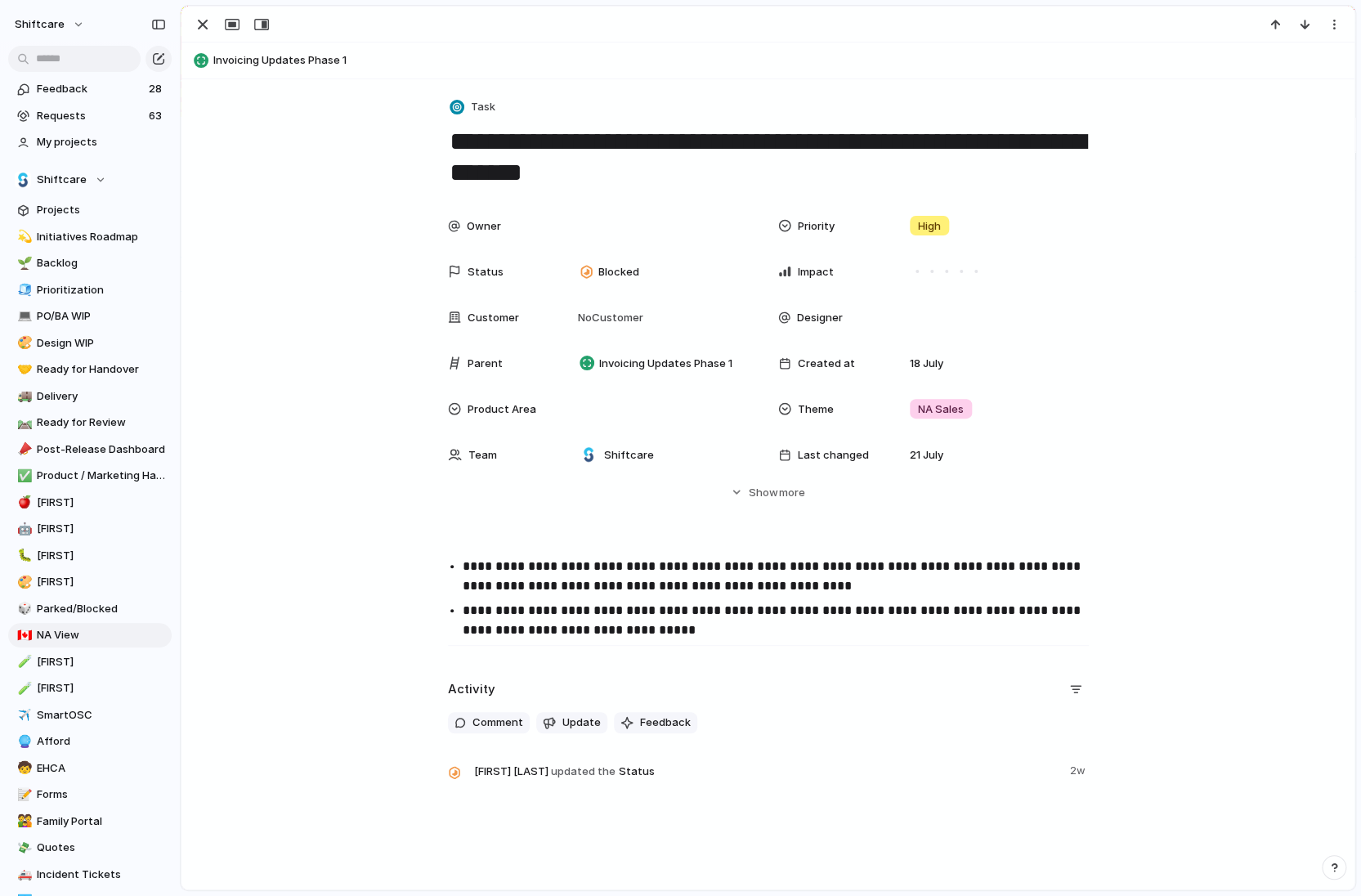 click on "**********" at bounding box center [768, 157] 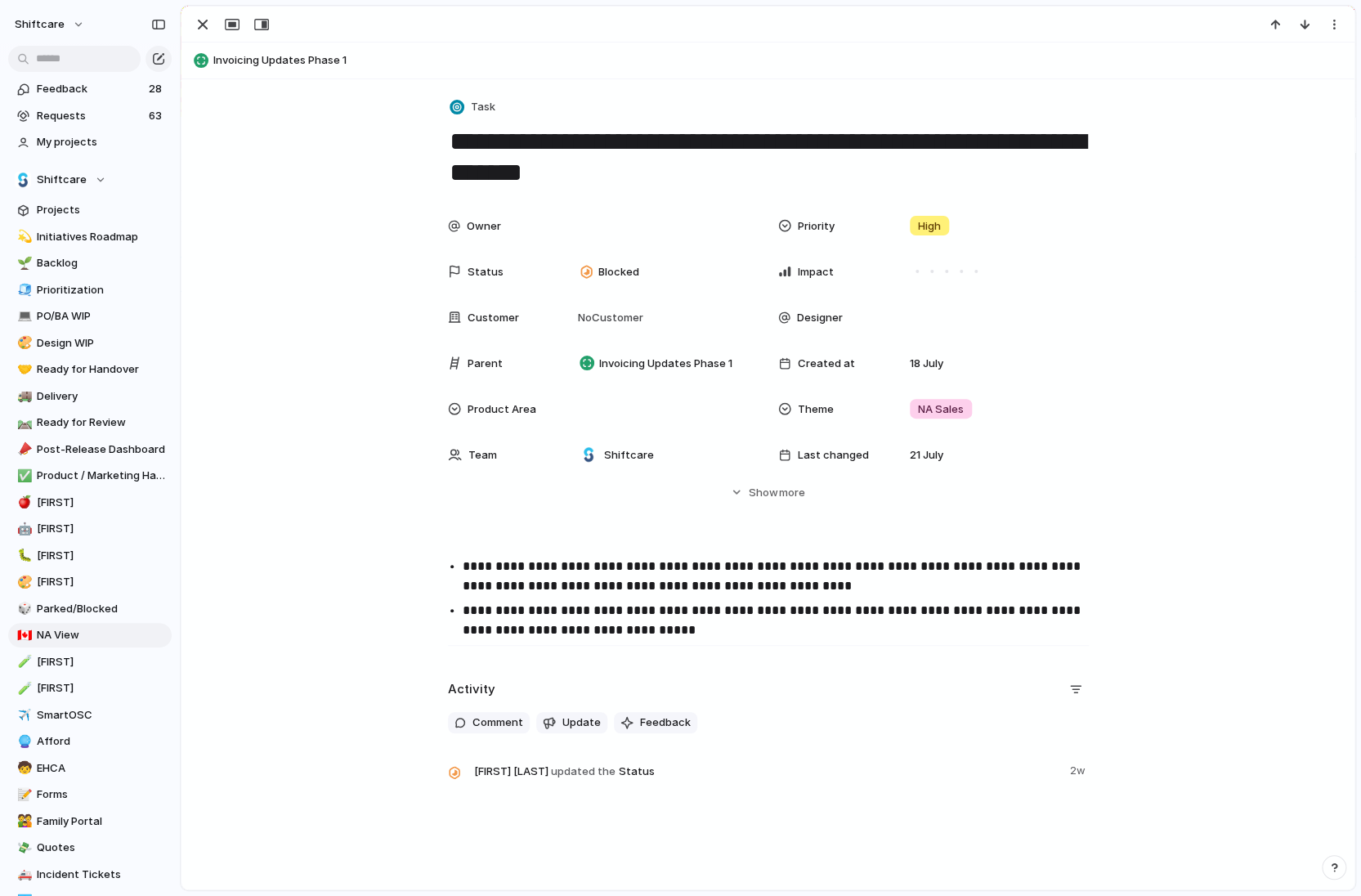 click on "**********" at bounding box center (768, 157) 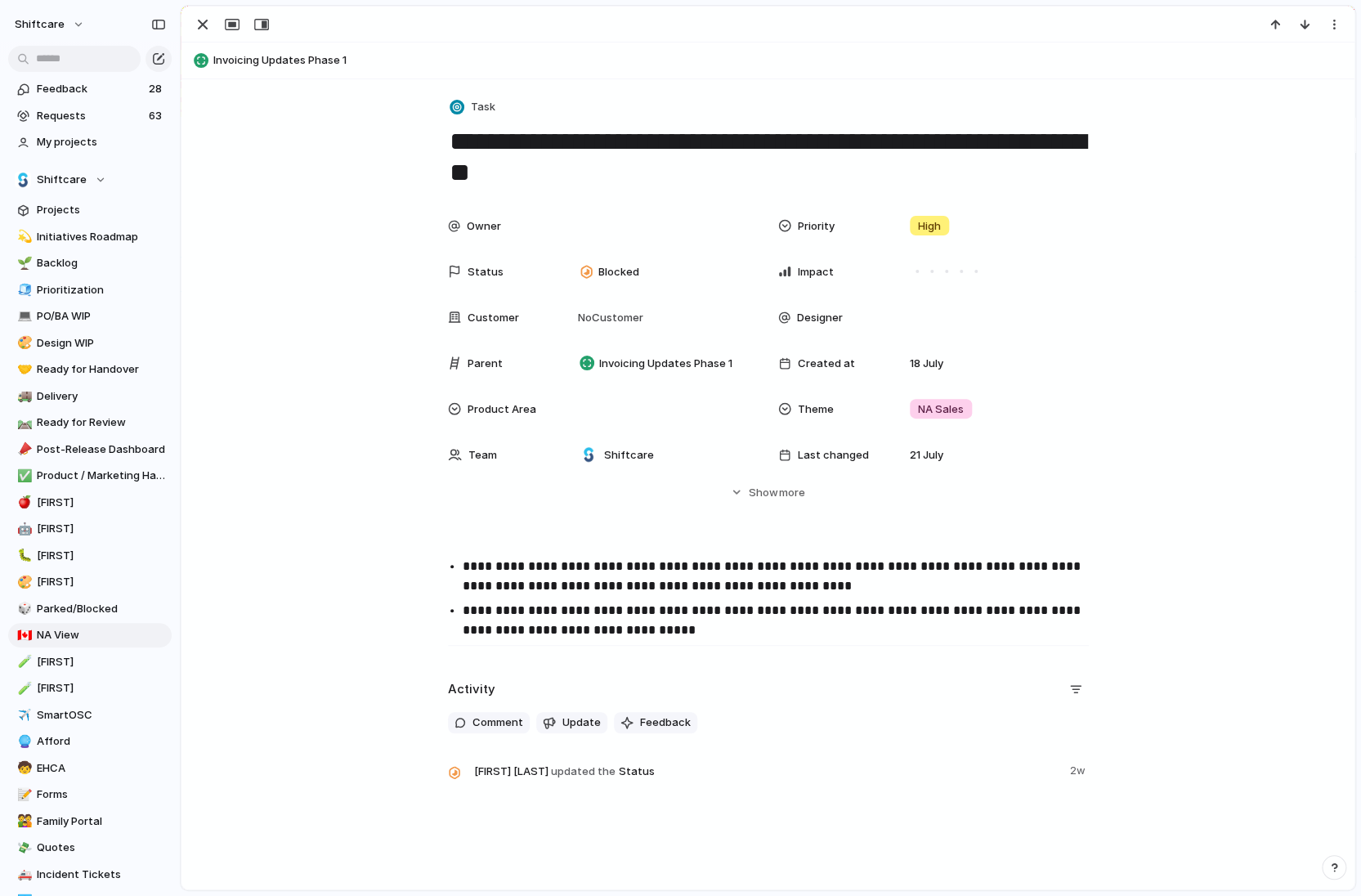 type on "**********" 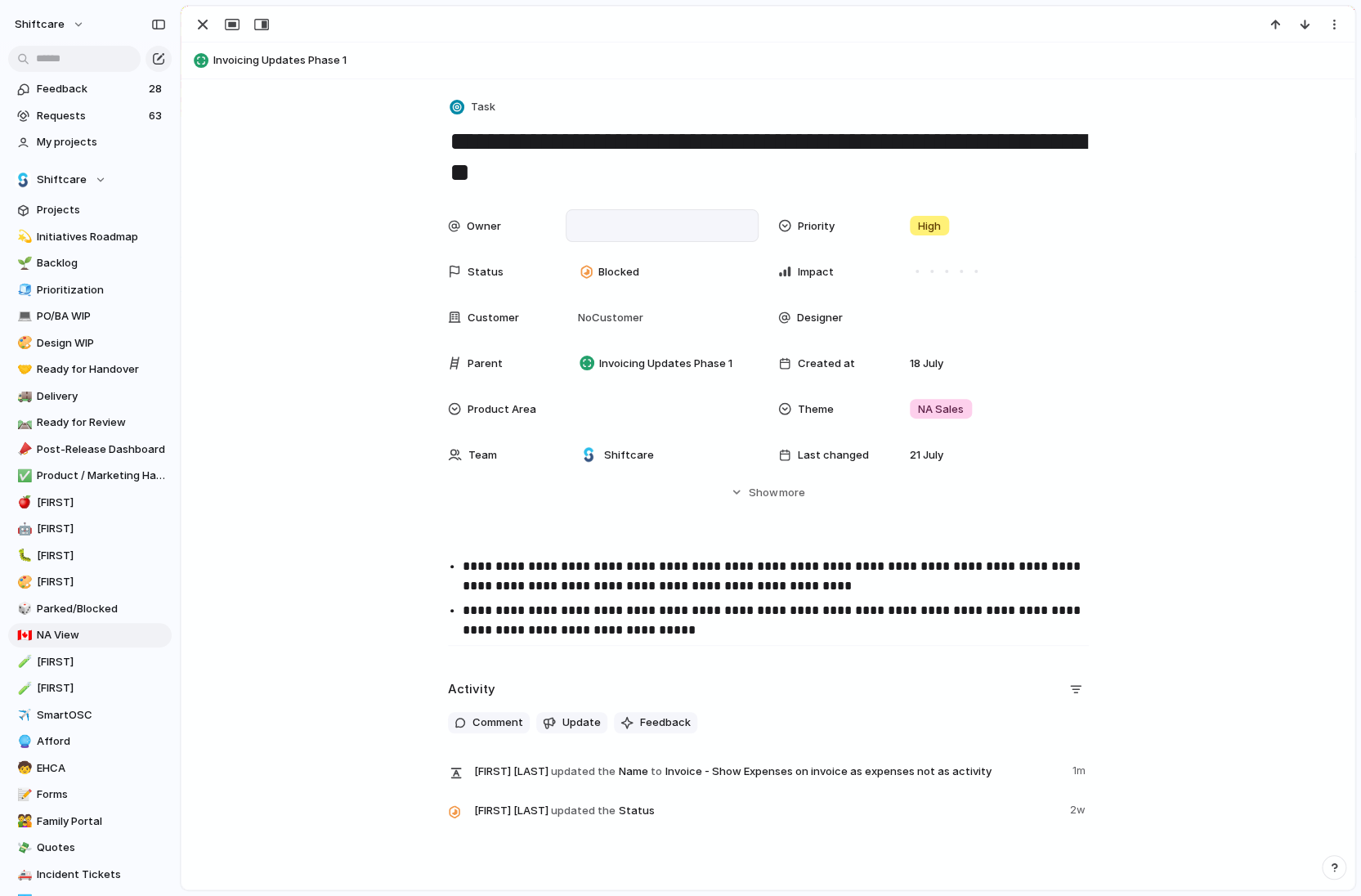 click at bounding box center (662, 226) 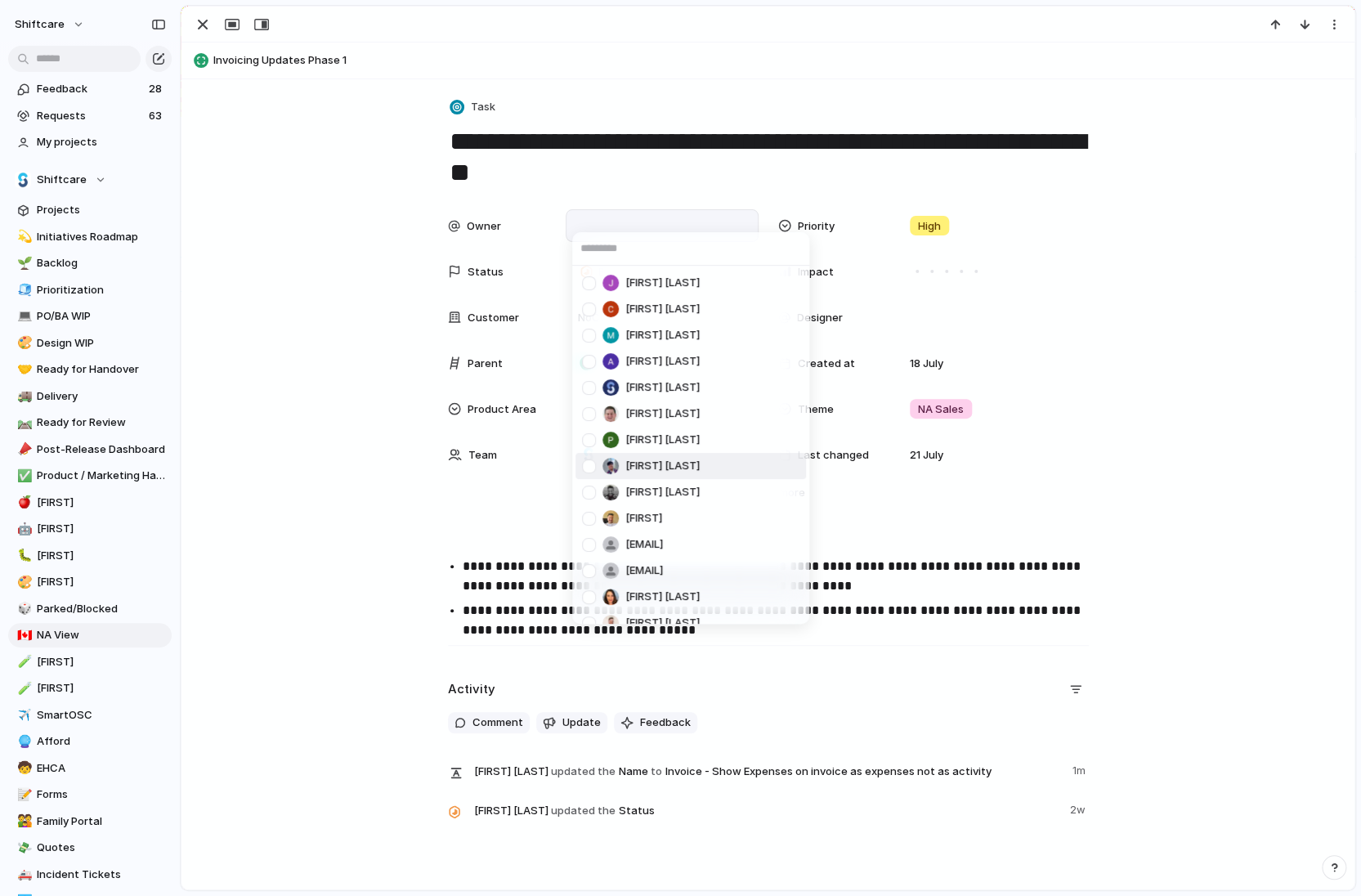 click at bounding box center [589, 466] 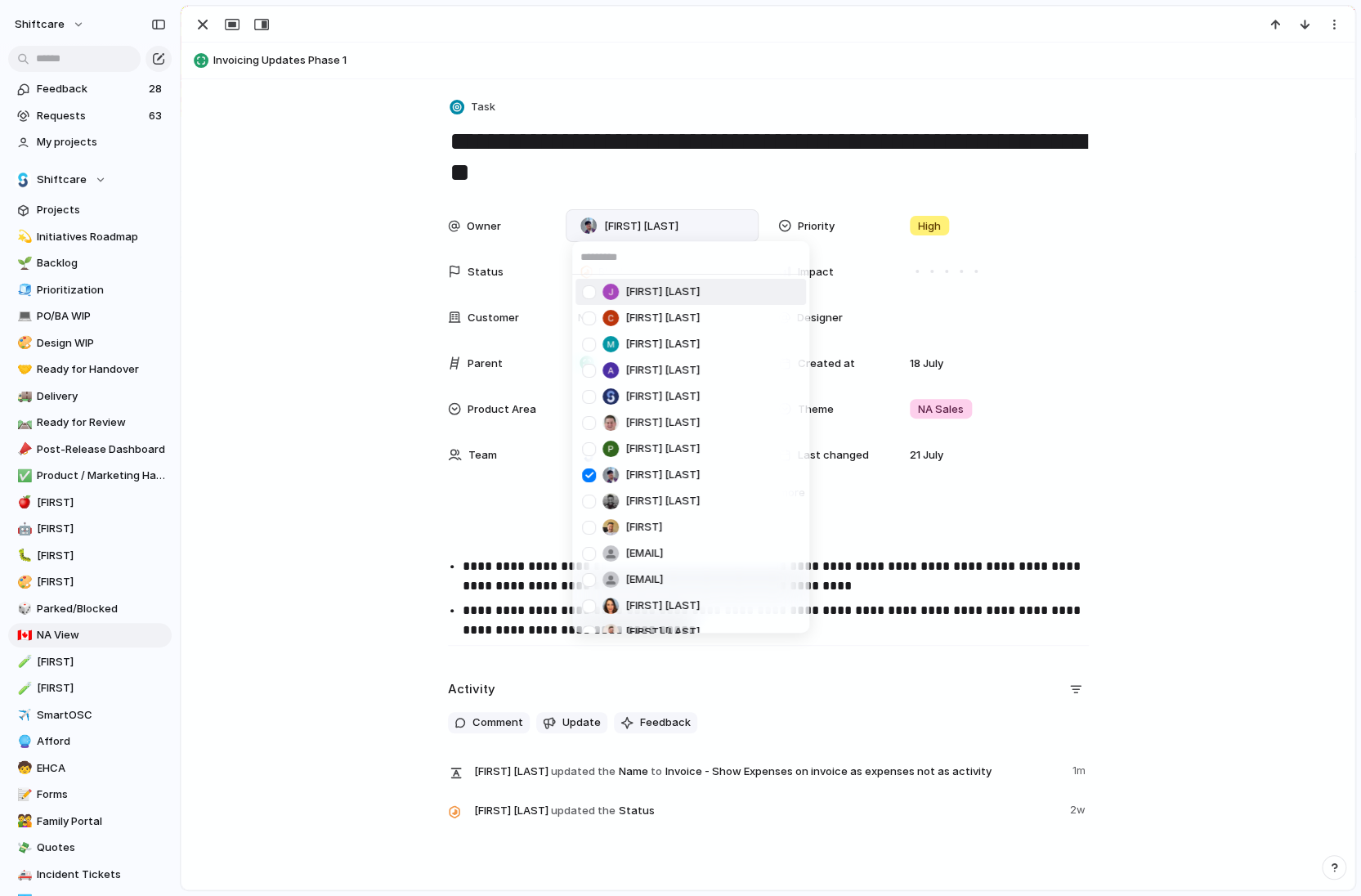 click on "Jonathan Agness   Cris Militante   Mathew Cagney   Abner Chua   Viscount Villanueva   Paul Slater   Pei Shan Ang   Mikey Nanquil   Miguel Molina   Suyog KC   josephine.gabarda@shiftcare.com   bibek.khadka@shiftcare.com   Alexandra Doyle   Patrick Gaudreault   gourav.agnani@shiftcare.com   Neil Jamieson   Ian Rugas   Lorielyn Salaver   Eloi Digluis   Mark Santos   Mary Jane Murakami   Mikko Tan   april.colasino@shiftcare.com   Ian Deshays   karl.paragua@shiftcare.com" at bounding box center (680, 448) 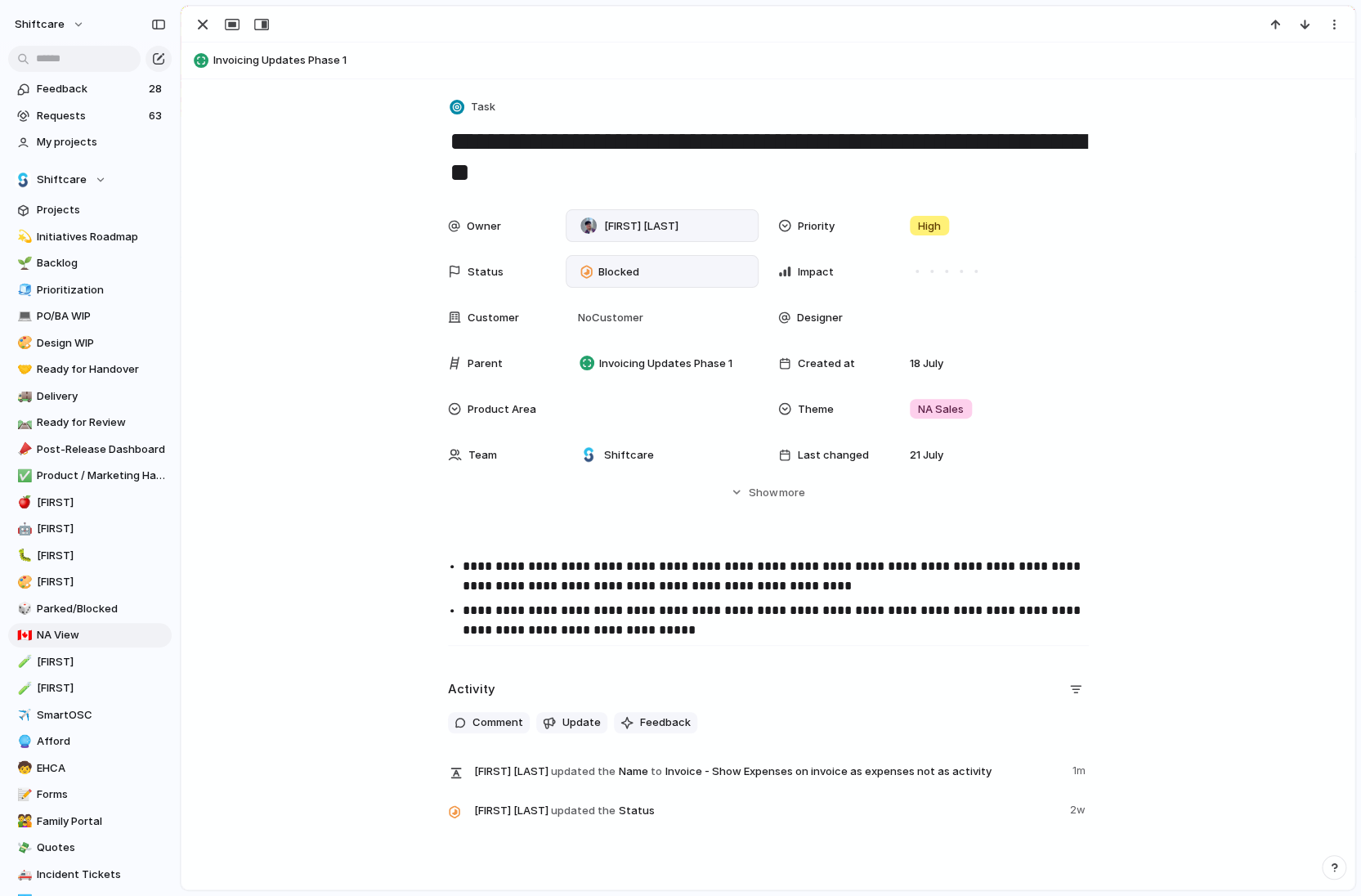 click on "Blocked" at bounding box center [619, 272] 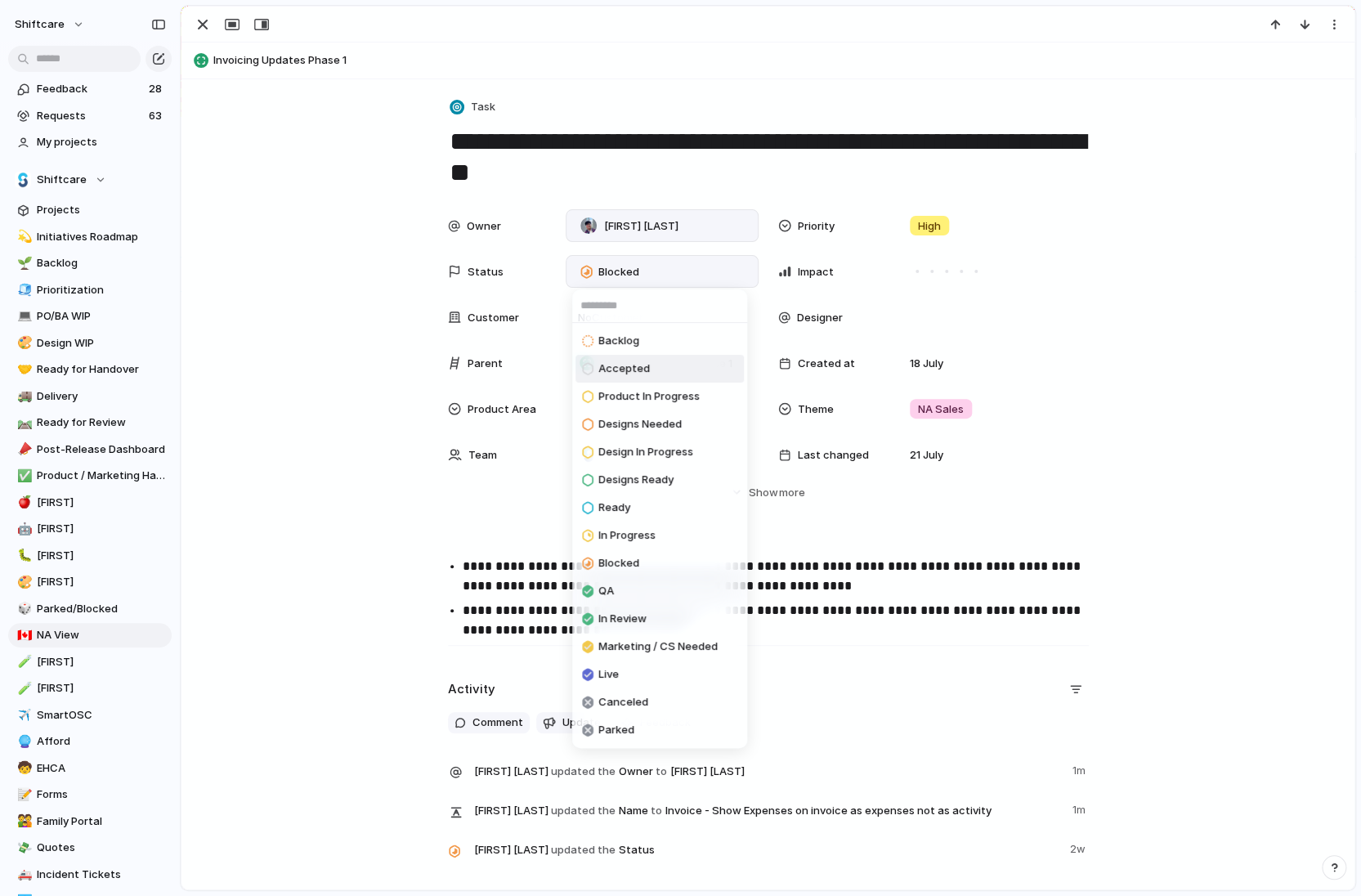 click on "Accepted" at bounding box center [624, 369] 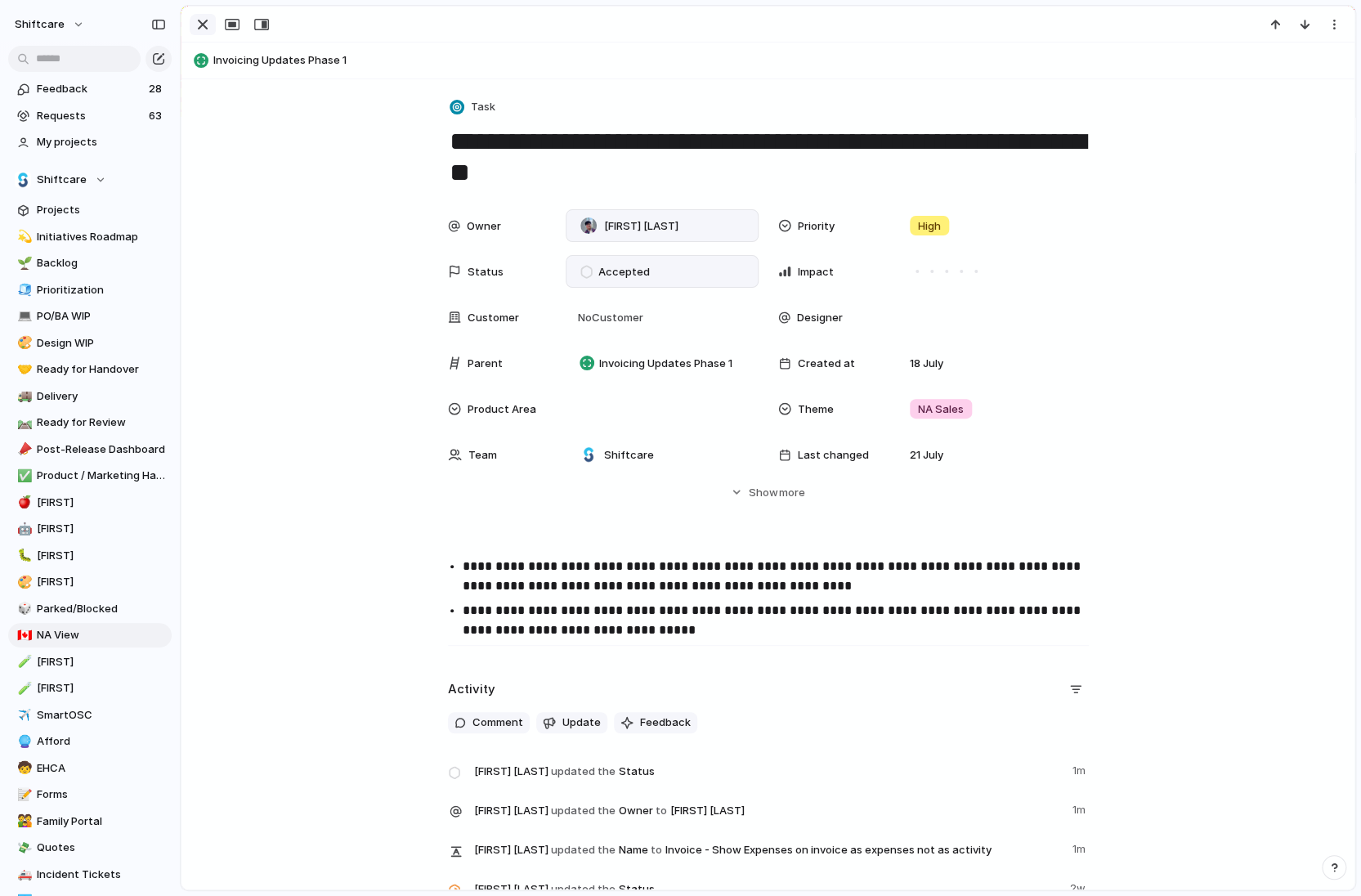 click at bounding box center (203, 25) 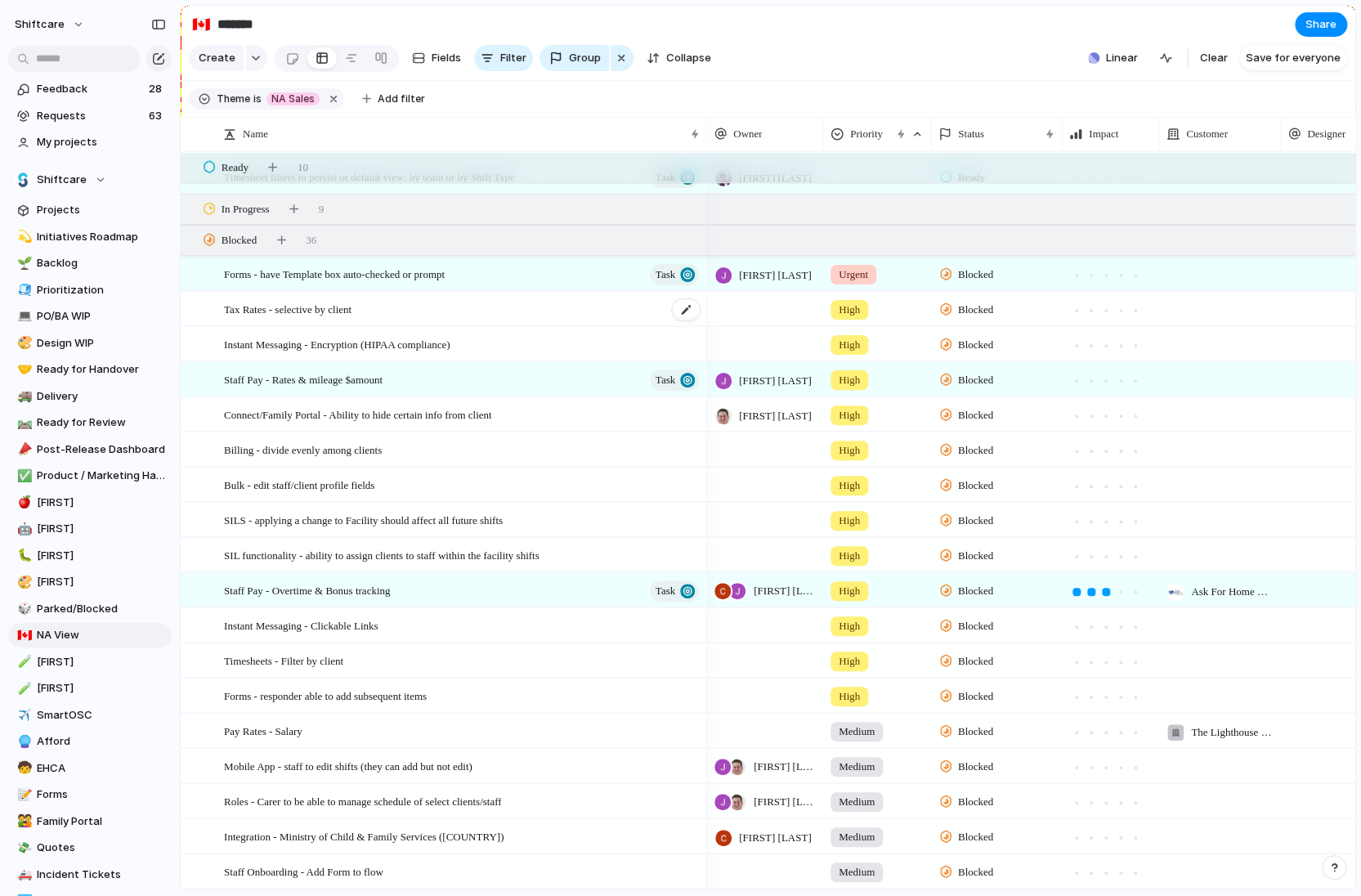 click on "Tax Rates - selective by client" at bounding box center [463, 309] 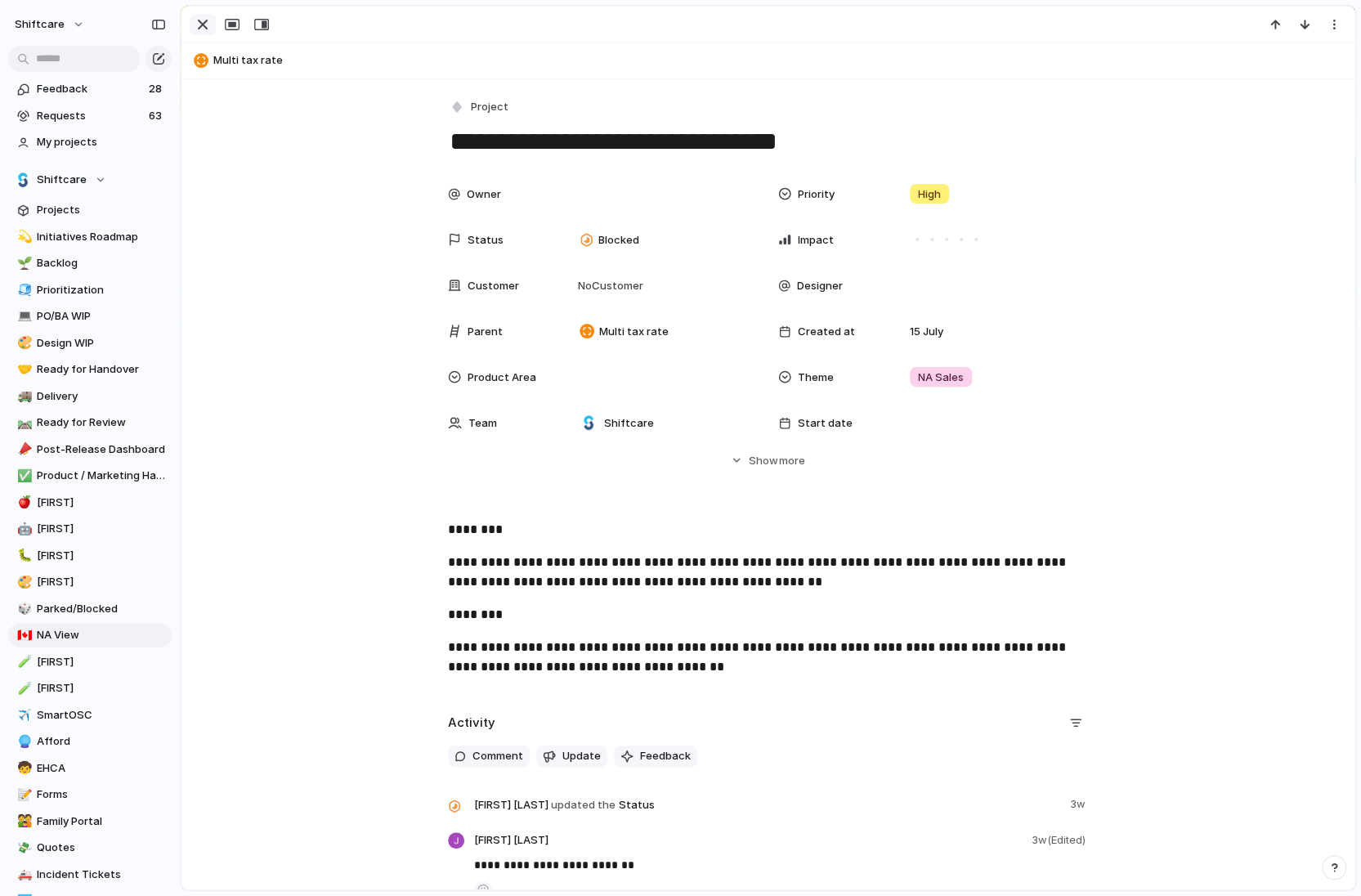 click at bounding box center (203, 25) 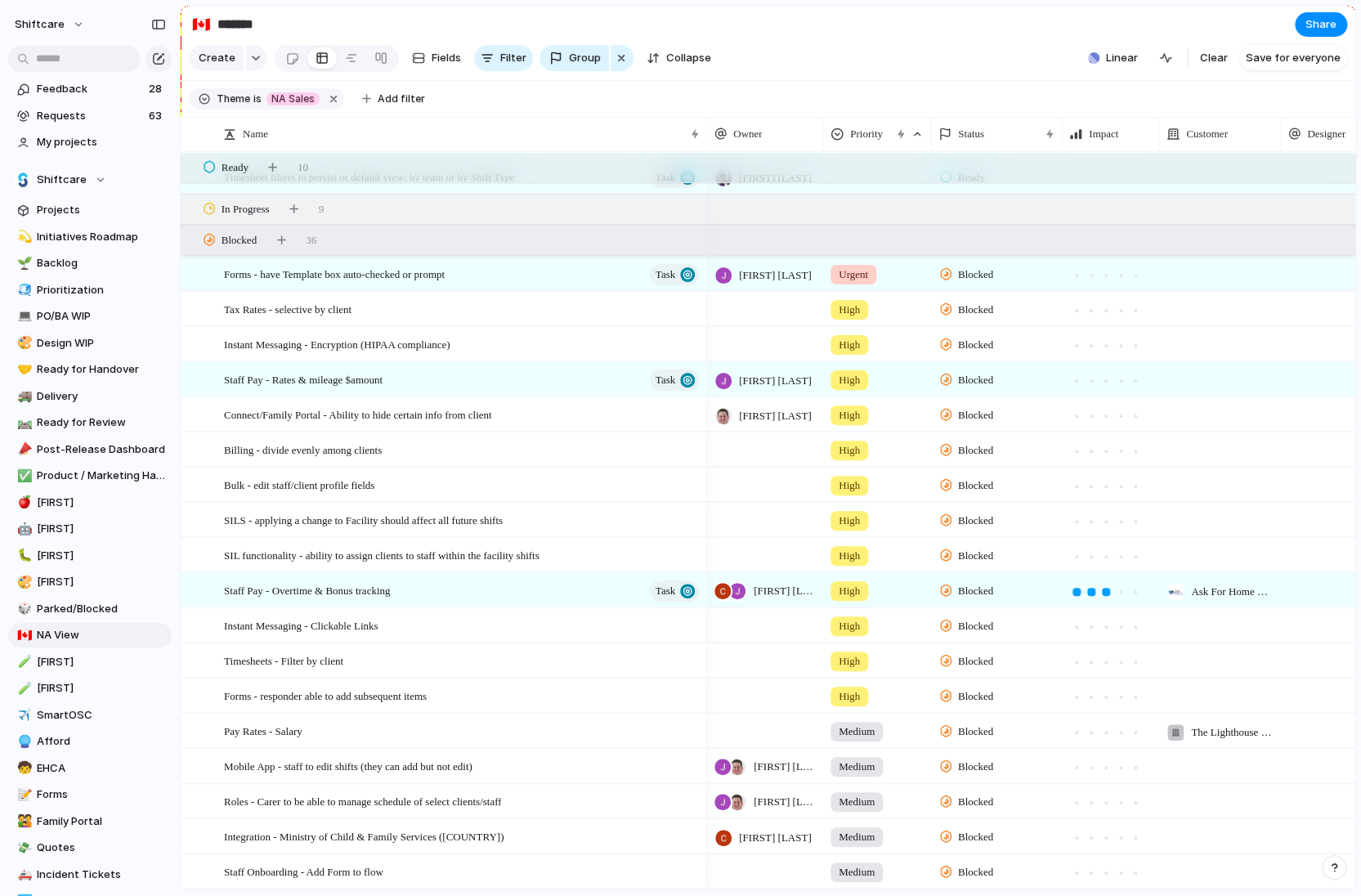 scroll, scrollTop: 2839, scrollLeft: 0, axis: vertical 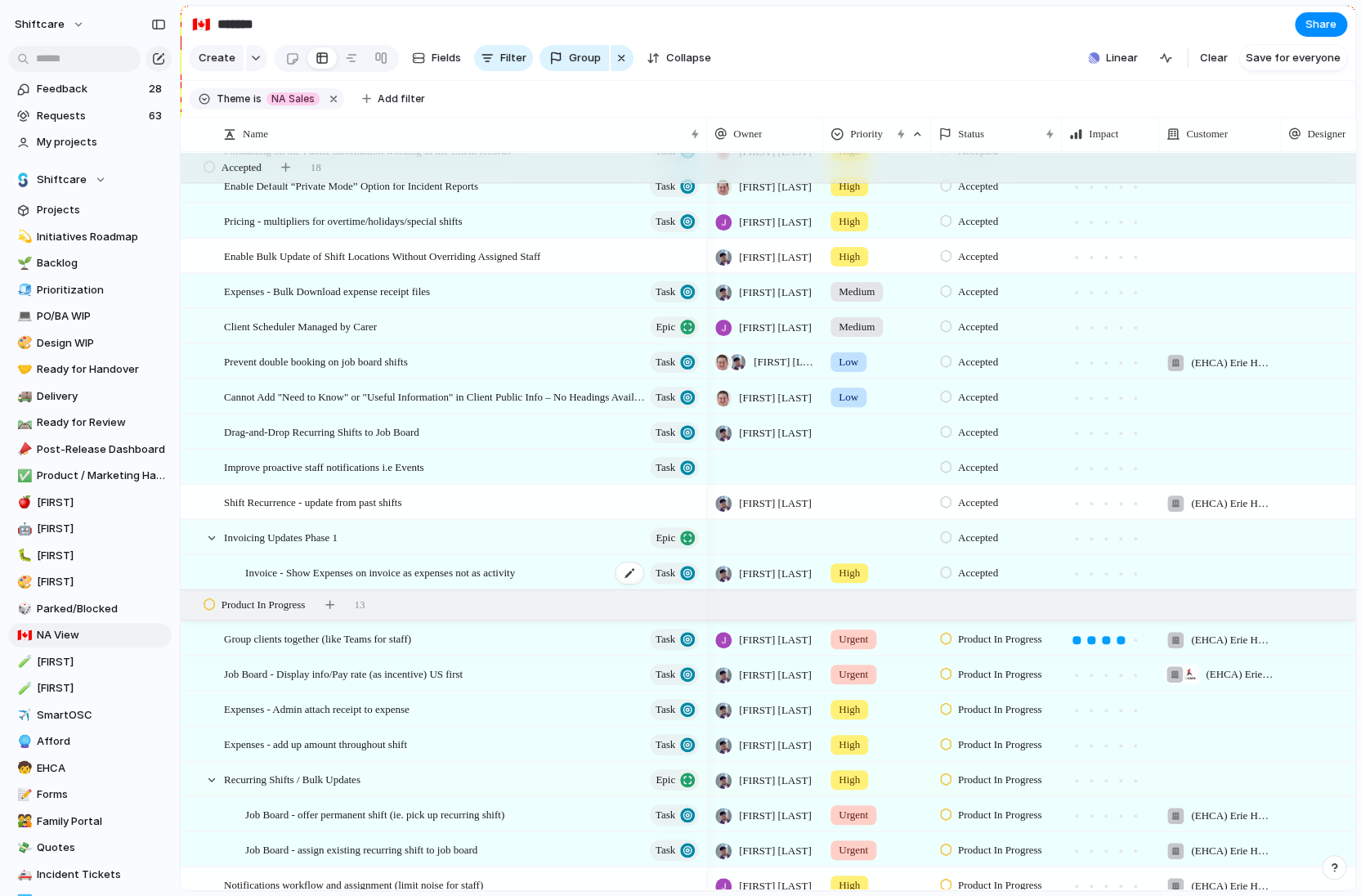 click on "Invoice - Show Expenses on invoice as expenses not as activity" at bounding box center (380, 571) 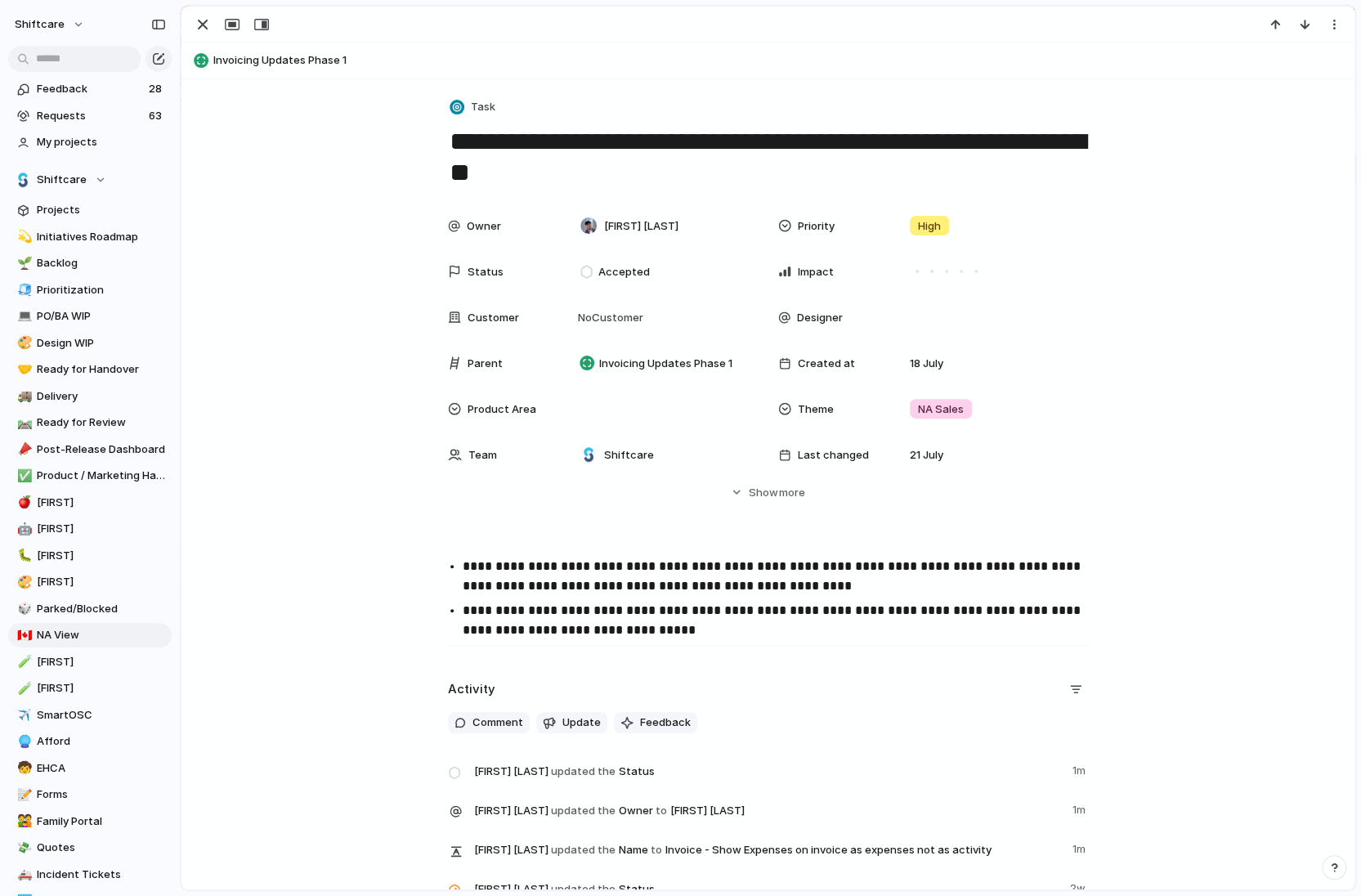 click on "**********" at bounding box center [783, 620] 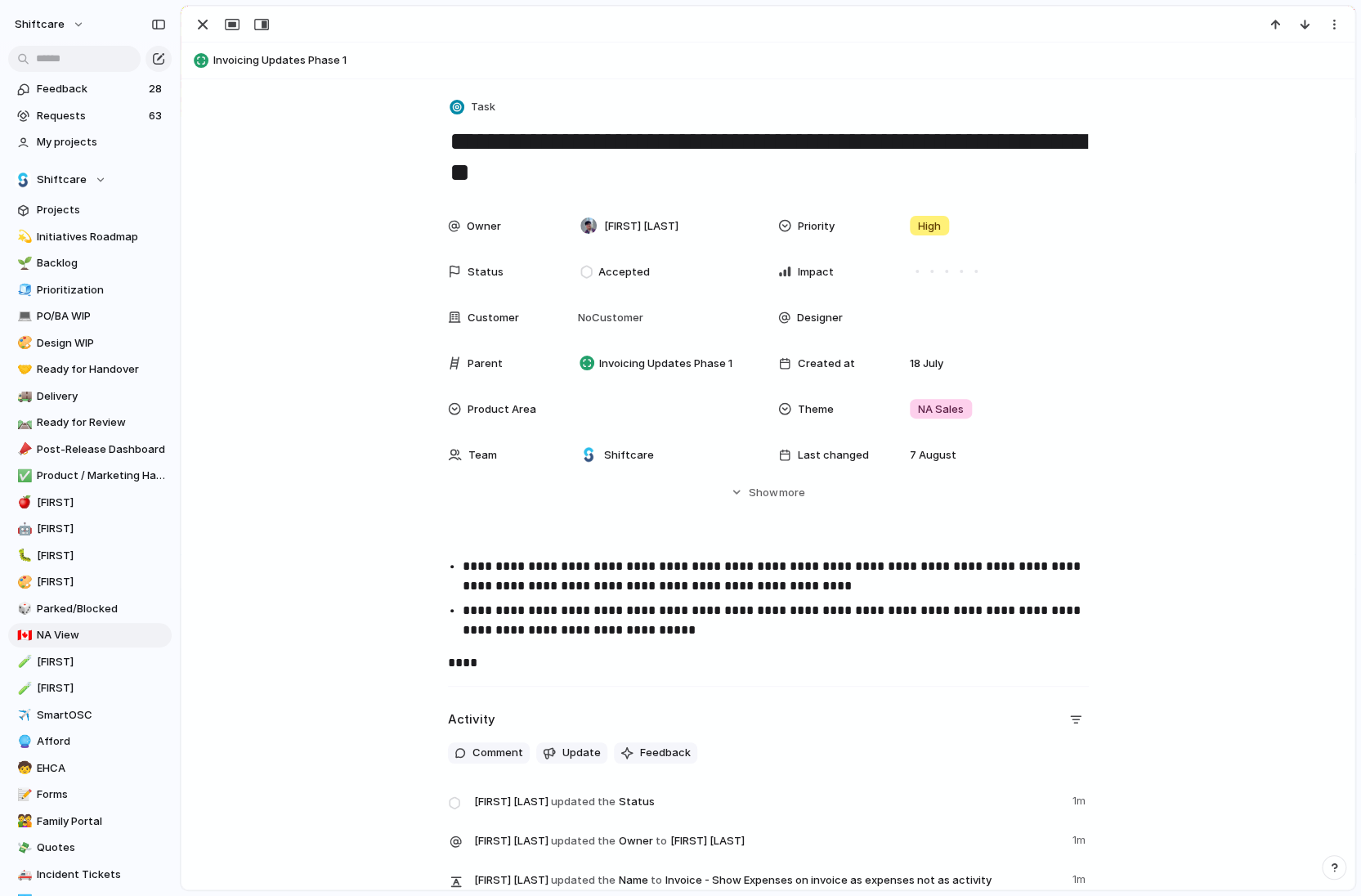 type 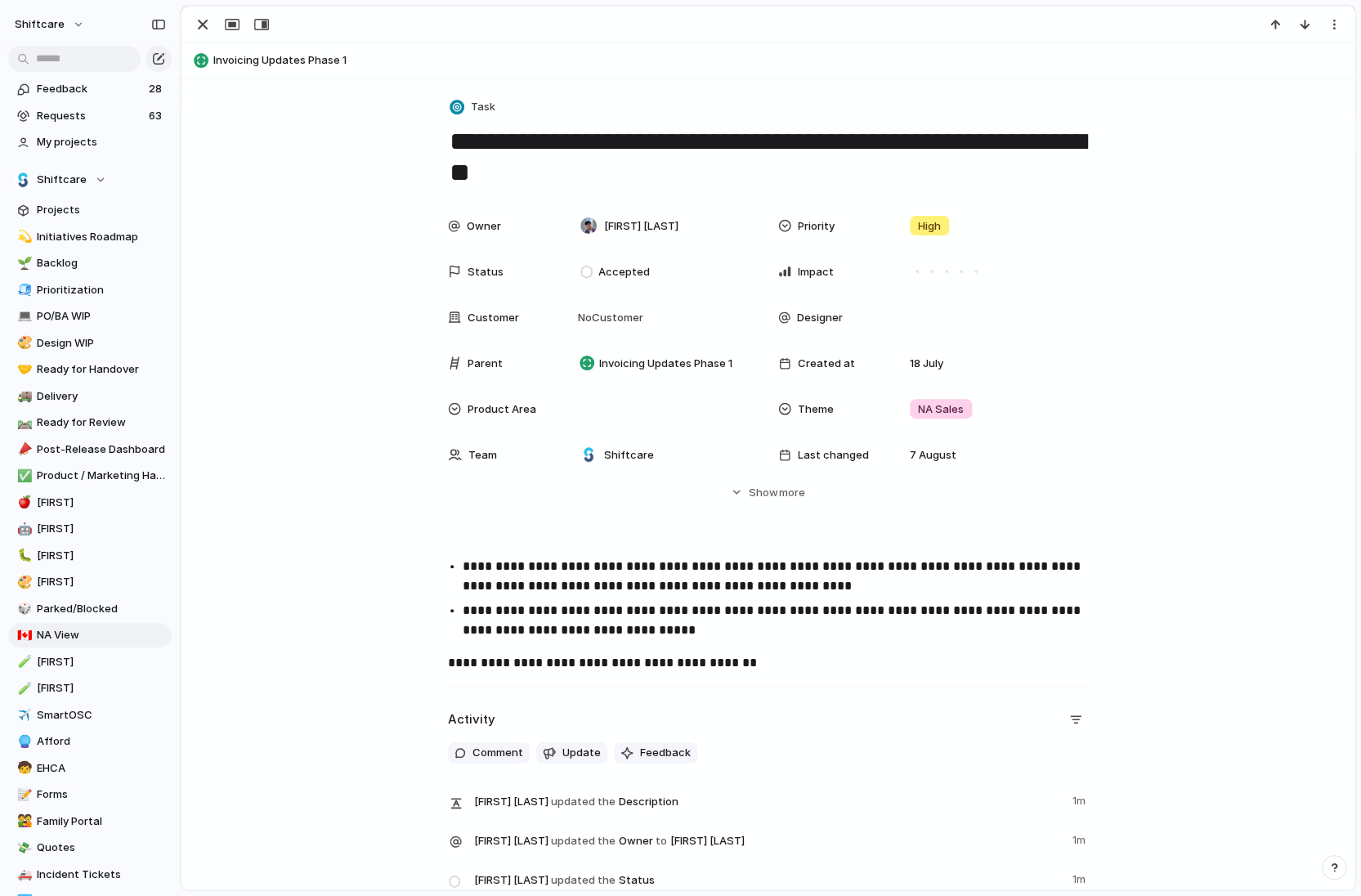 click on "Activity Comment Update Feedback Jonathan Agness  updated the  Description 1m           Jonathan Agness  updated the  Owner  to  Mikey Nanquil 1m Jonathan Agness  updated the  Status 1m Jonathan Agness  updated the  Name  to  Invoice - Show Expenses on invoice as expenses not as activity 1m Jonathan Agness  updated the  Status 2w" at bounding box center (768, 846) 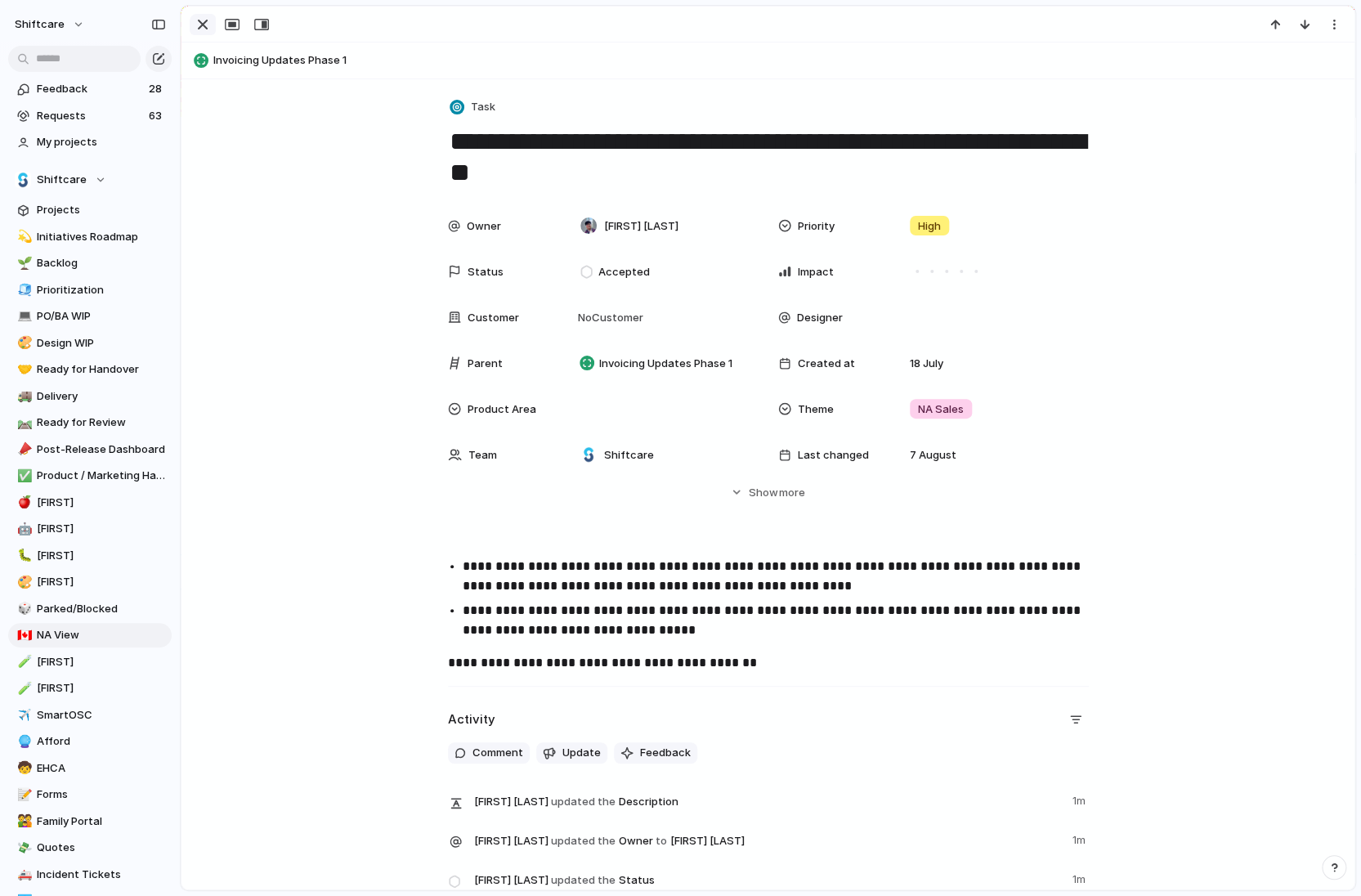 click at bounding box center (203, 25) 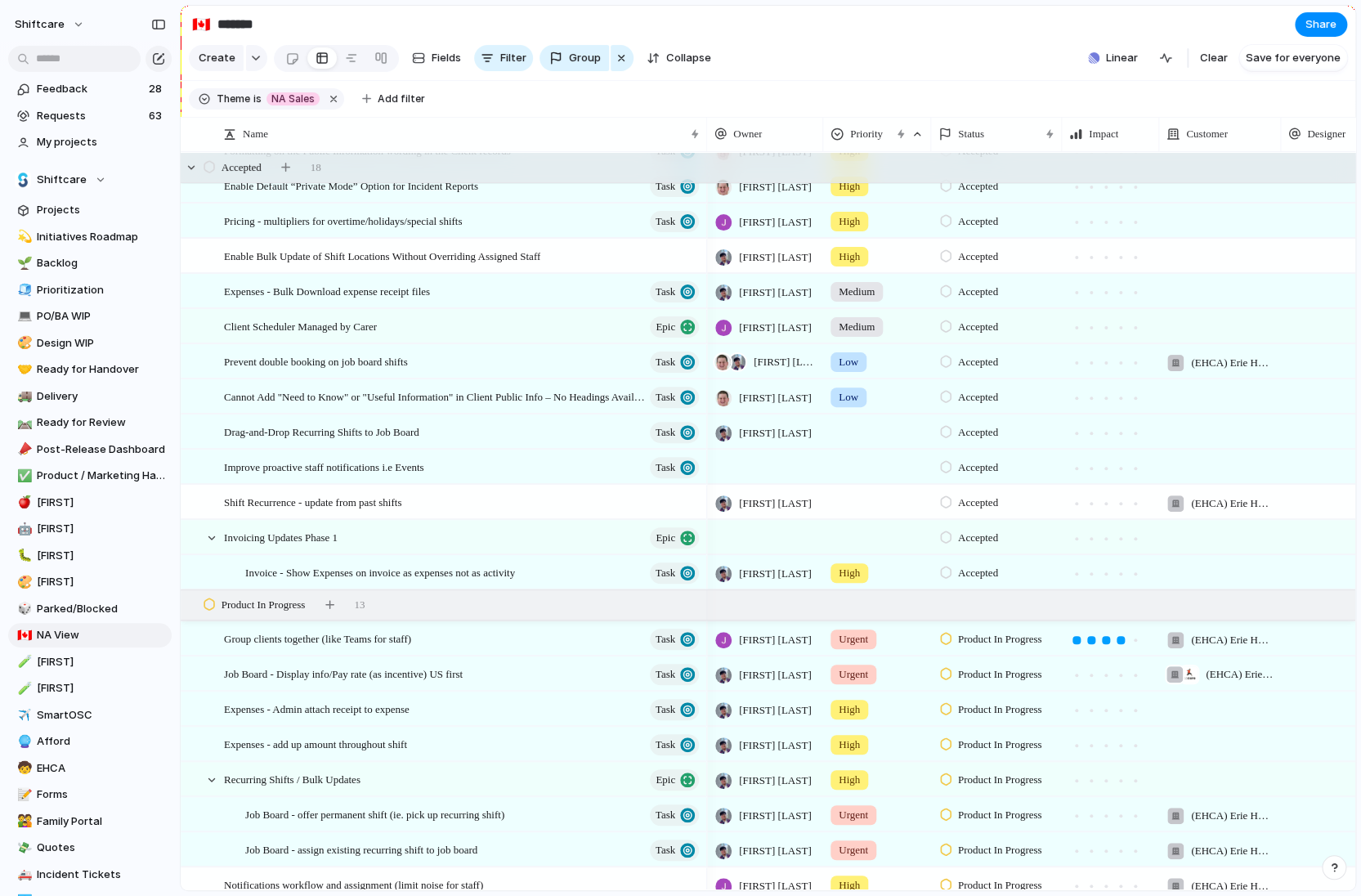 click on "Accepted 18" at bounding box center [769, 168] 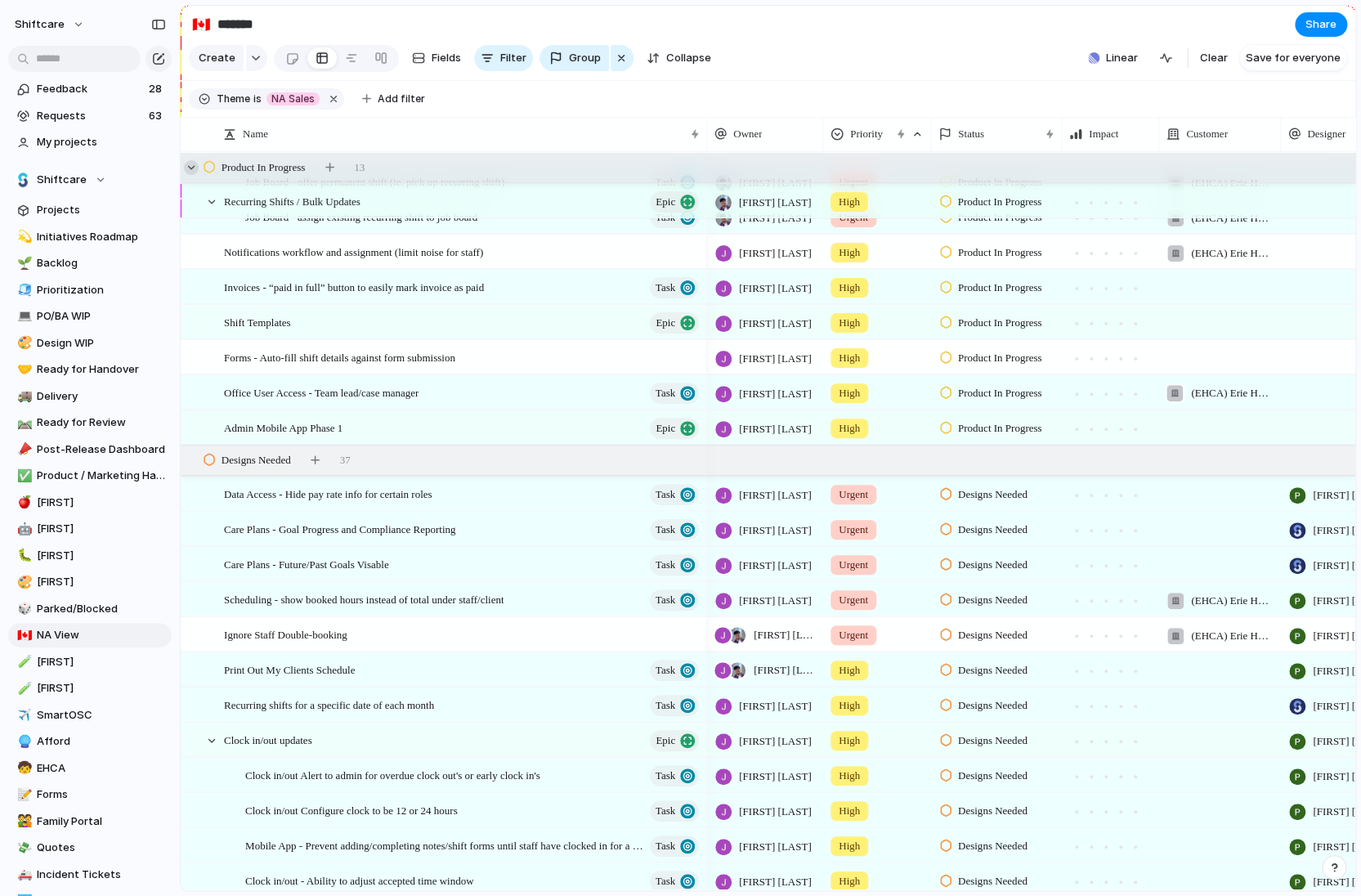 click at bounding box center [191, 168] 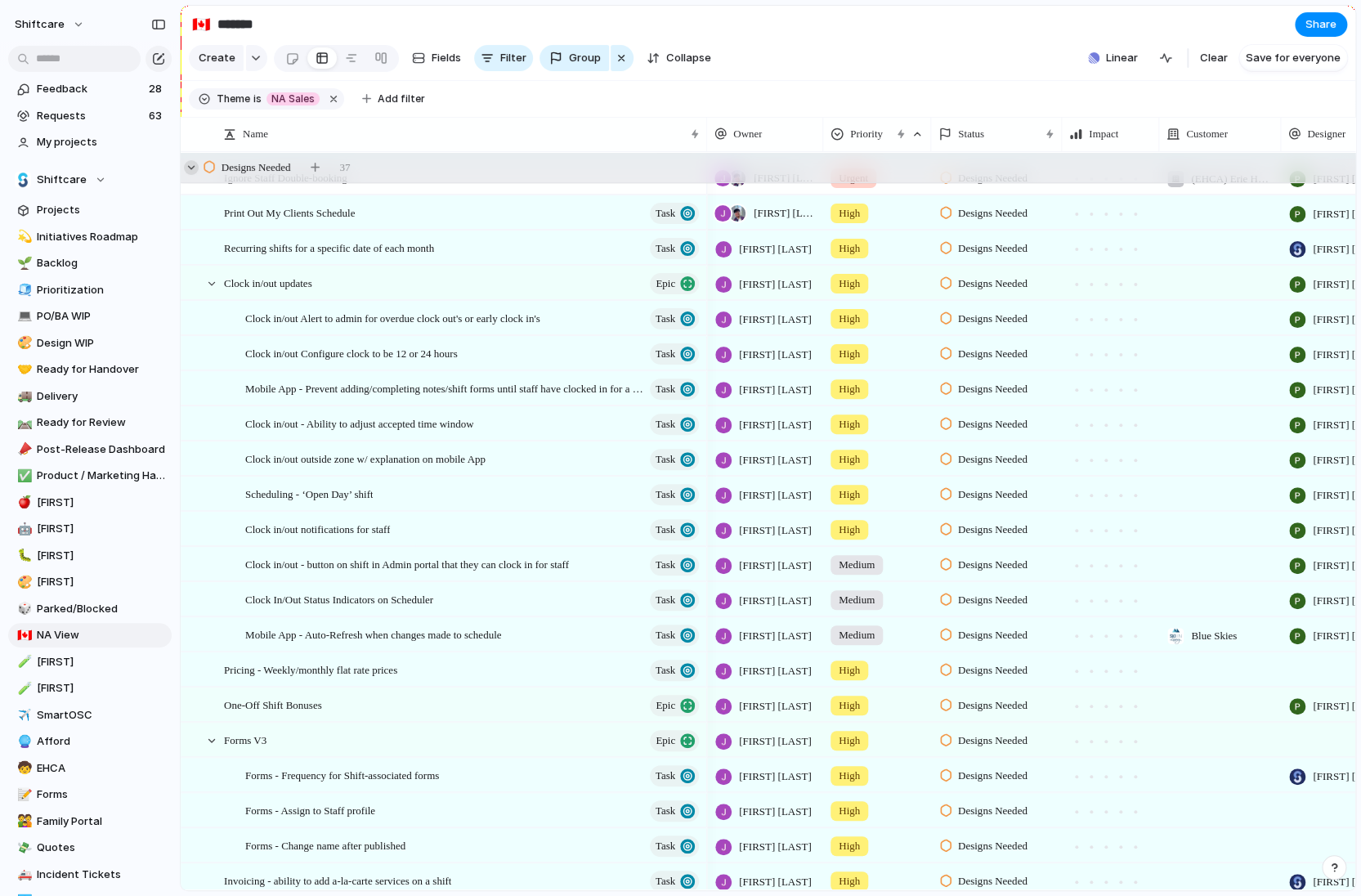 click at bounding box center (191, 168) 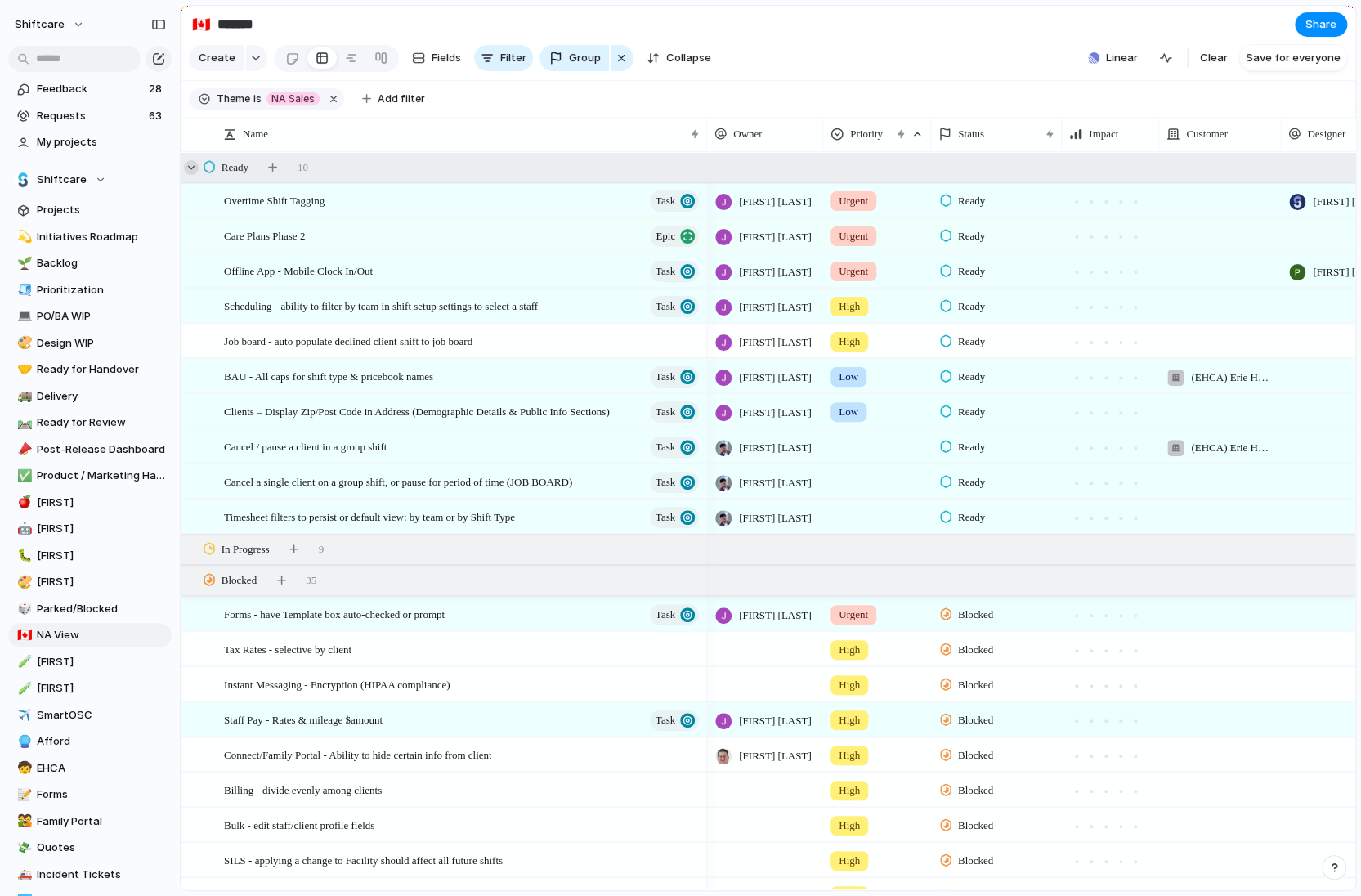click at bounding box center [191, 168] 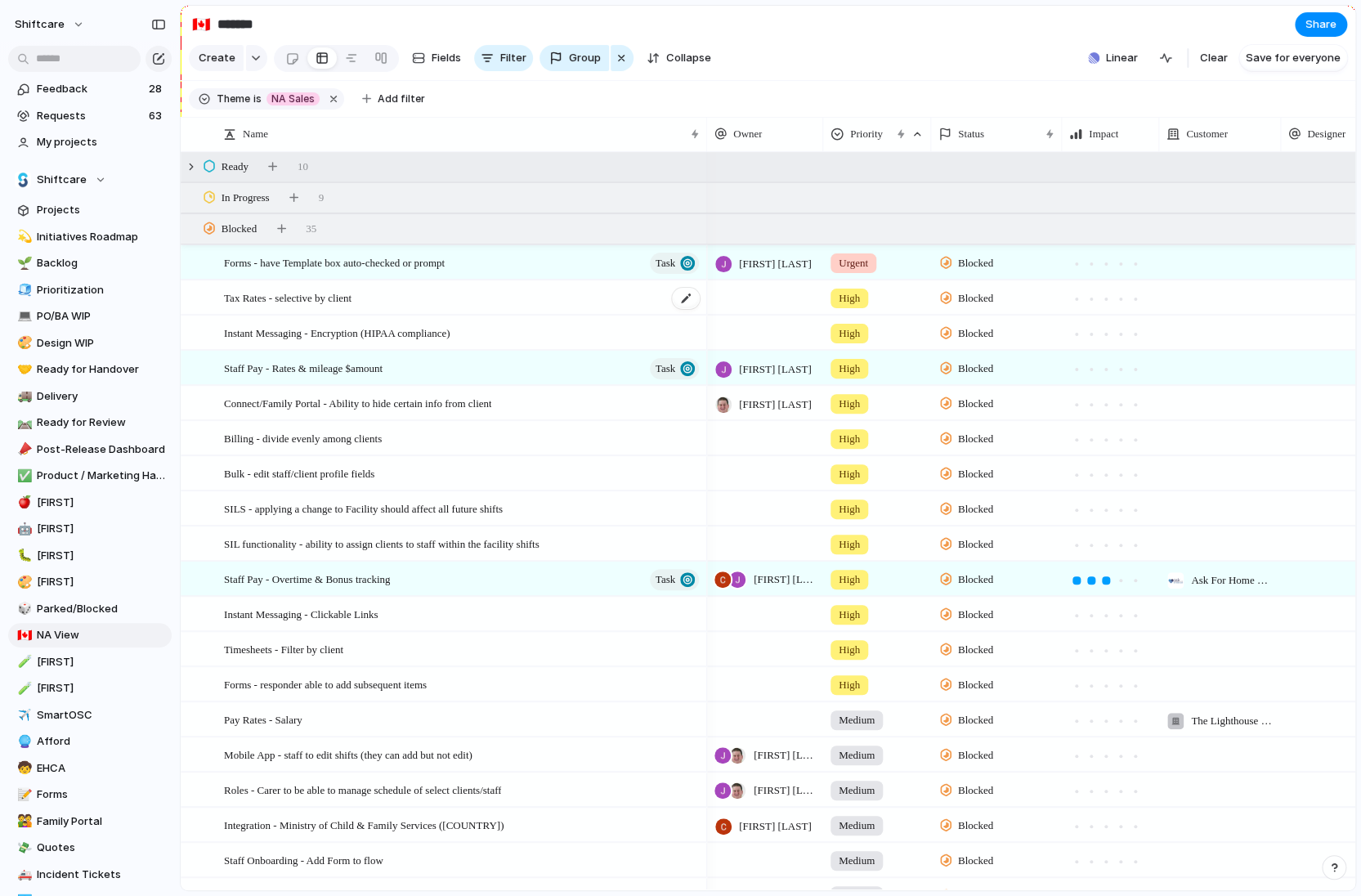 click on "Tax Rates - selective by client" at bounding box center [288, 297] 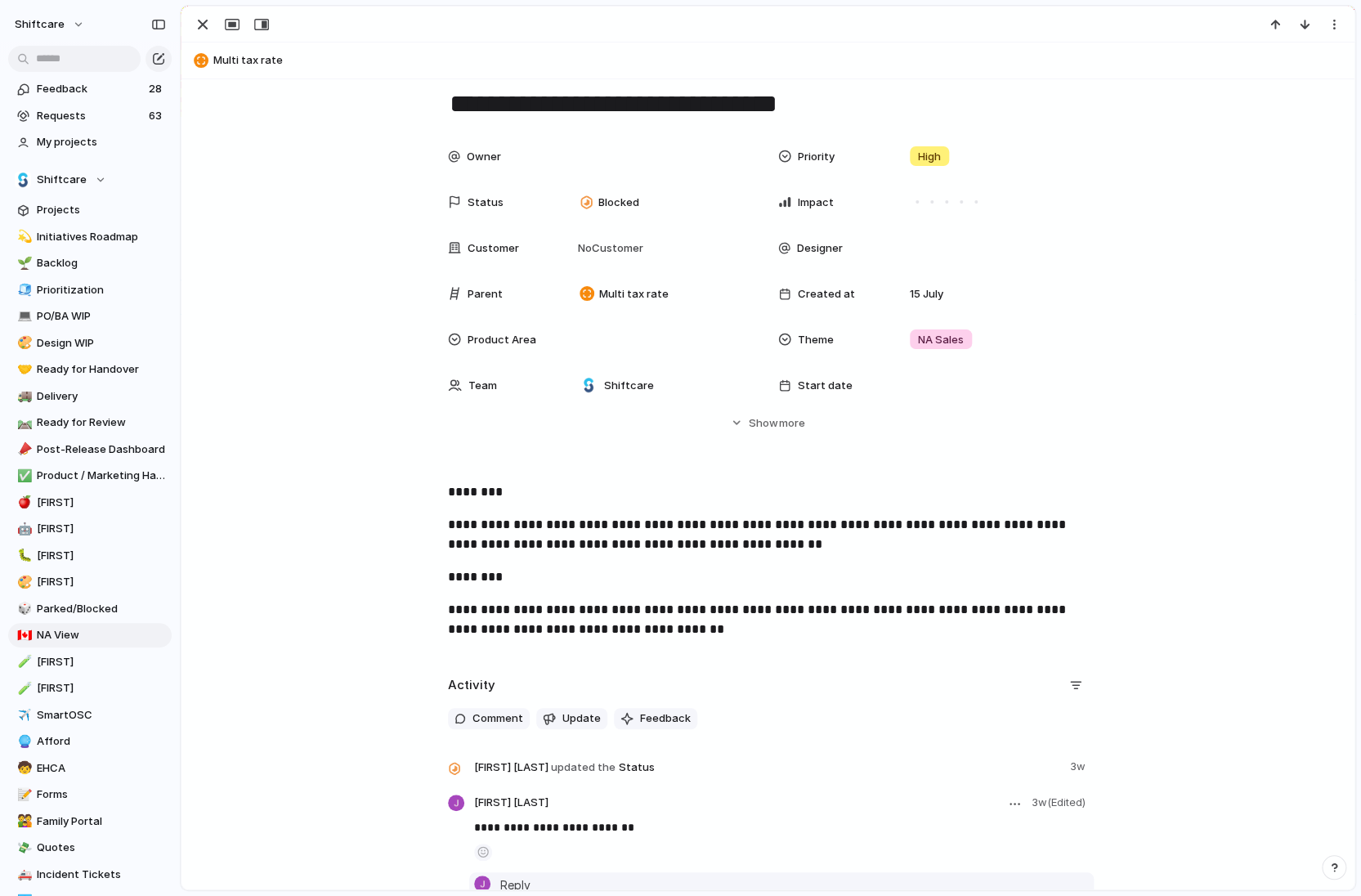 scroll, scrollTop: 30, scrollLeft: 0, axis: vertical 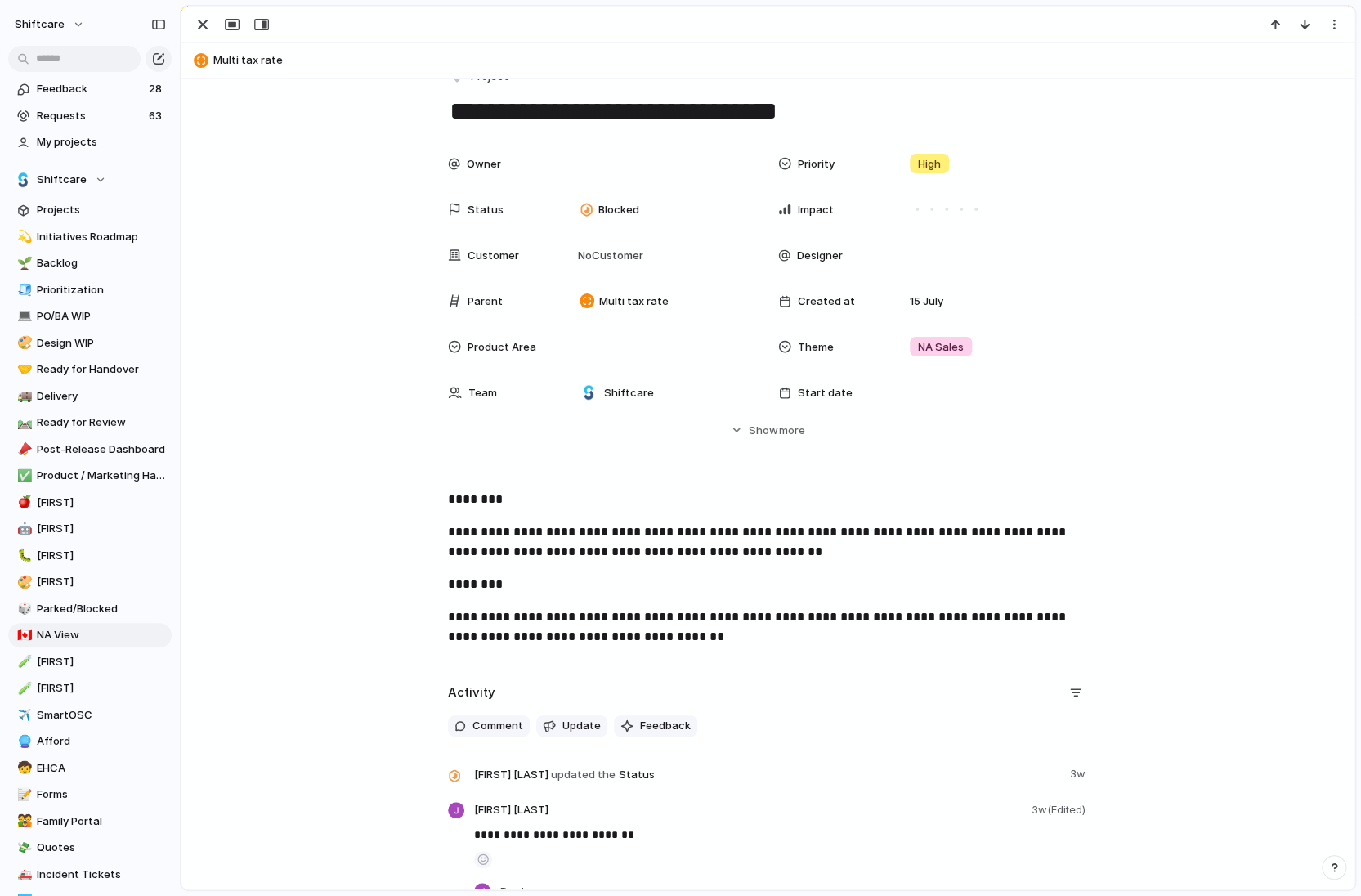 click on "**********" at bounding box center (768, 627) 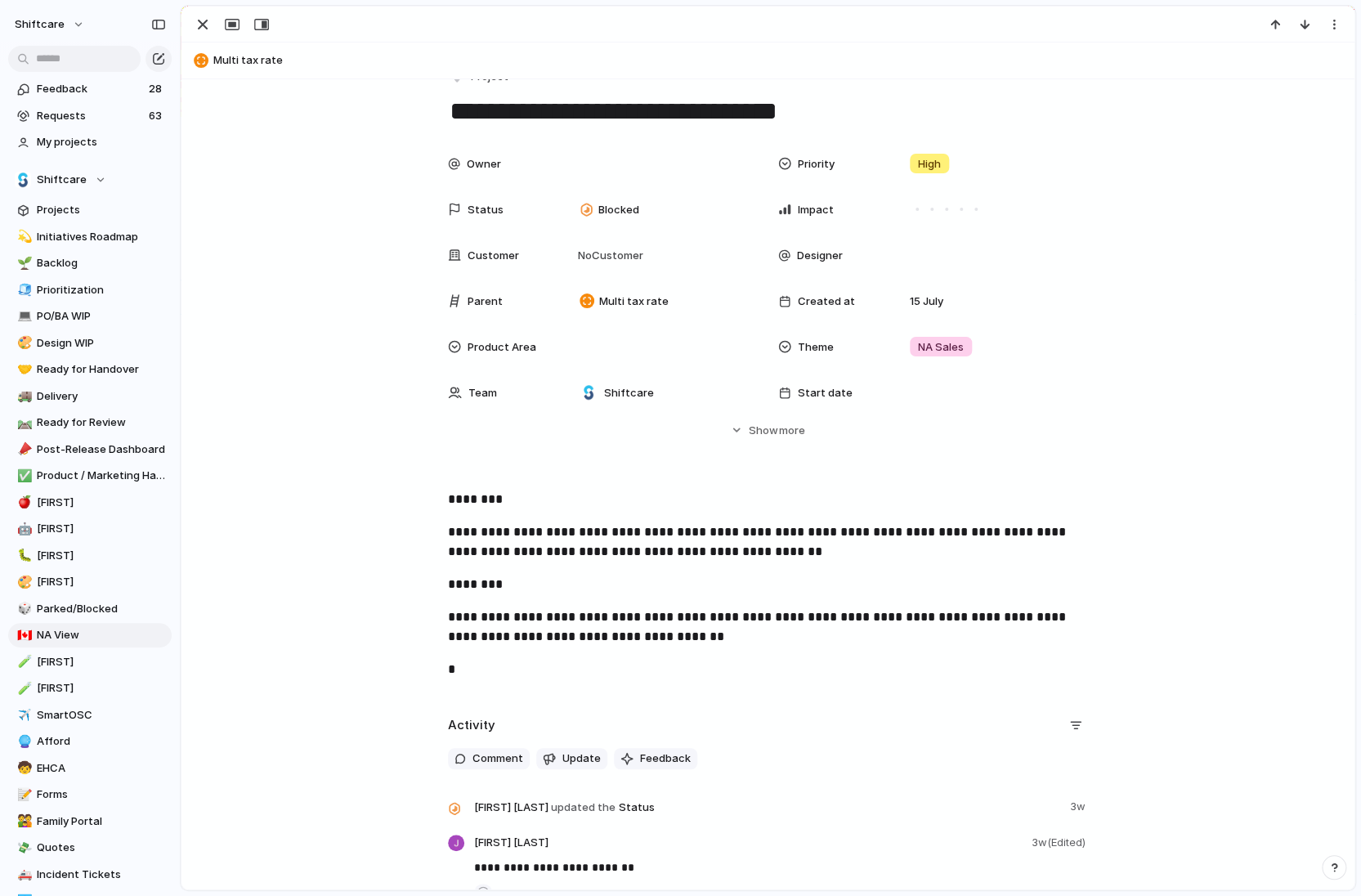 type 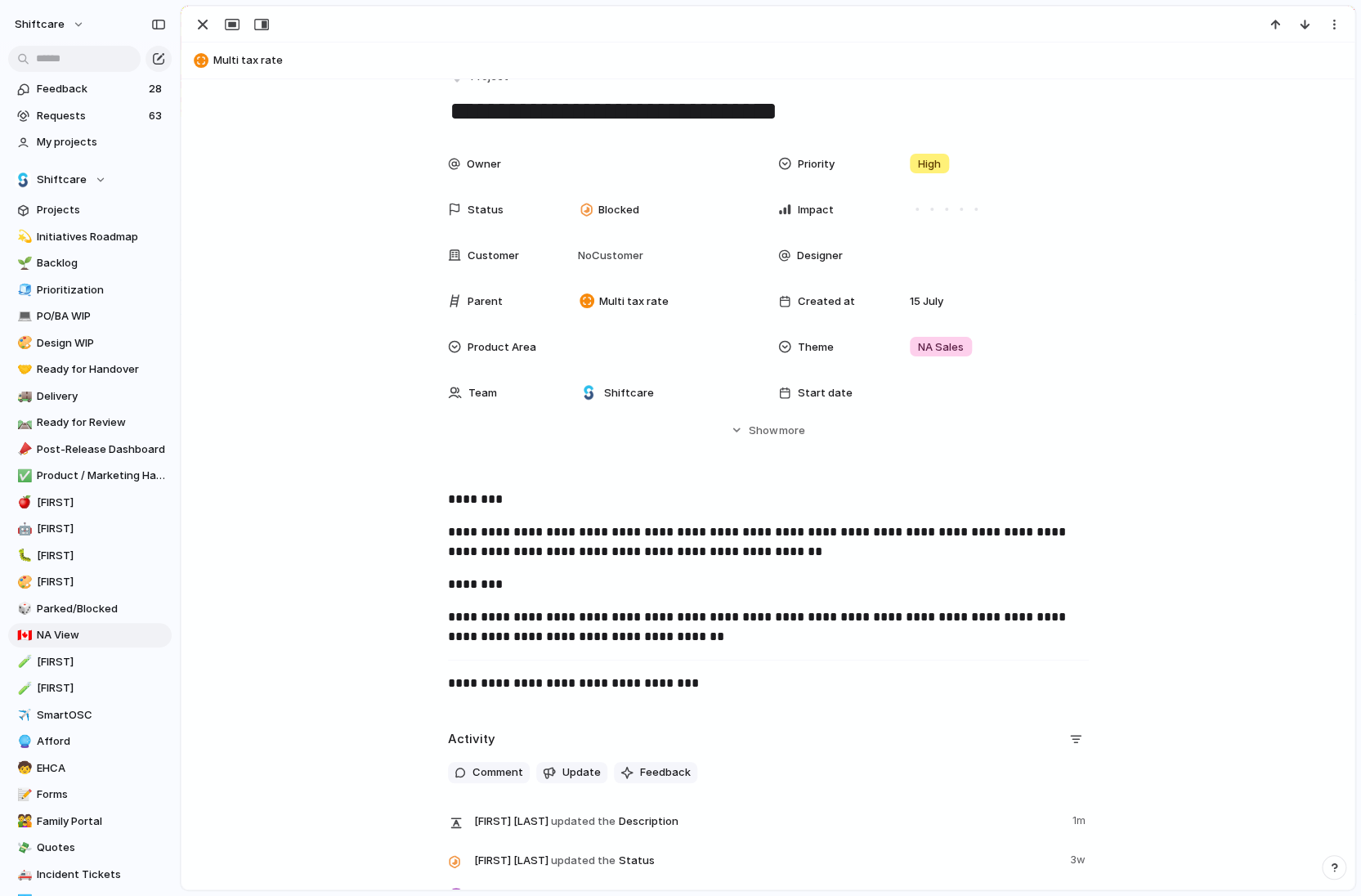 click on "**********" at bounding box center [768, 111] 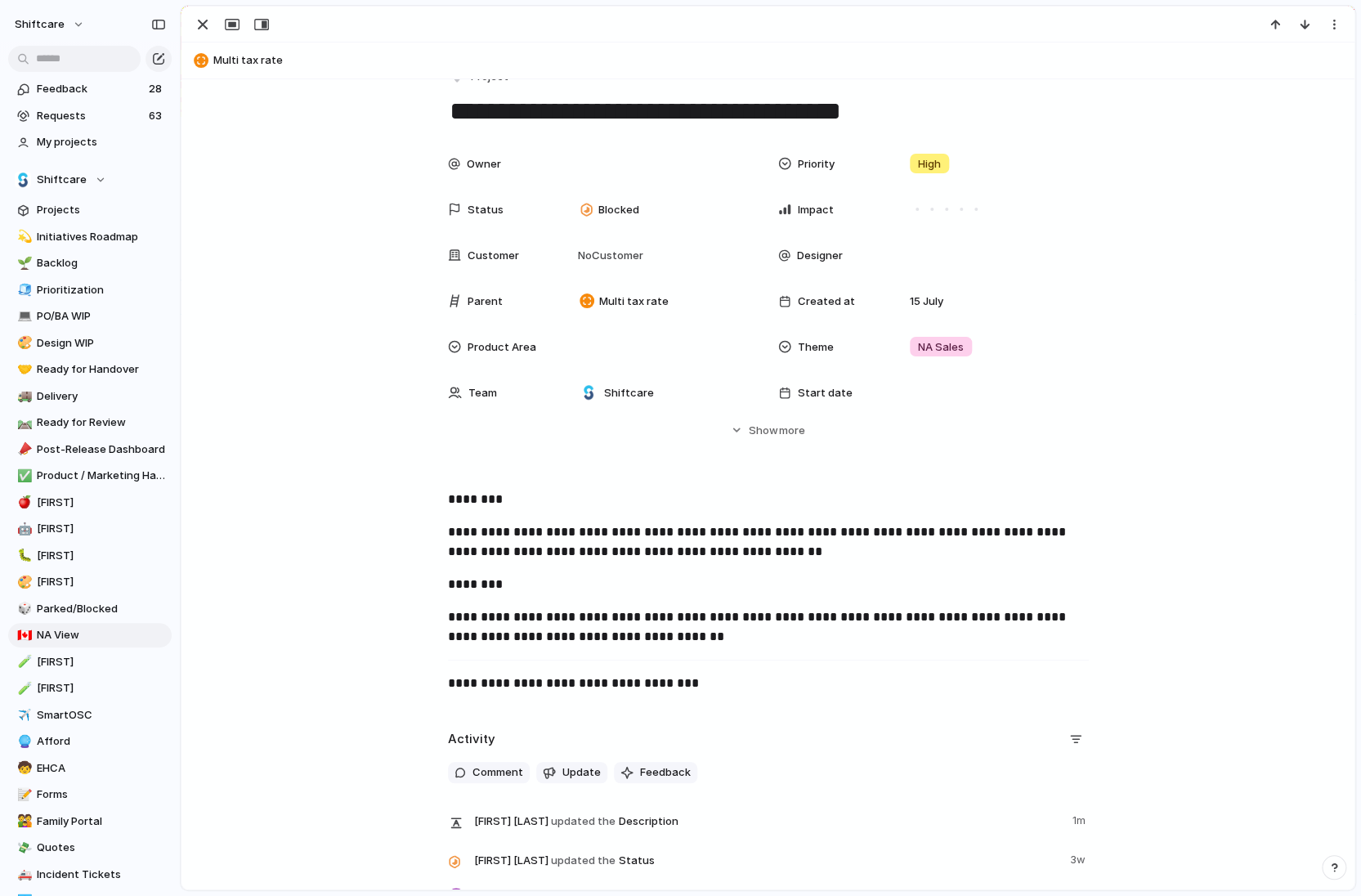 click on "**********" at bounding box center (768, 111) 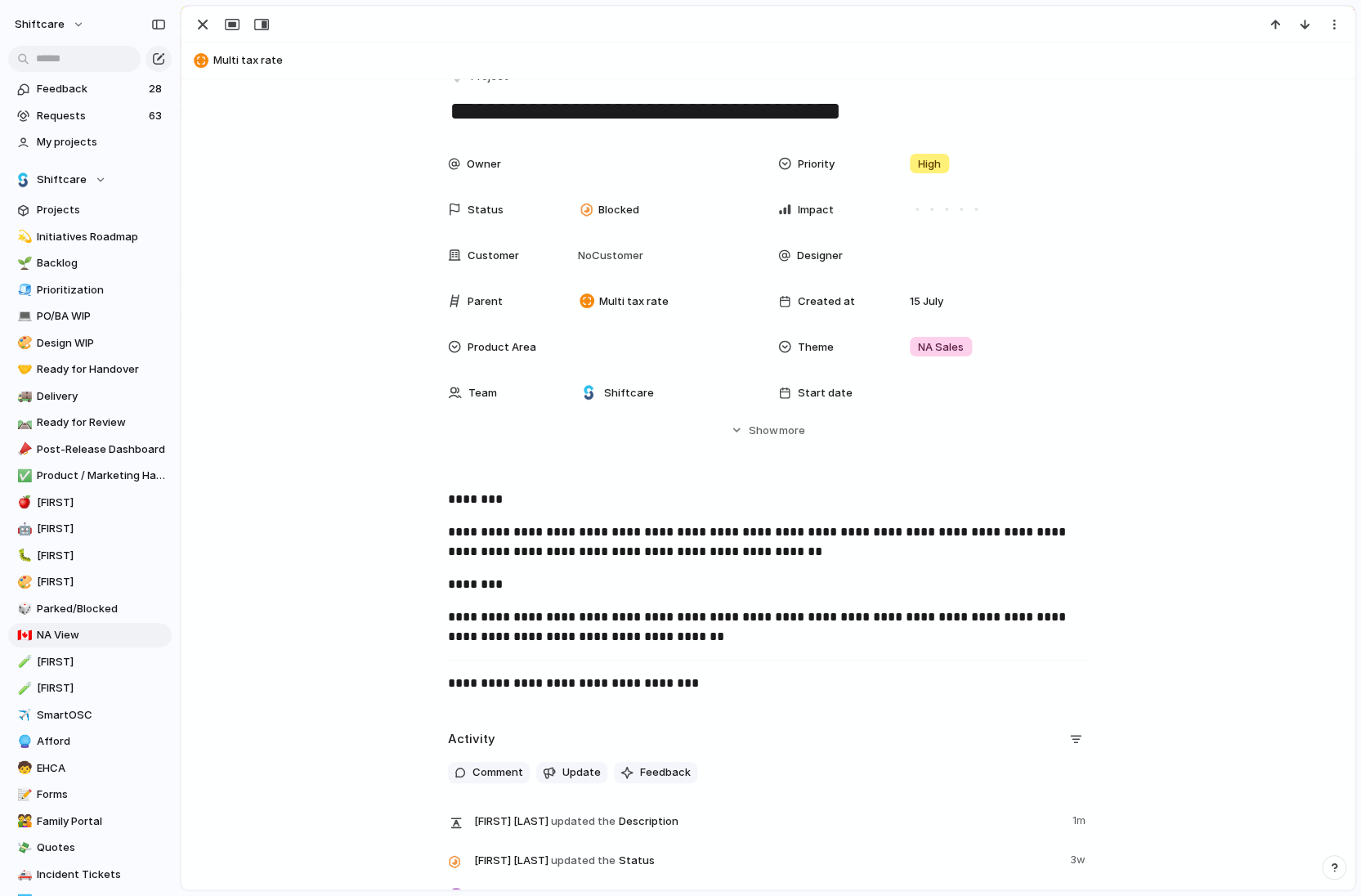 click on "**********" at bounding box center [768, 111] 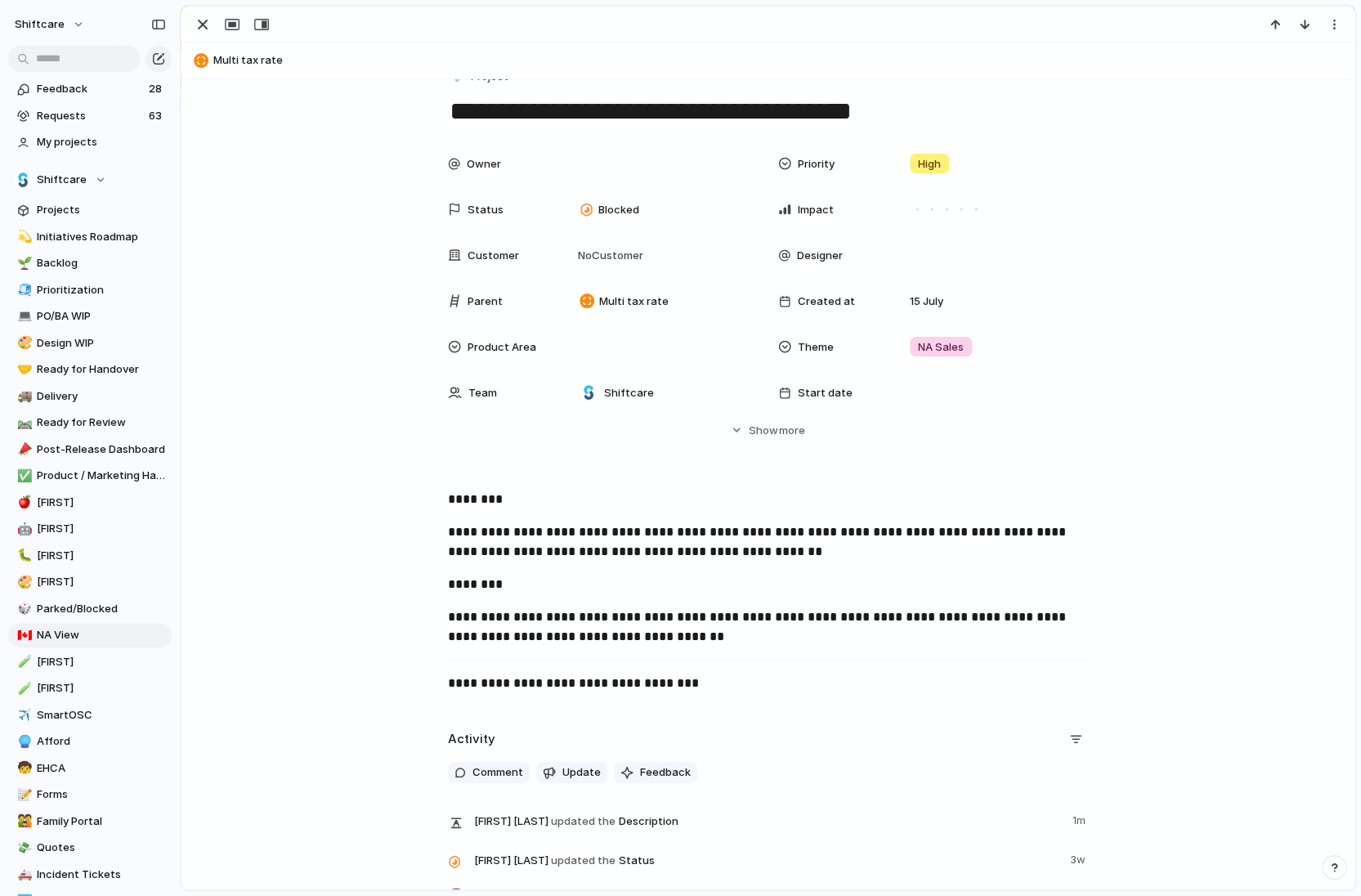 click on "**********" at bounding box center (768, 111) 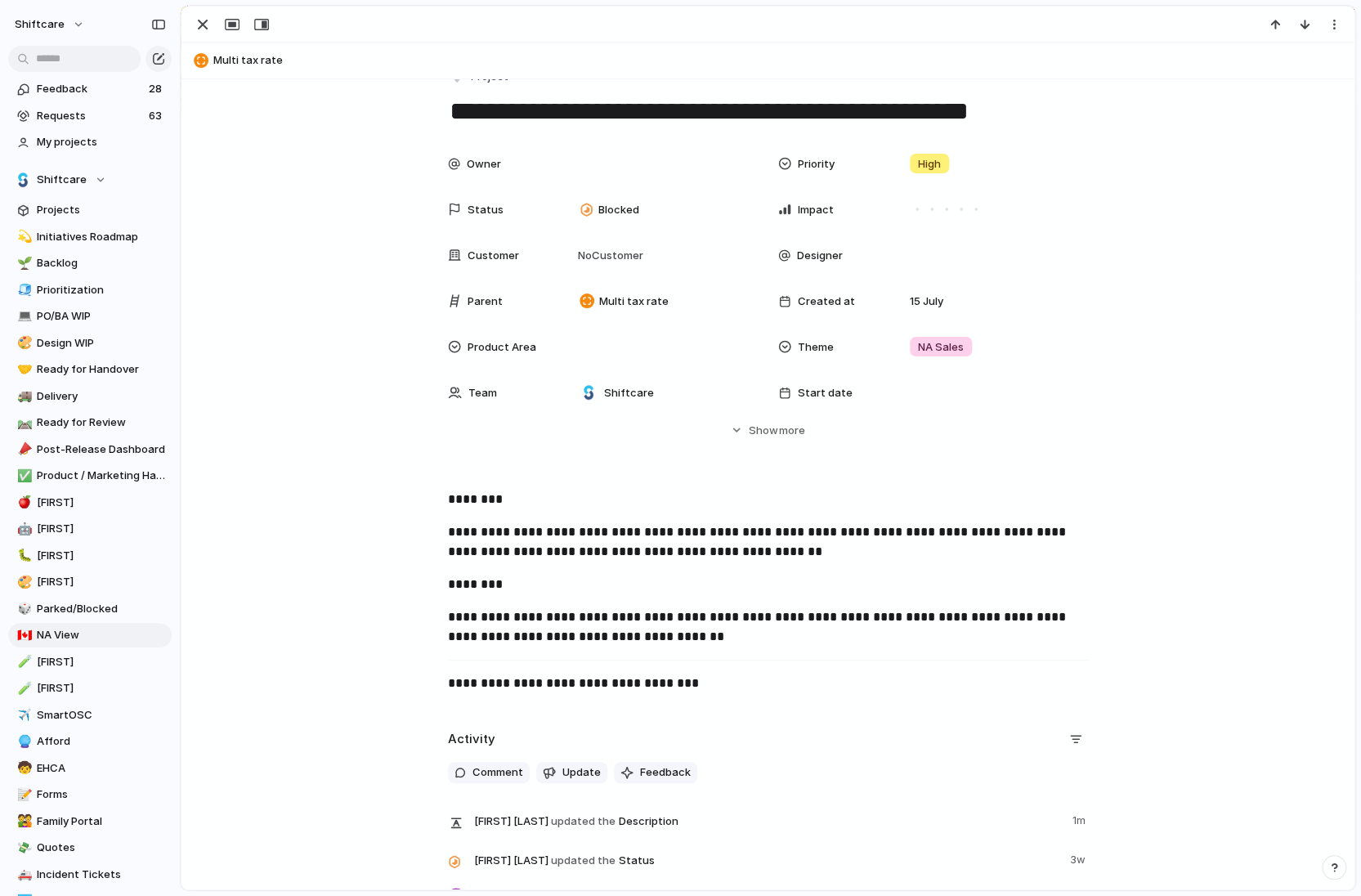 click on "**********" at bounding box center (768, 111) 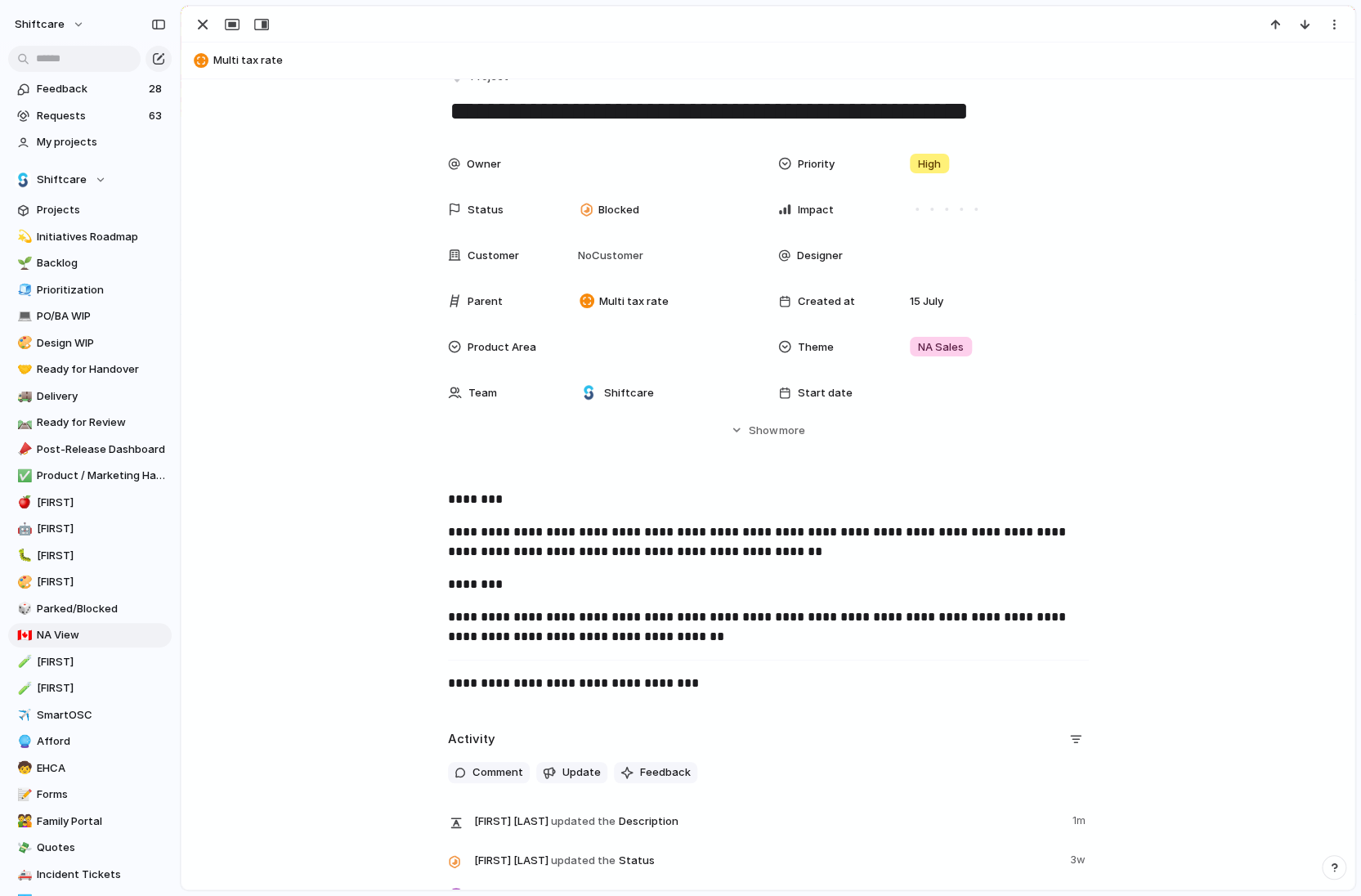 click on "**********" at bounding box center [768, 111] 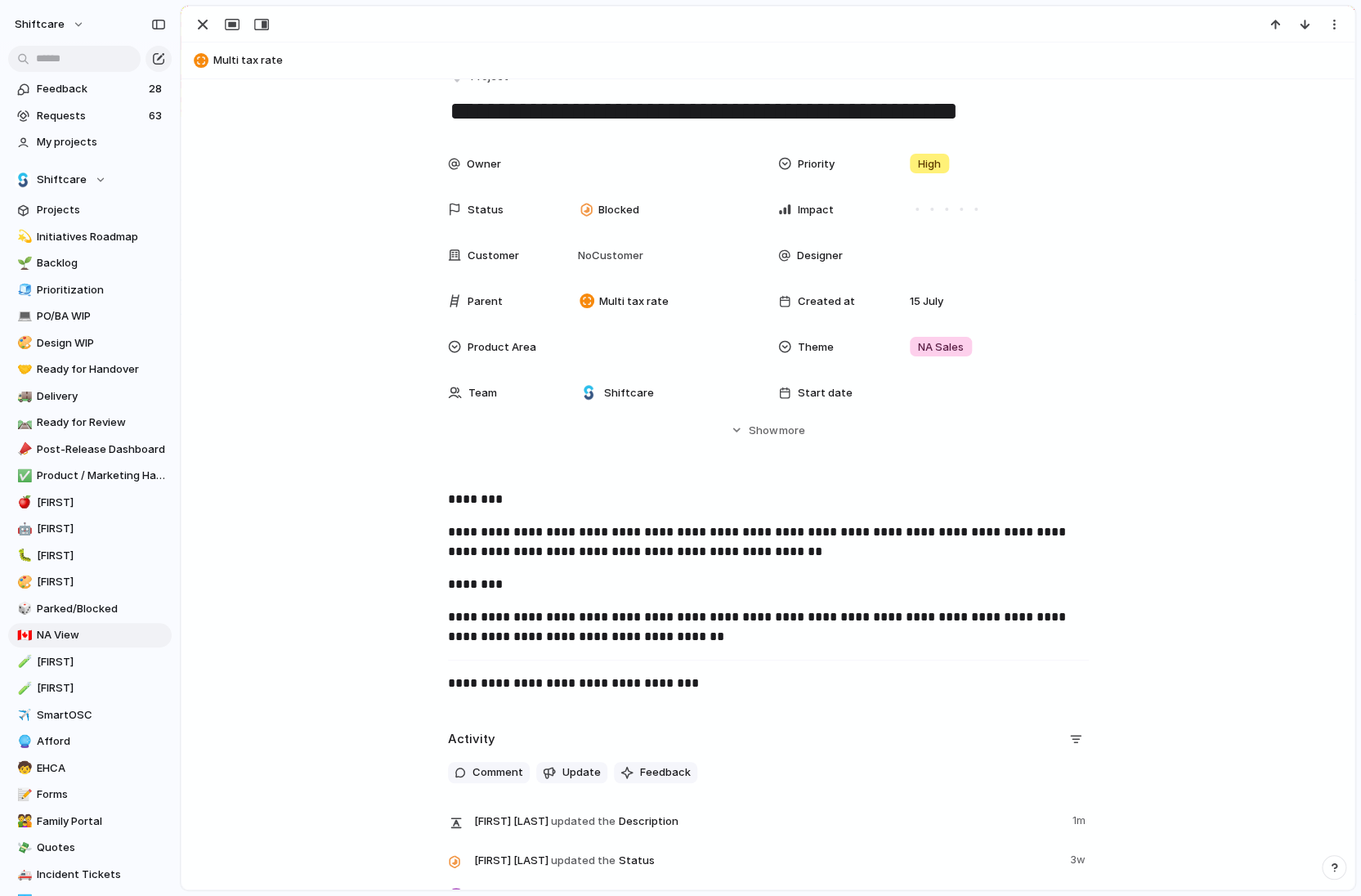 click on "**********" at bounding box center [768, 111] 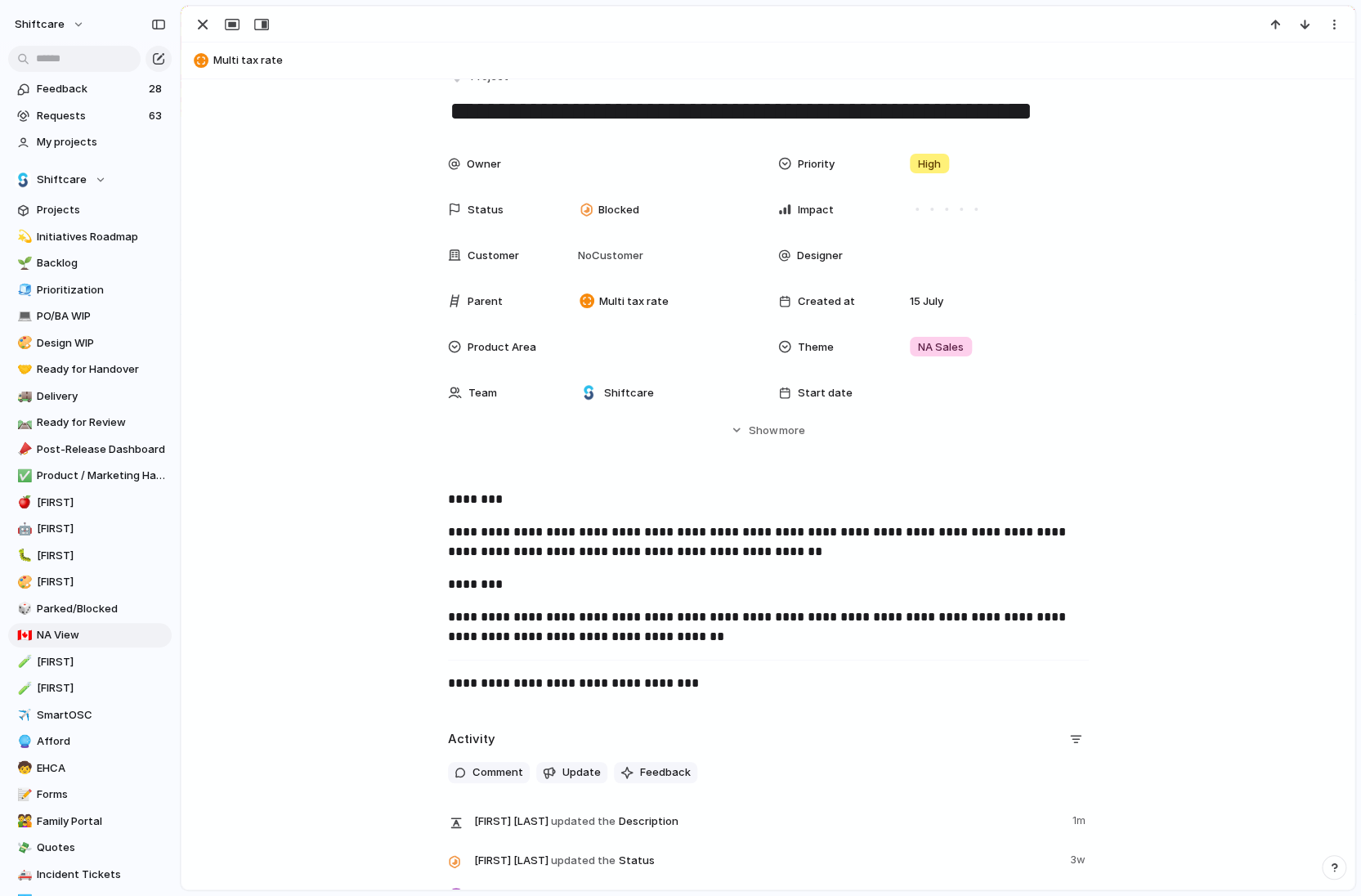 click on "**********" at bounding box center (768, 598) 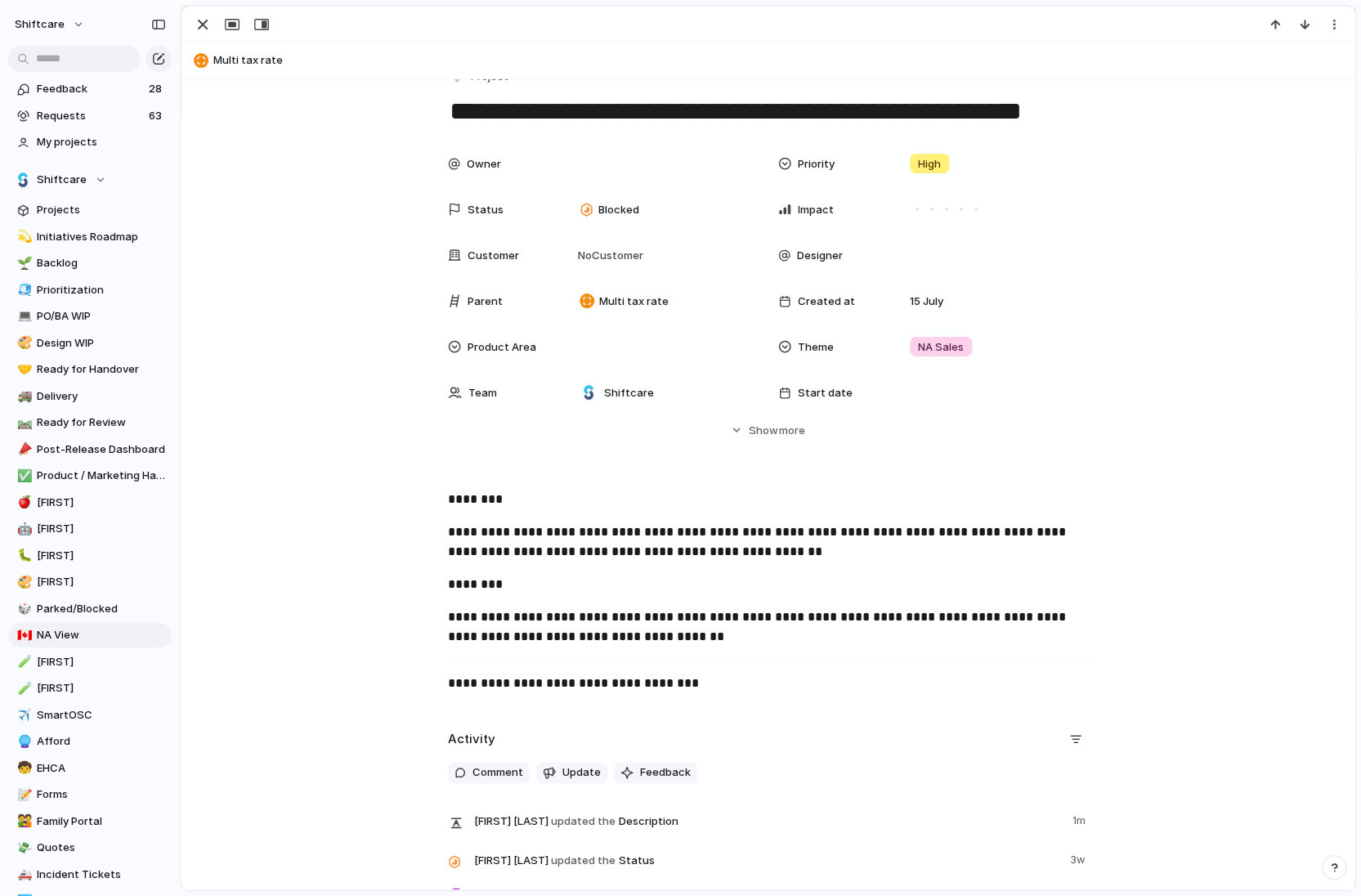 click on "**********" at bounding box center (768, 627) 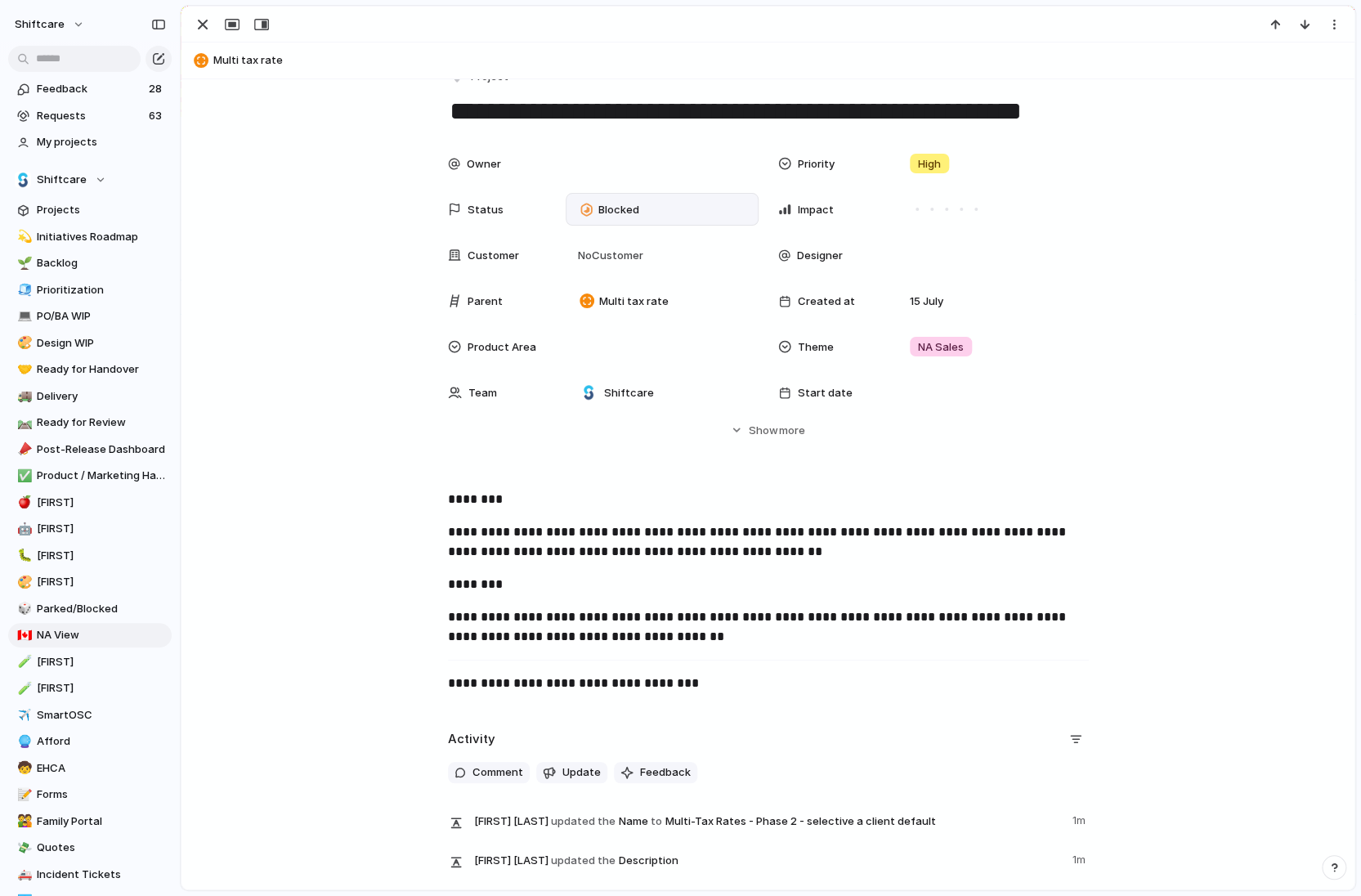 click on "Blocked" at bounding box center [662, 209] 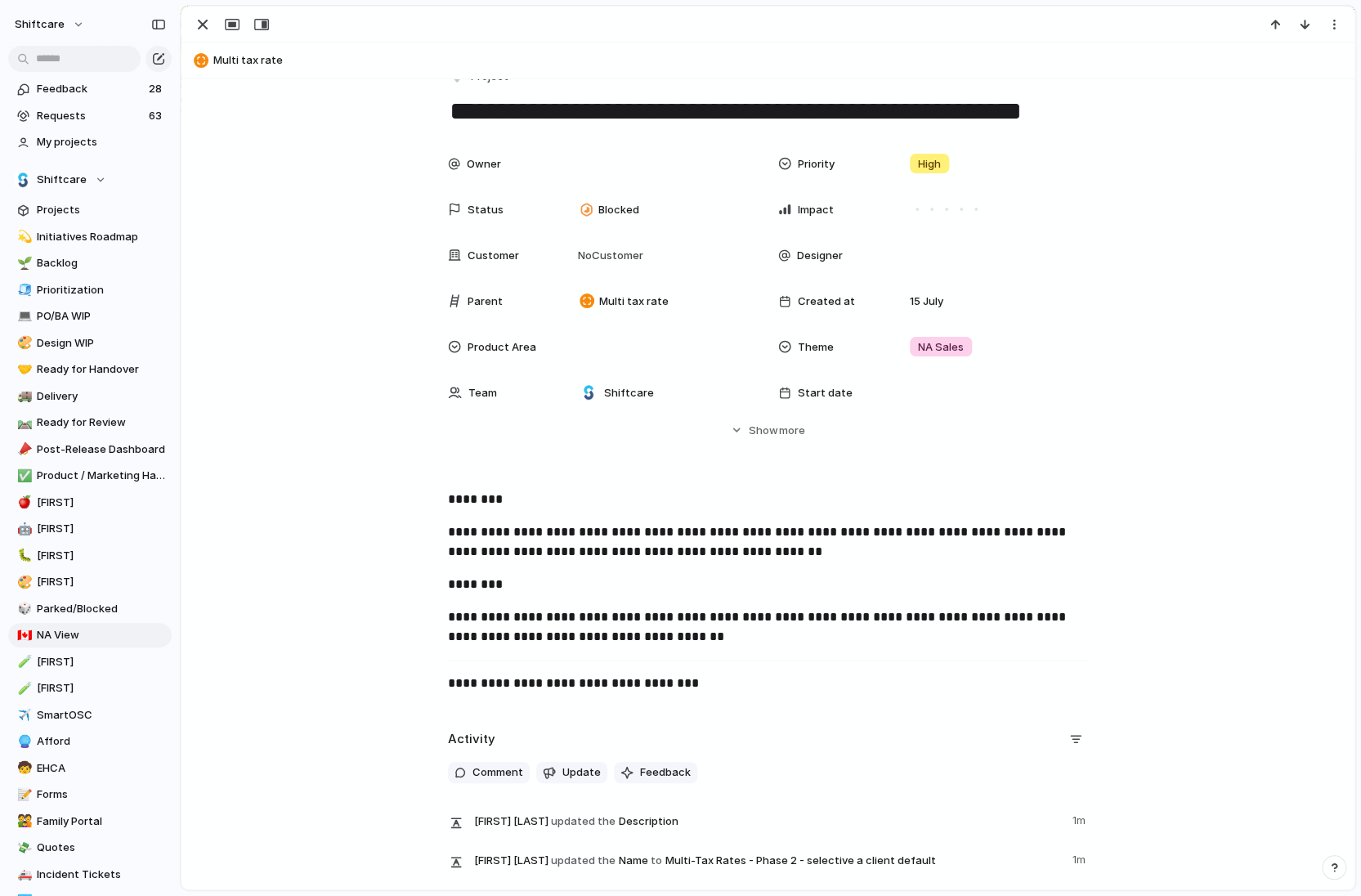 click on "No results found" at bounding box center (680, 448) 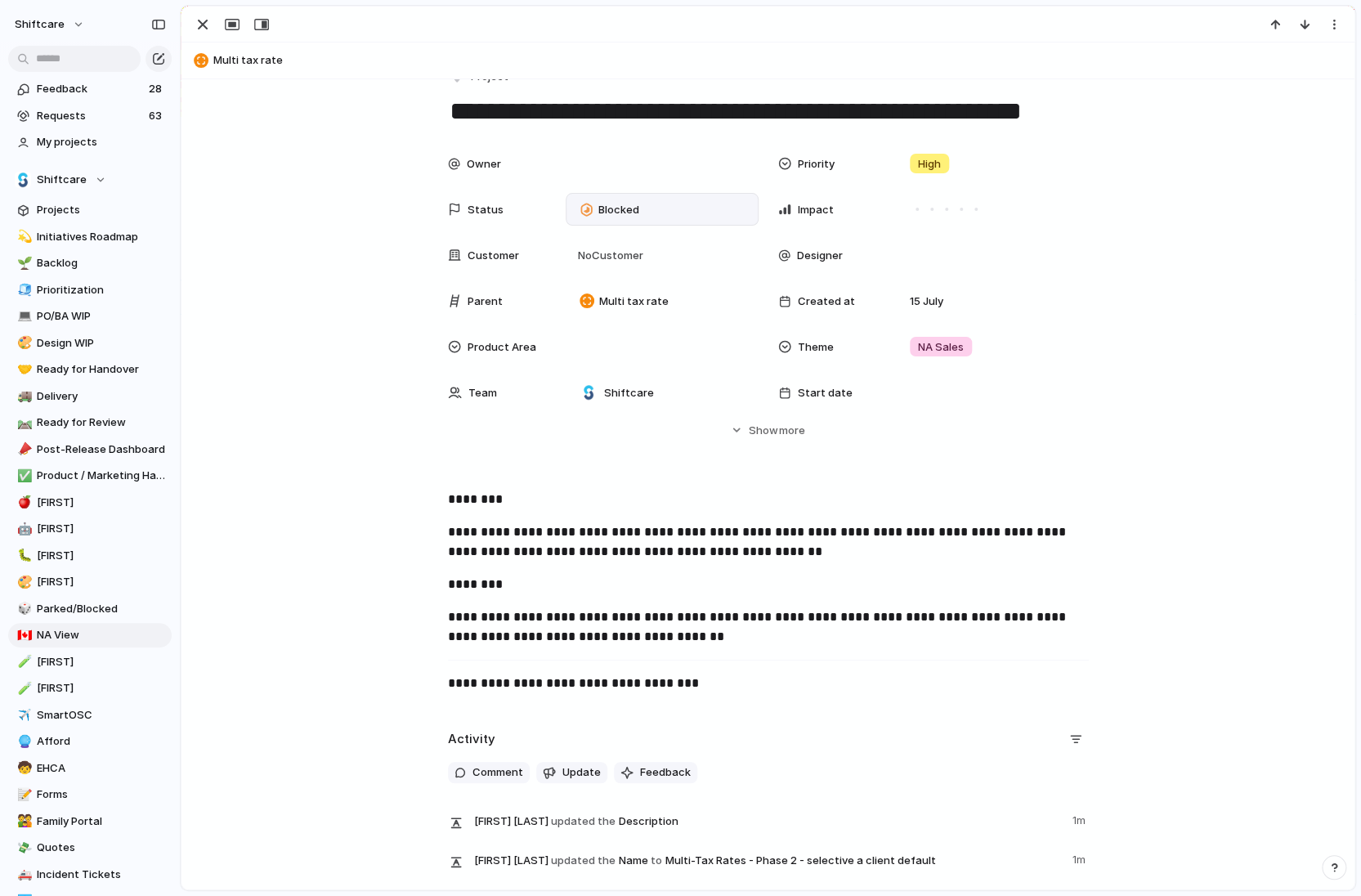 click on "Blocked" at bounding box center [619, 210] 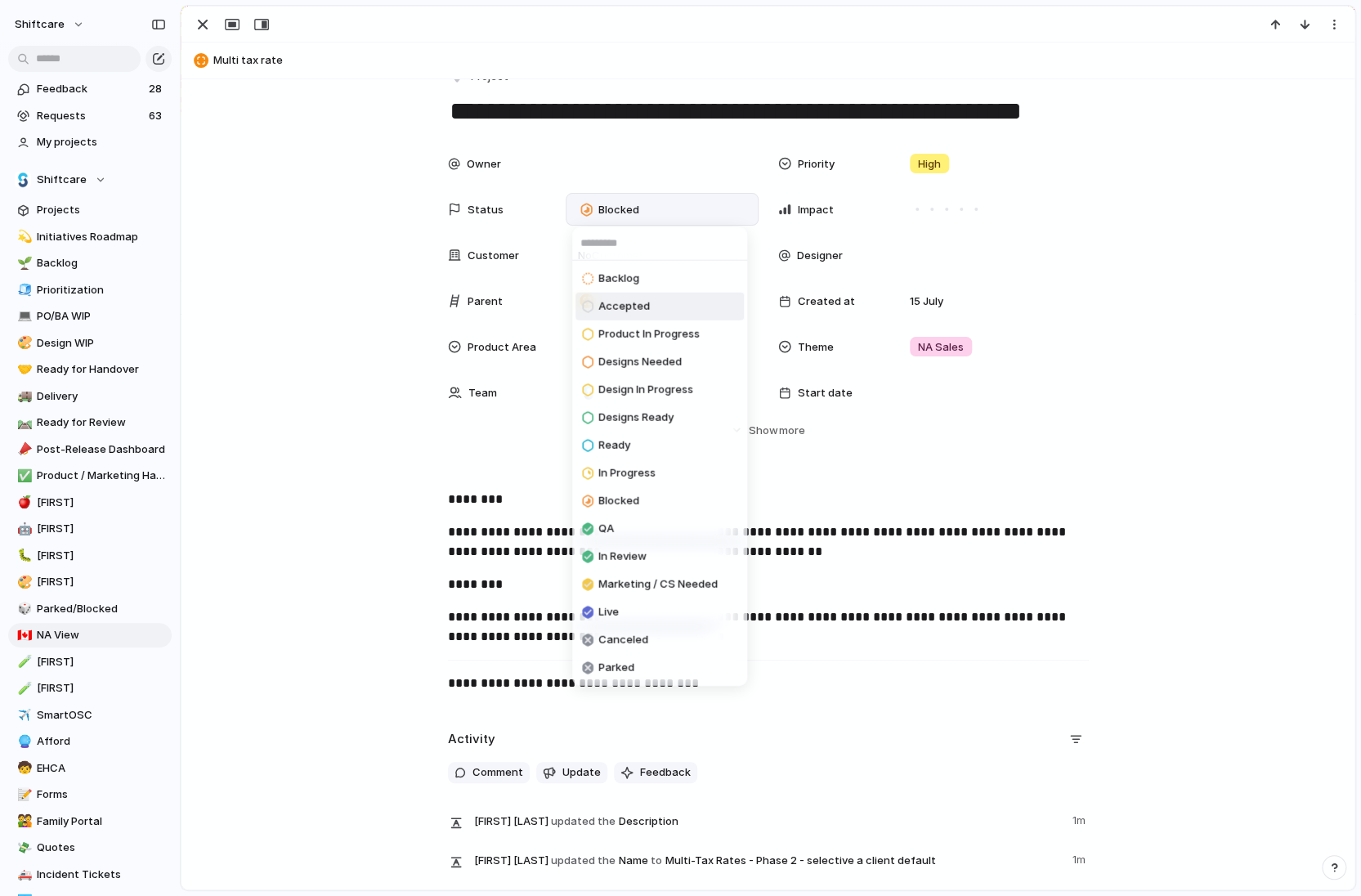 click on "Accepted" at bounding box center (624, 307) 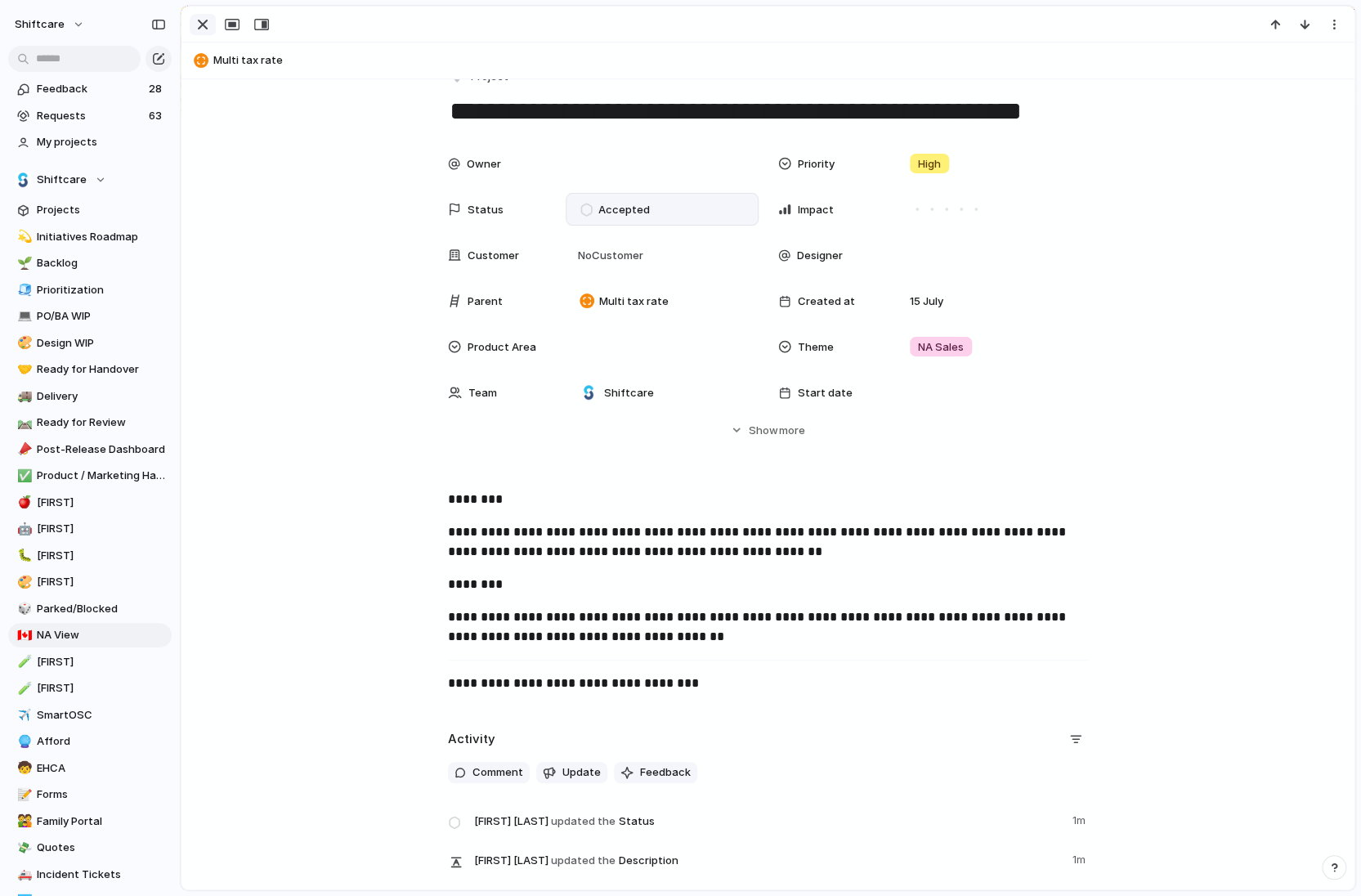 click at bounding box center [203, 25] 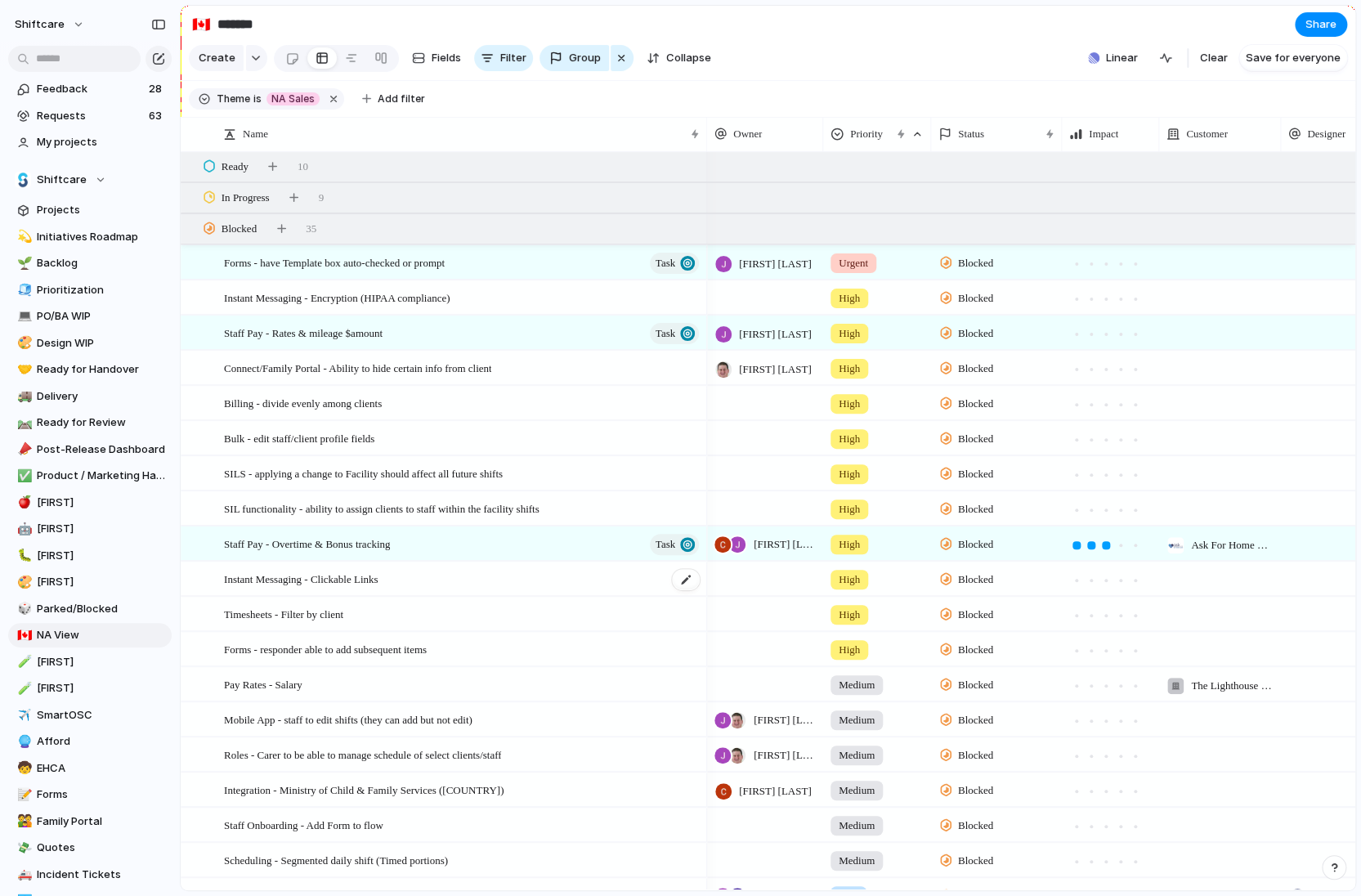 scroll, scrollTop: 544, scrollLeft: 0, axis: vertical 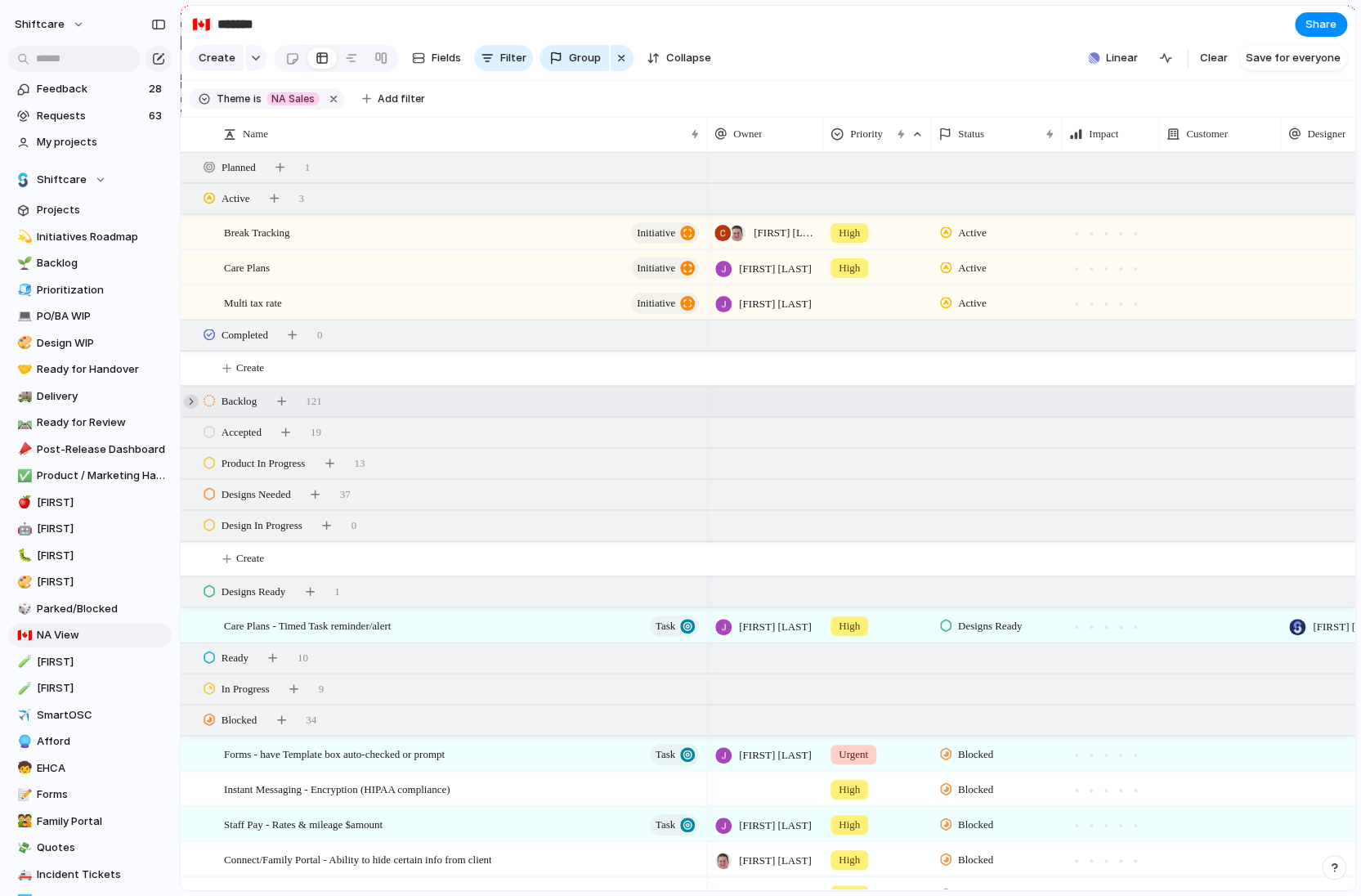 click at bounding box center [191, 401] 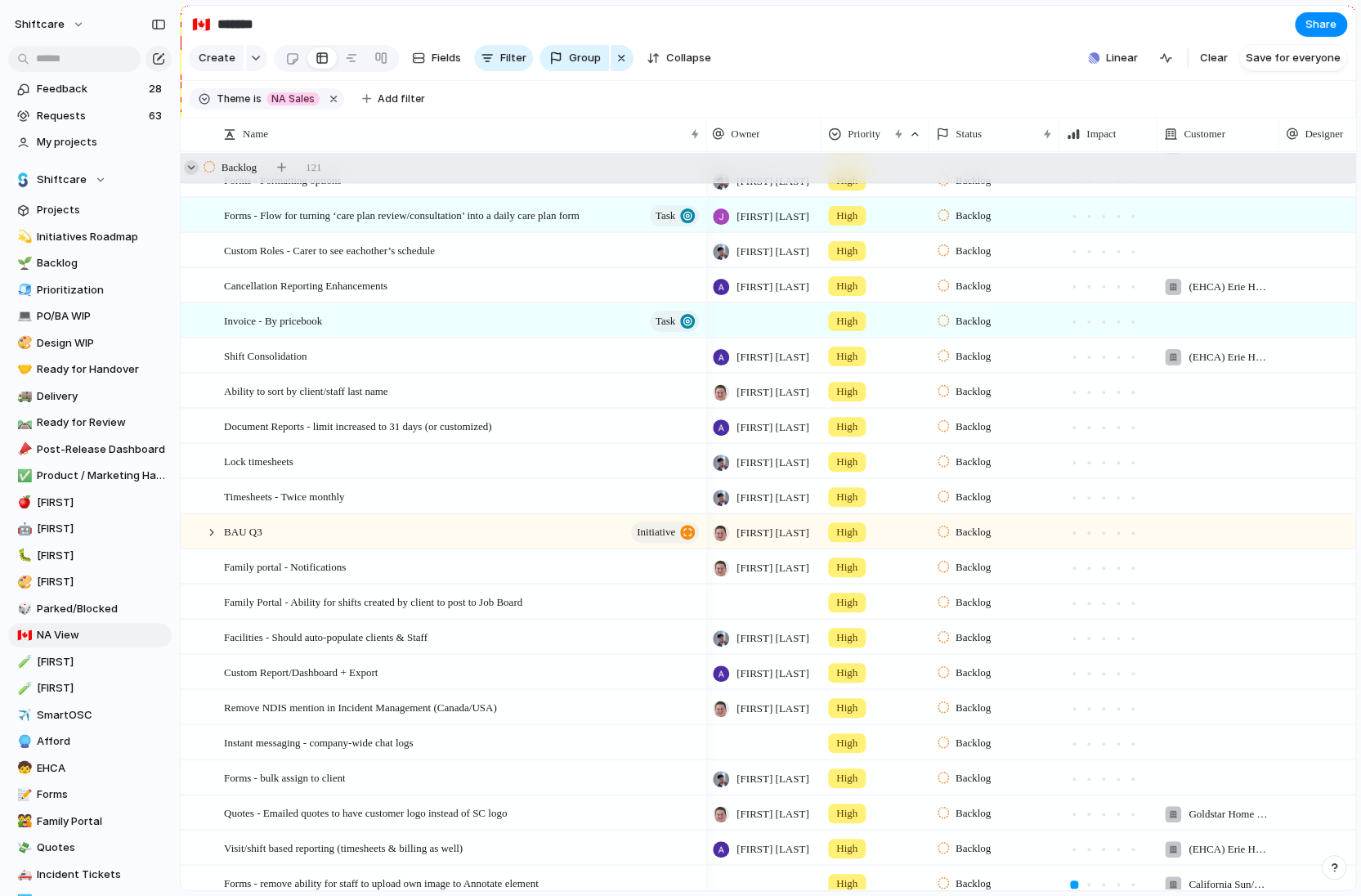 click at bounding box center [191, 168] 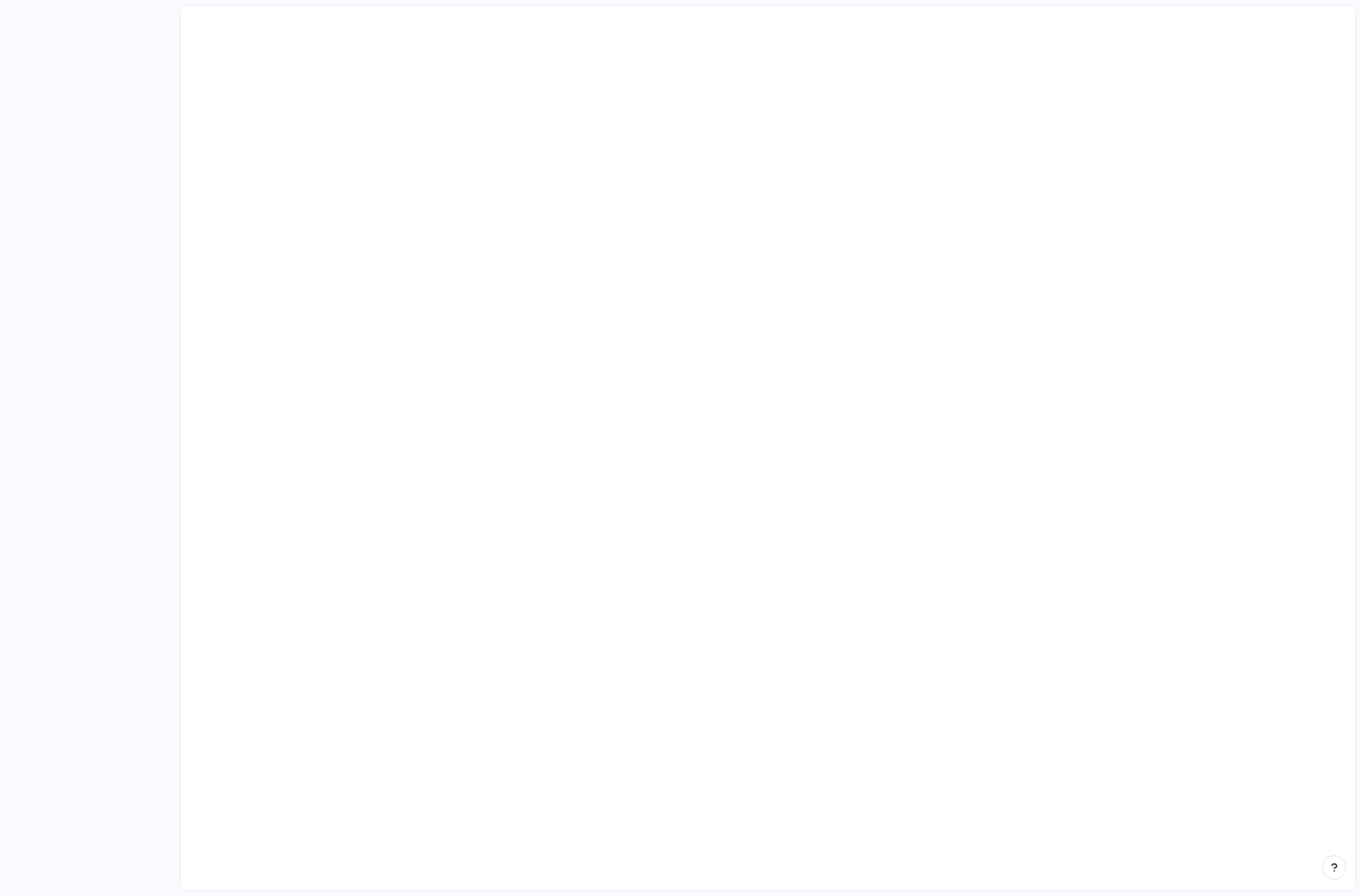 scroll, scrollTop: 0, scrollLeft: 0, axis: both 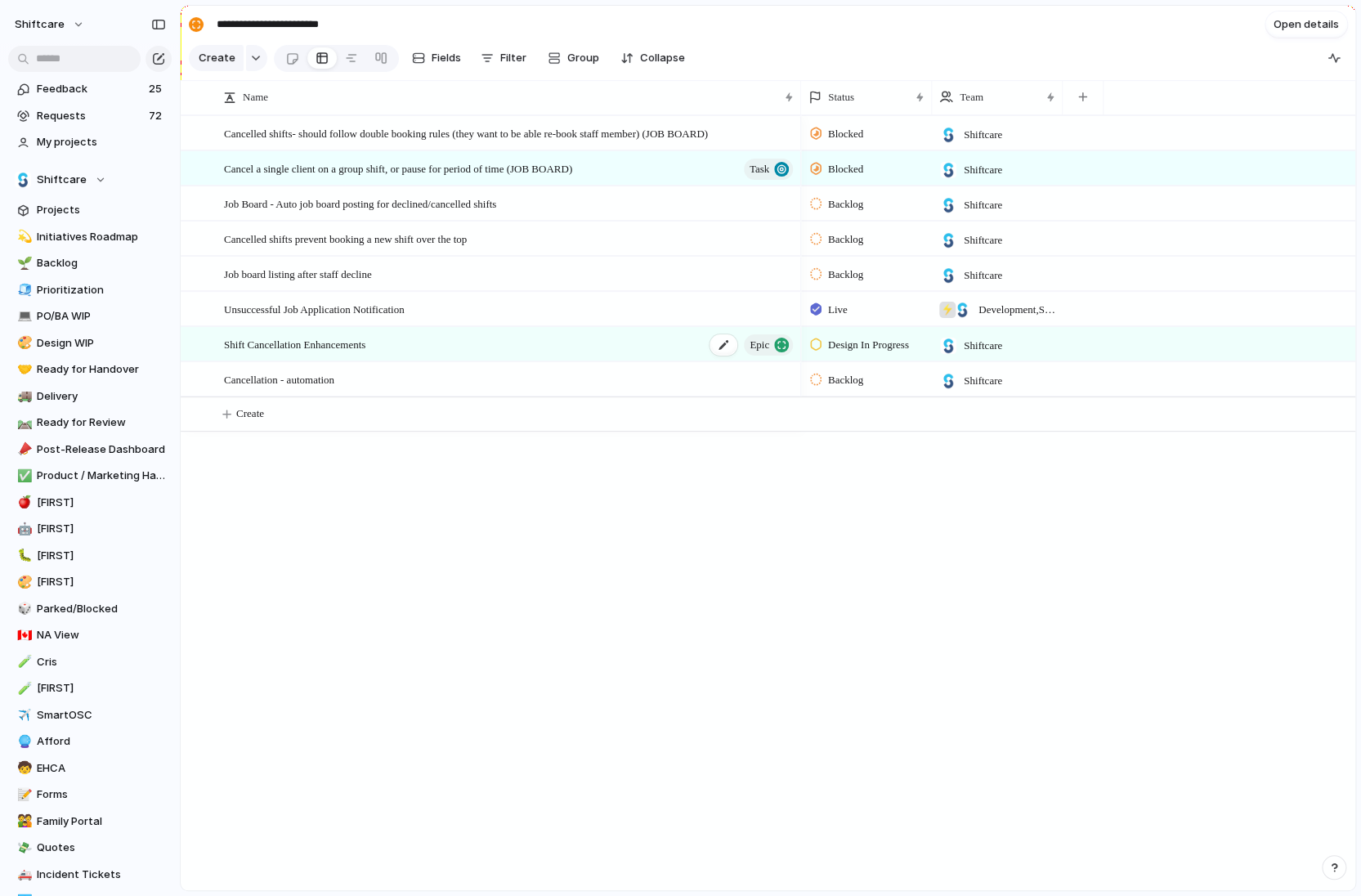click on "Shift Cancellation Enhancements Epic" at bounding box center [509, 344] 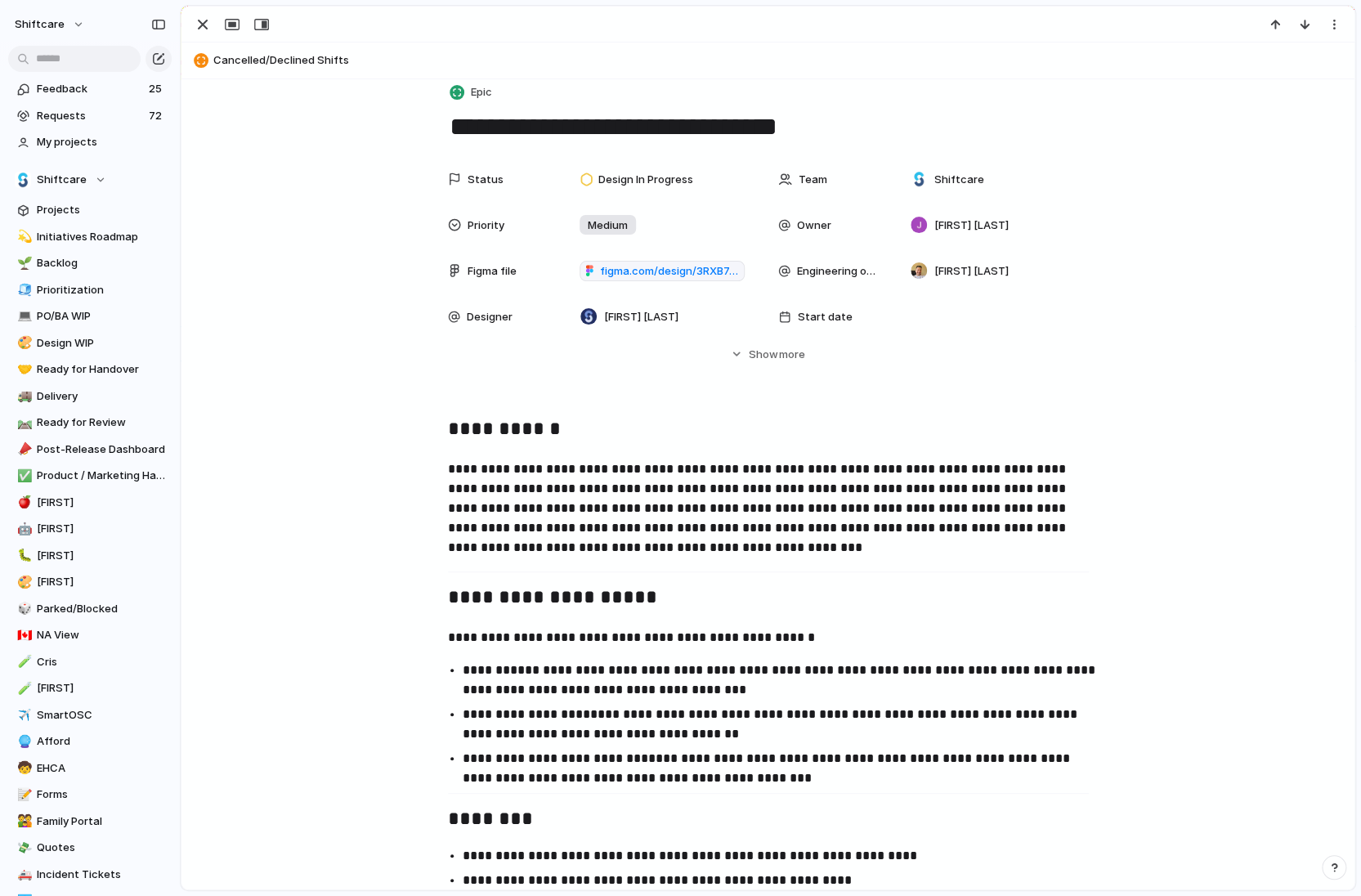 scroll, scrollTop: 83, scrollLeft: 0, axis: vertical 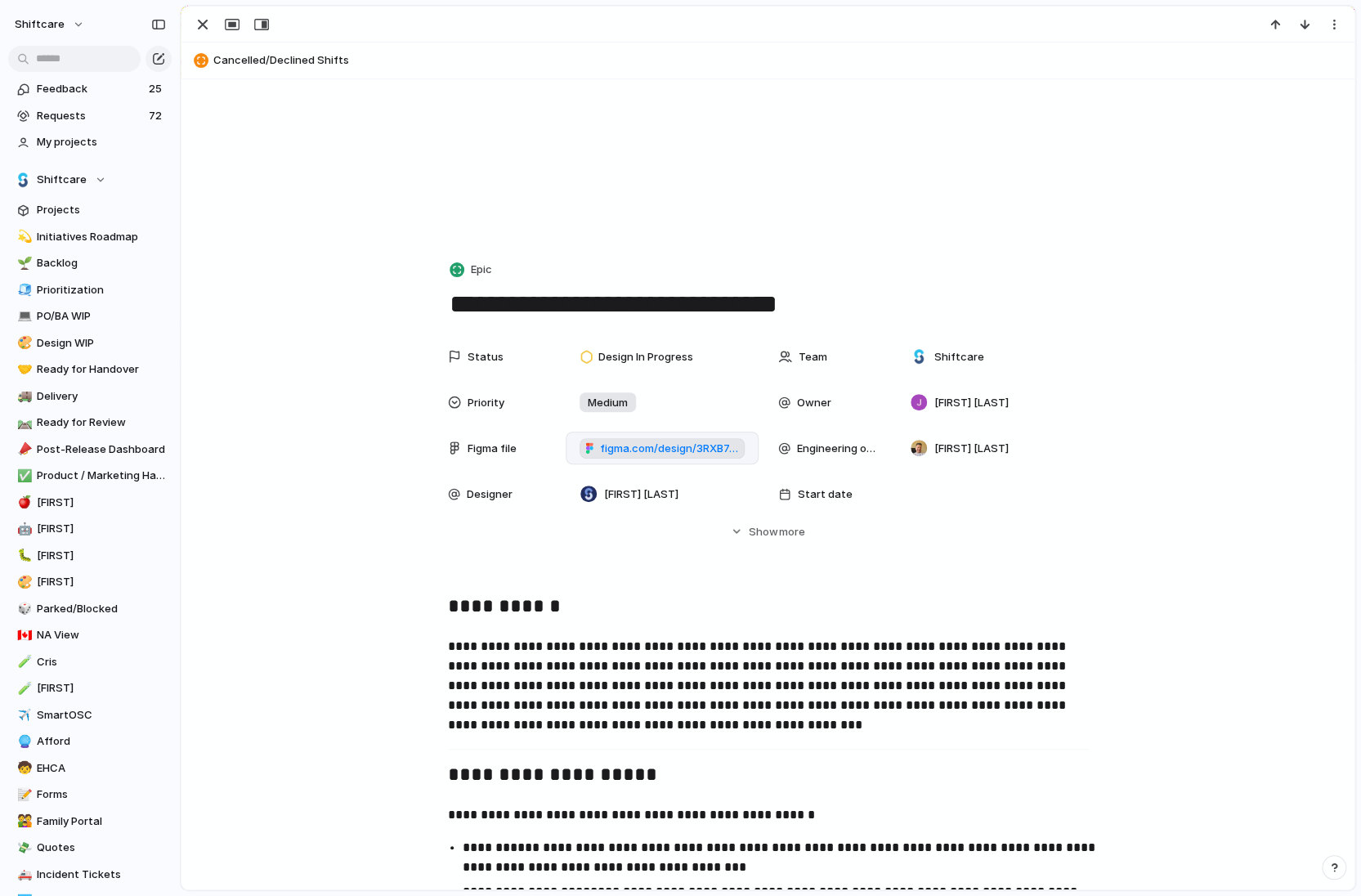 click on "figma.com/design/3RXB7cGia8BNNXojt0RD8y/Cancellation-Copy-Enhancement?node-id=14-1295&t=1b1WR30gOgdynfYB-1" at bounding box center [669, 449] 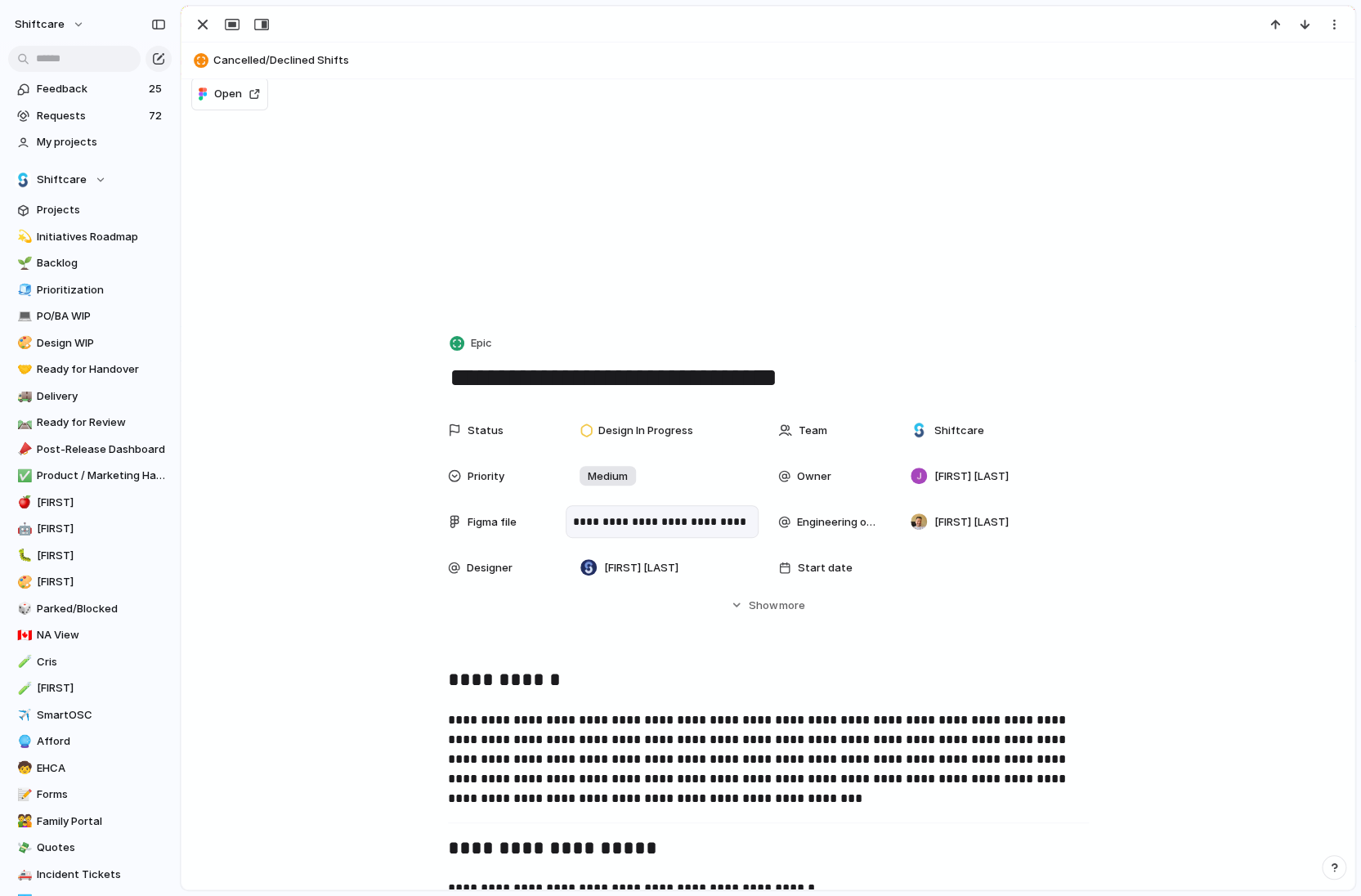 scroll, scrollTop: 9, scrollLeft: 0, axis: vertical 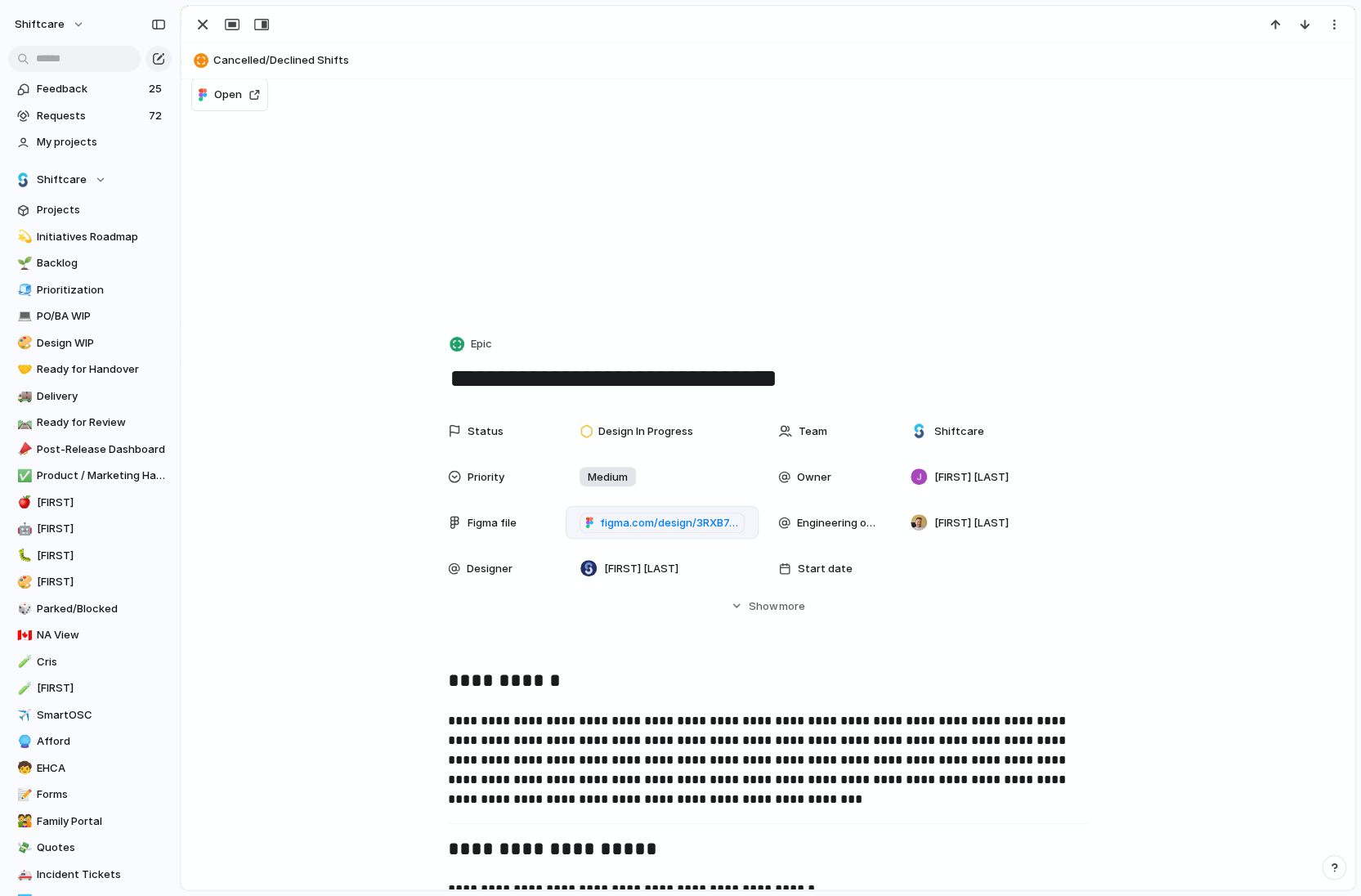 click at bounding box center (231, 25) 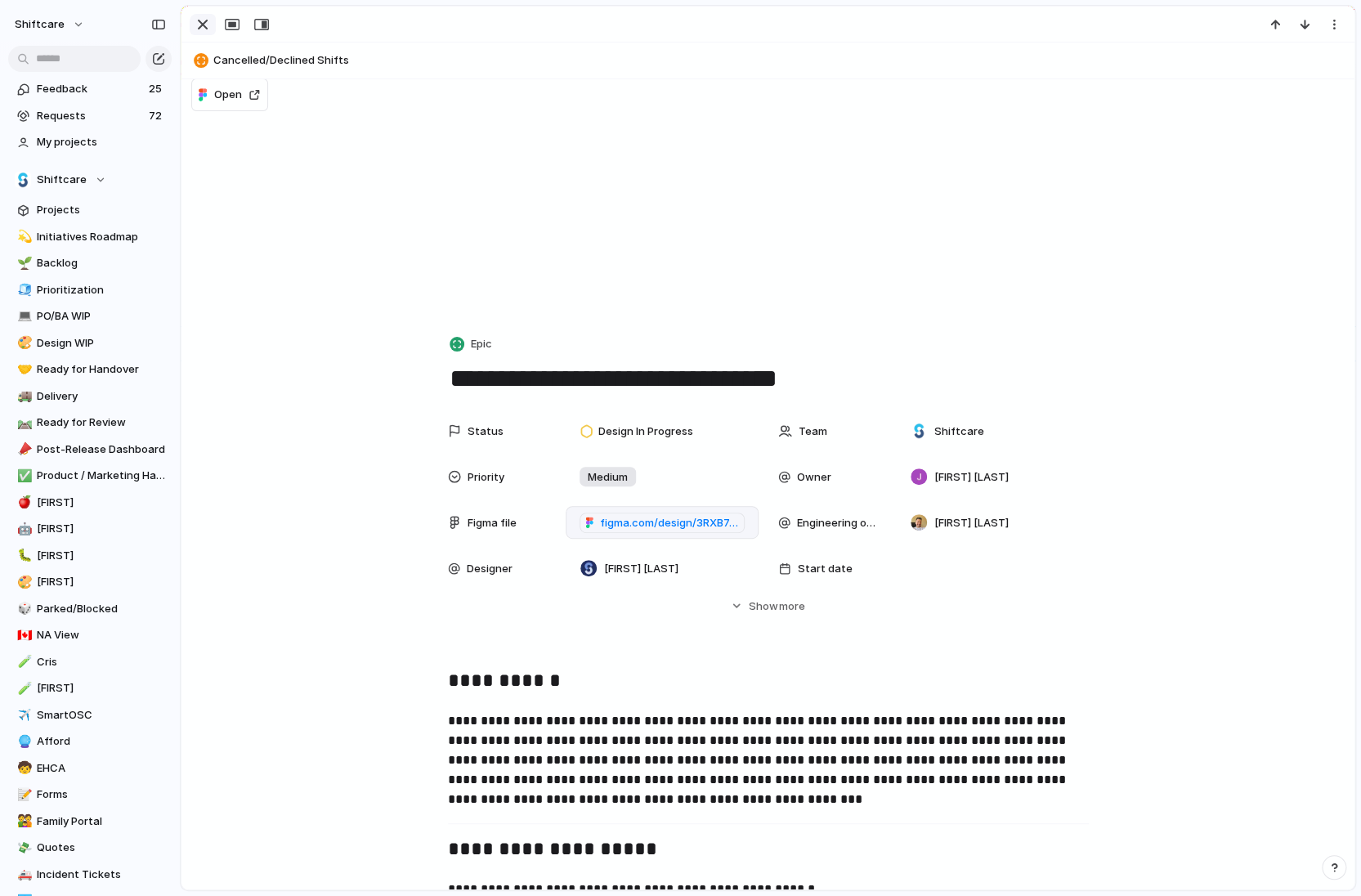 click at bounding box center (203, 25) 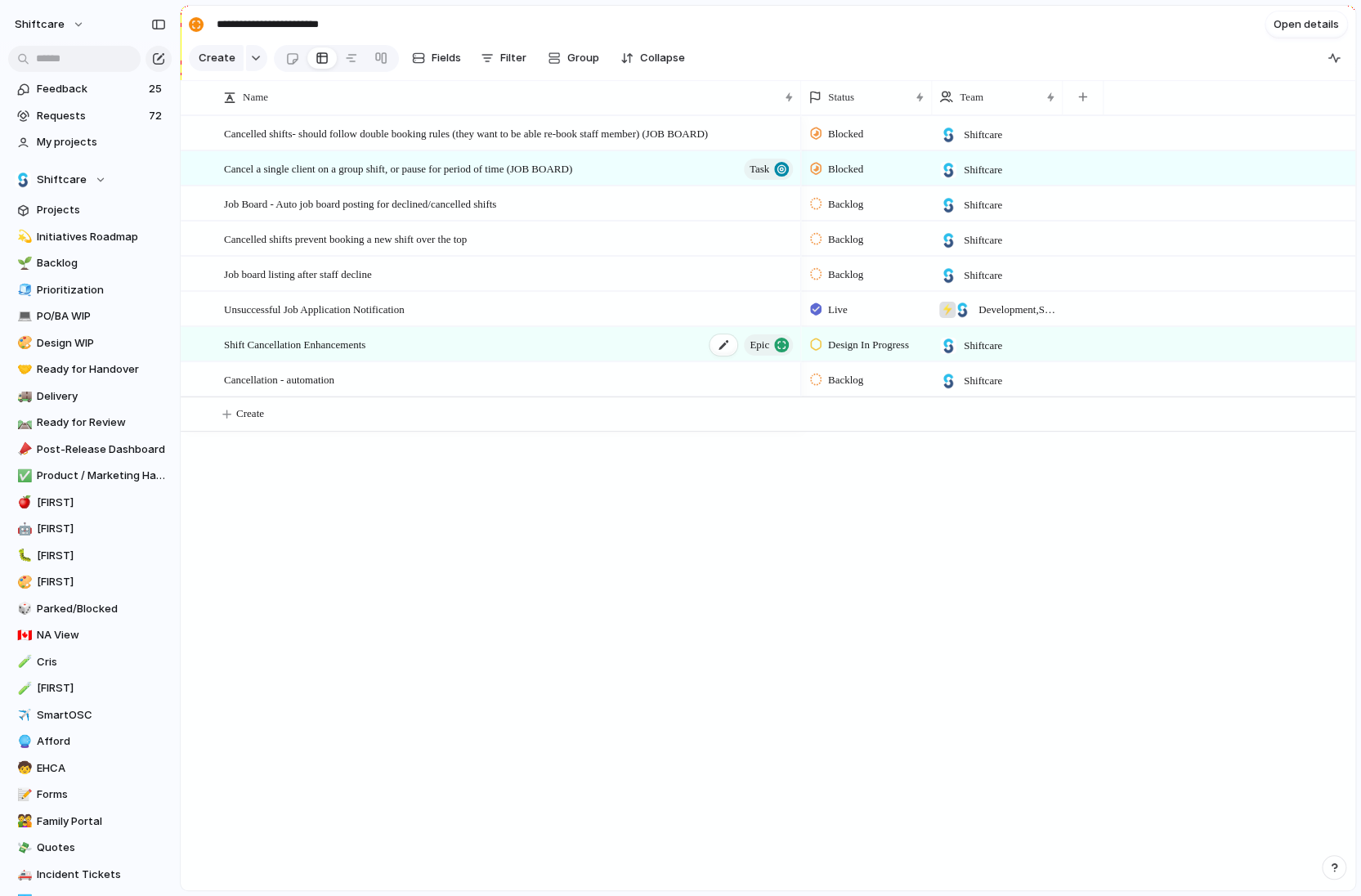 click on "Shift Cancellation Enhancements Epic" at bounding box center (509, 344) 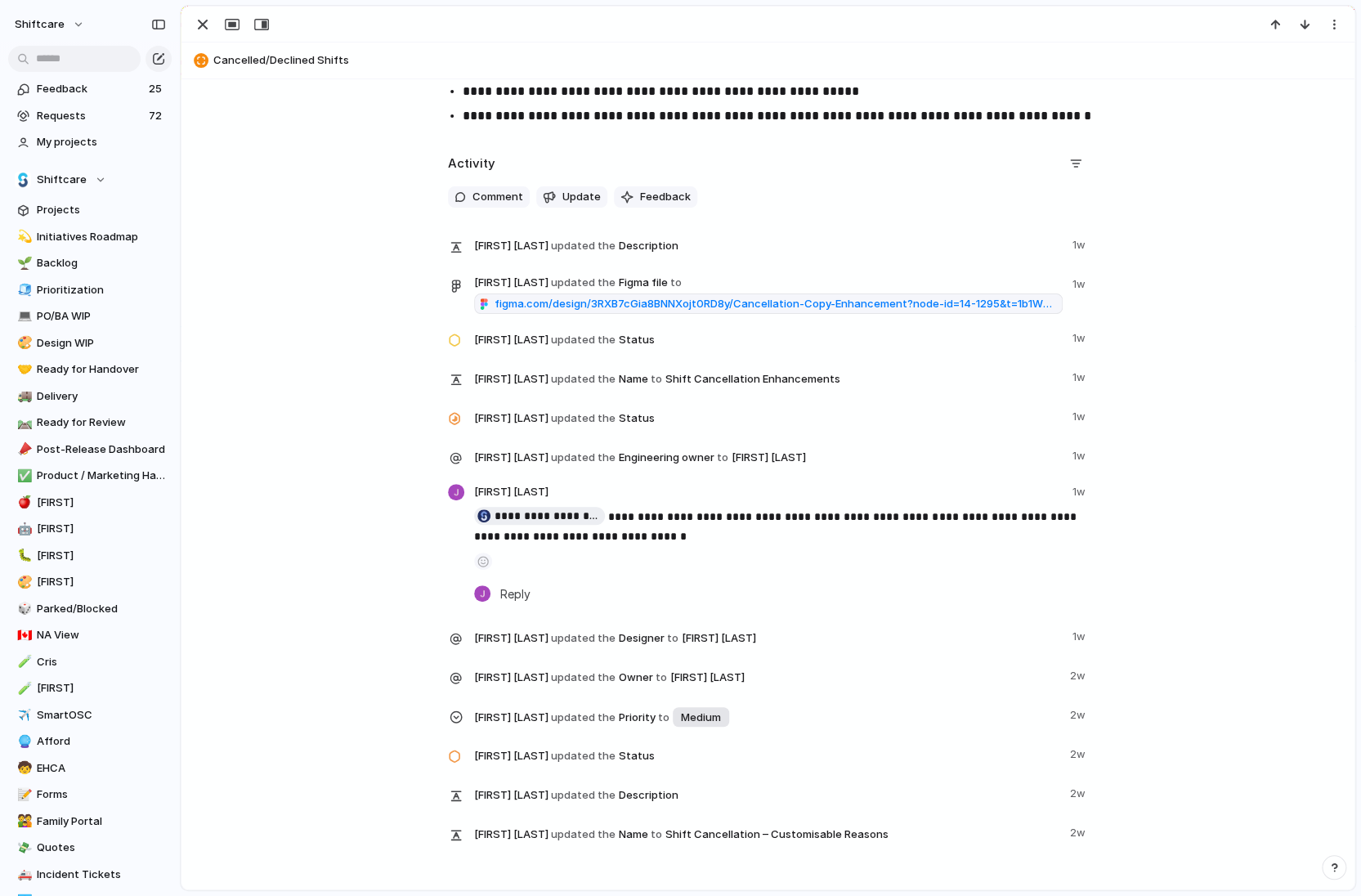 scroll, scrollTop: 3775, scrollLeft: 0, axis: vertical 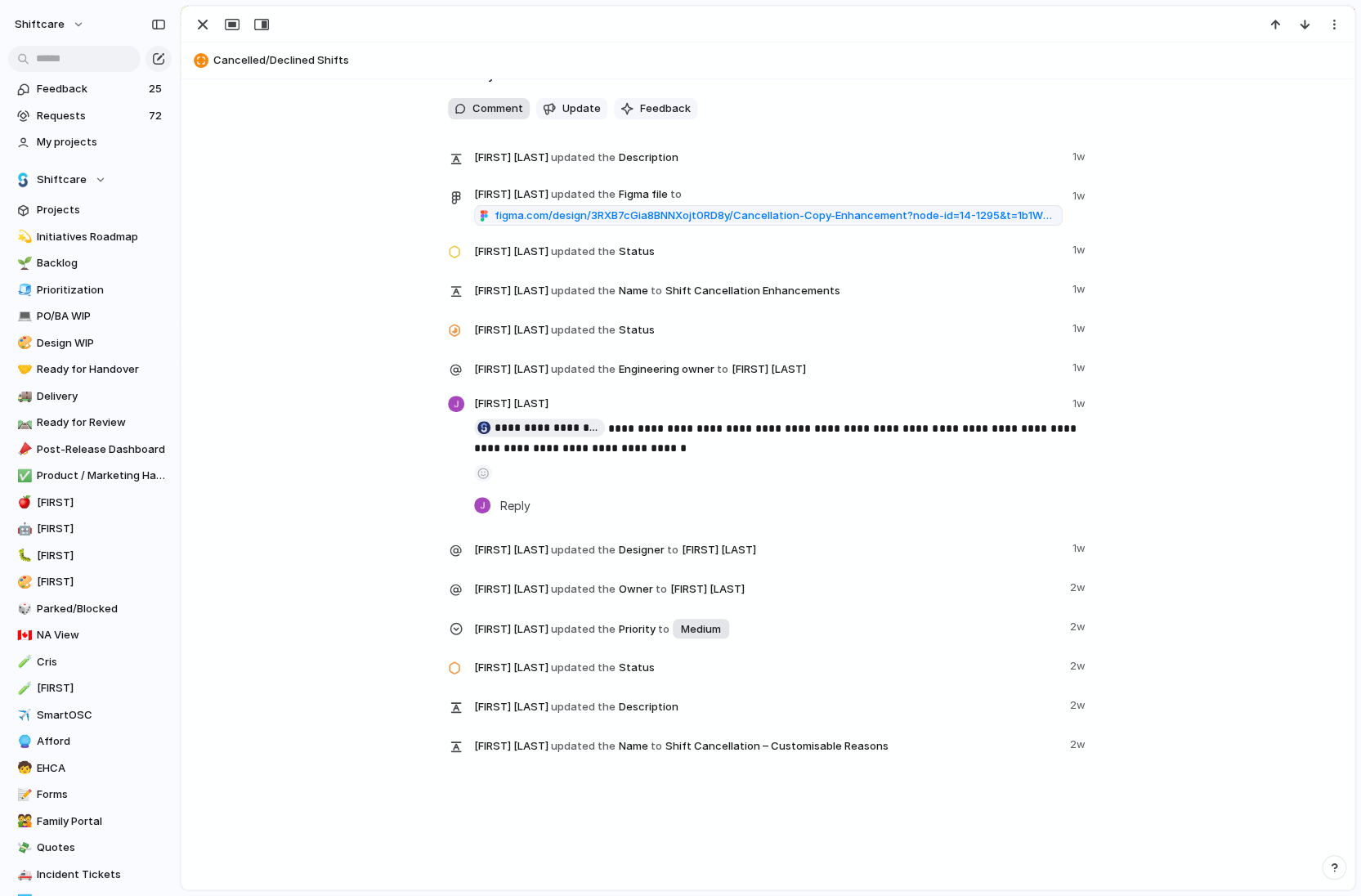 click on "Comment" at bounding box center (498, 109) 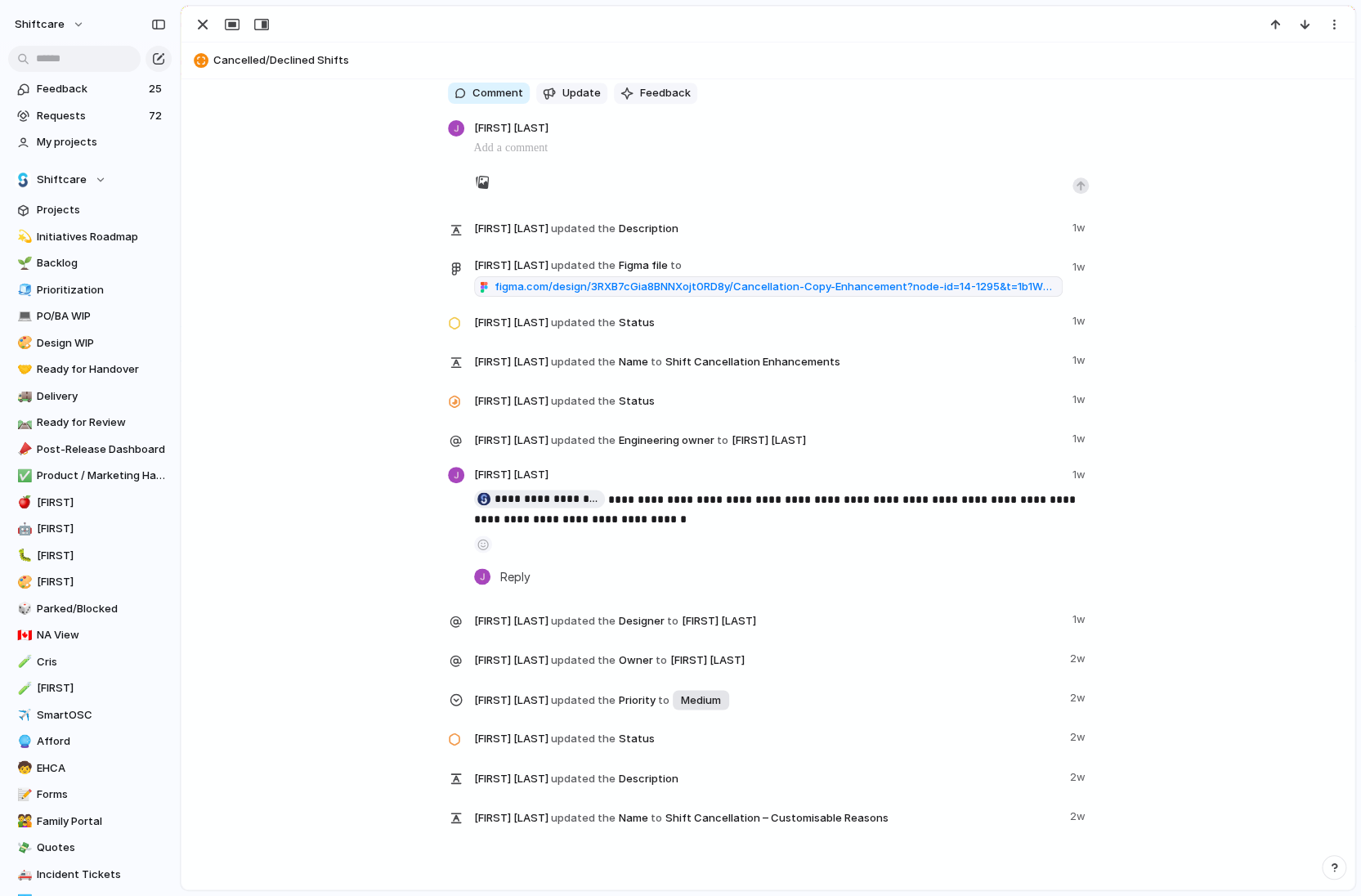 scroll, scrollTop: 3792, scrollLeft: 0, axis: vertical 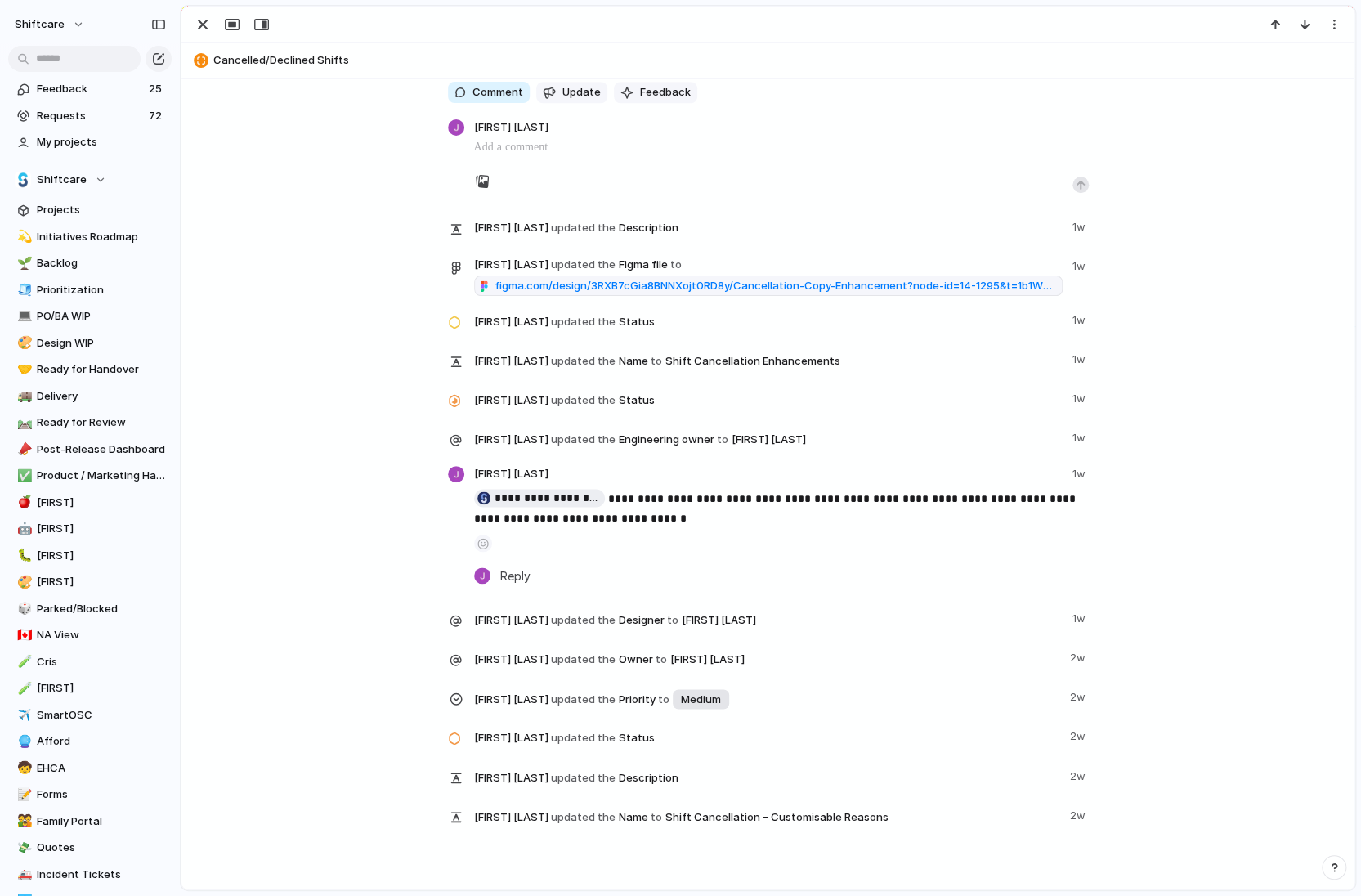 type 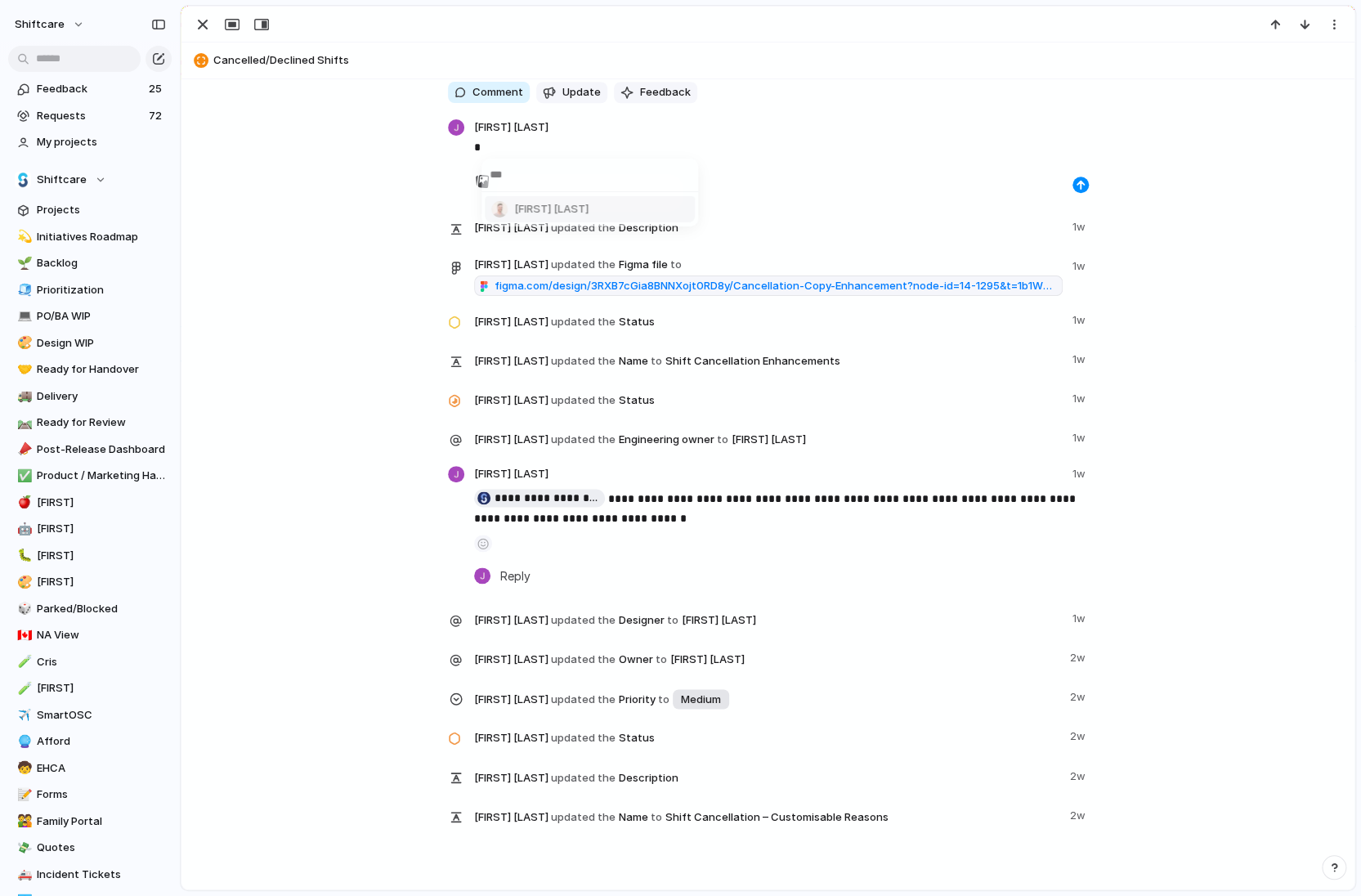 type on "***" 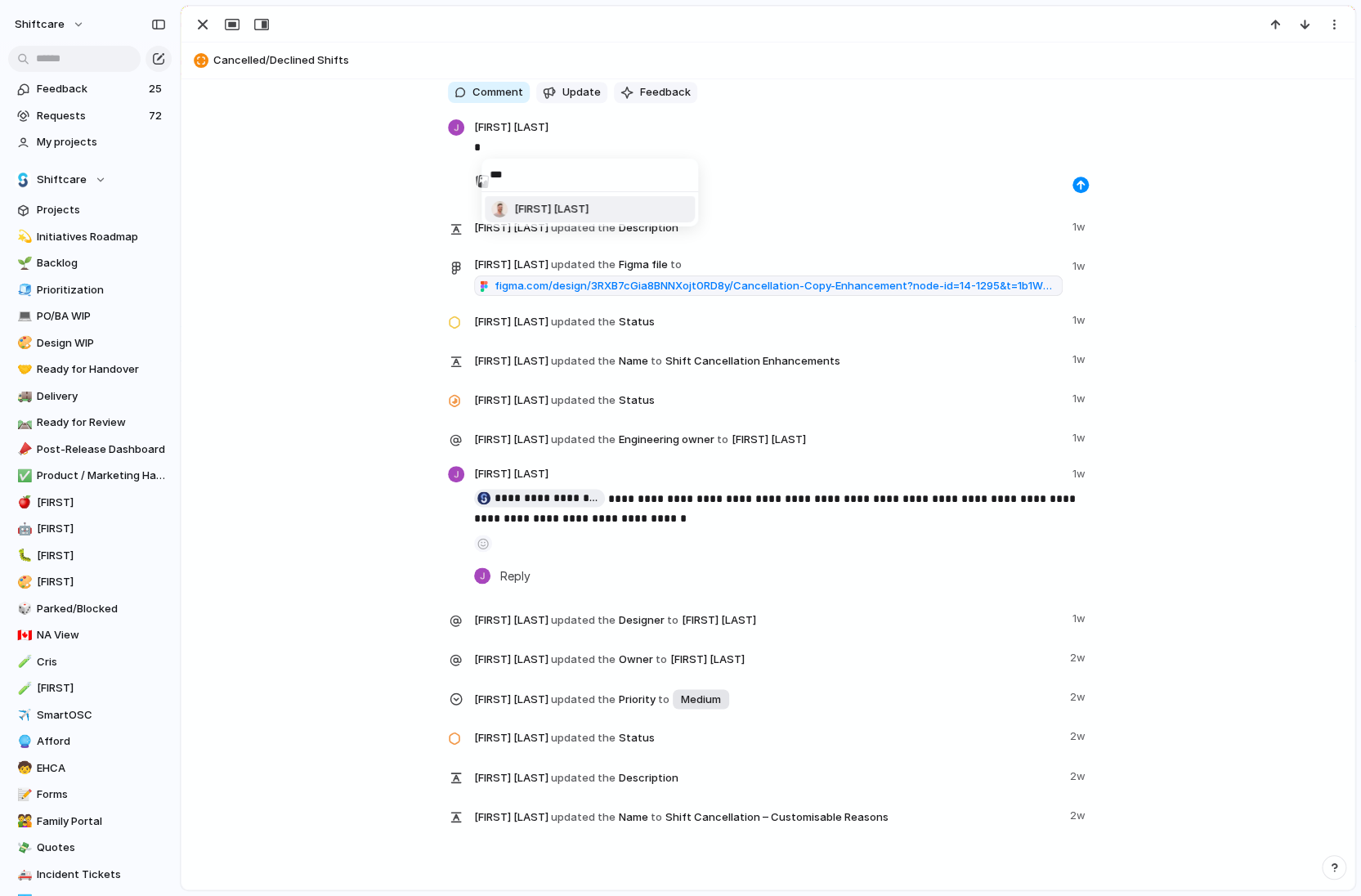 click on "[FIRST] [LAST]" at bounding box center [589, 209] 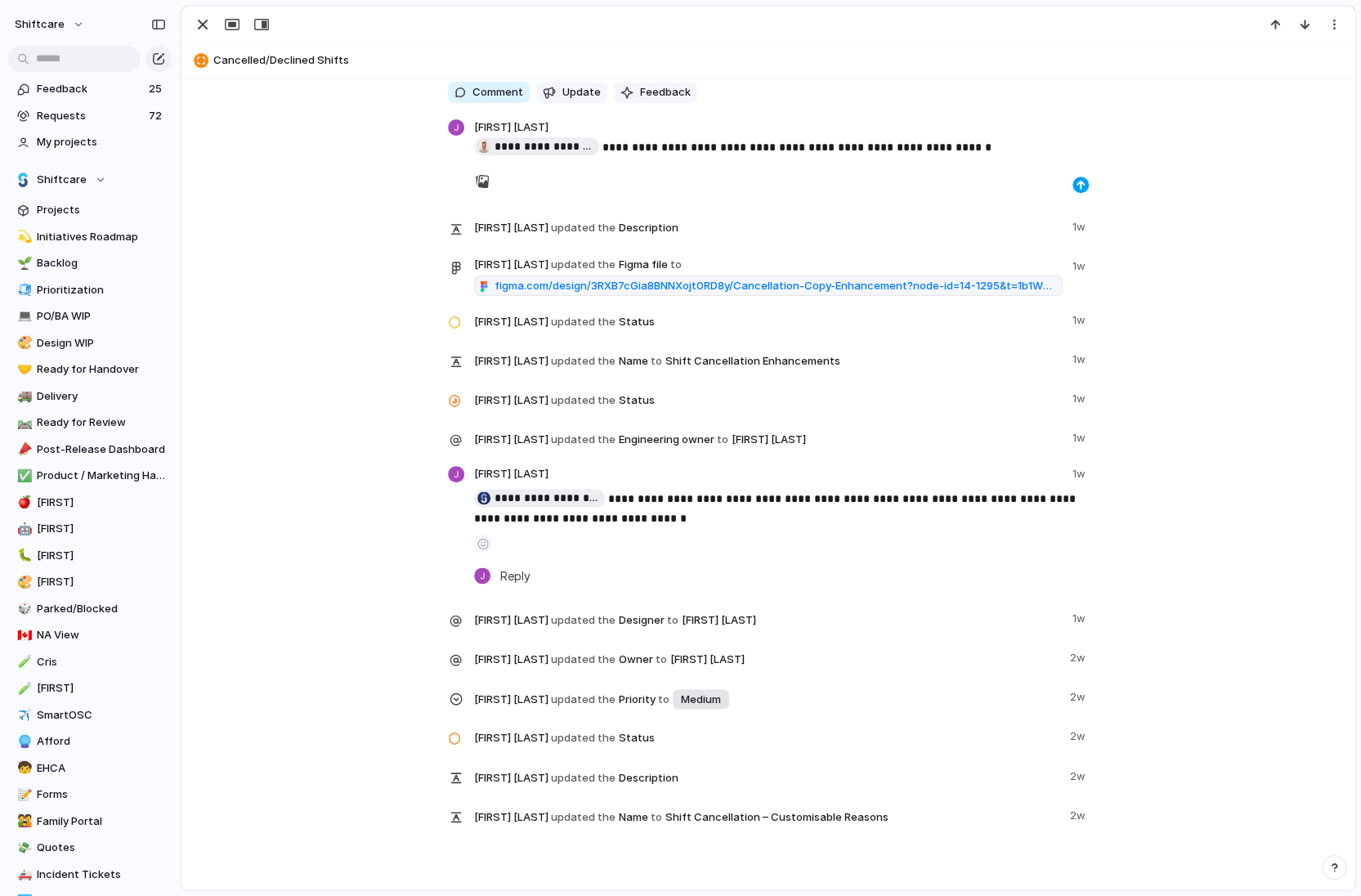 click at bounding box center [1081, 185] 